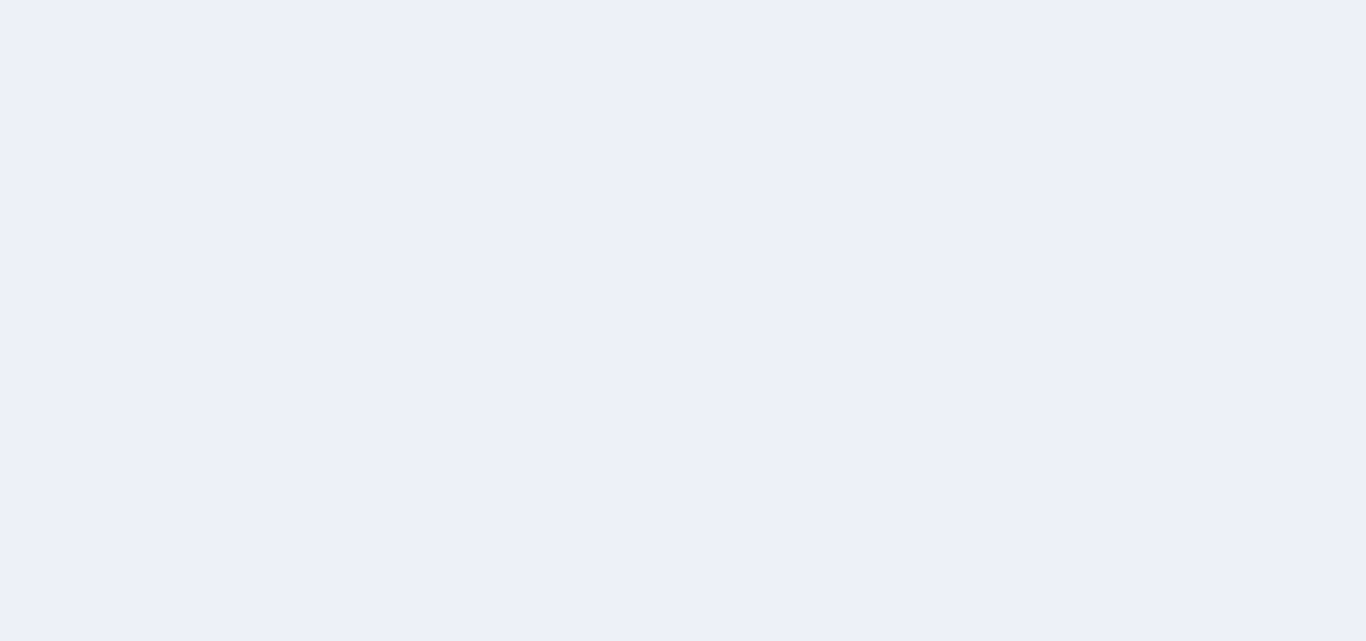 scroll, scrollTop: 0, scrollLeft: 0, axis: both 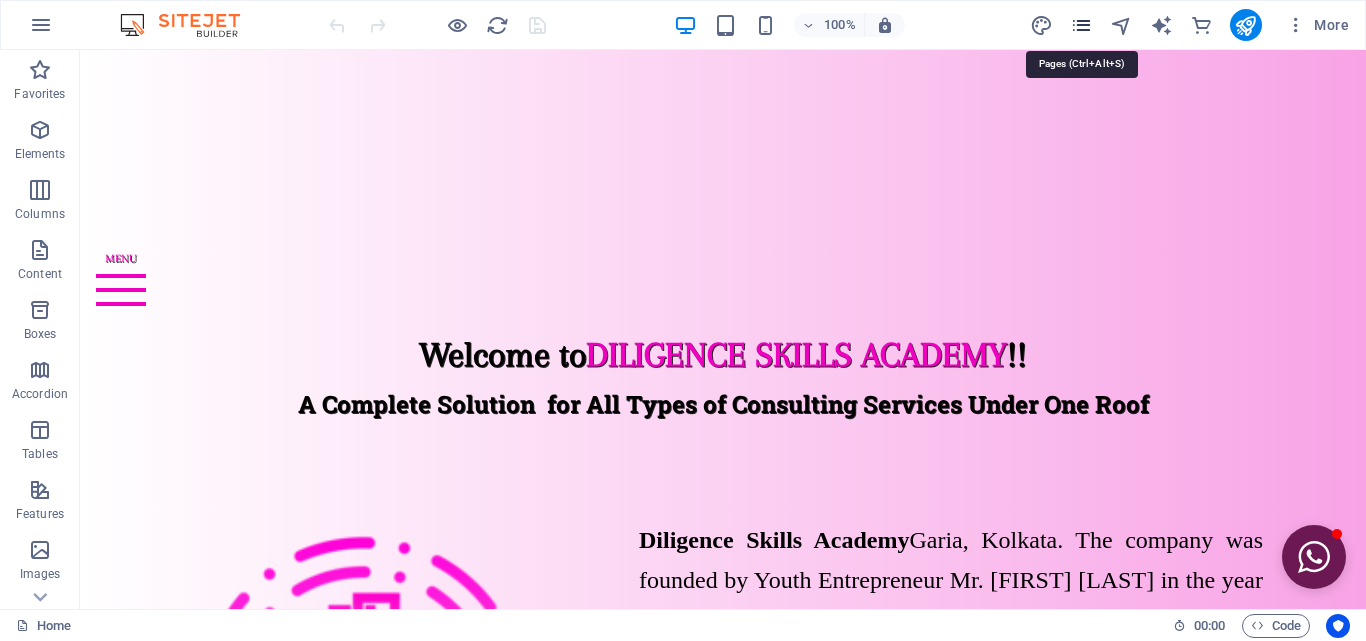 click at bounding box center (1081, 25) 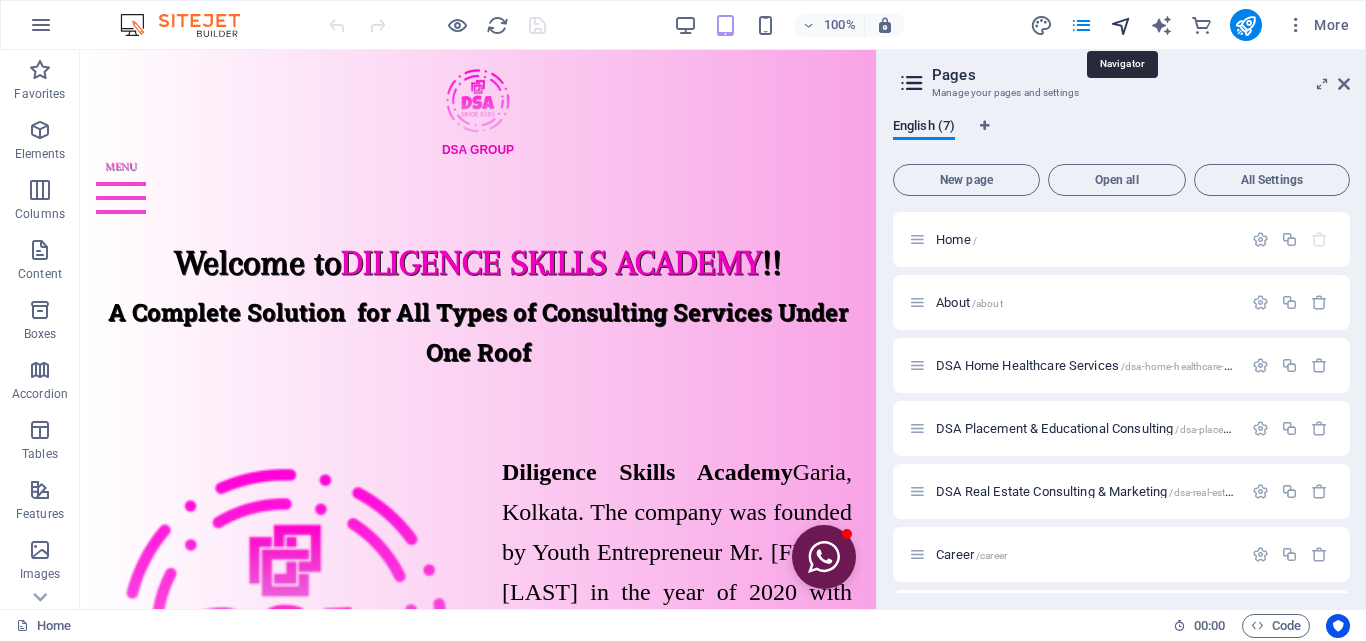 click at bounding box center [1121, 25] 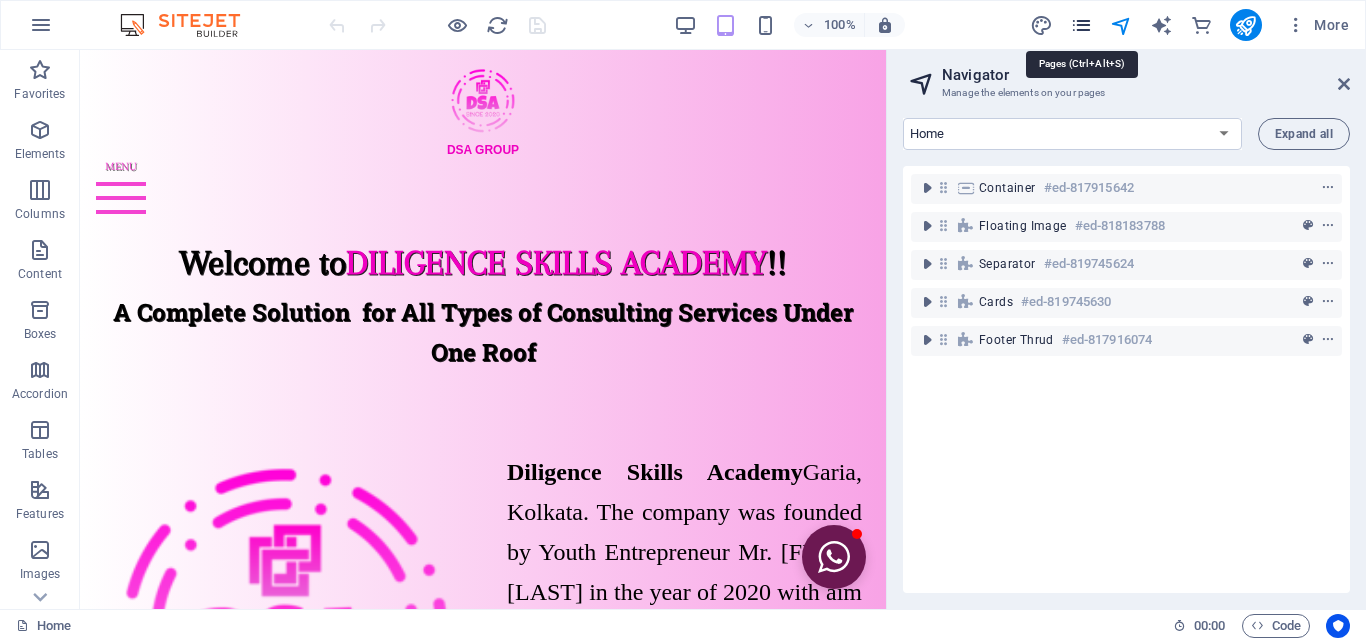 click at bounding box center (1081, 25) 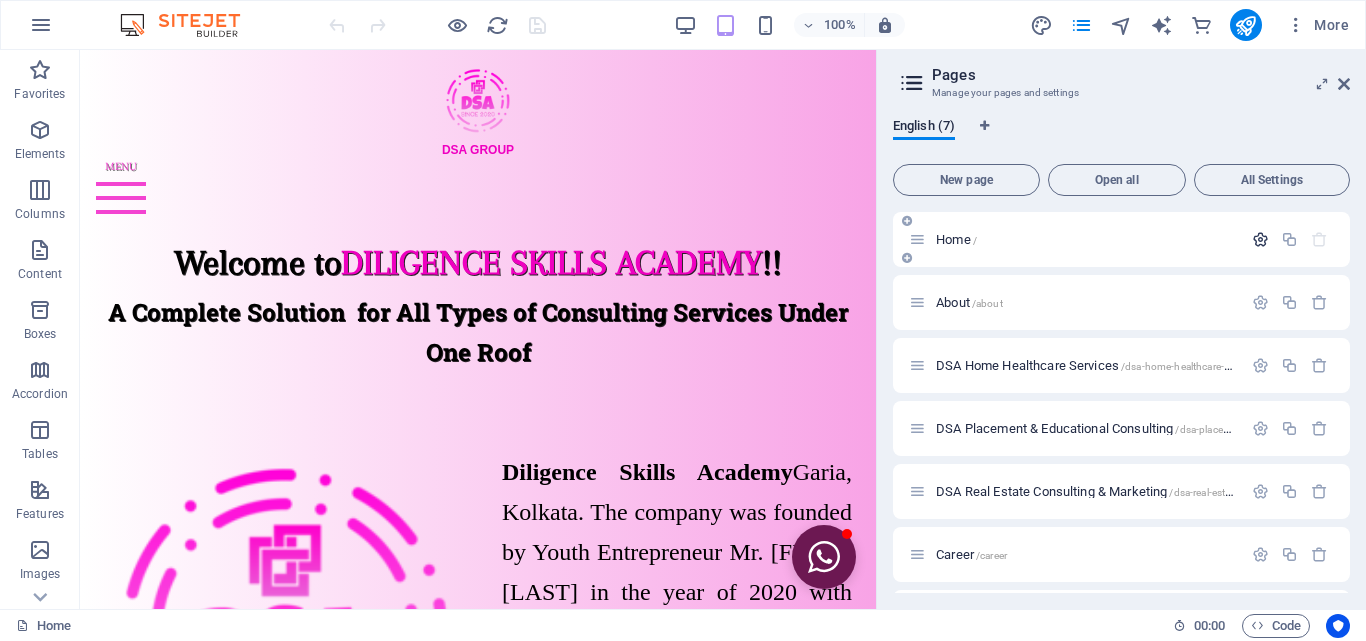 click at bounding box center (1260, 239) 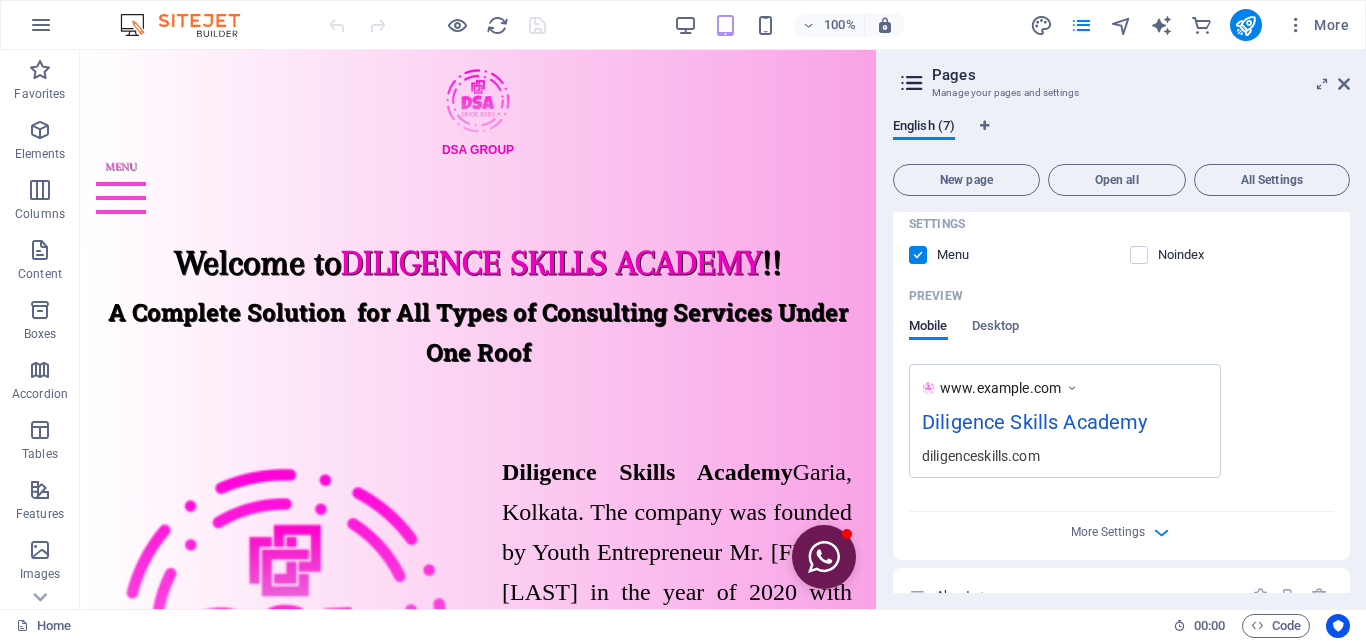 scroll, scrollTop: 600, scrollLeft: 0, axis: vertical 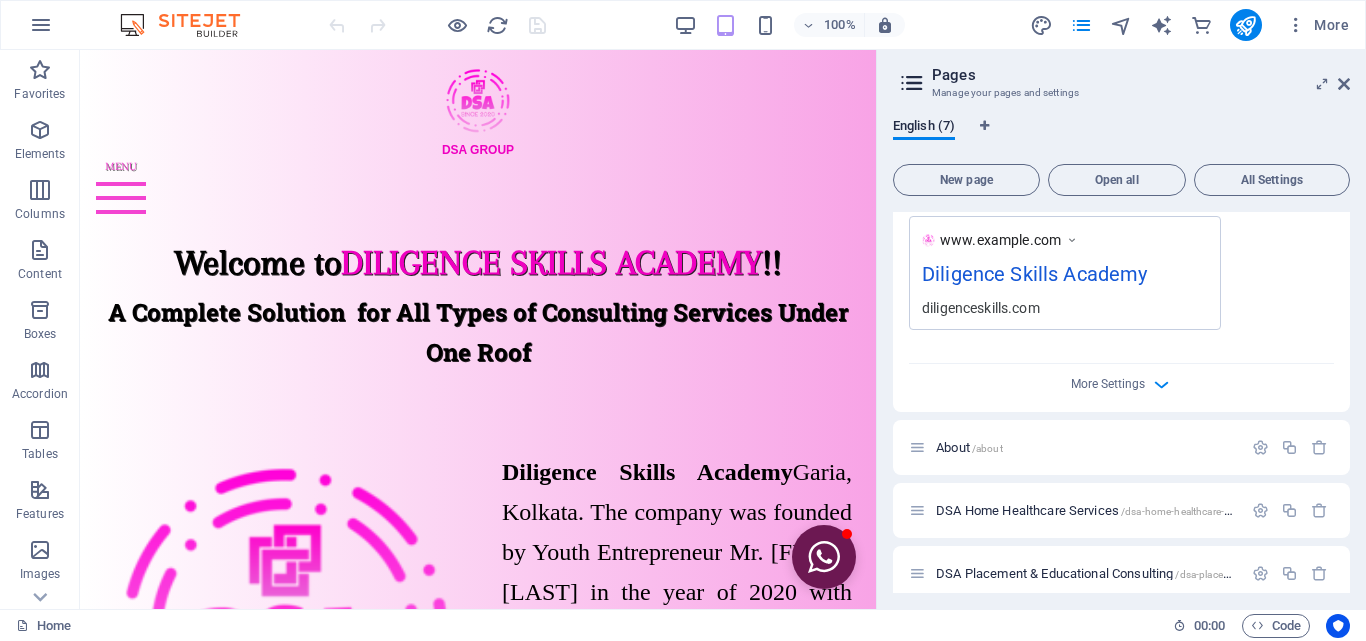 click on "Name Home ​ URL SLUG / ​ SEO Title AI ​ 226 / 580 Px SEO Description AI ​ 119 / 990 Px SEO Keywords AI ​ Settings Menu Noindex Preview Mobile Desktop www.example.com Diligence Skills Academy diligenceskills.com Meta tags ​ Preview Image (Open Graph) Drag files here, click to choose files or select files from Files or our free stock photos & videos More Settings" at bounding box center [1121, 39] 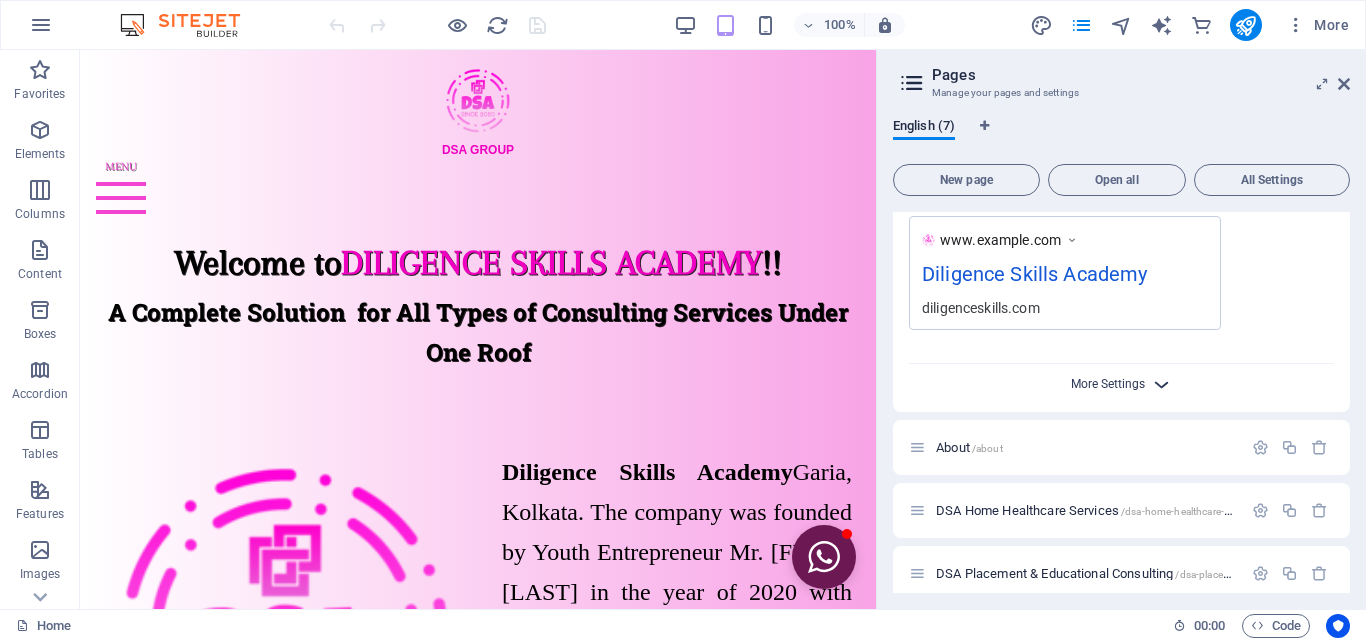 click on "More Settings" at bounding box center [1108, 384] 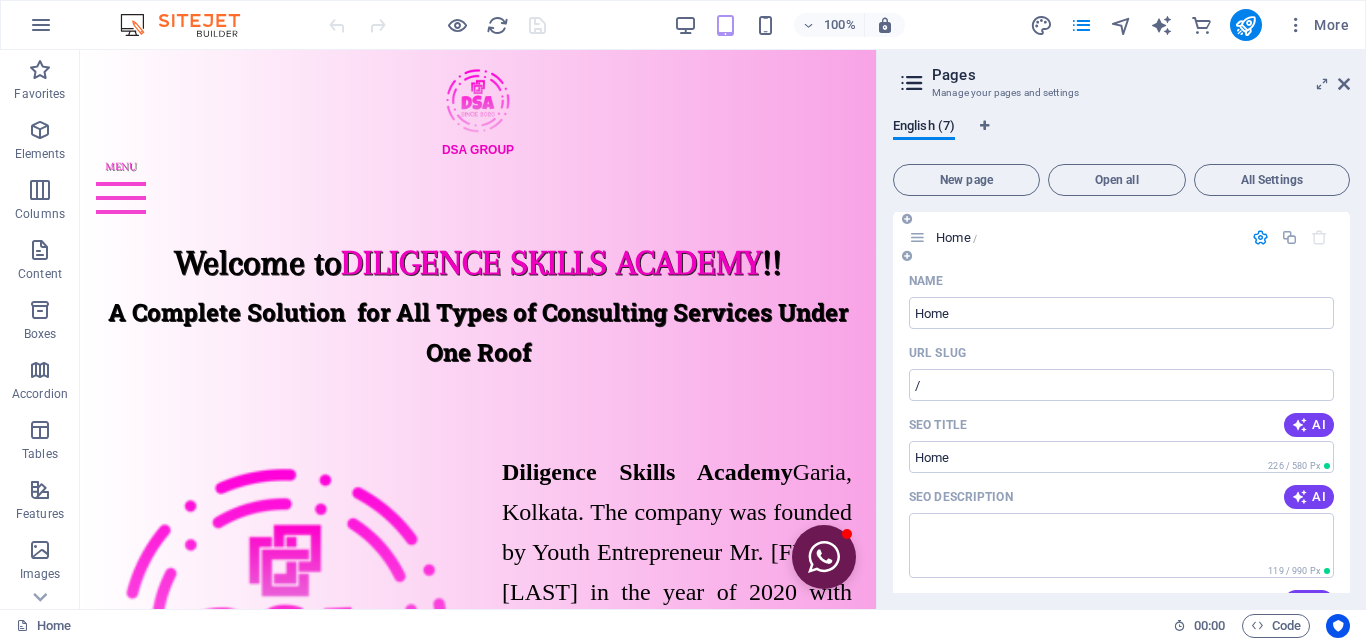 scroll, scrollTop: 0, scrollLeft: 0, axis: both 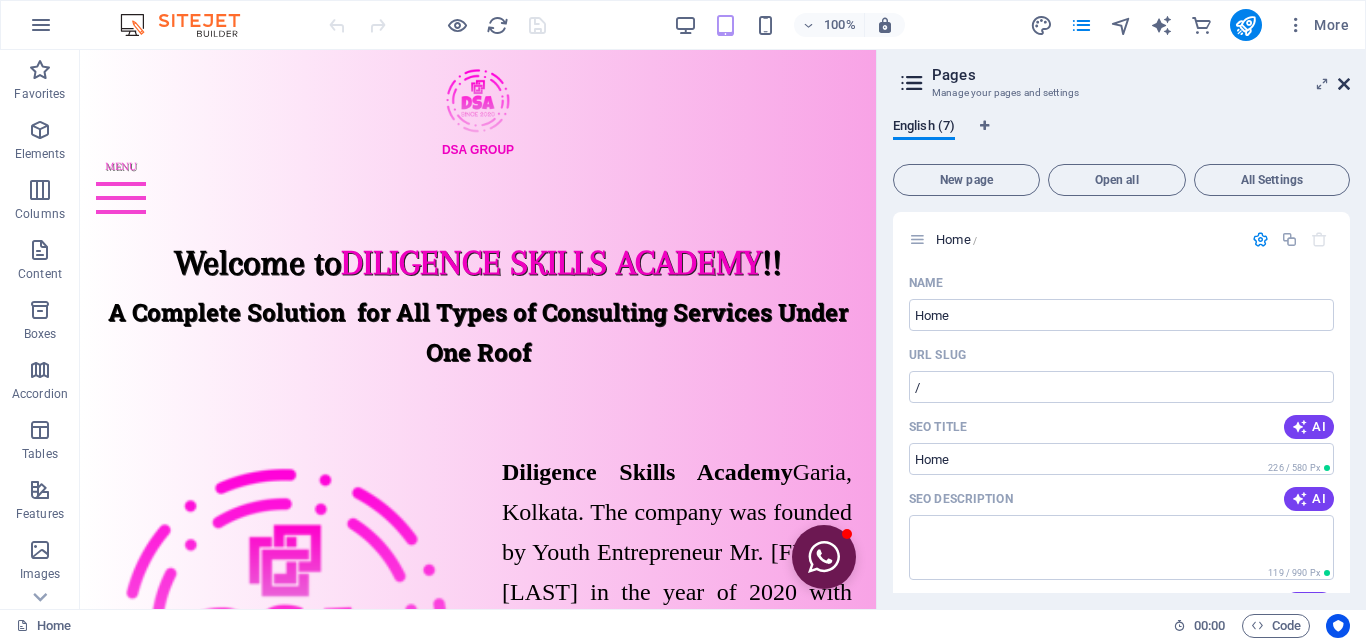 click at bounding box center (1344, 84) 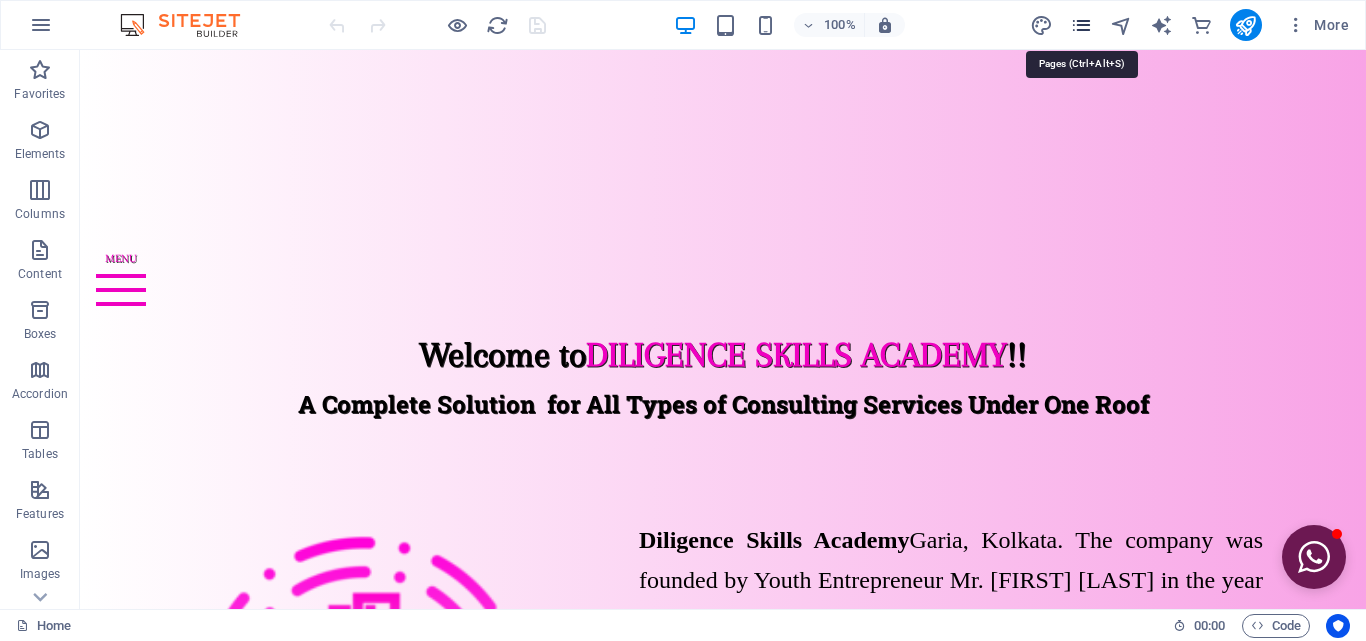 click at bounding box center (1081, 25) 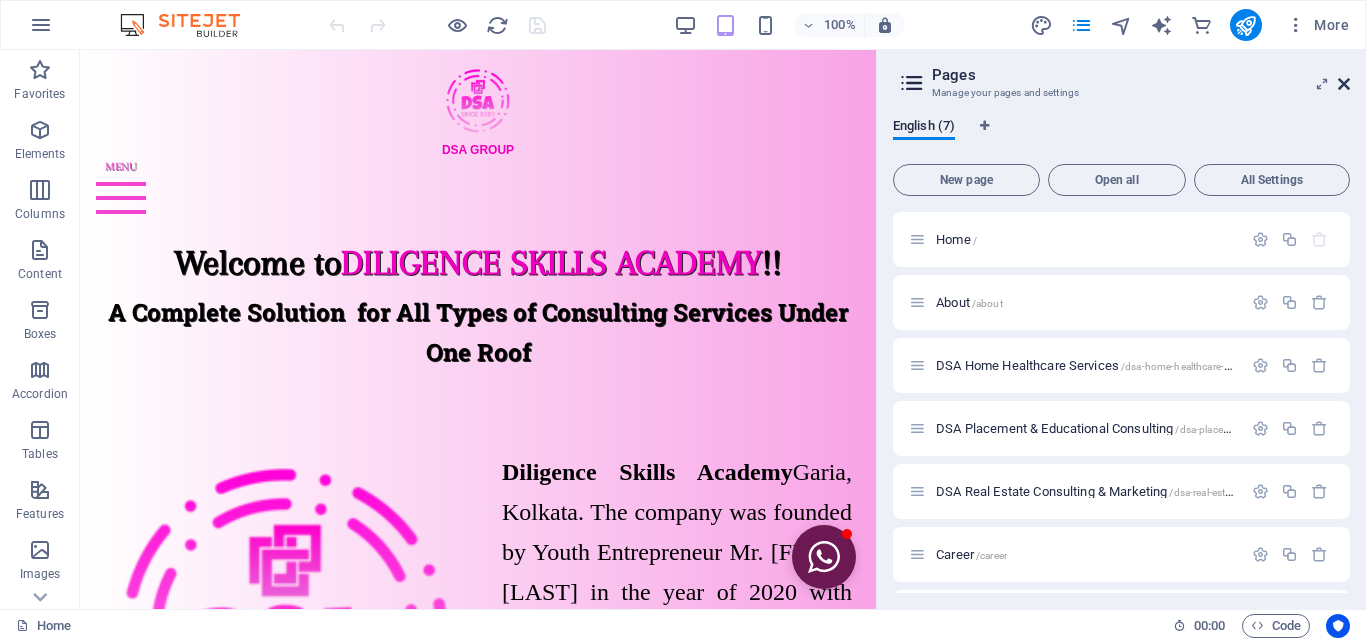 click at bounding box center (1344, 84) 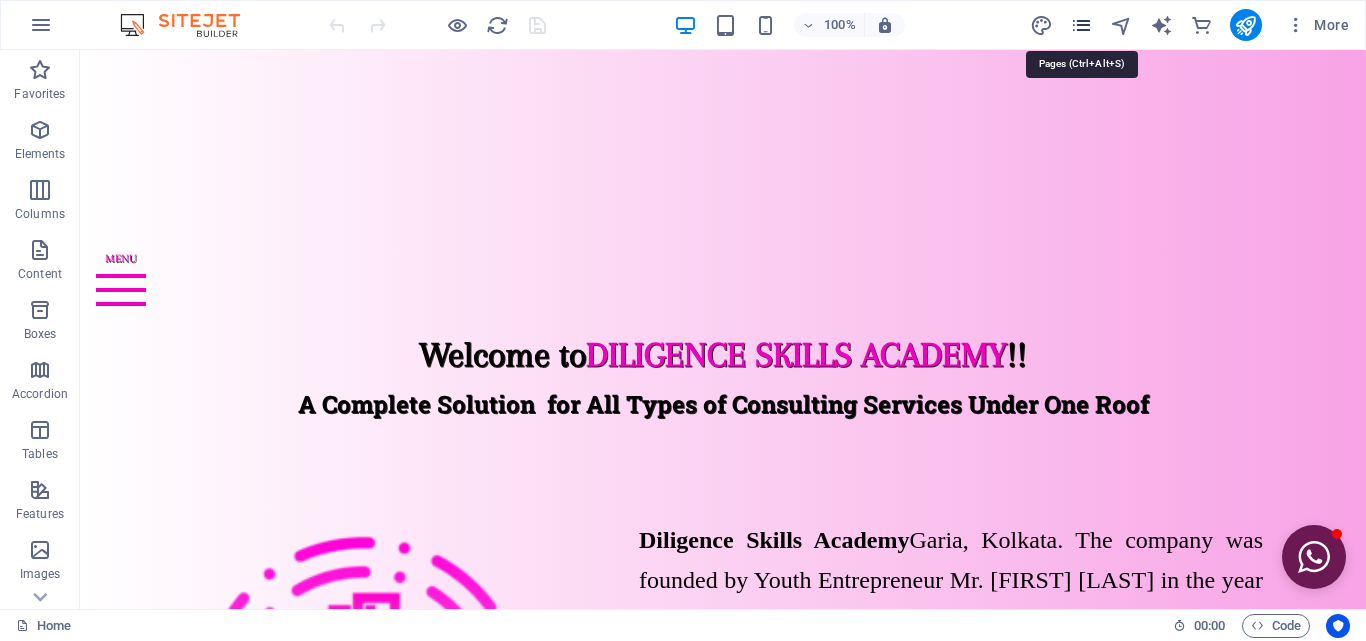 click at bounding box center [1081, 25] 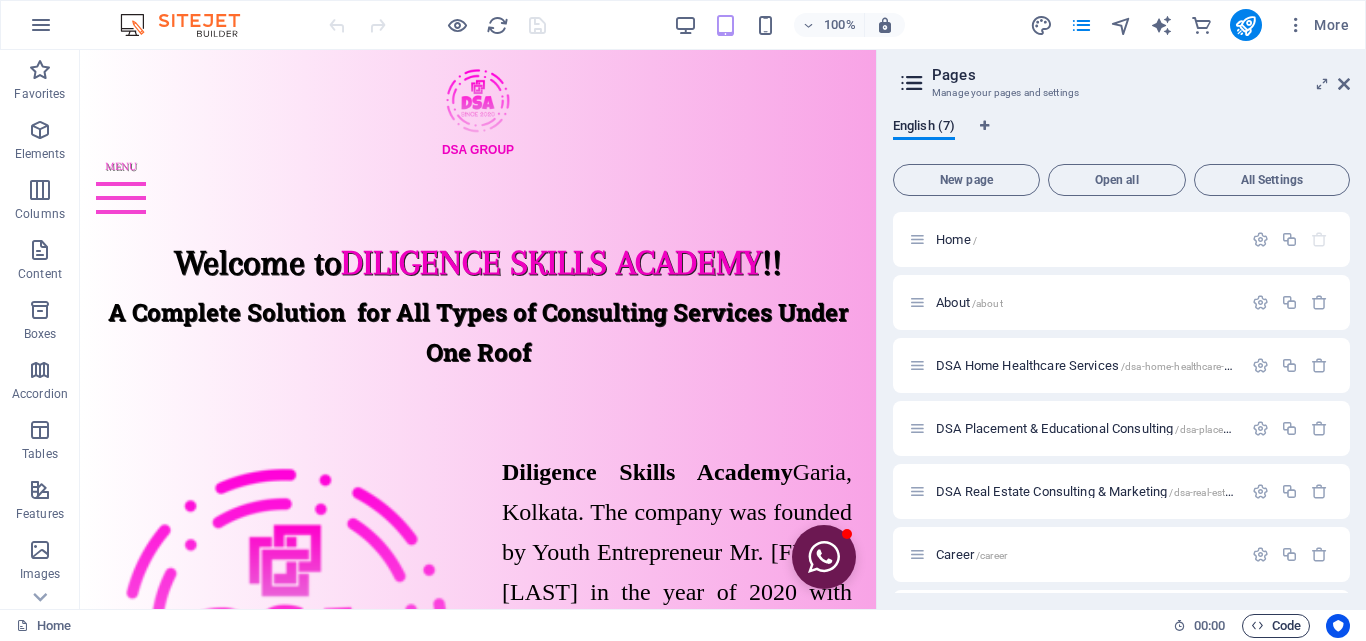 click at bounding box center [1257, 625] 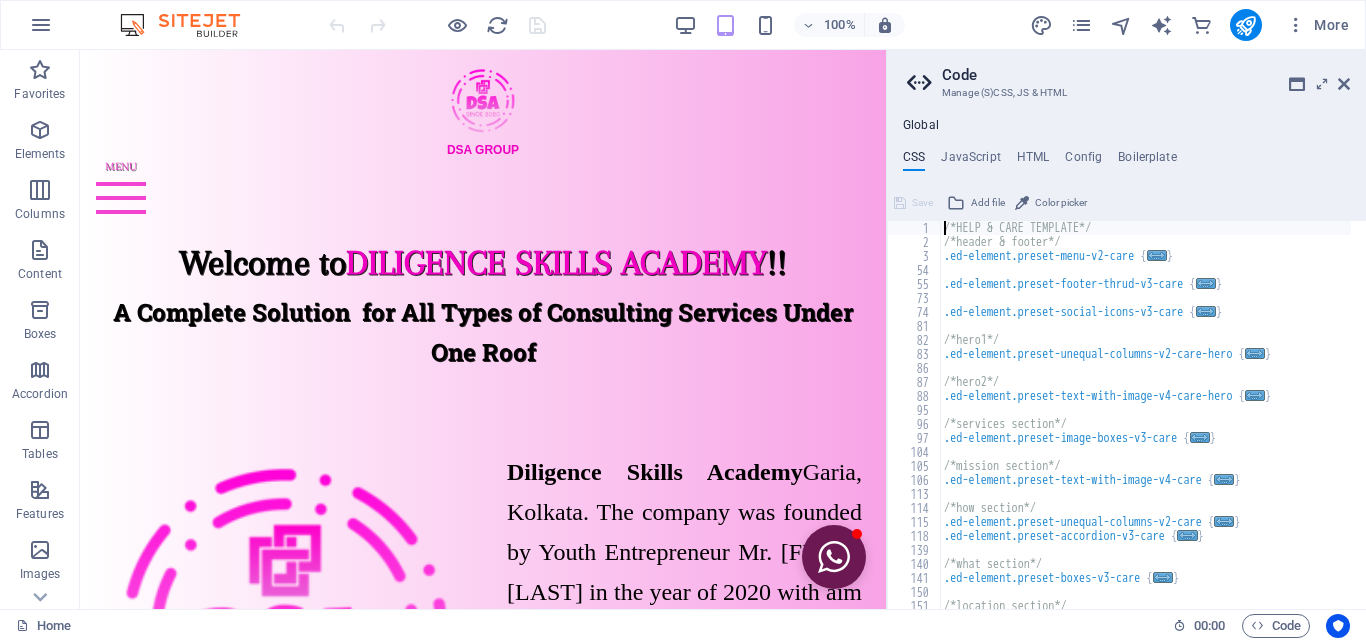 scroll, scrollTop: 0, scrollLeft: 0, axis: both 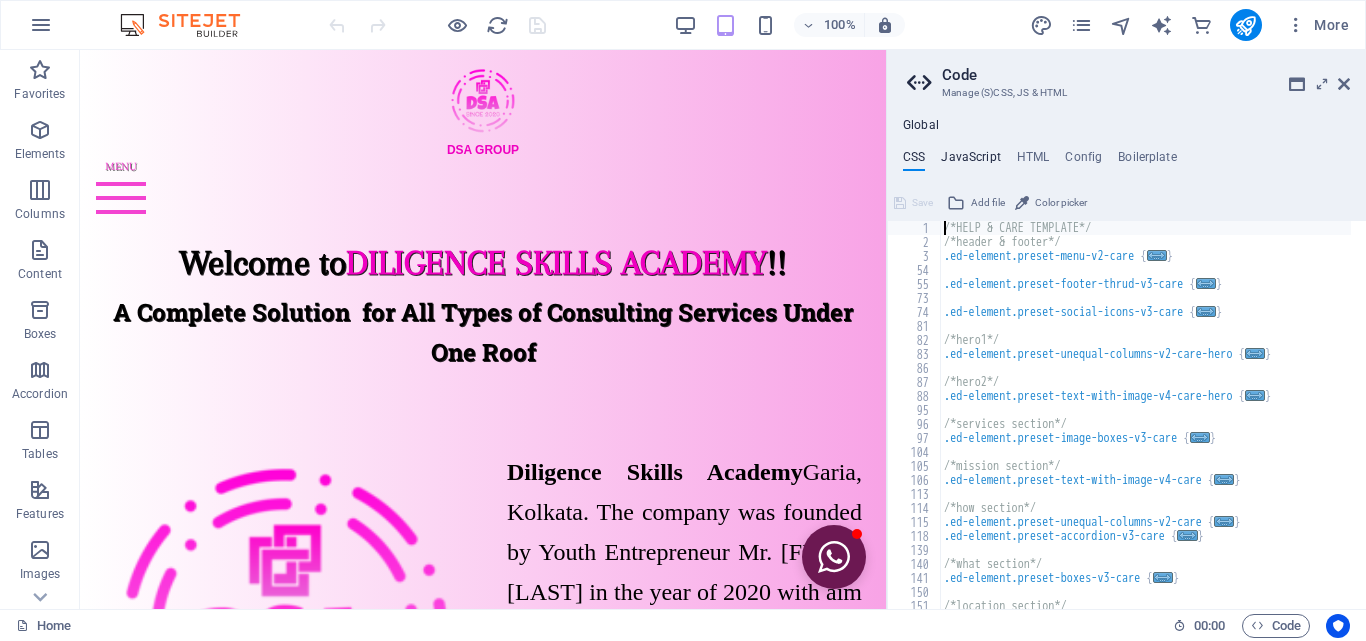 click on "JavaScript" at bounding box center [970, 161] 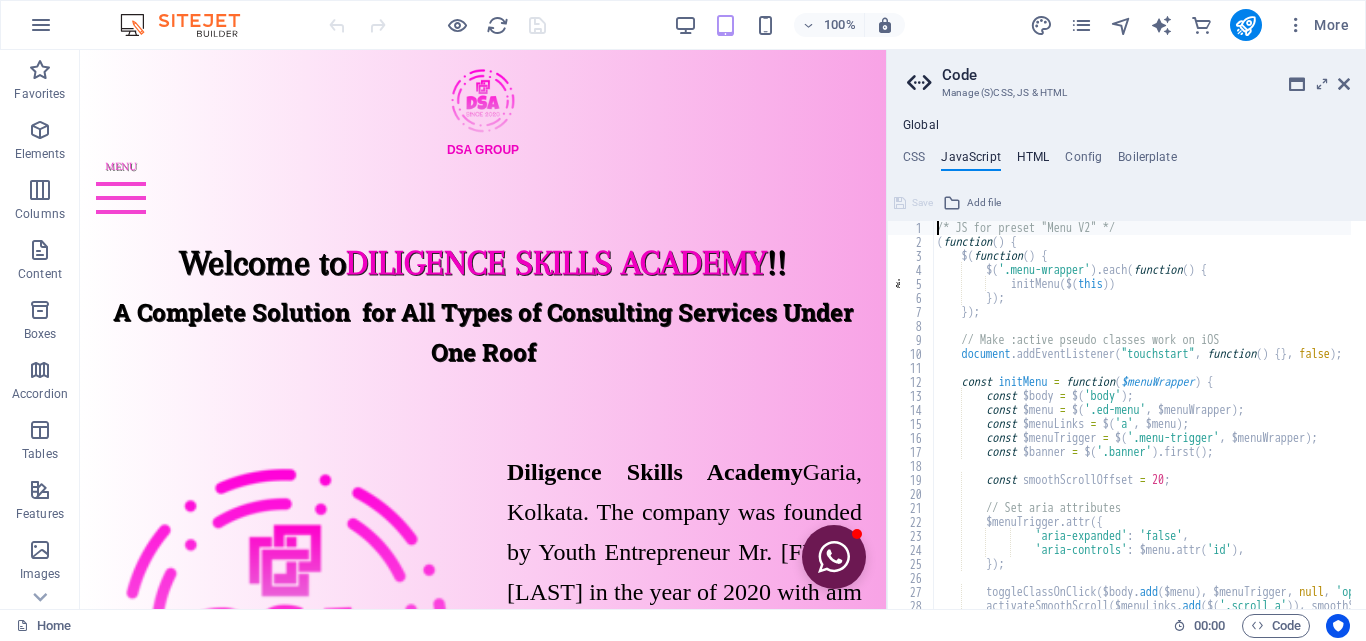 click on "HTML" at bounding box center [1033, 161] 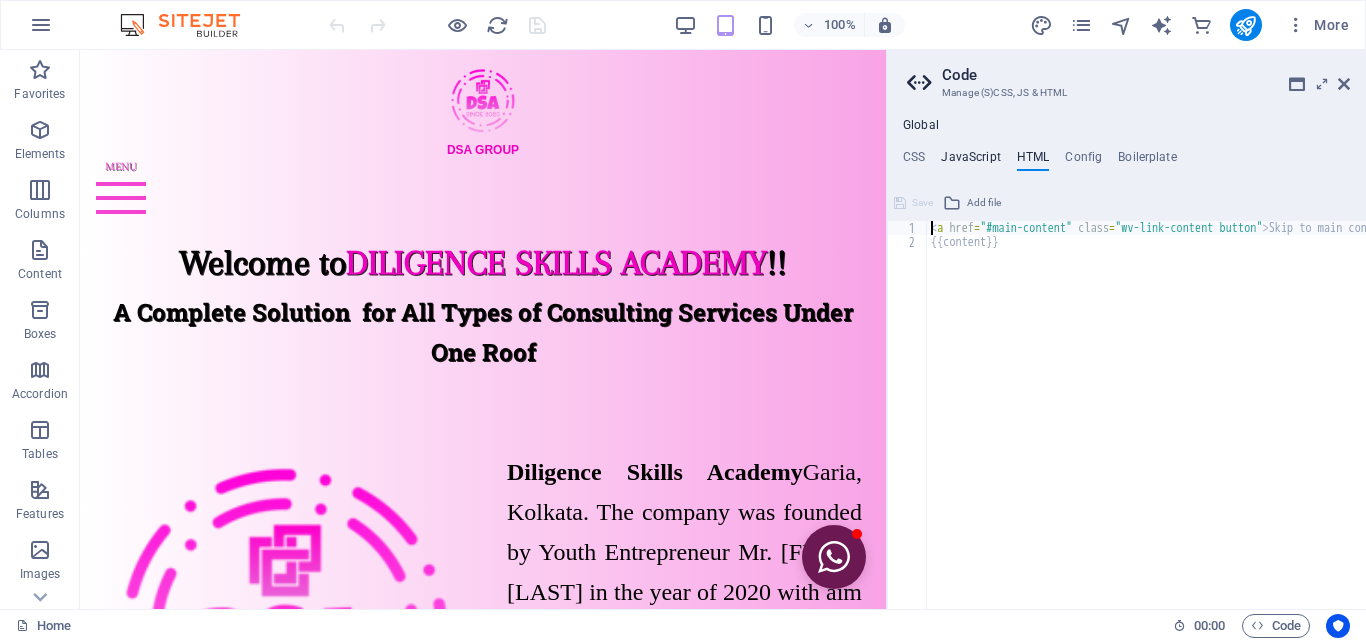 click on "JavaScript" at bounding box center [970, 161] 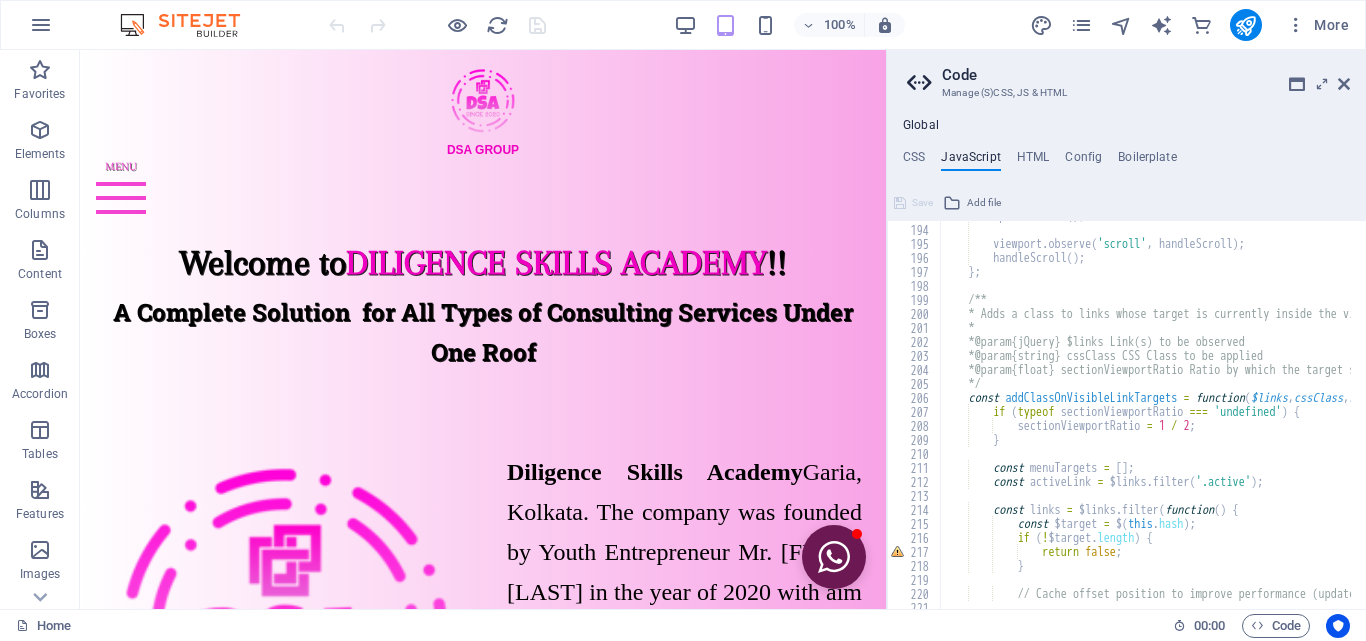 scroll, scrollTop: 2760, scrollLeft: 0, axis: vertical 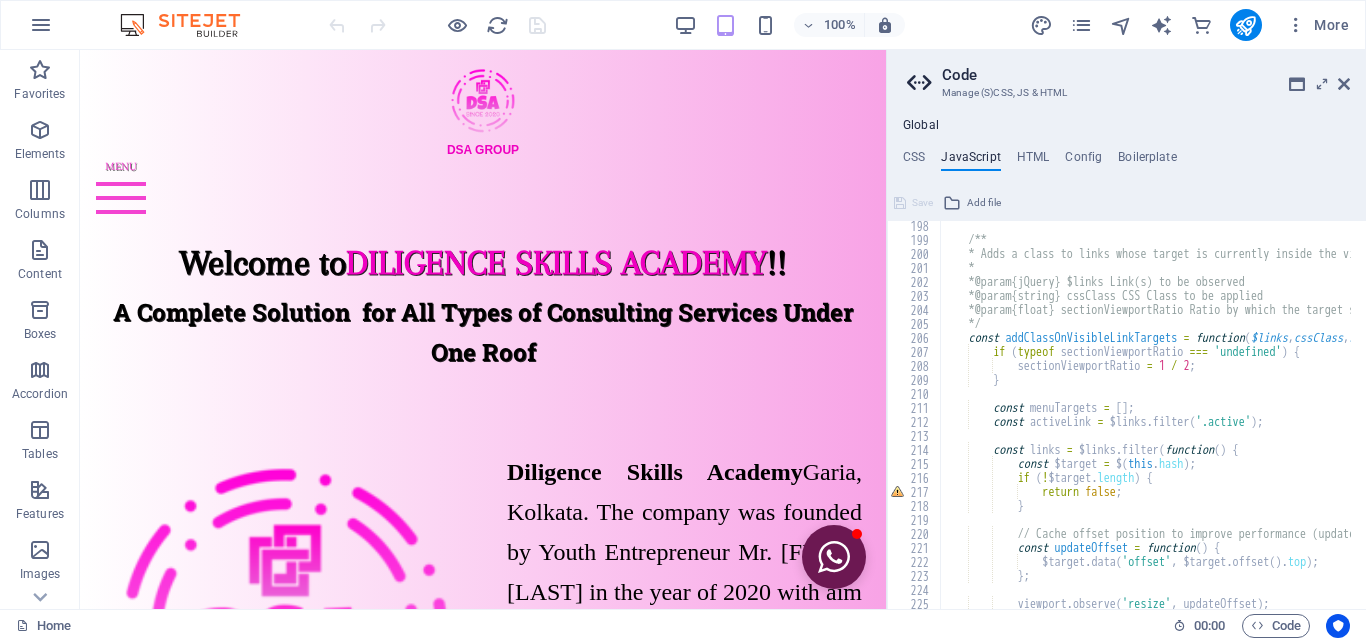 click on "CSS JavaScript HTML Config Boilerplate" at bounding box center (1126, 161) 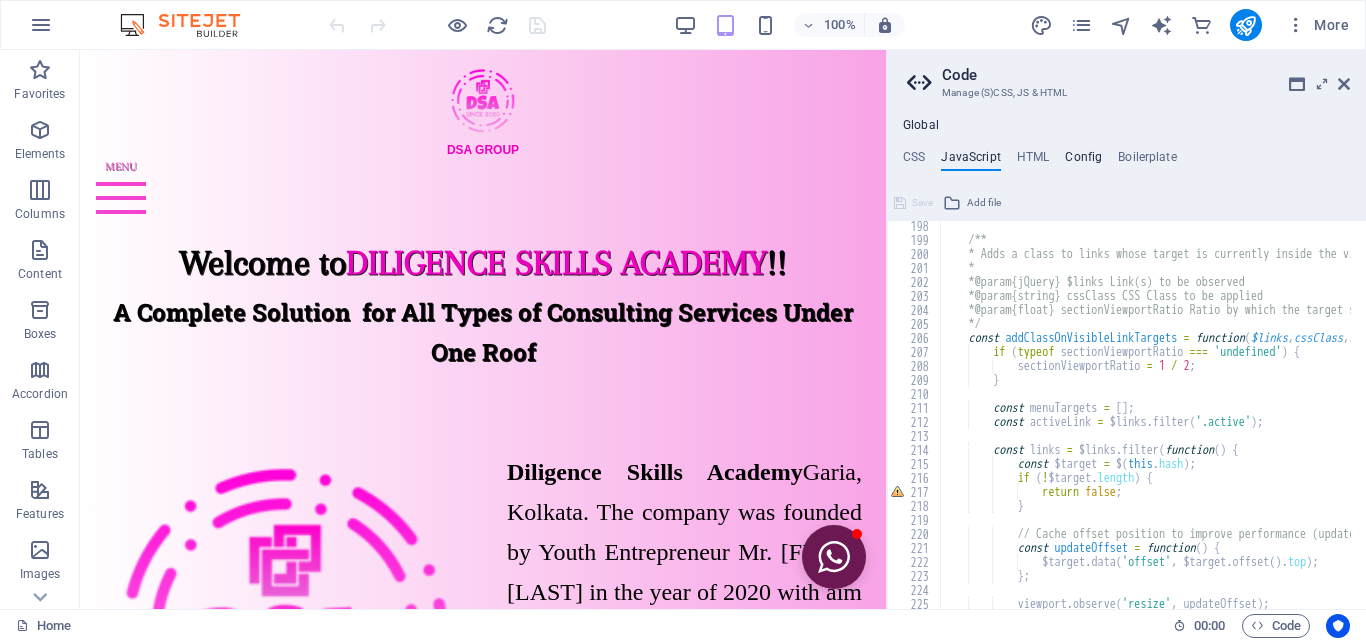 click on "Config" at bounding box center [1083, 161] 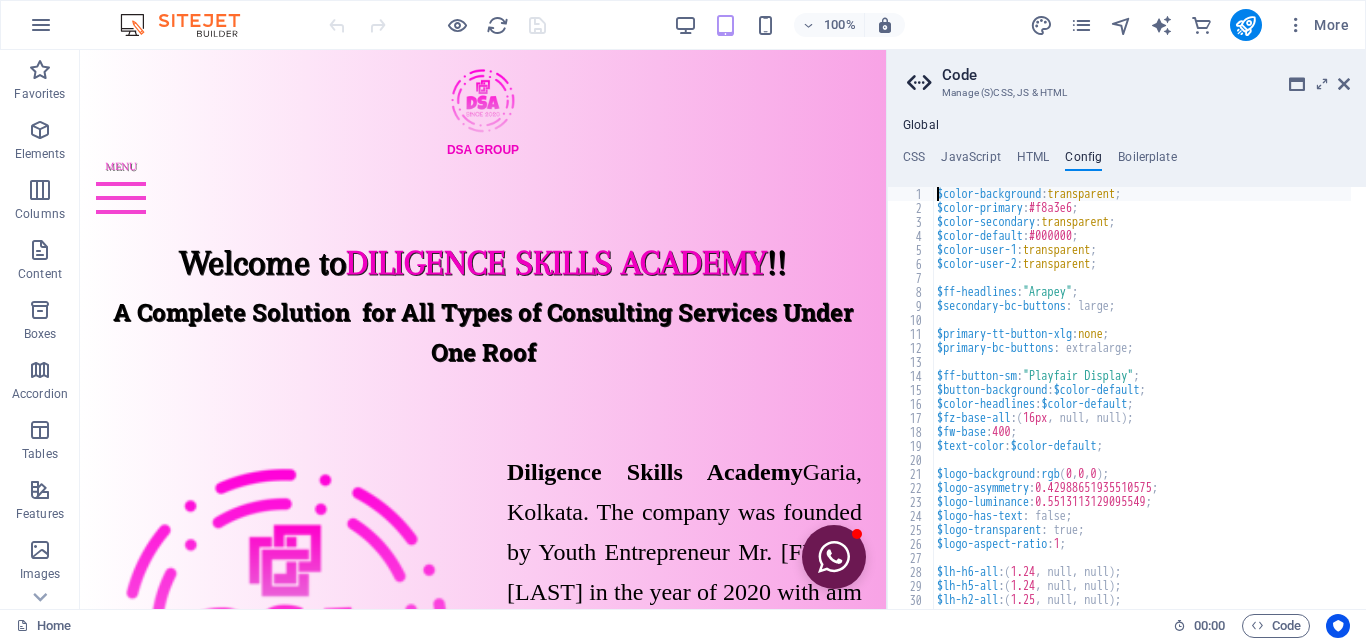 scroll, scrollTop: 0, scrollLeft: 0, axis: both 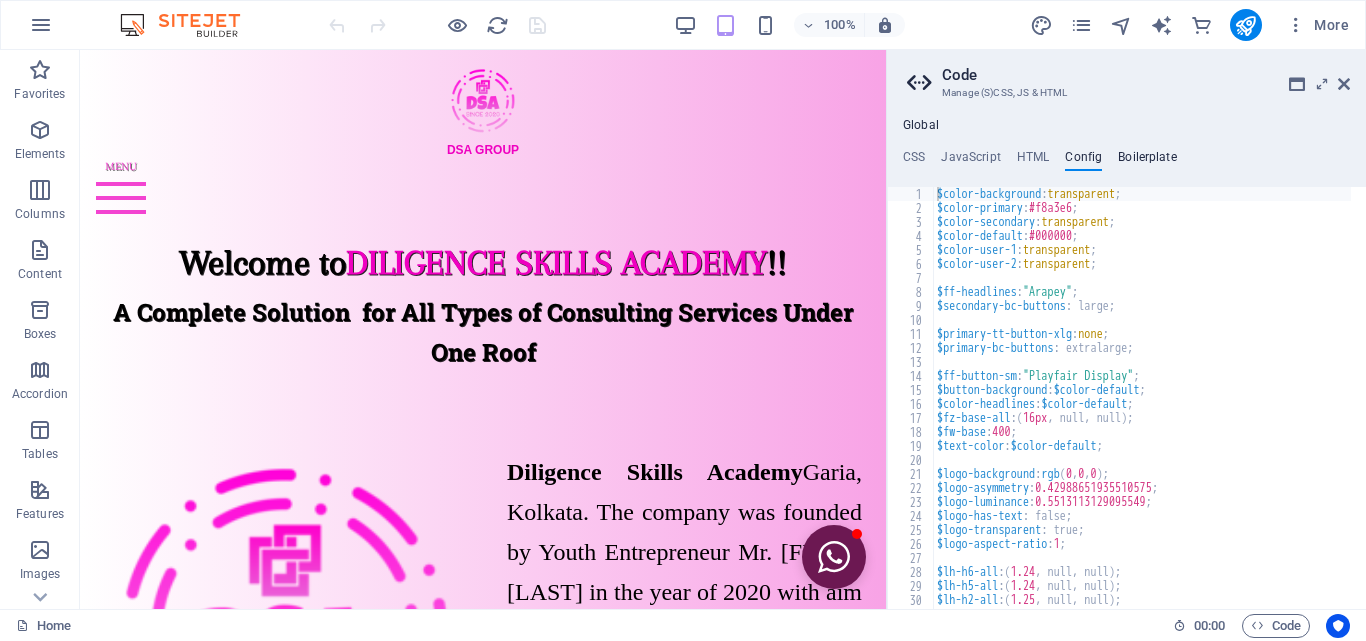 click on "Boilerplate" at bounding box center [1147, 161] 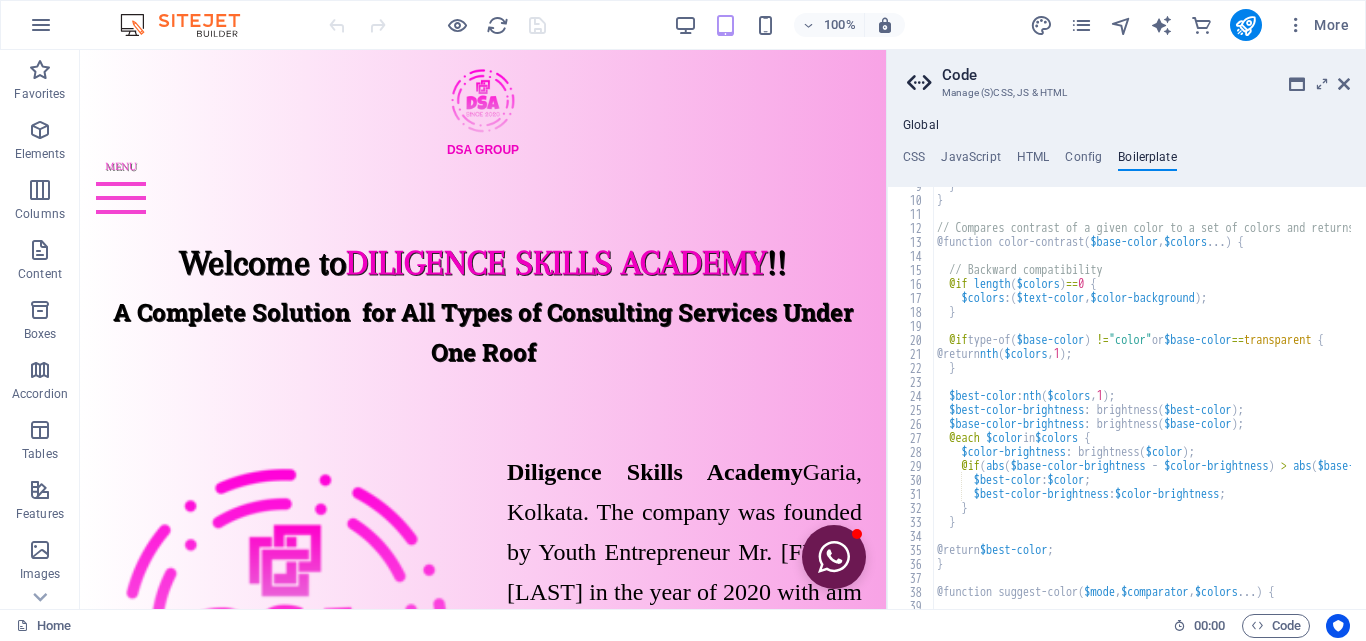 scroll, scrollTop: 0, scrollLeft: 0, axis: both 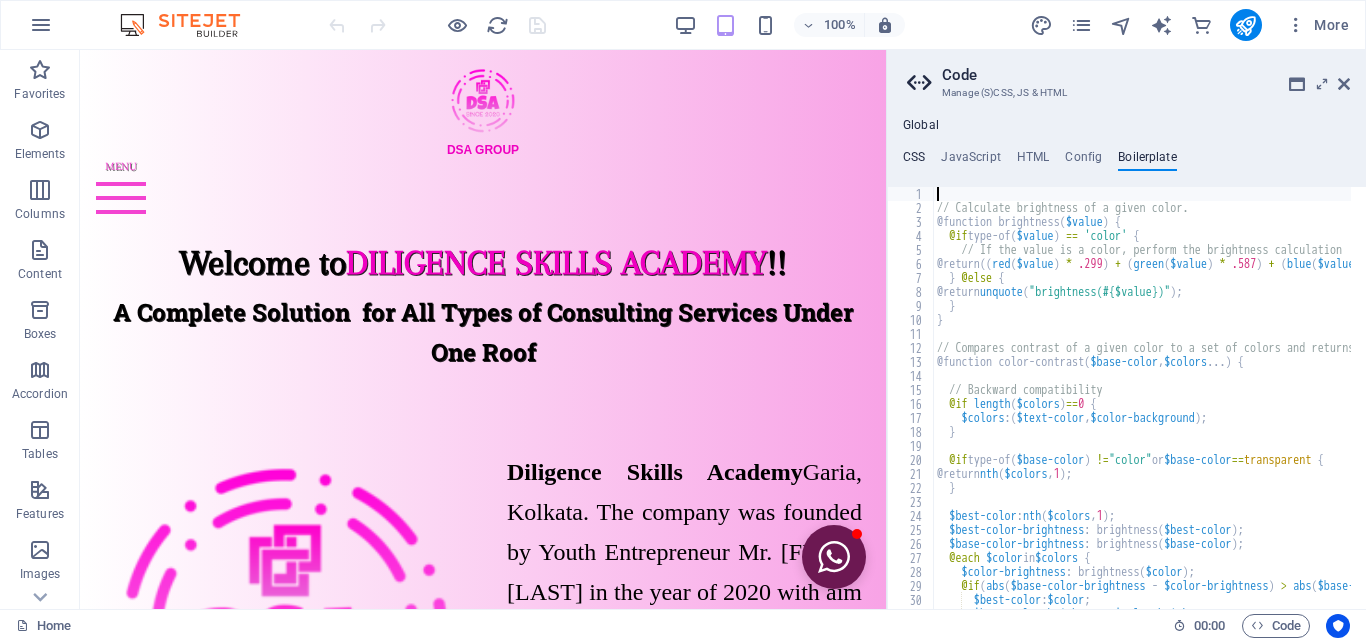 click on "CSS" at bounding box center [914, 161] 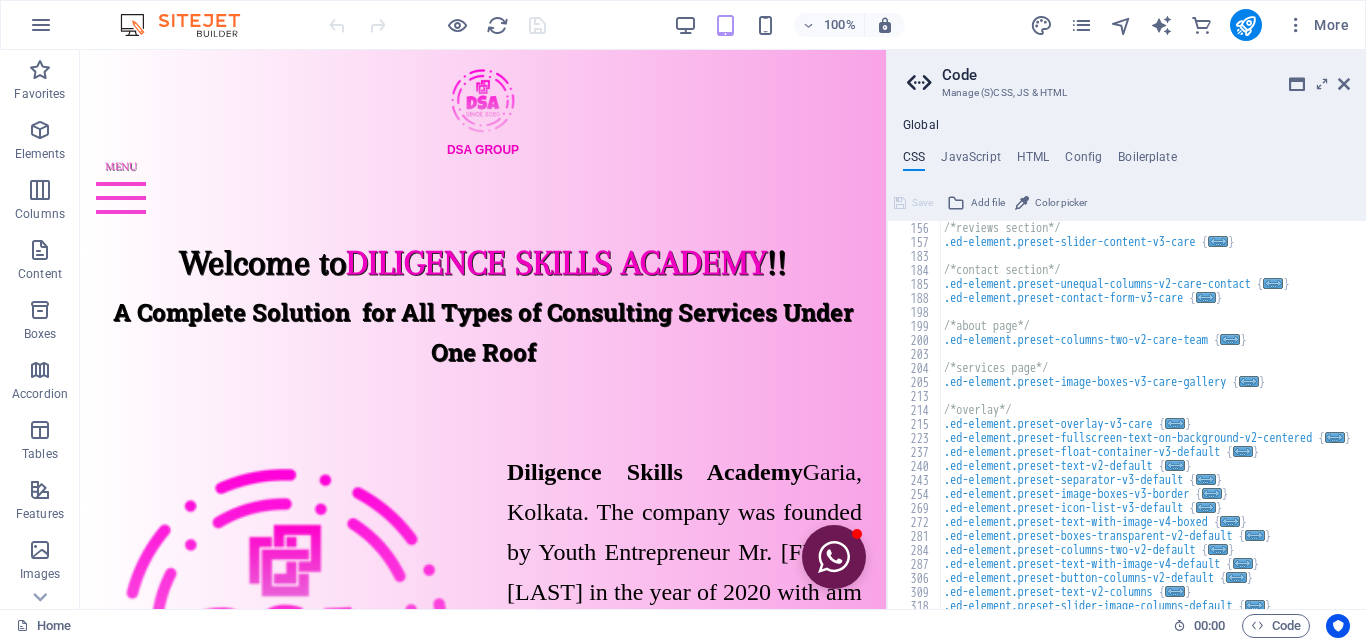 scroll, scrollTop: 420, scrollLeft: 0, axis: vertical 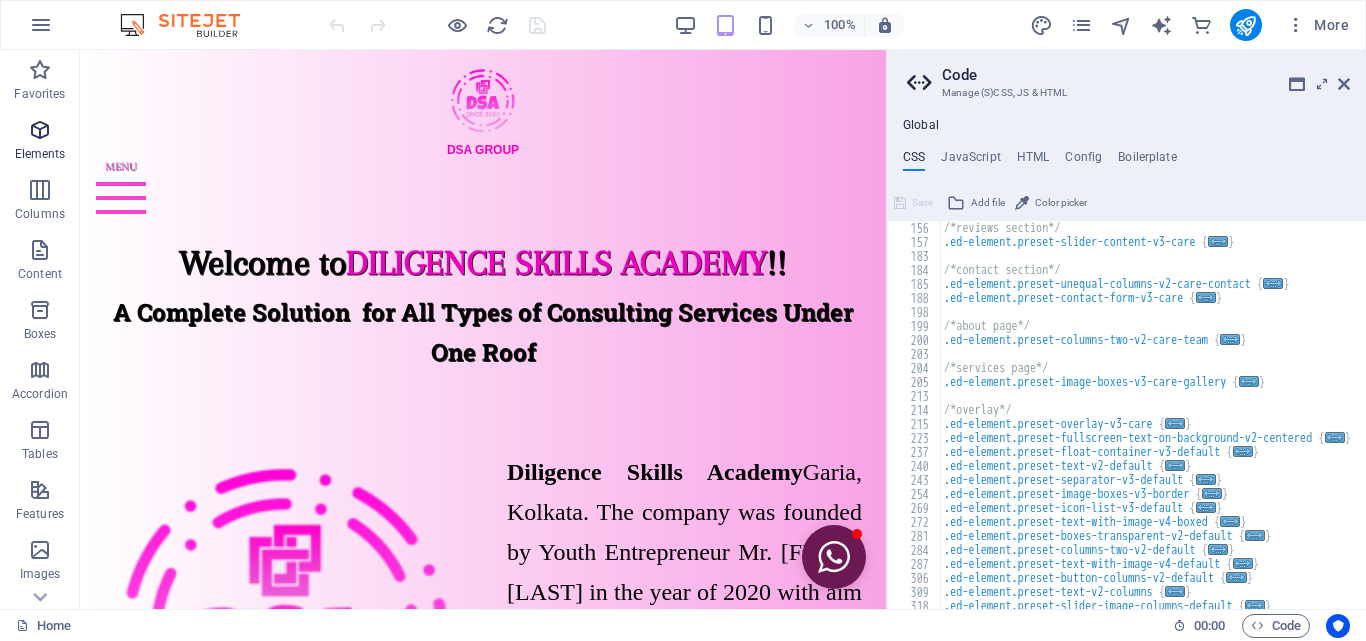 click on "Elements" at bounding box center (40, 142) 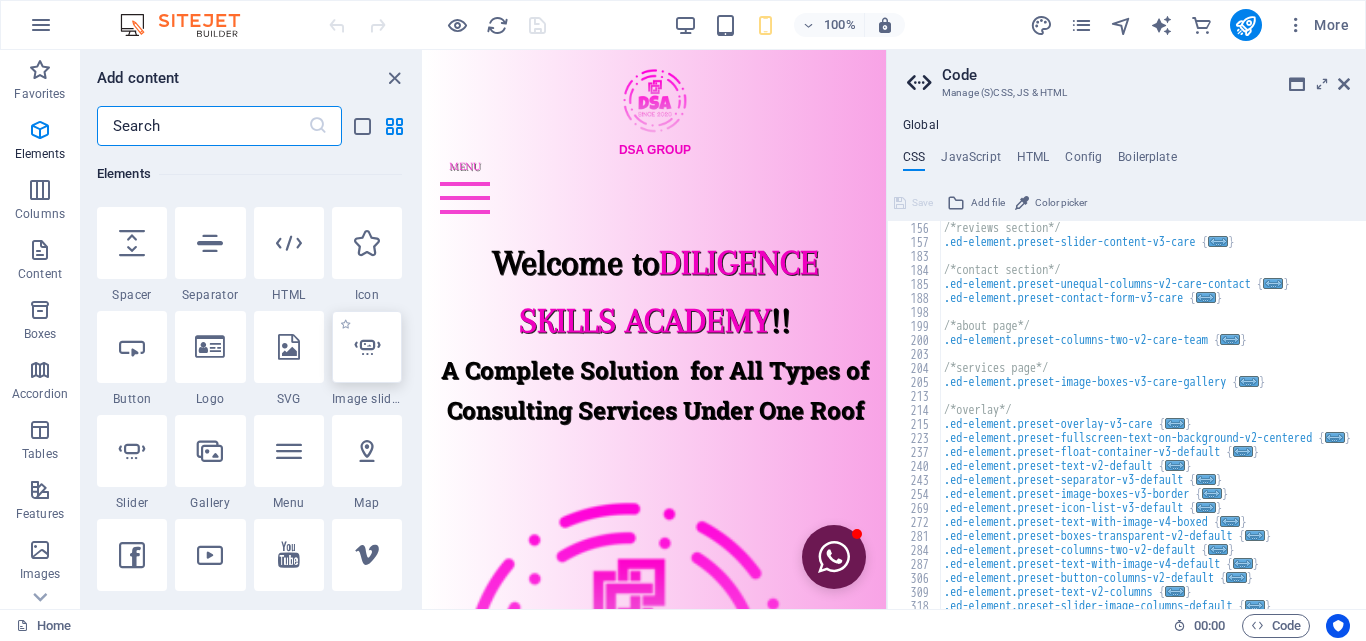 scroll, scrollTop: 113, scrollLeft: 0, axis: vertical 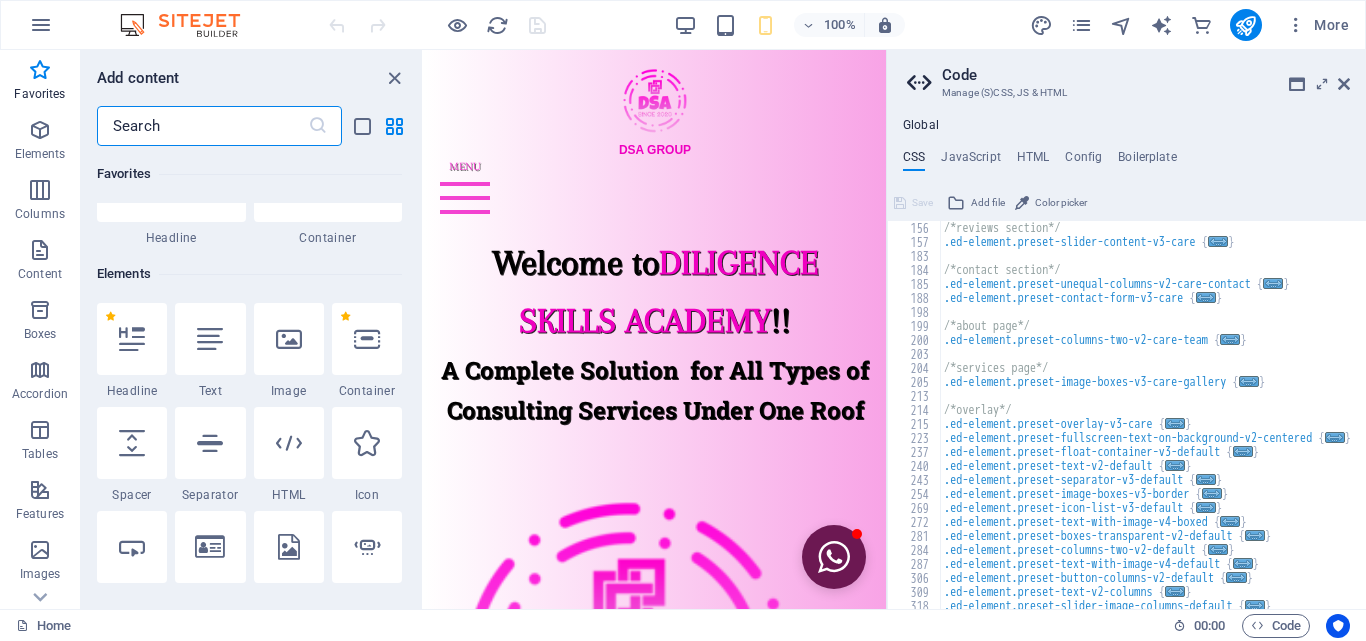 click at bounding box center [202, 126] 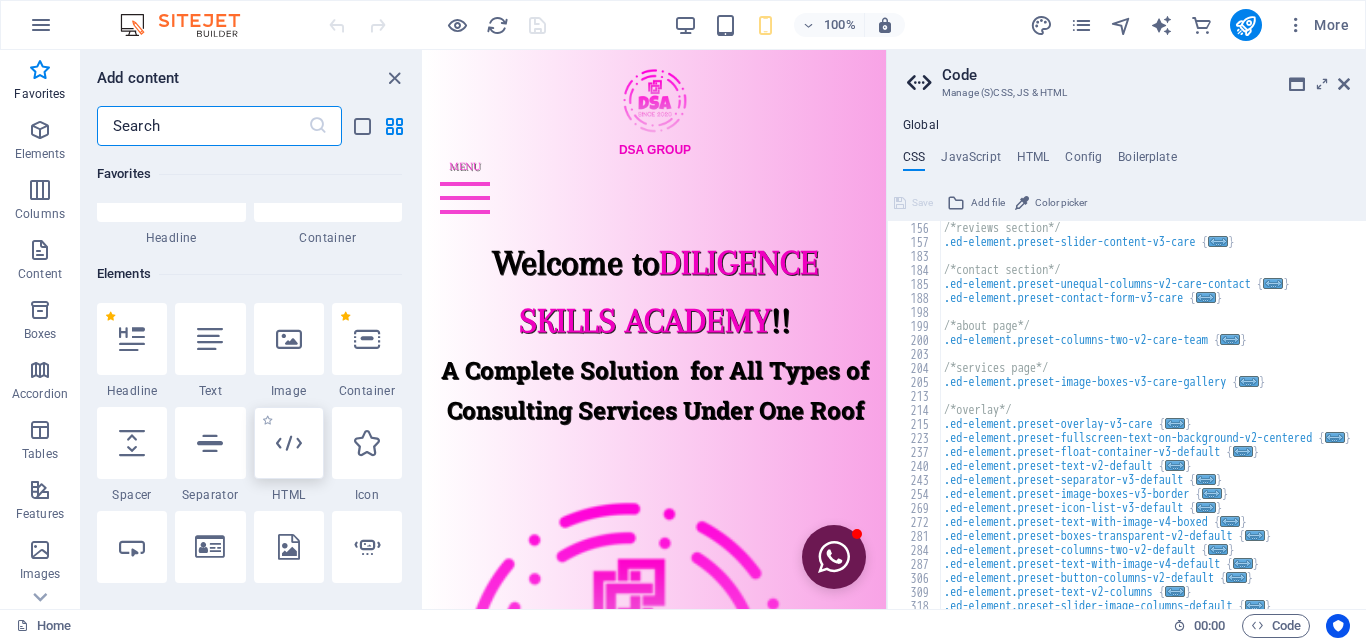 scroll, scrollTop: 213, scrollLeft: 0, axis: vertical 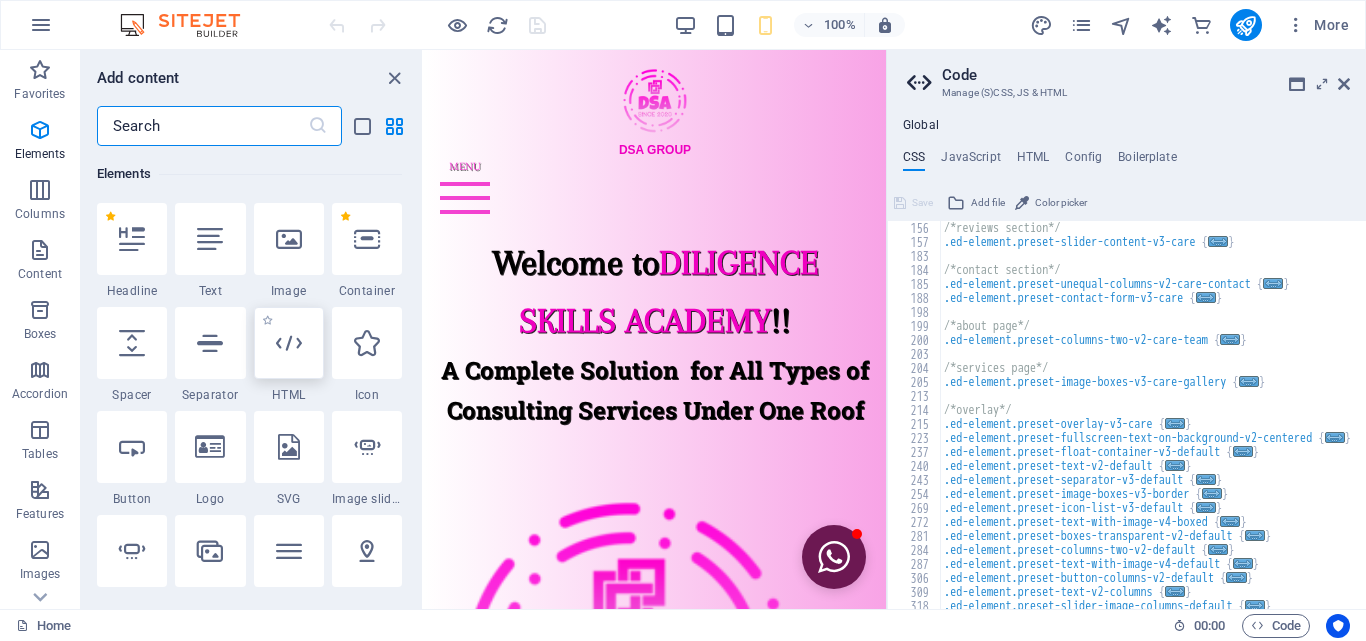 click at bounding box center (289, 343) 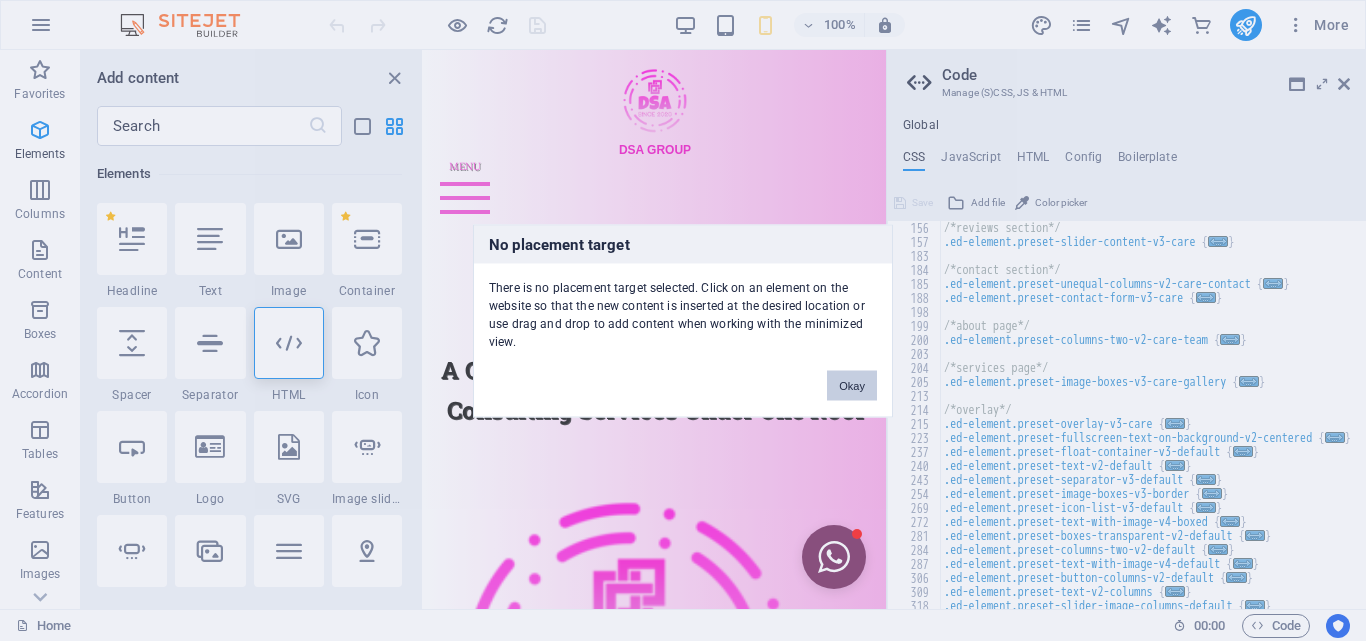 click on "Okay" at bounding box center (852, 385) 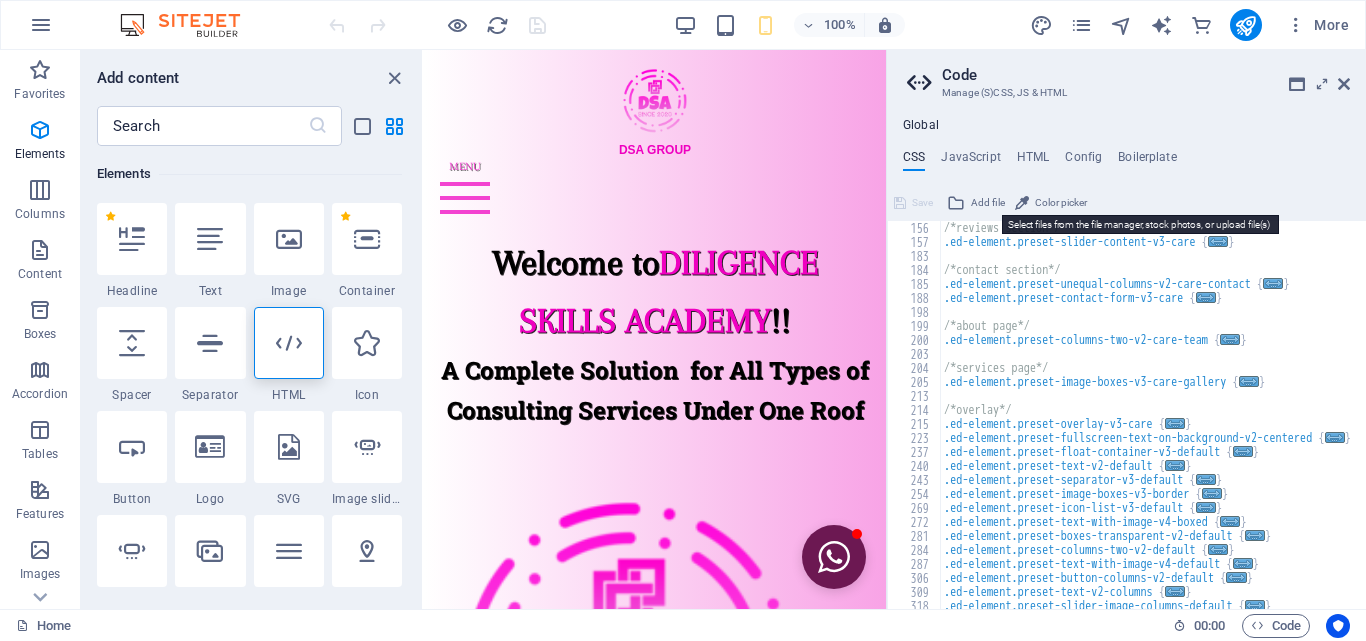 click on "Add file" at bounding box center [988, 203] 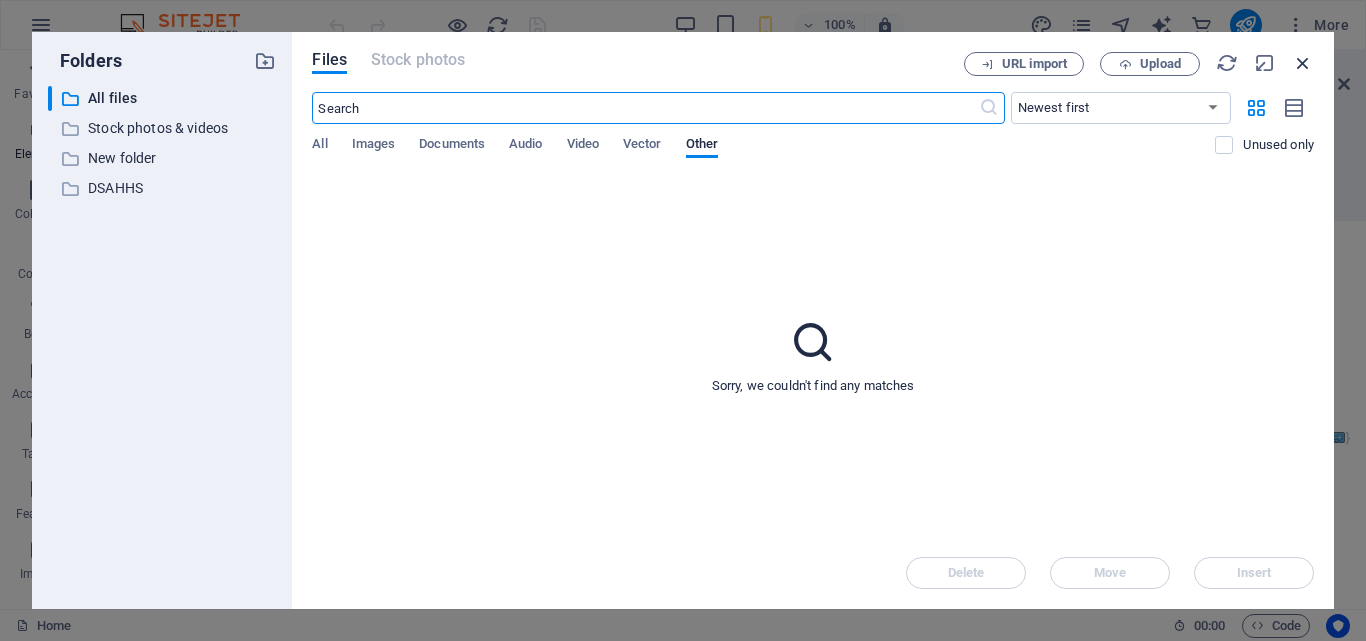 click at bounding box center (1303, 63) 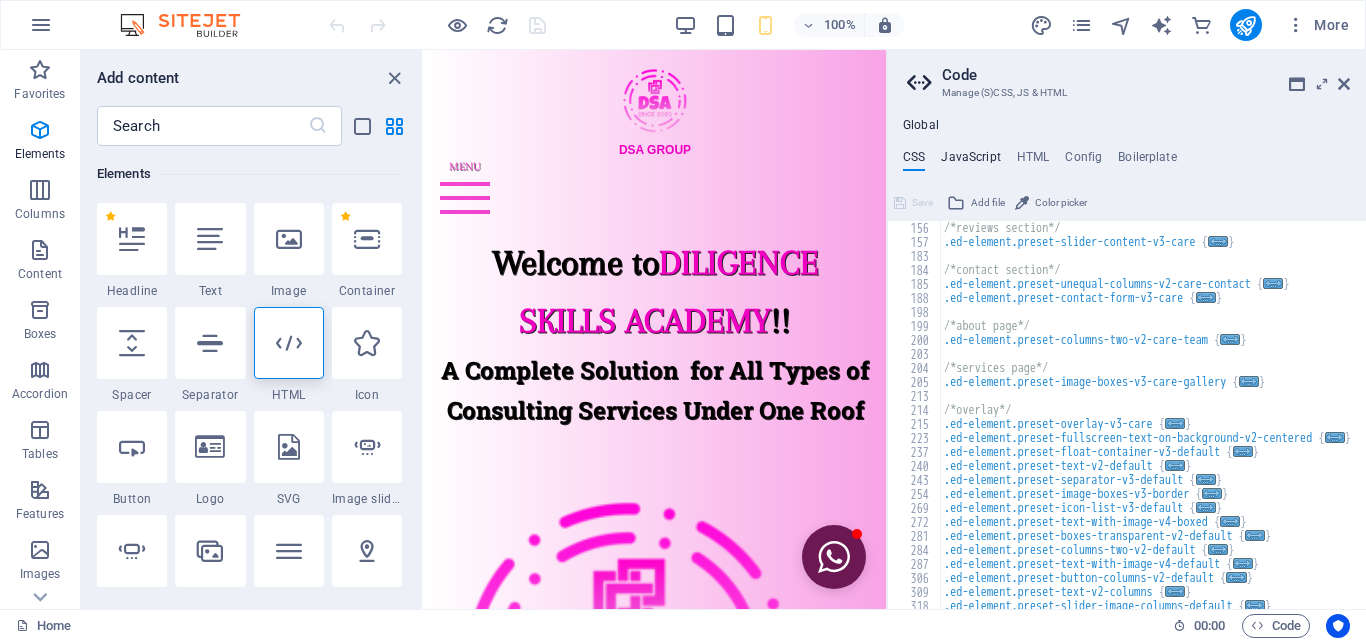 click on "JavaScript" at bounding box center [970, 161] 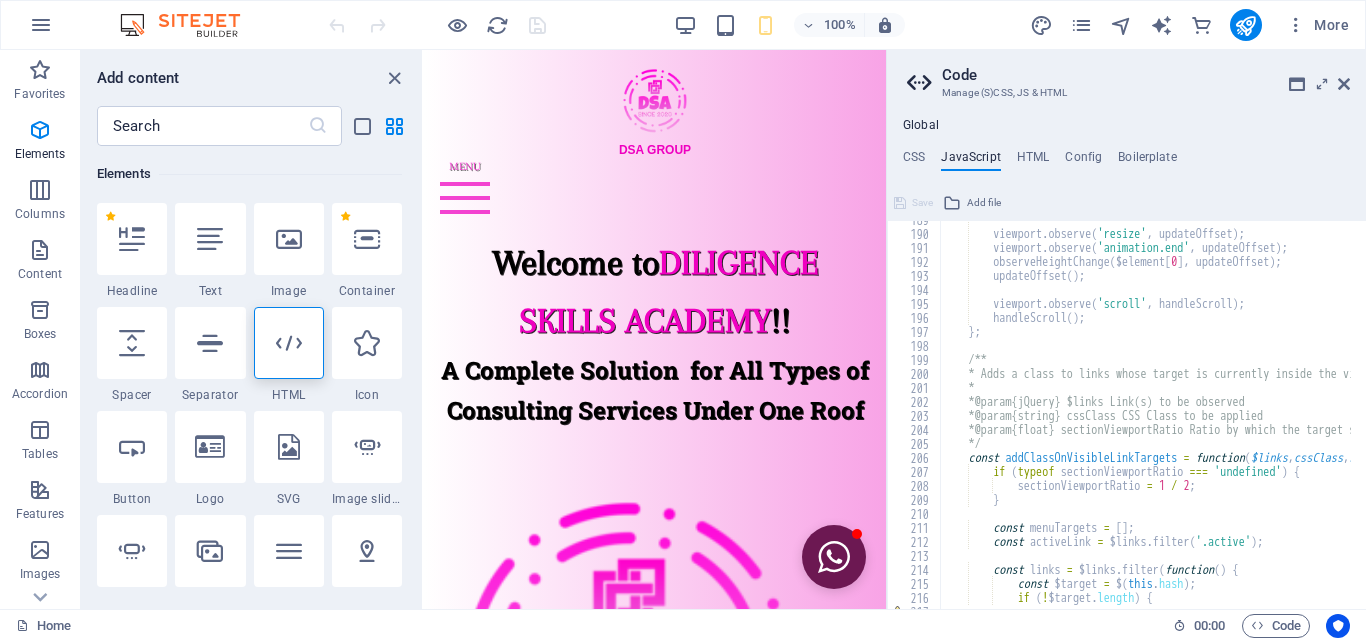 scroll, scrollTop: 2520, scrollLeft: 0, axis: vertical 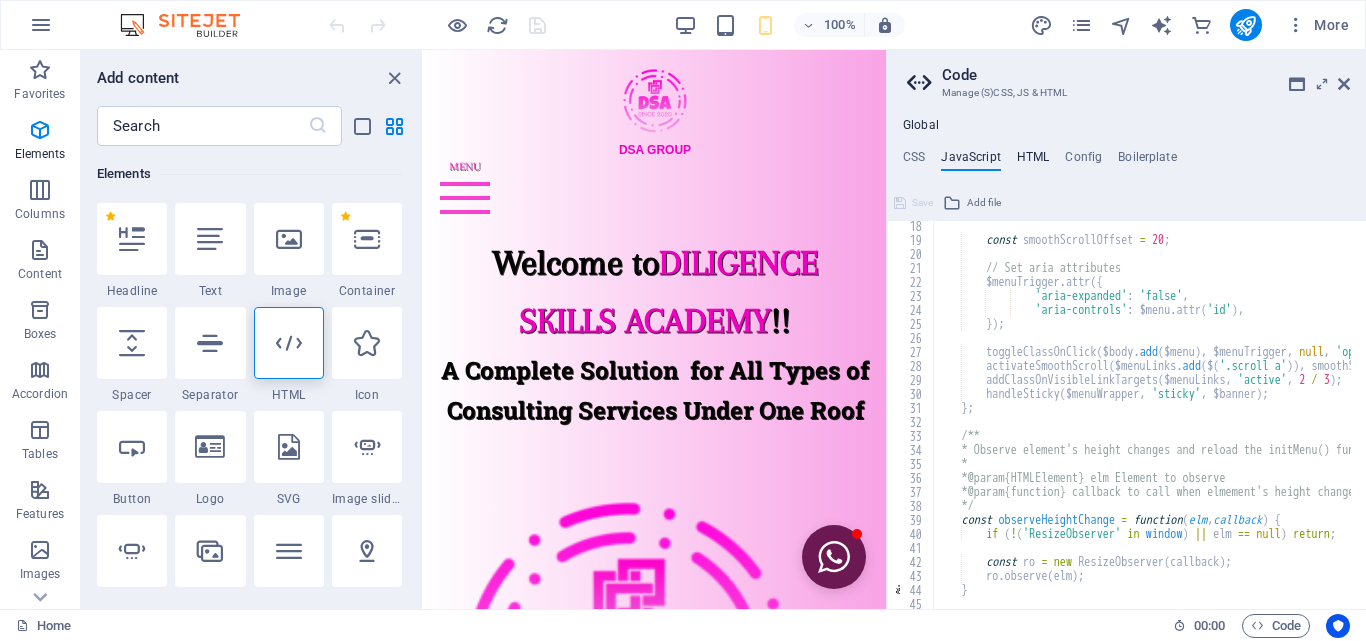 click on "HTML" at bounding box center [1033, 161] 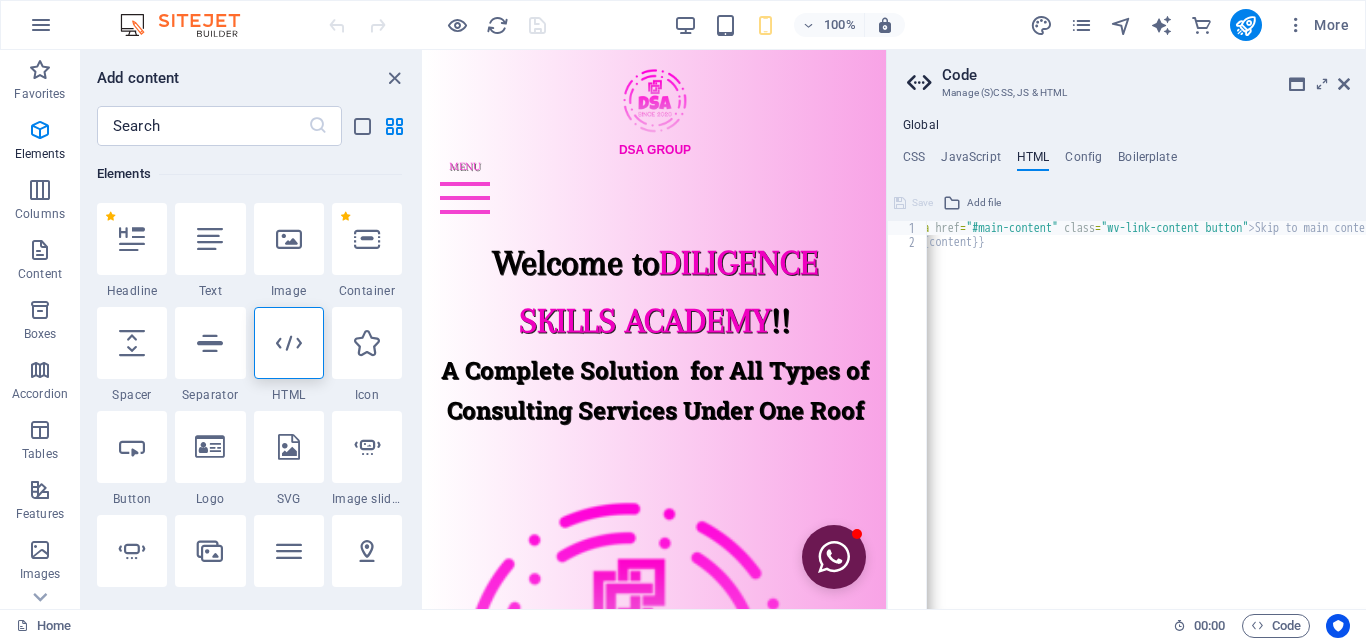 scroll, scrollTop: 0, scrollLeft: 0, axis: both 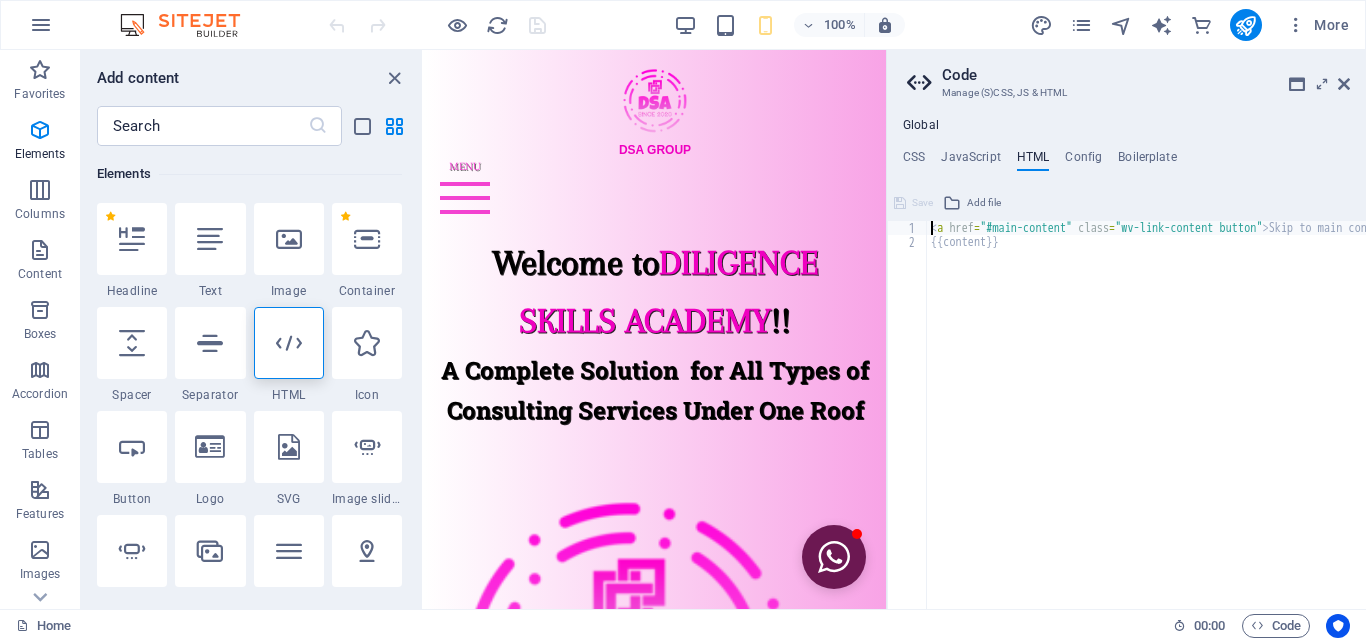 click on "< a   href = "#main-content"   class = "wv-link-content button" > Skip to main content </ a > {{content}}" at bounding box center [1197, 421] 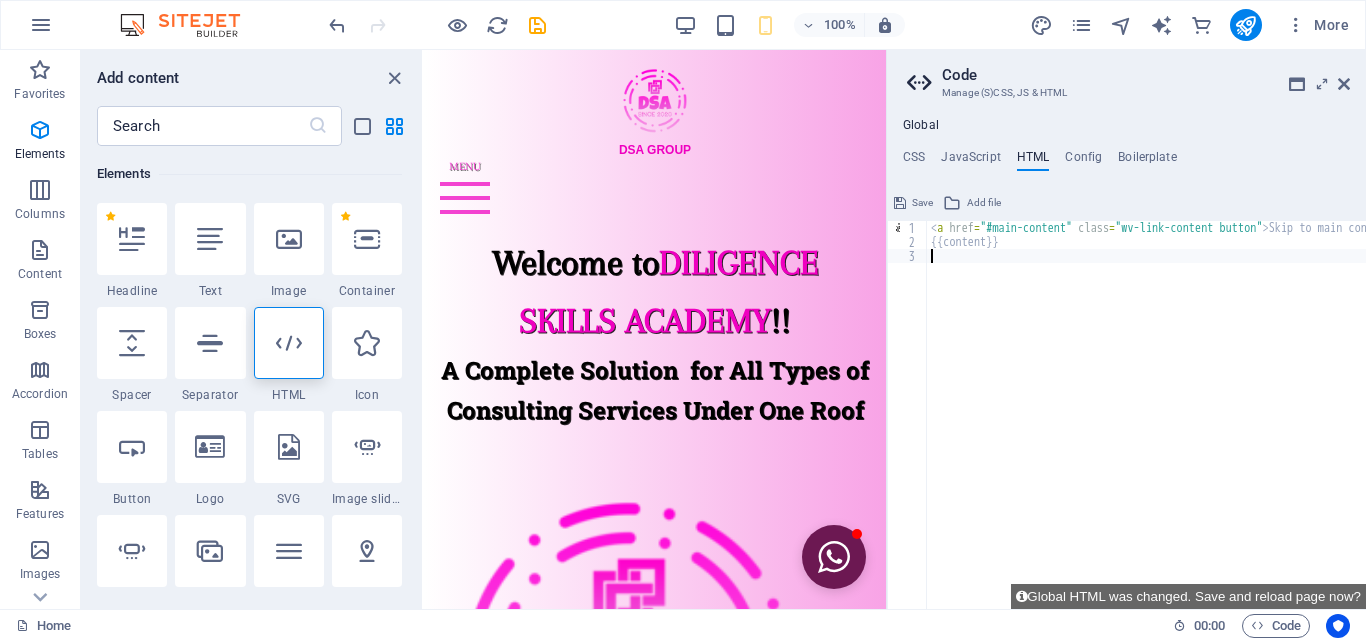 paste on "</script>" 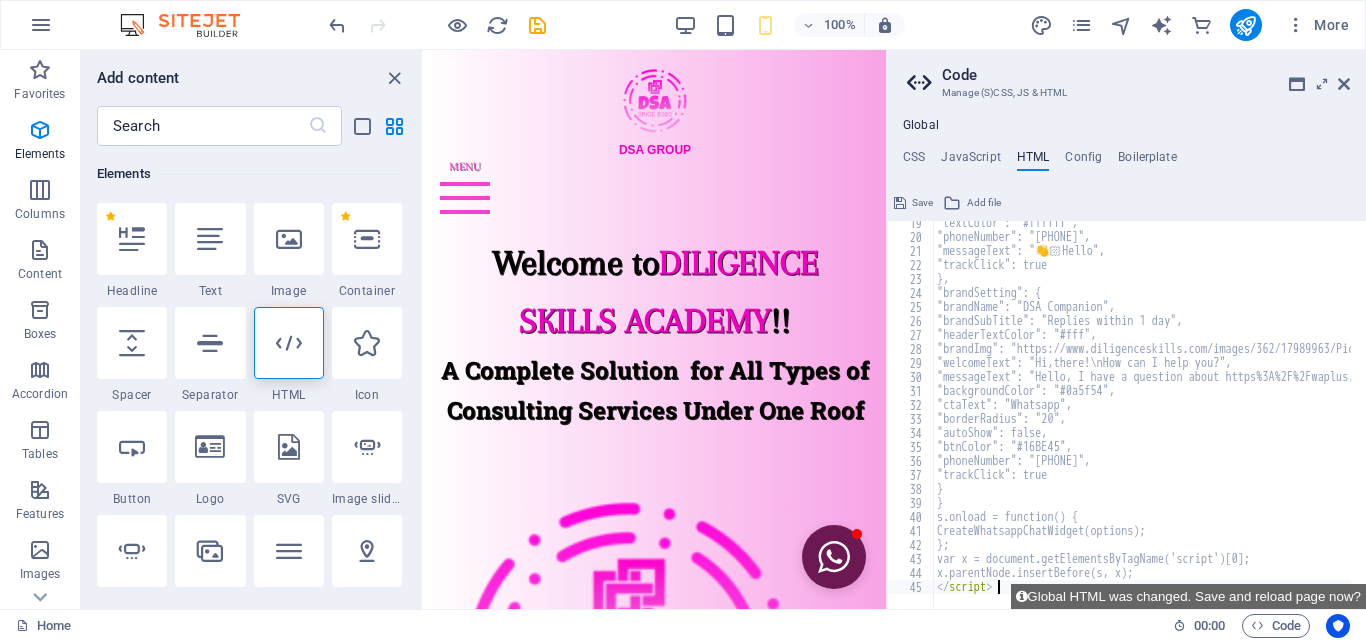 scroll, scrollTop: 257, scrollLeft: 0, axis: vertical 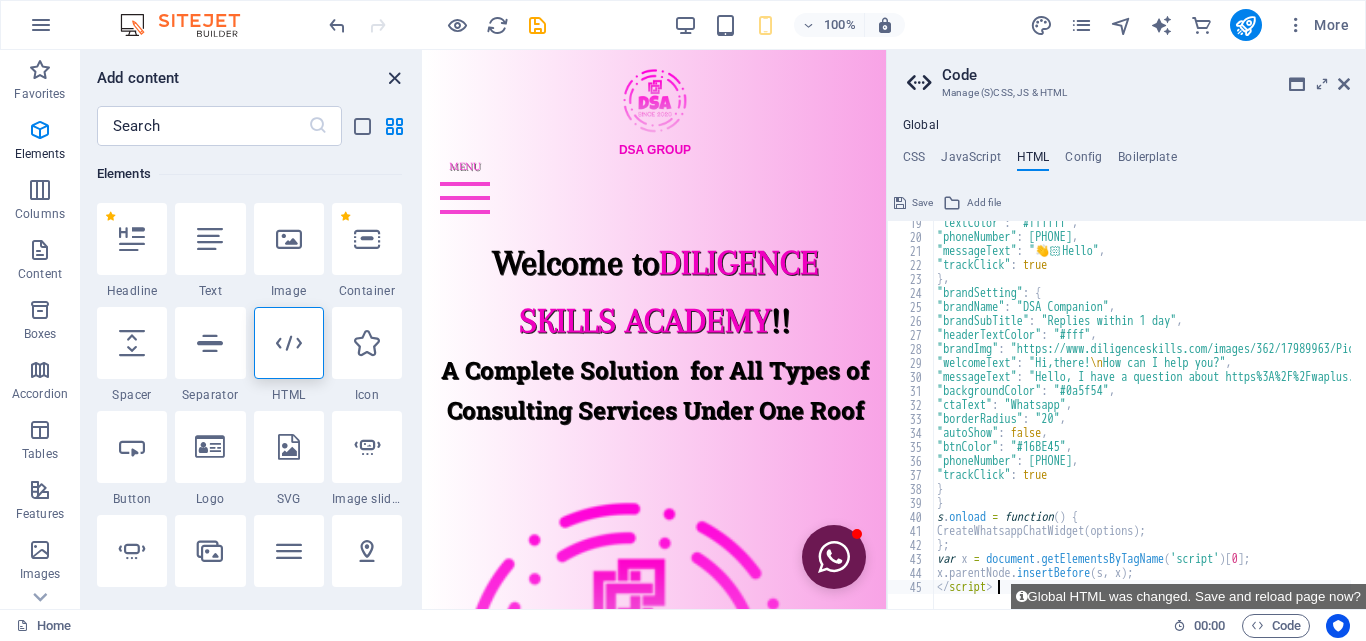 click at bounding box center (394, 78) 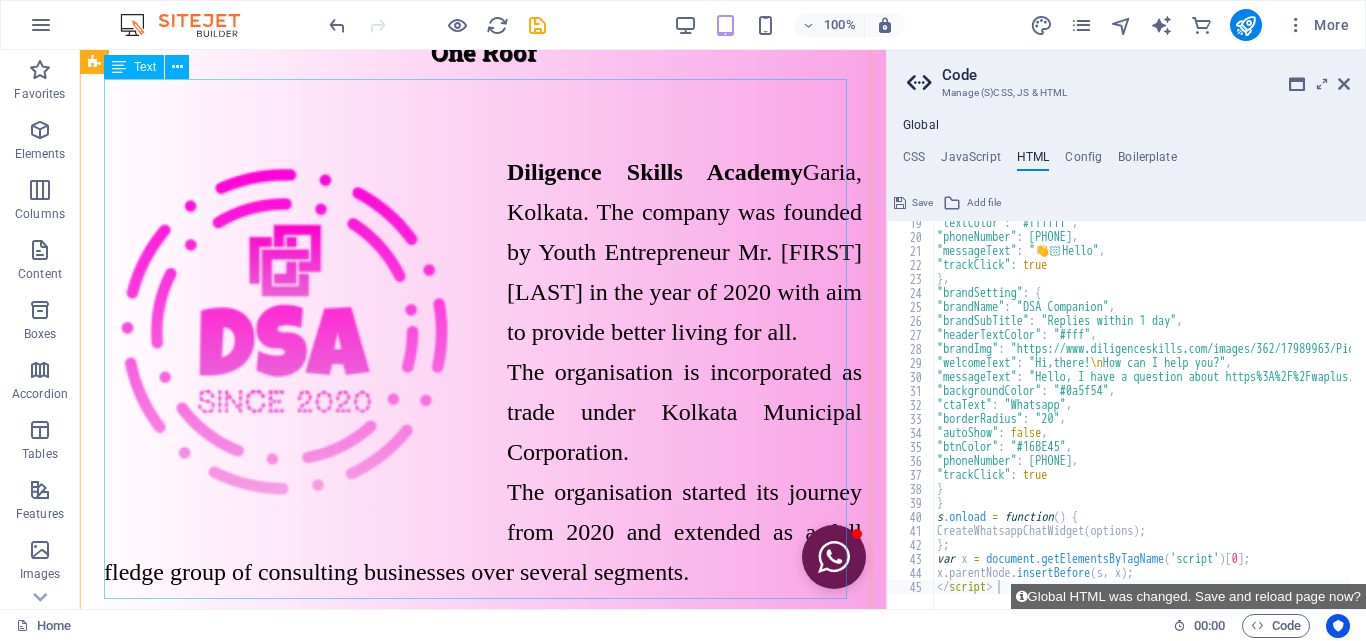 scroll, scrollTop: 0, scrollLeft: 0, axis: both 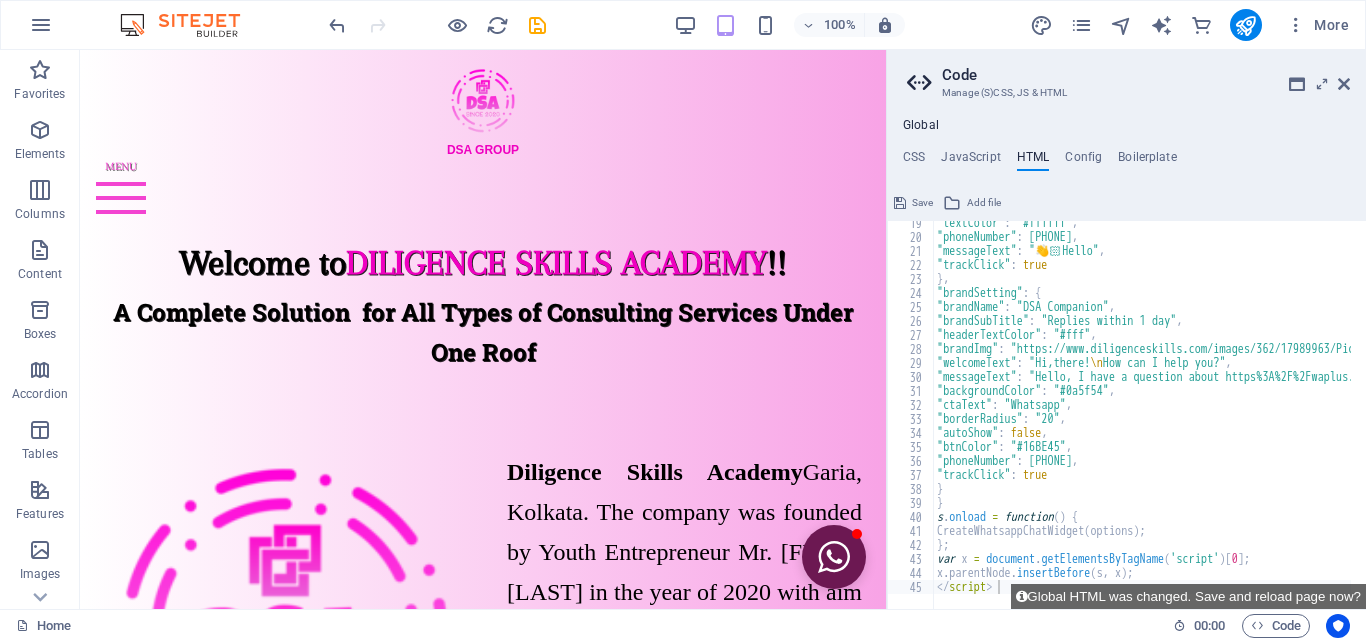 click on "Save" at bounding box center [922, 203] 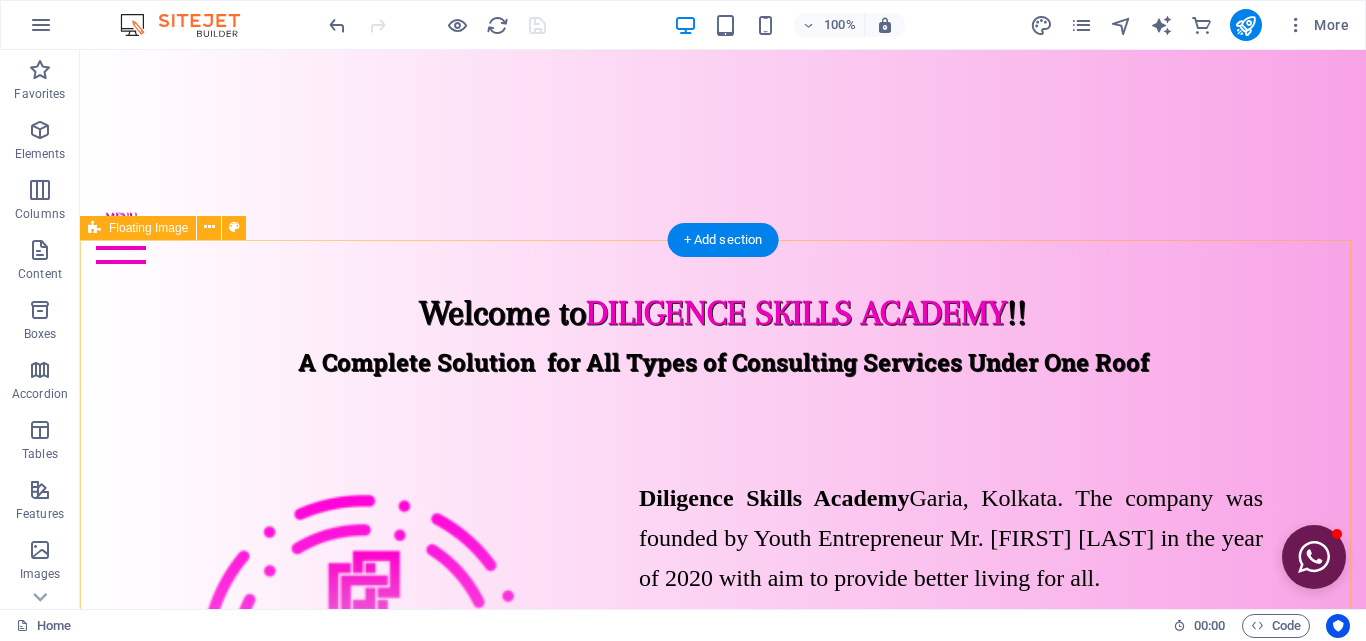 scroll, scrollTop: 0, scrollLeft: 0, axis: both 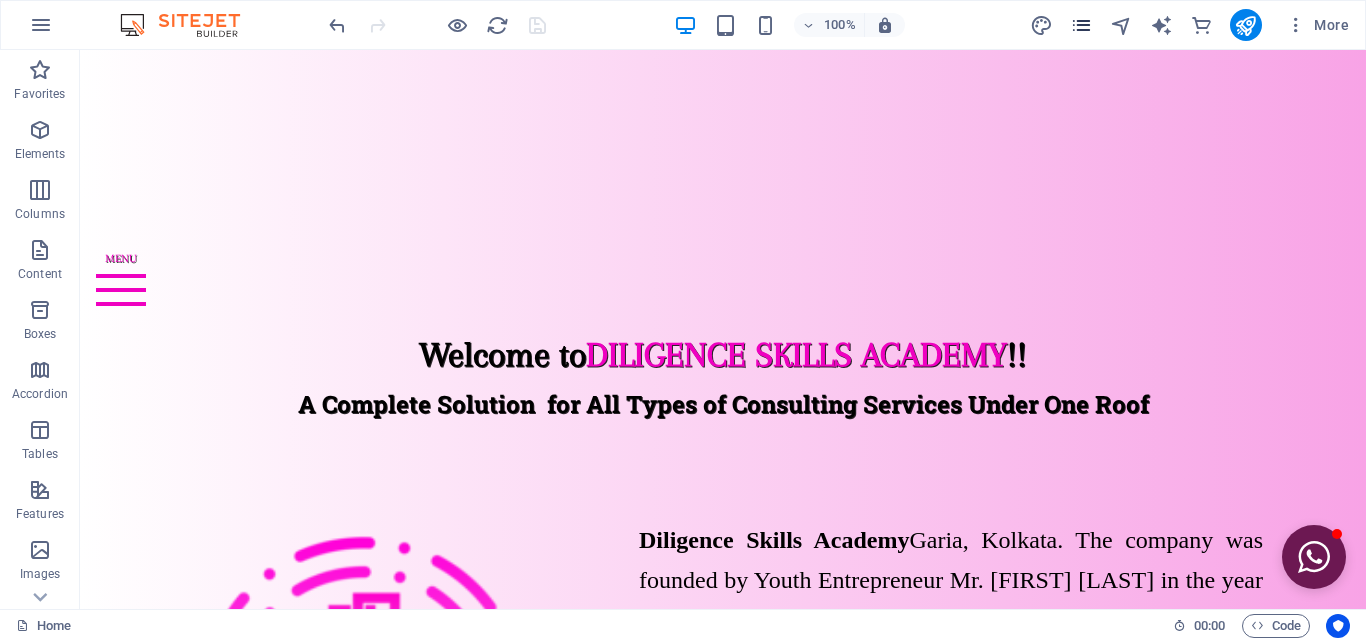 click at bounding box center [1081, 25] 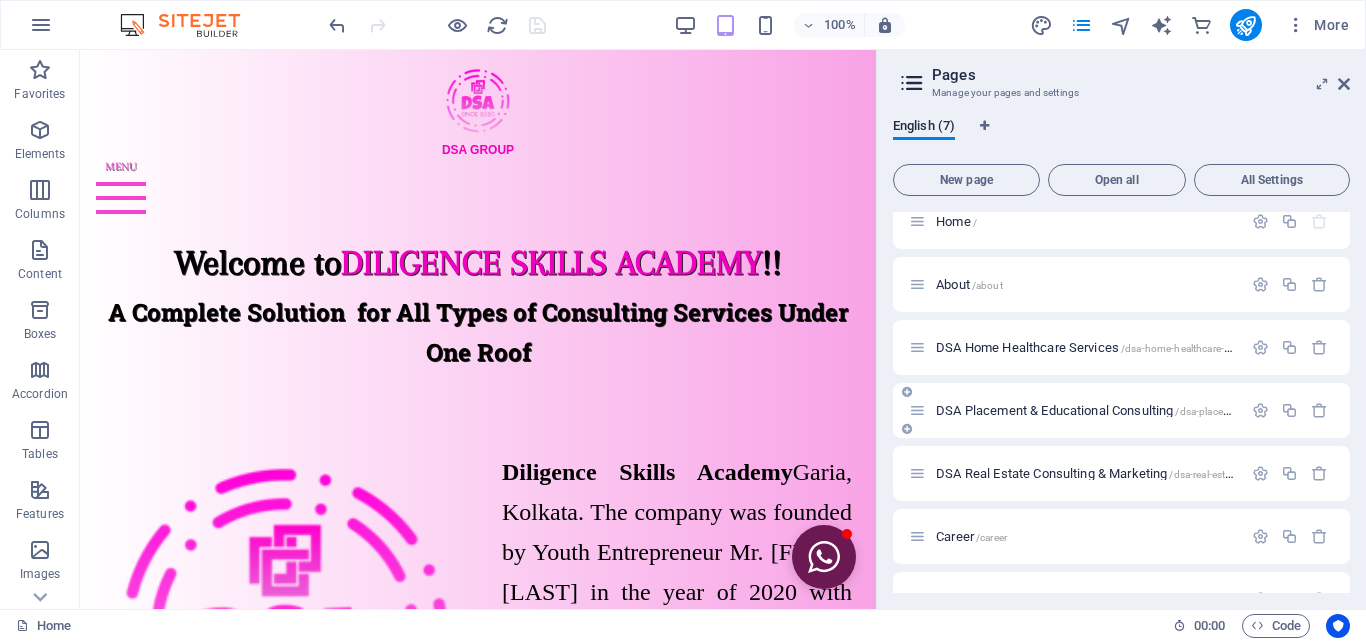scroll, scrollTop: 0, scrollLeft: 0, axis: both 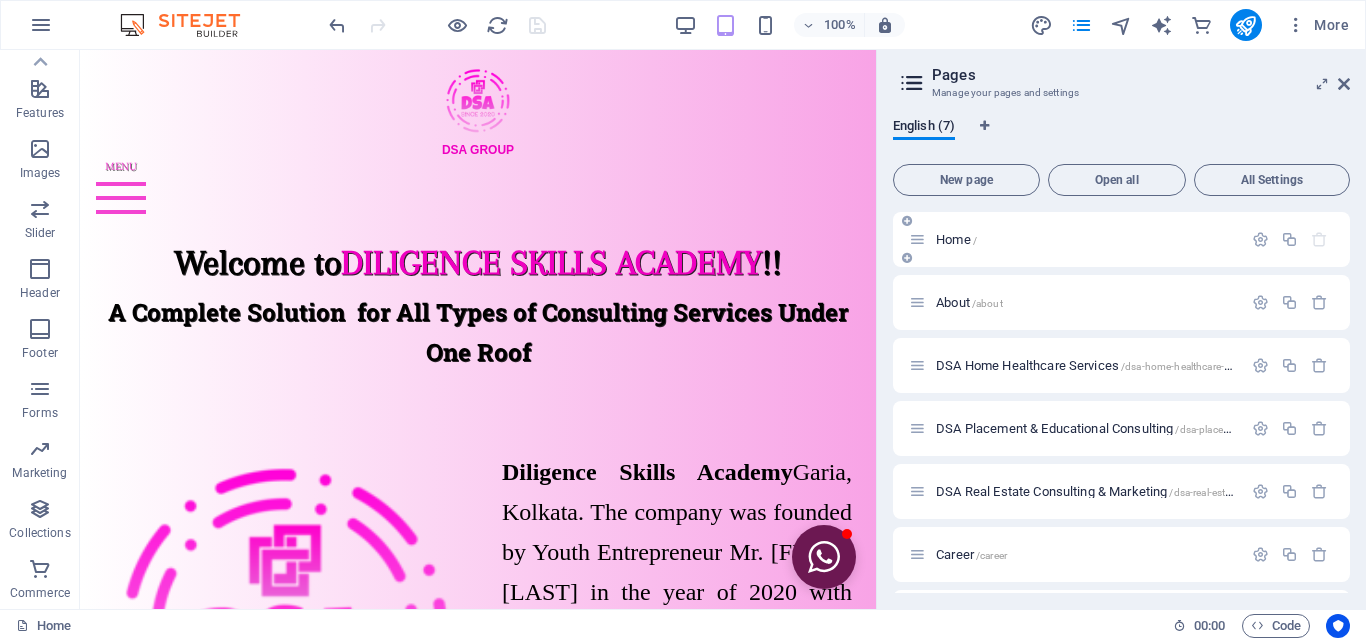 click at bounding box center (917, 239) 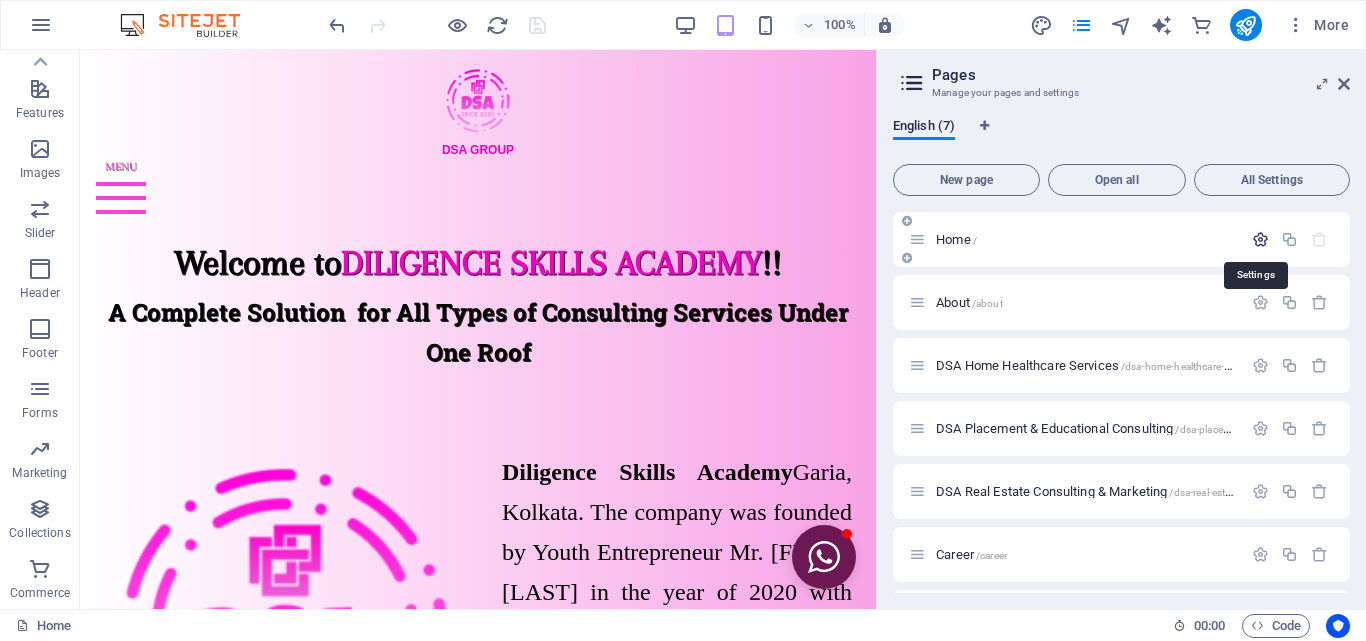 click at bounding box center (1260, 239) 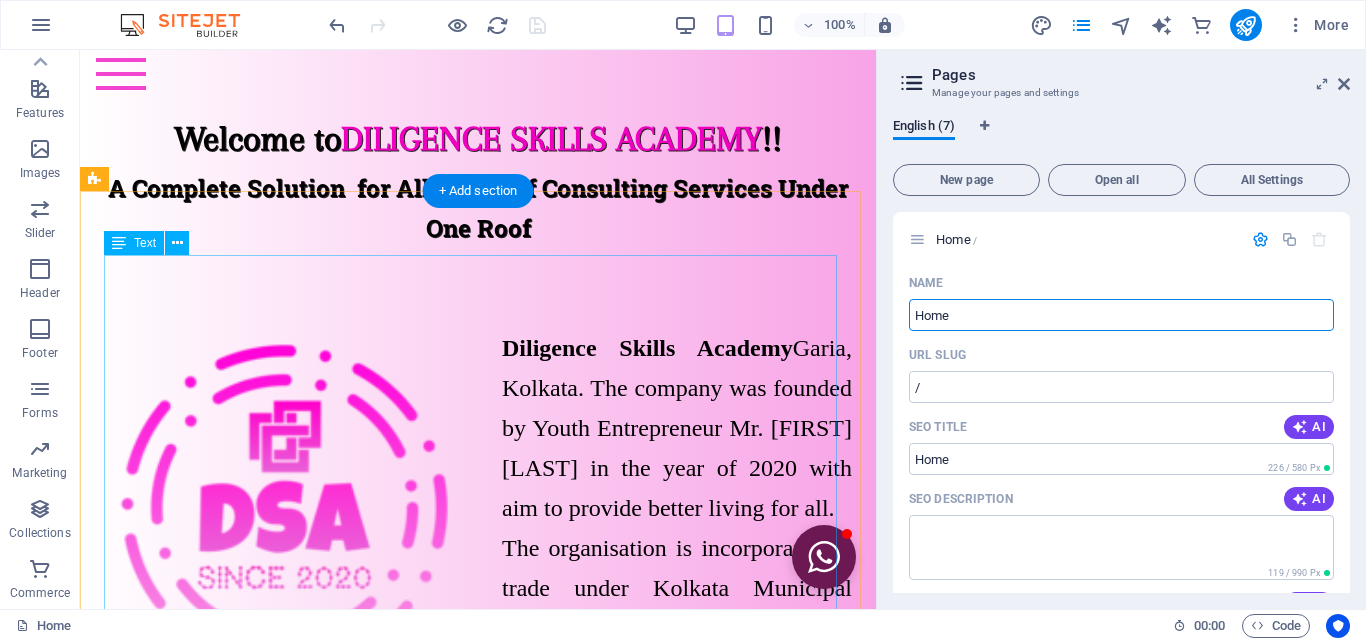 scroll, scrollTop: 200, scrollLeft: 0, axis: vertical 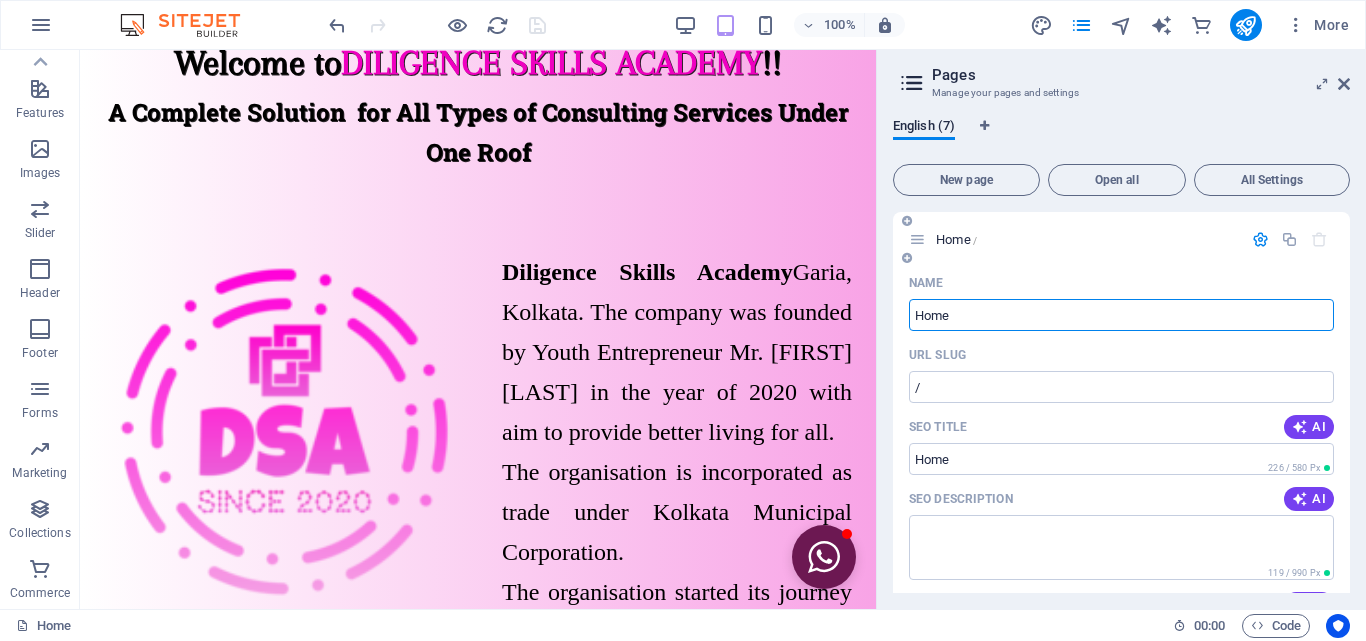click at bounding box center [1260, 239] 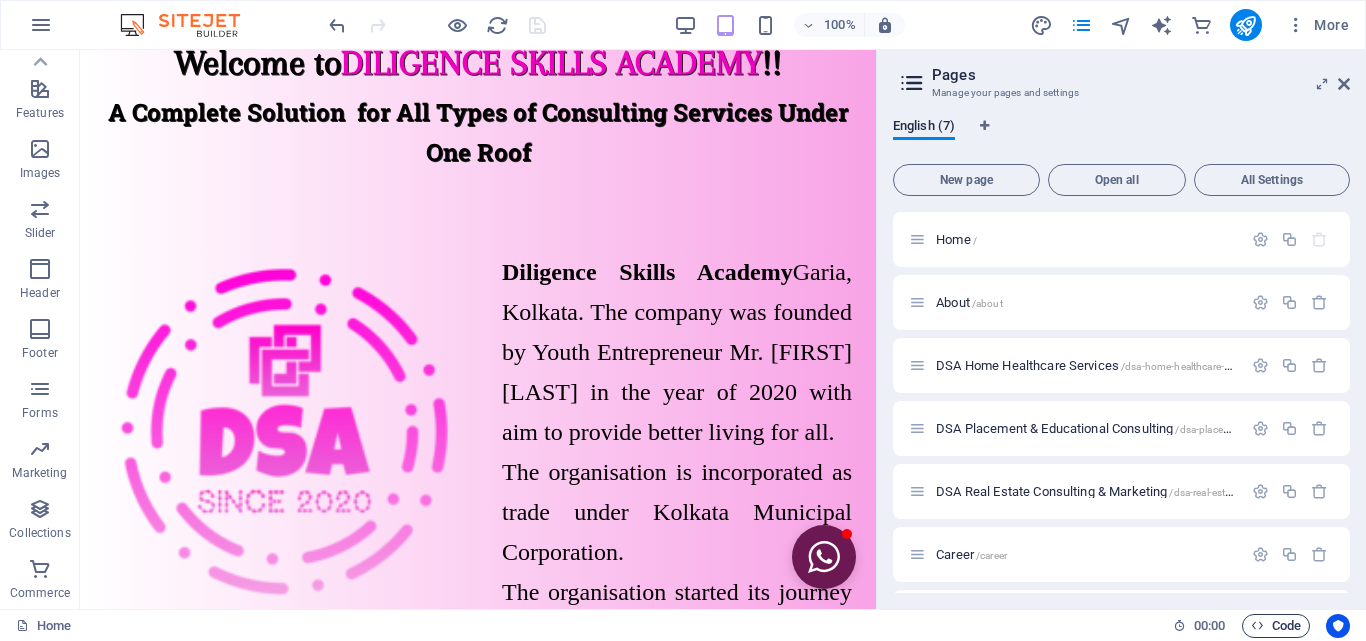 click on "Code" at bounding box center [1276, 626] 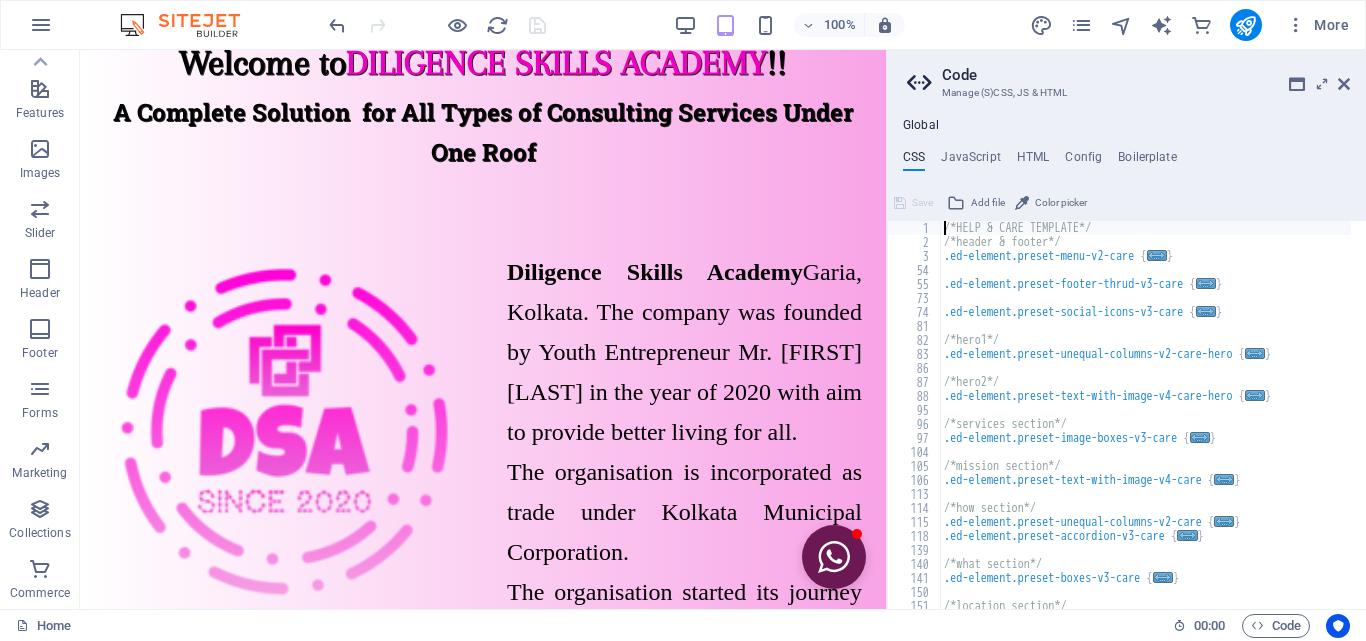 scroll, scrollTop: 0, scrollLeft: 0, axis: both 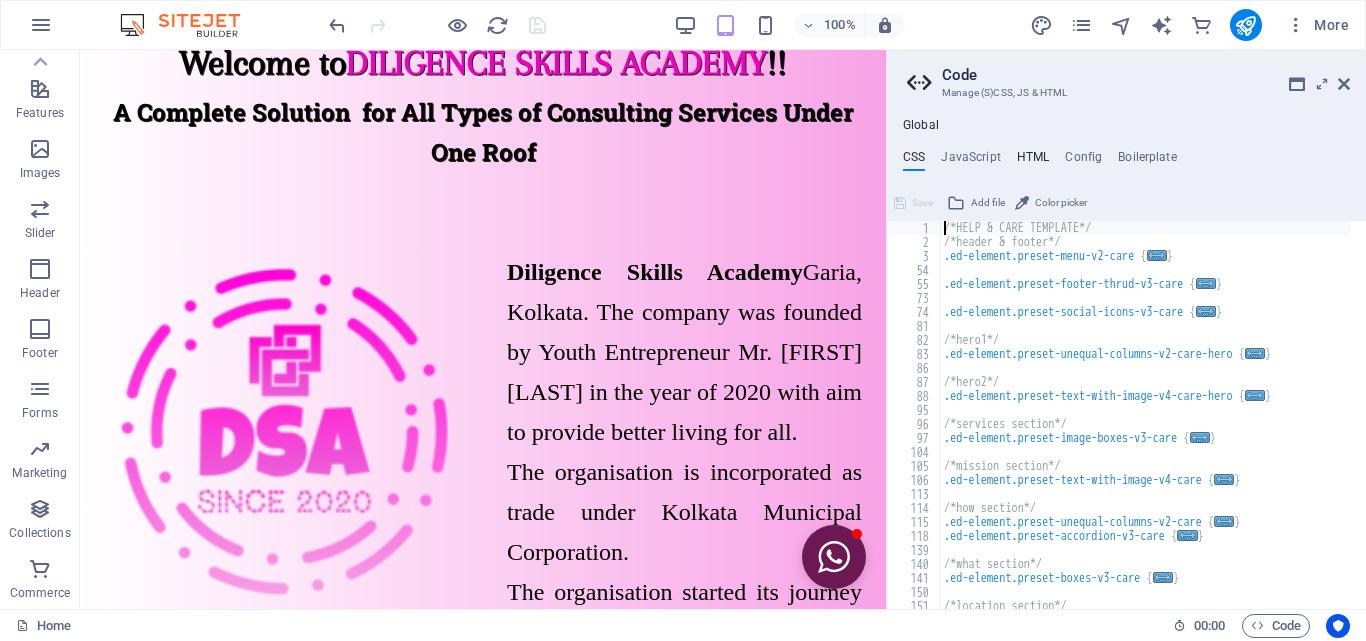 click on "HTML" at bounding box center [1033, 161] 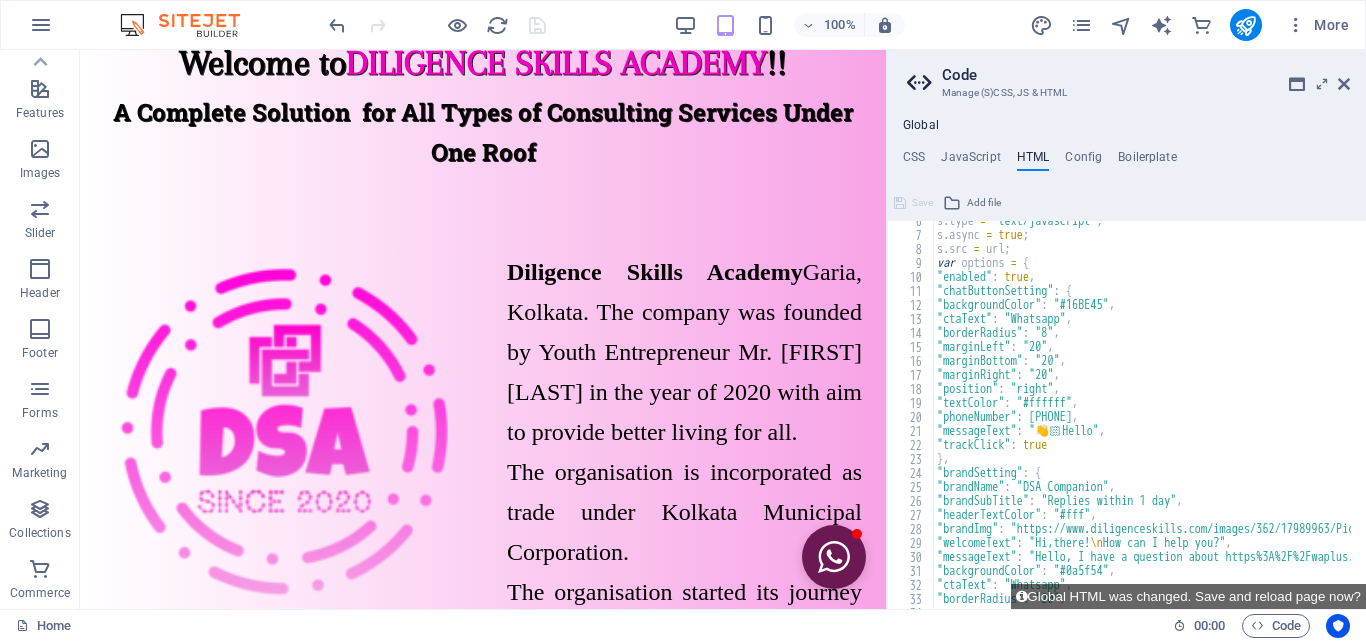scroll, scrollTop: 0, scrollLeft: 0, axis: both 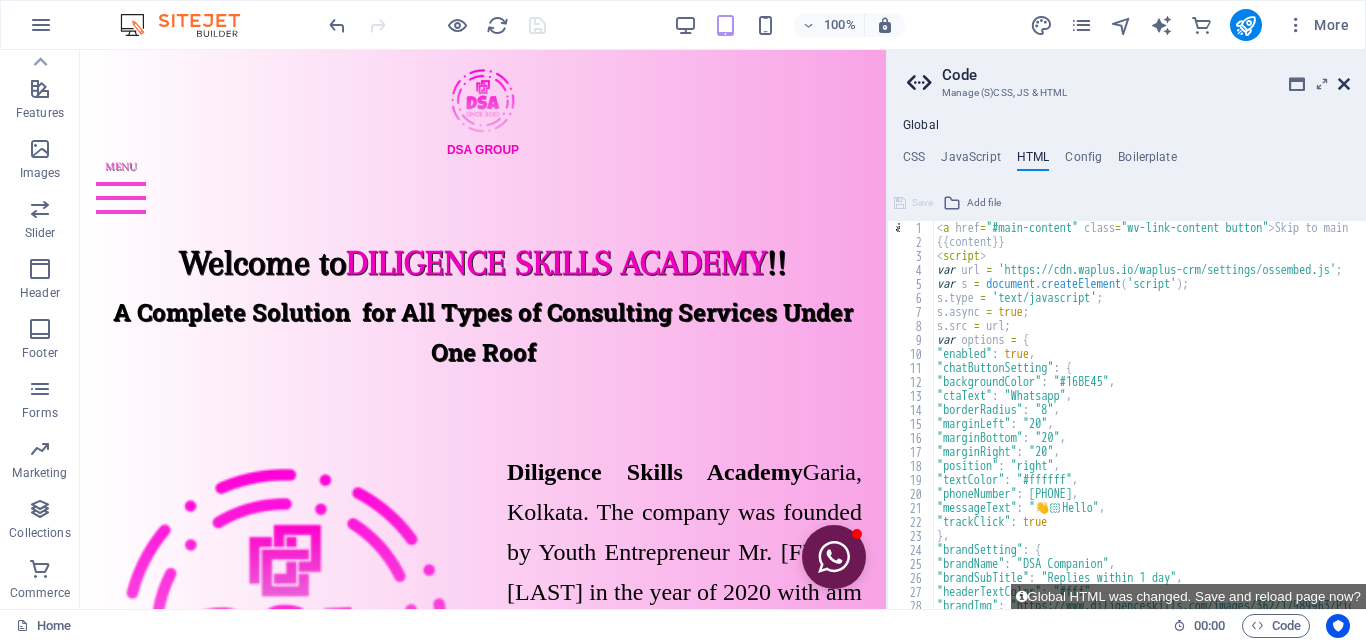click at bounding box center [1344, 84] 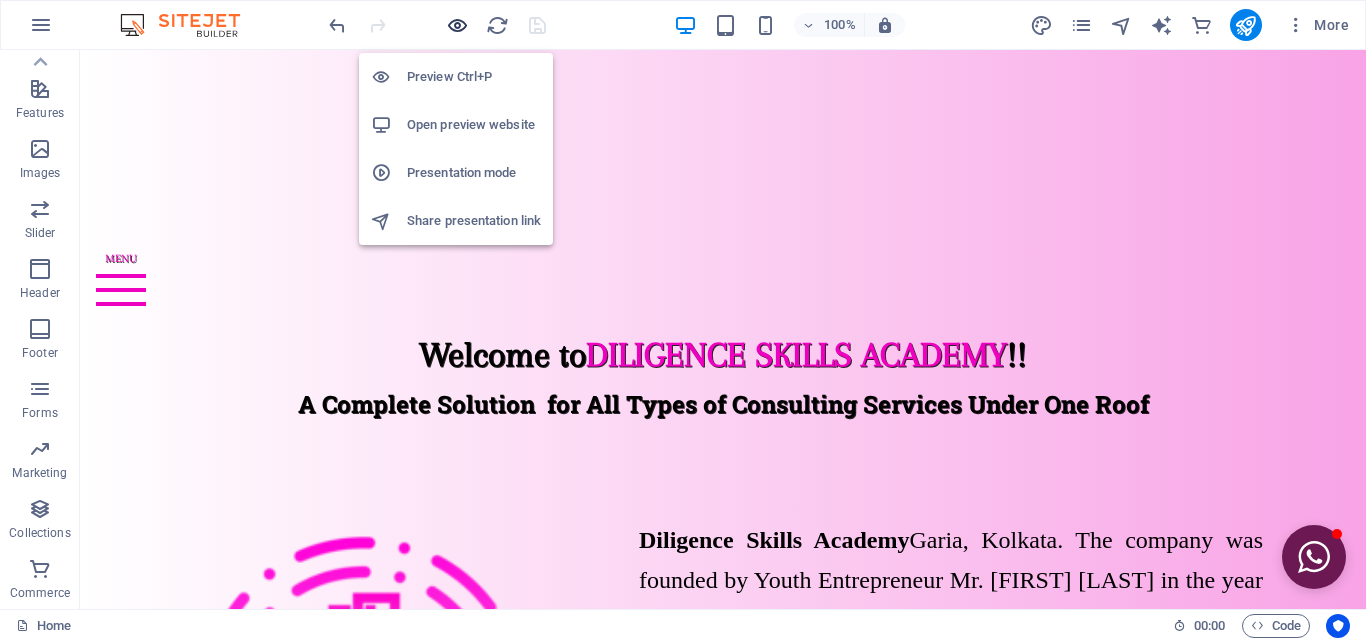 click at bounding box center (457, 25) 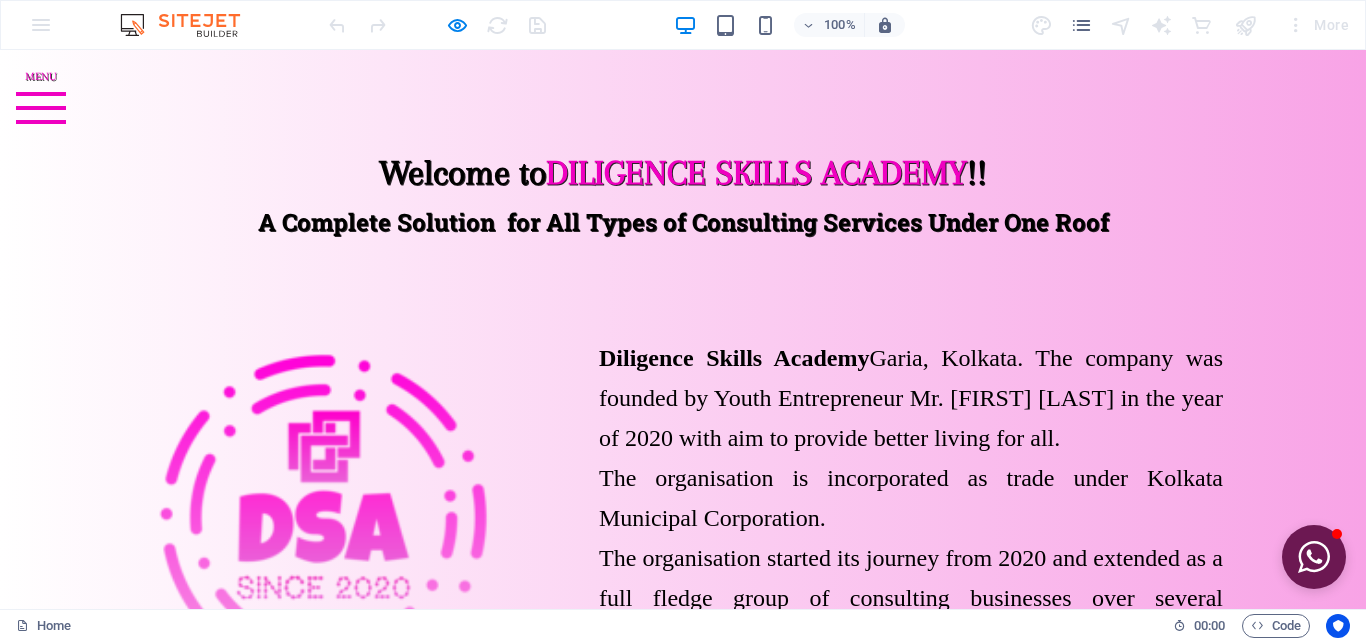 scroll, scrollTop: 300, scrollLeft: 0, axis: vertical 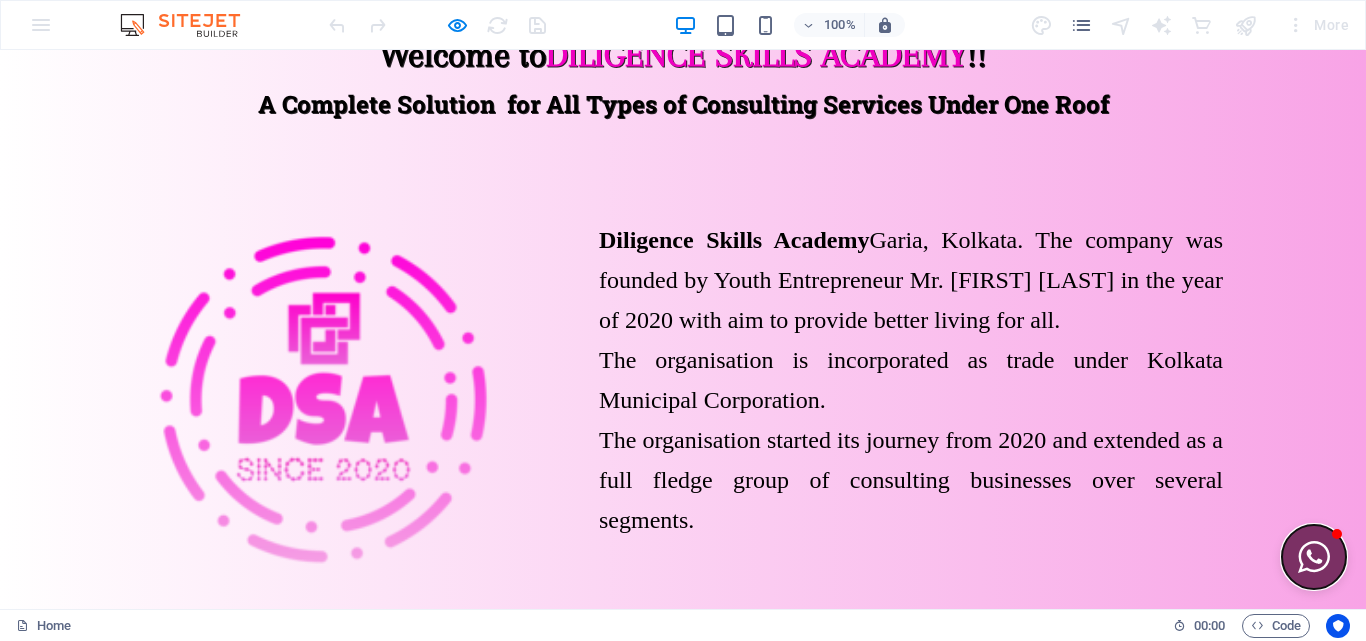 drag, startPoint x: 1296, startPoint y: 549, endPoint x: 1035, endPoint y: 448, distance: 279.8607 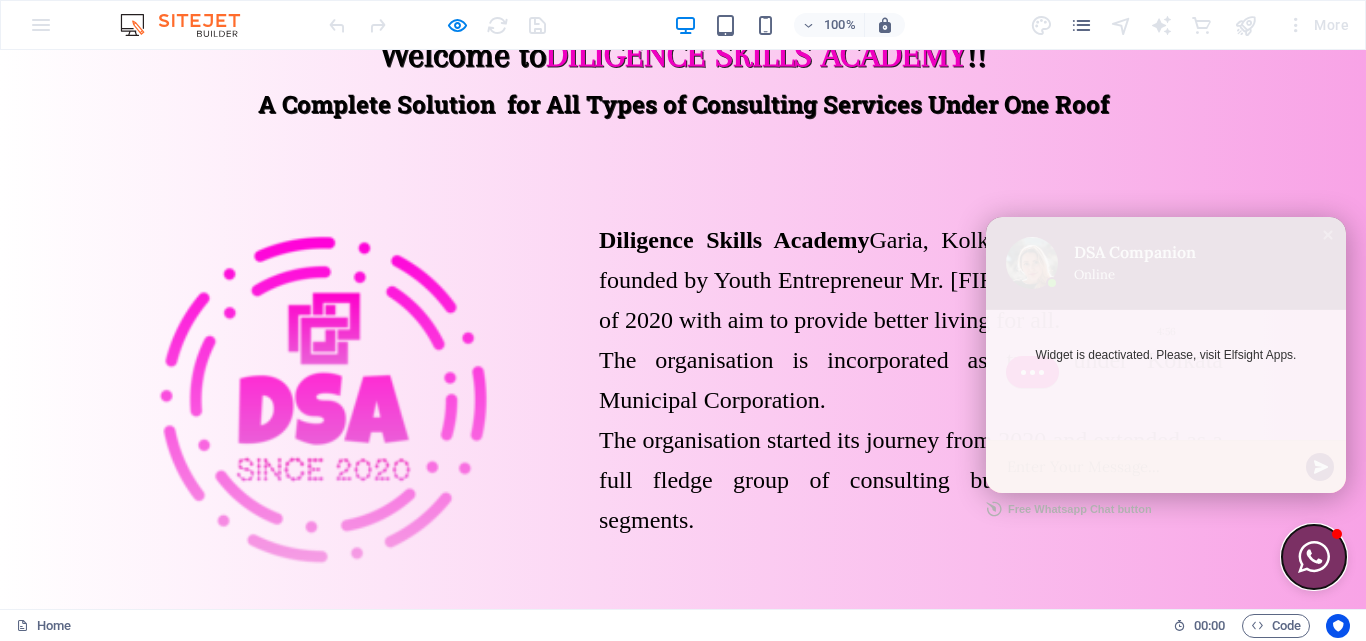 click at bounding box center (1314, 557) 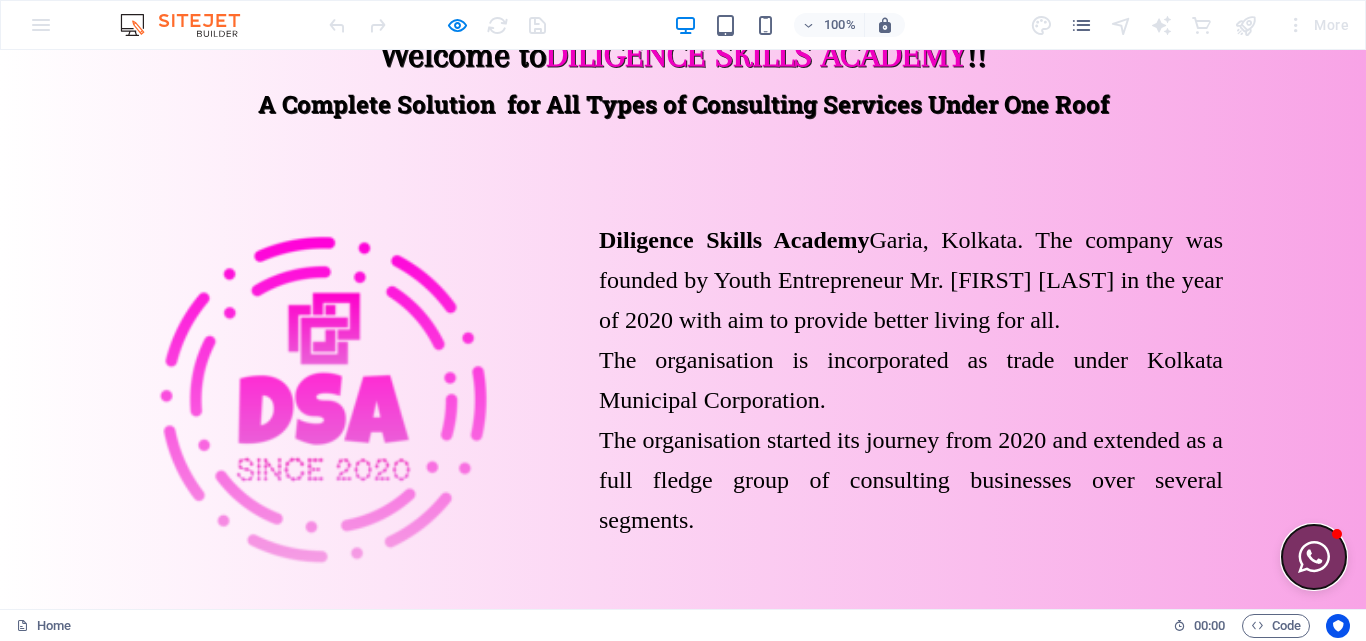 click at bounding box center [1314, 557] 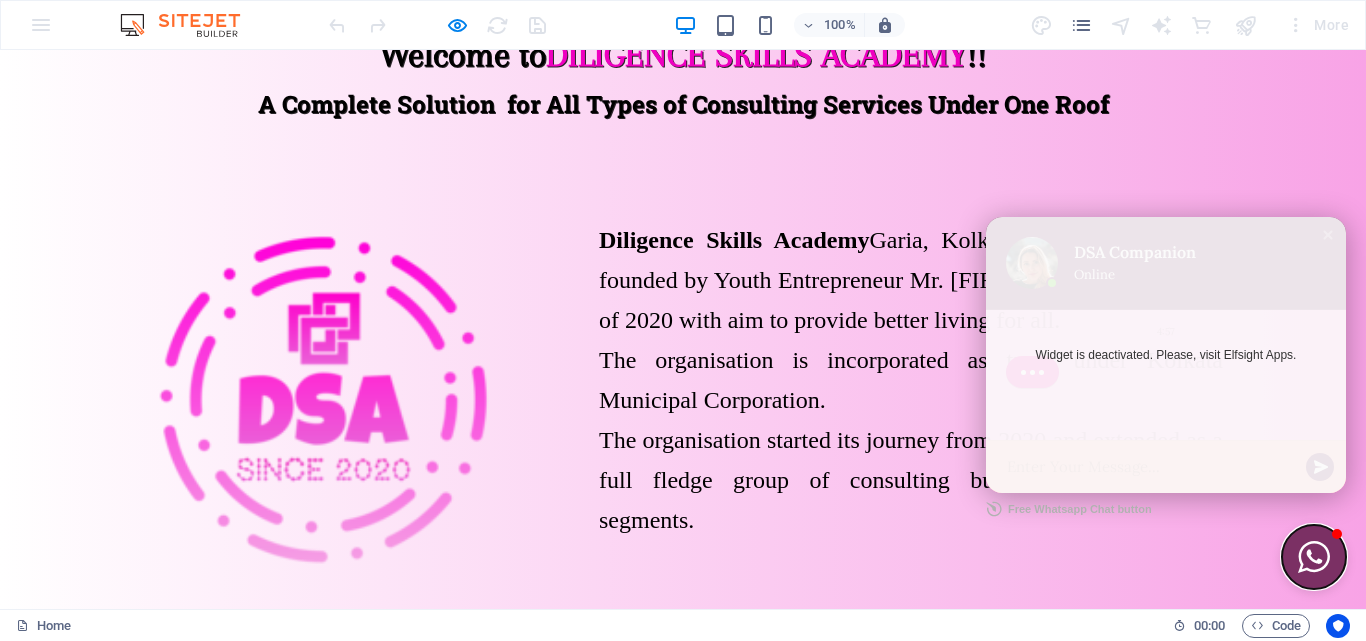 click at bounding box center (1314, 557) 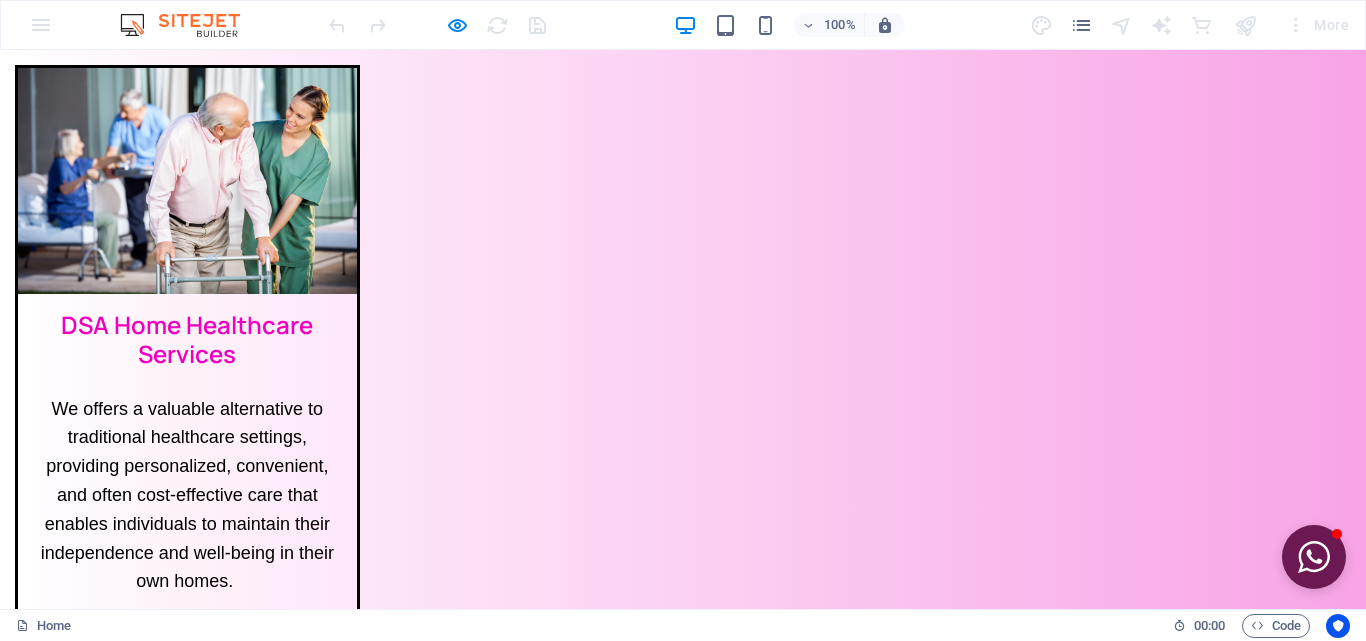 scroll, scrollTop: 1300, scrollLeft: 0, axis: vertical 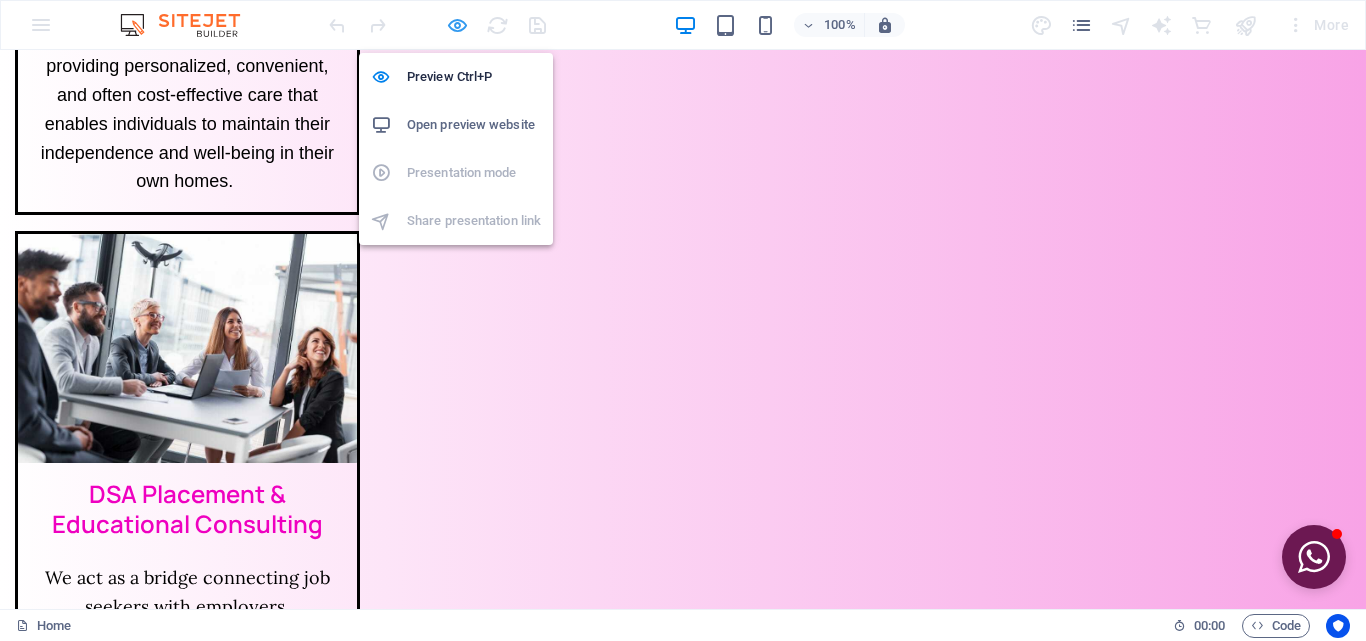 click at bounding box center (457, 25) 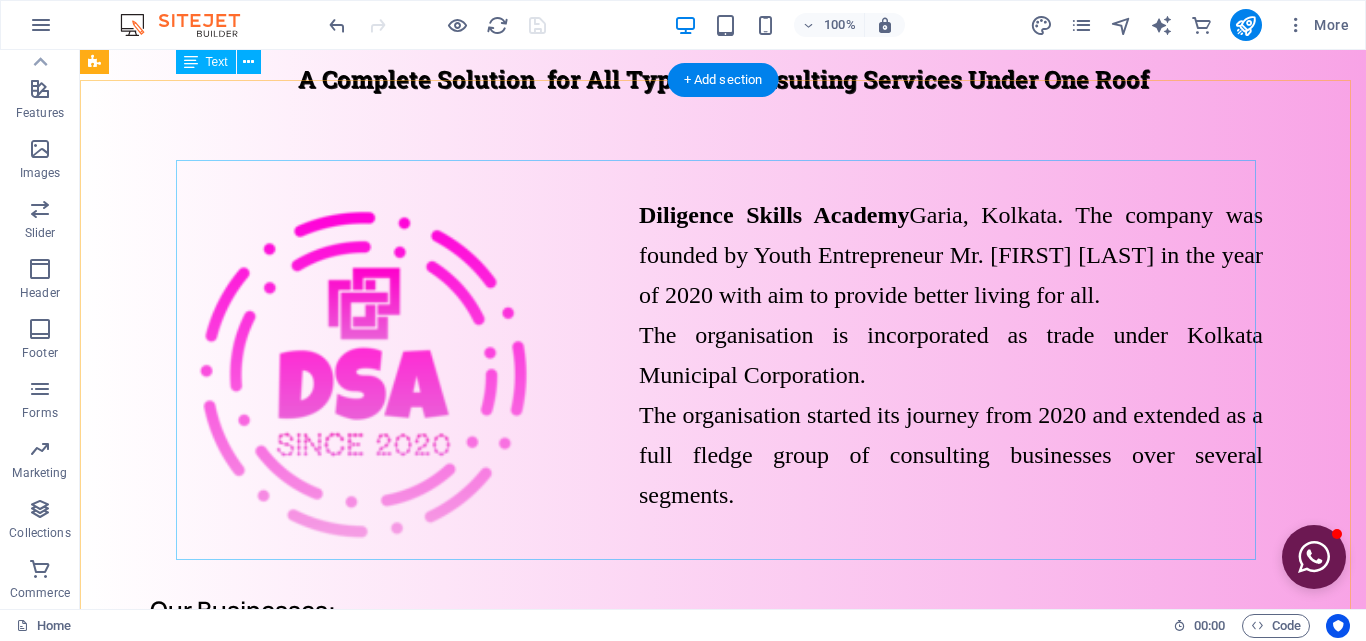 scroll, scrollTop: 0, scrollLeft: 0, axis: both 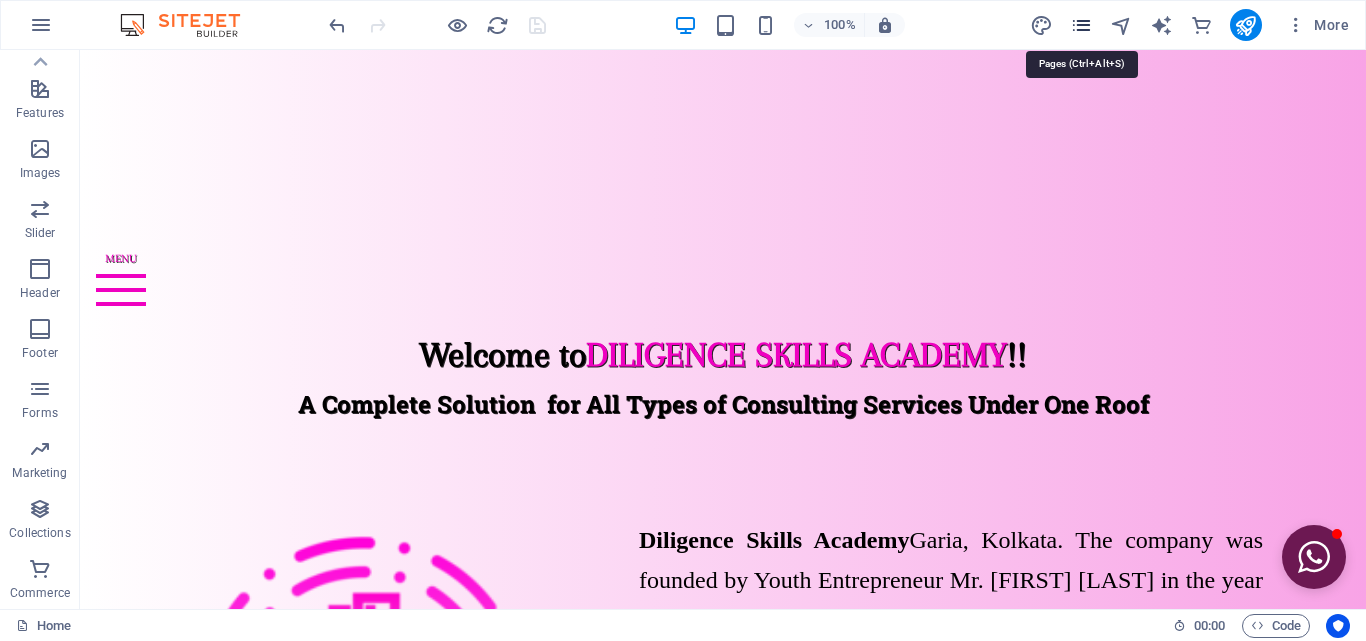 click at bounding box center [1081, 25] 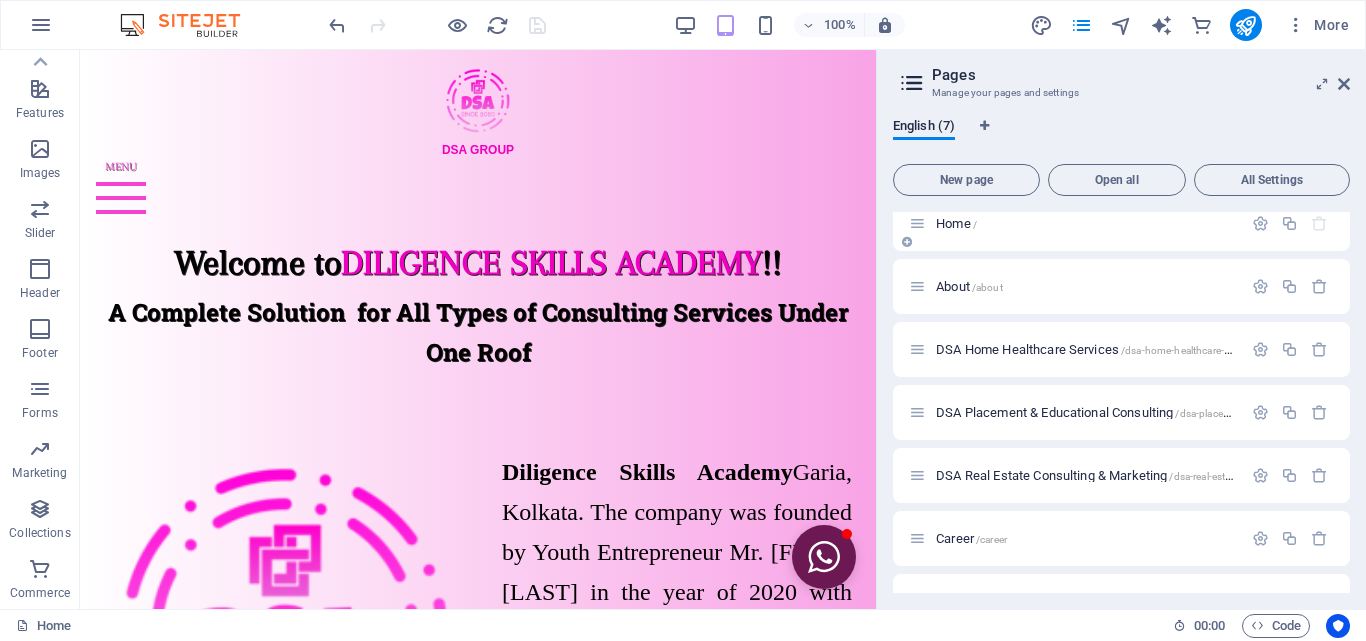 scroll, scrollTop: 0, scrollLeft: 0, axis: both 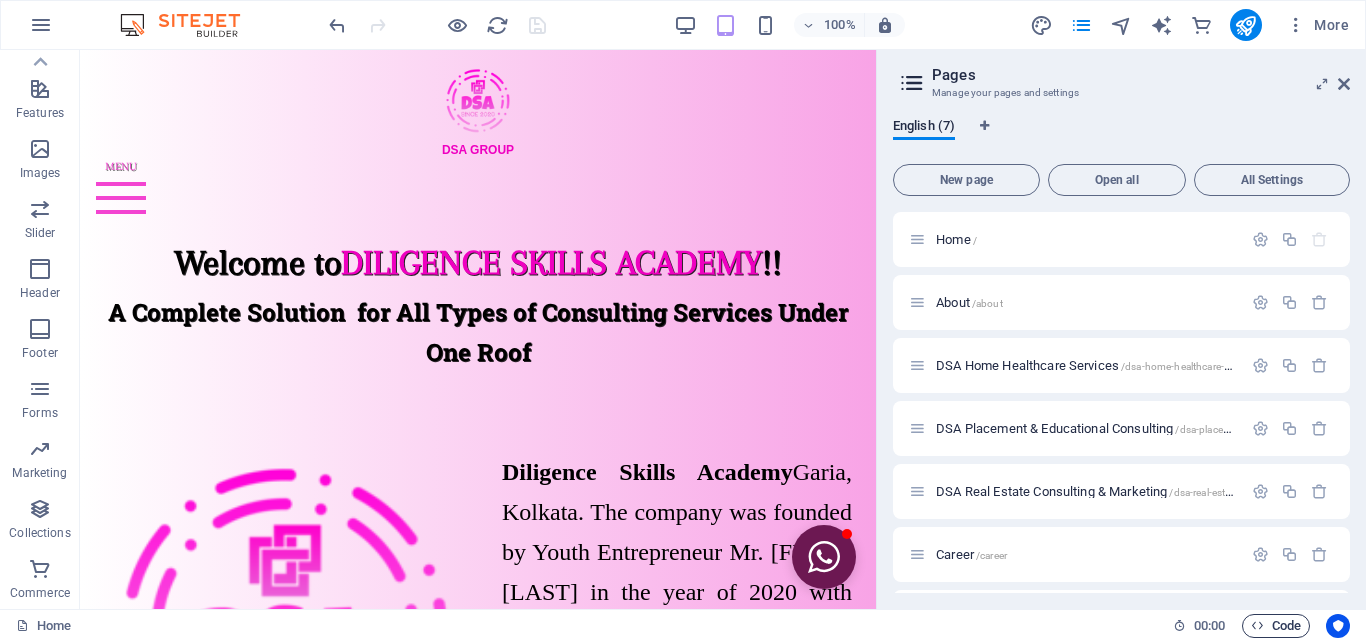 click on "Code" at bounding box center (1276, 626) 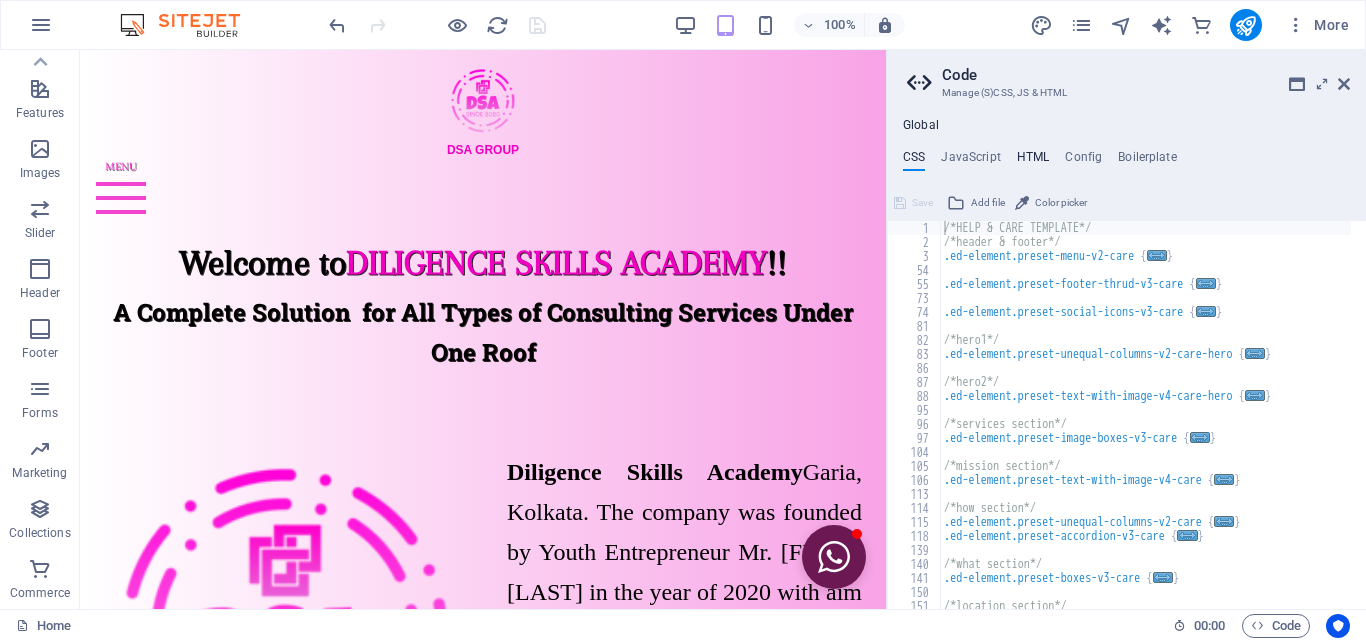 click on "HTML" at bounding box center [1033, 161] 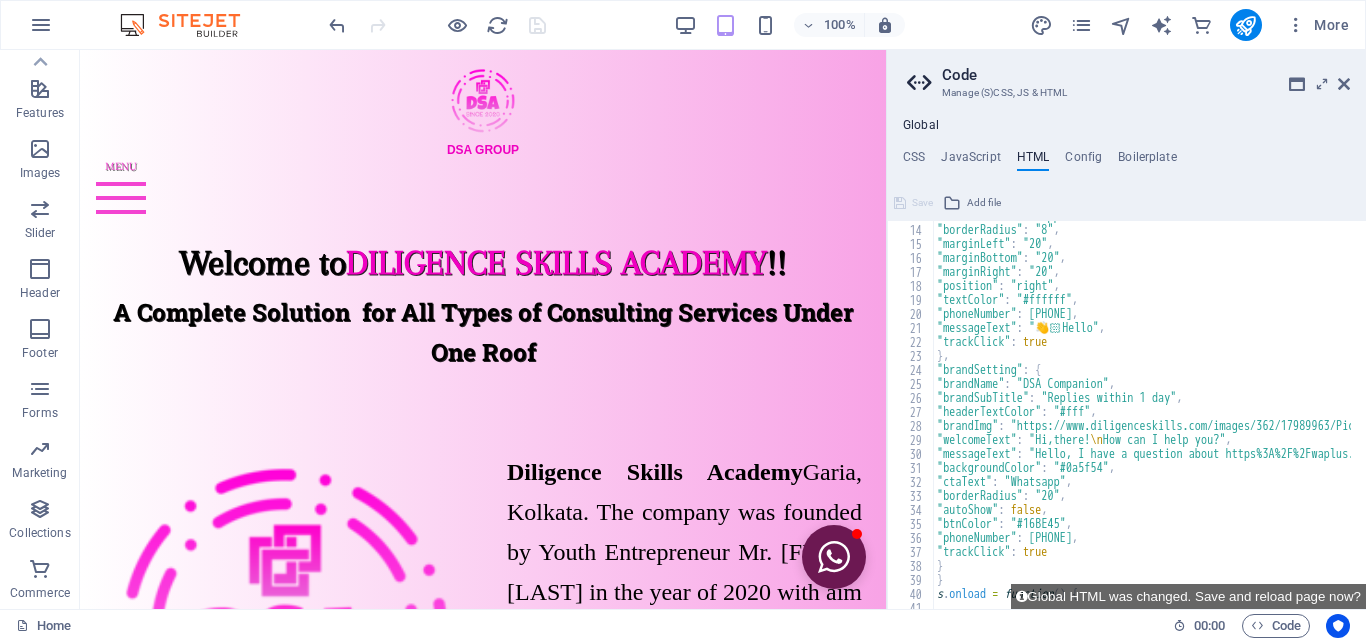 scroll, scrollTop: 0, scrollLeft: 0, axis: both 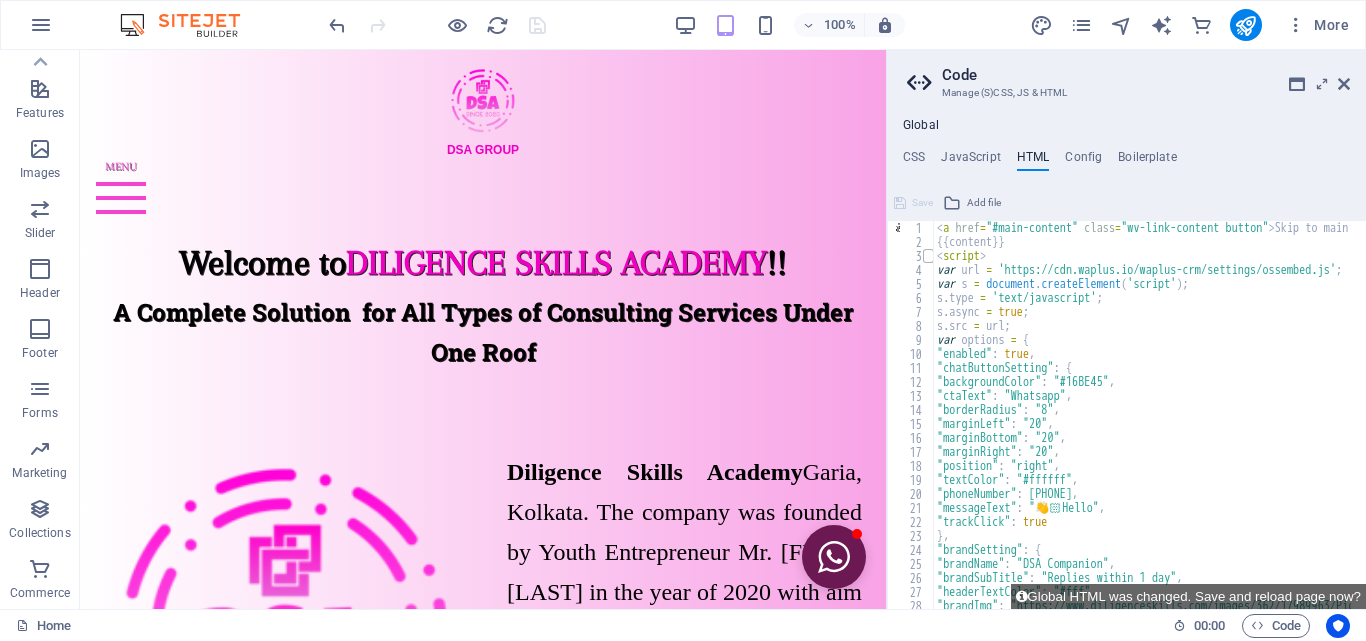 click at bounding box center [928, 256] 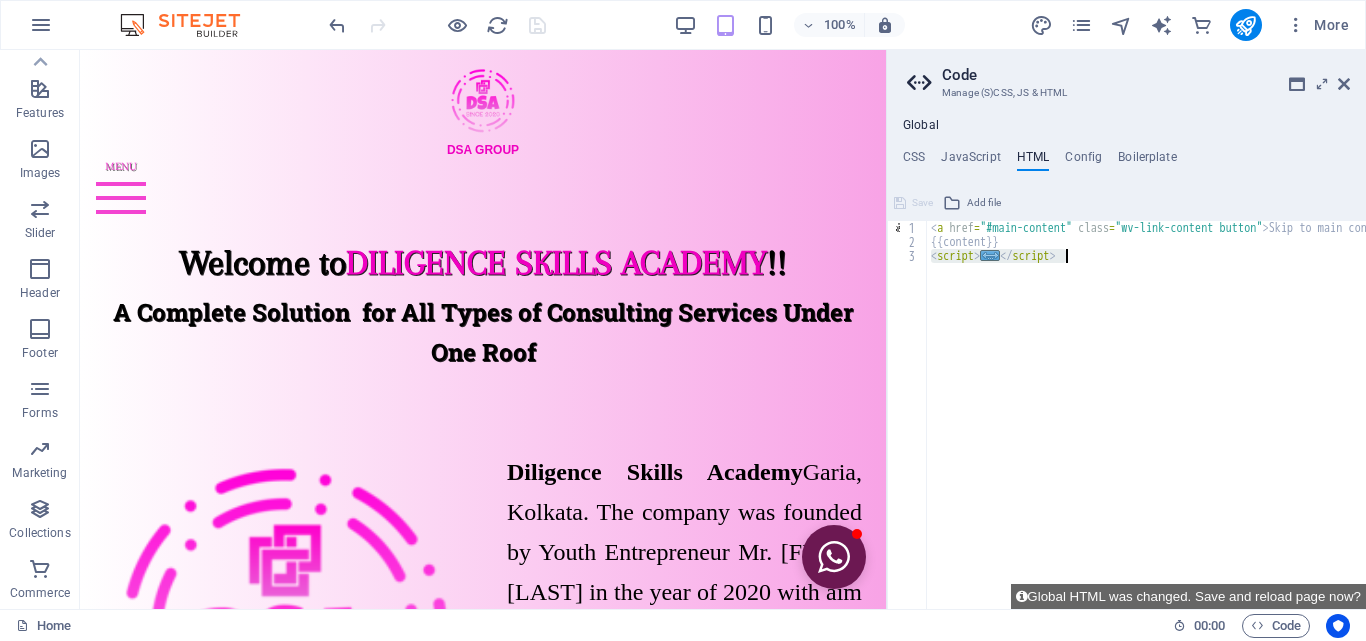 drag, startPoint x: 927, startPoint y: 257, endPoint x: 1107, endPoint y: 263, distance: 180.09998 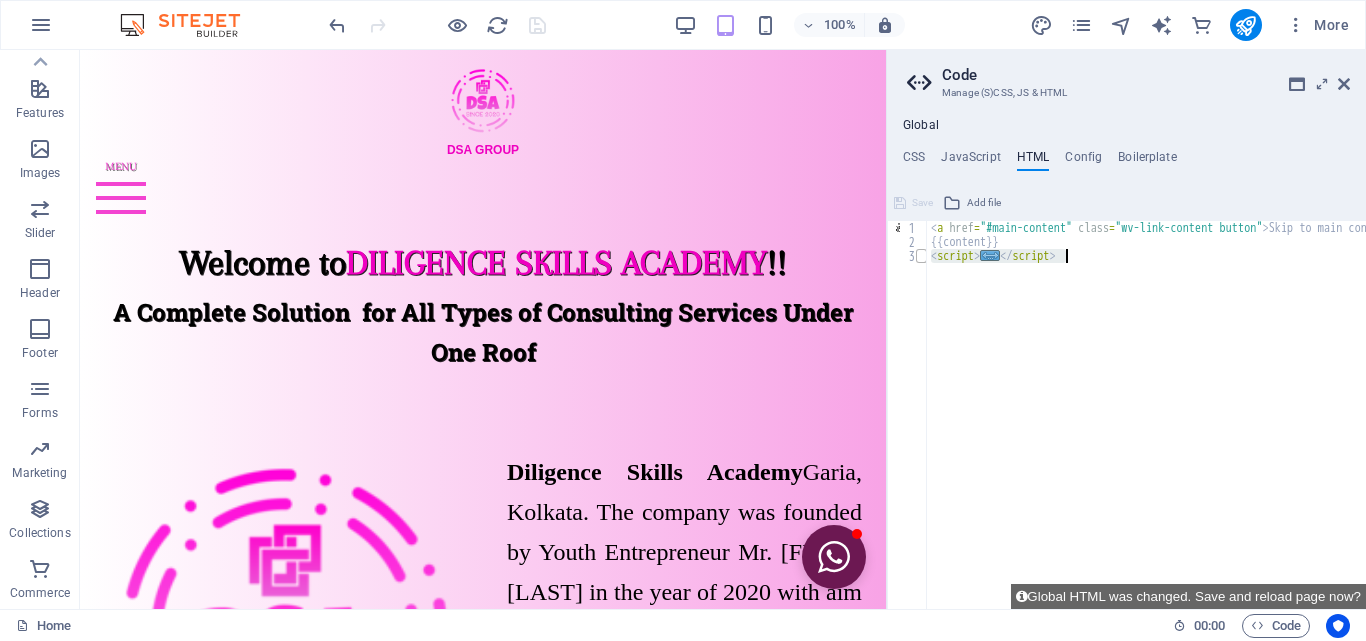 click at bounding box center (921, 256) 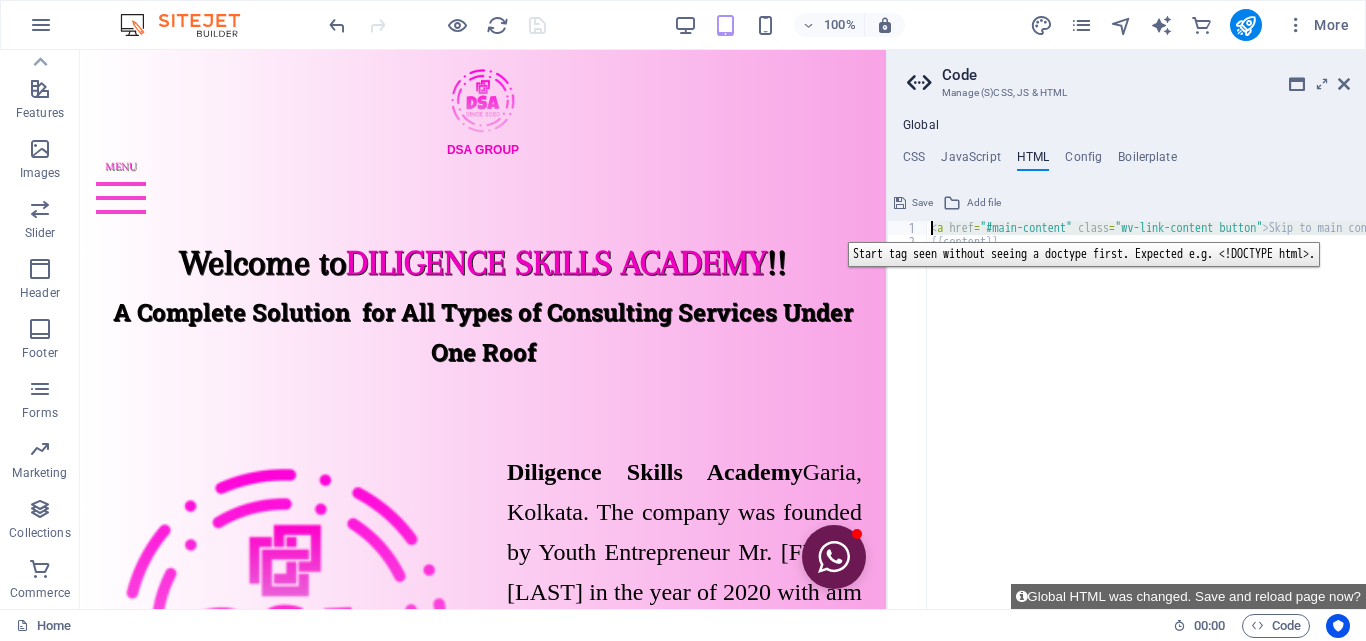 click on "1" at bounding box center [908, 228] 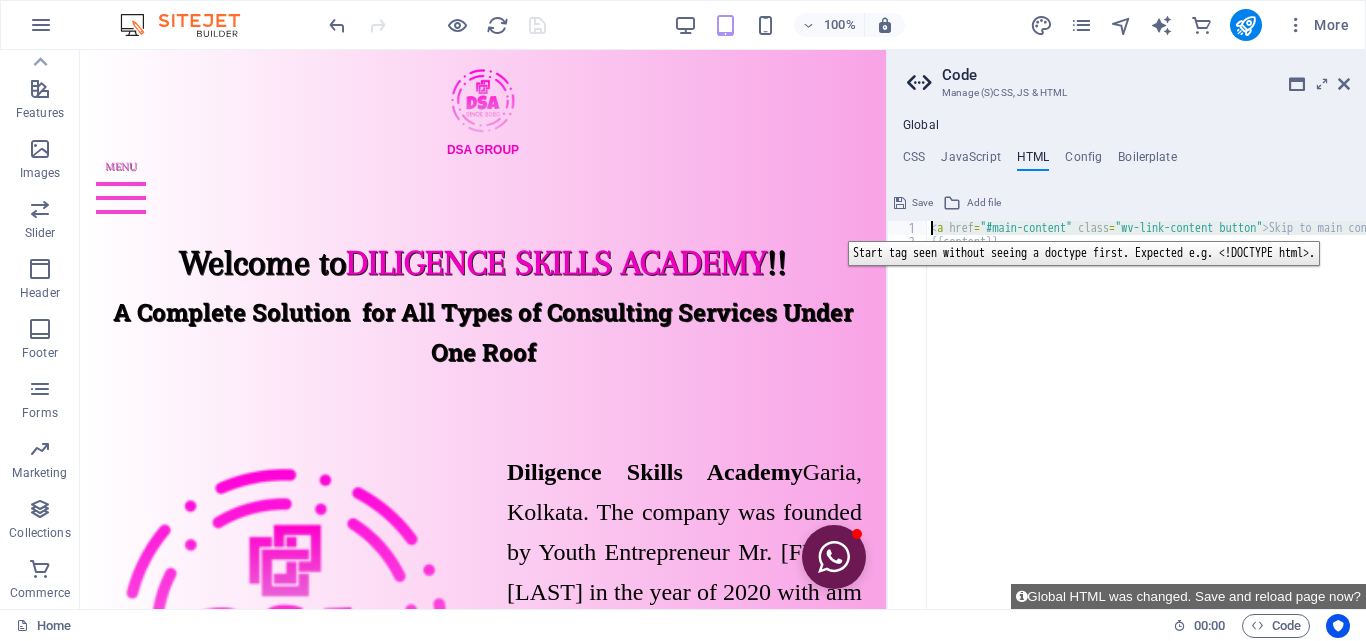 click on "1" at bounding box center [908, 228] 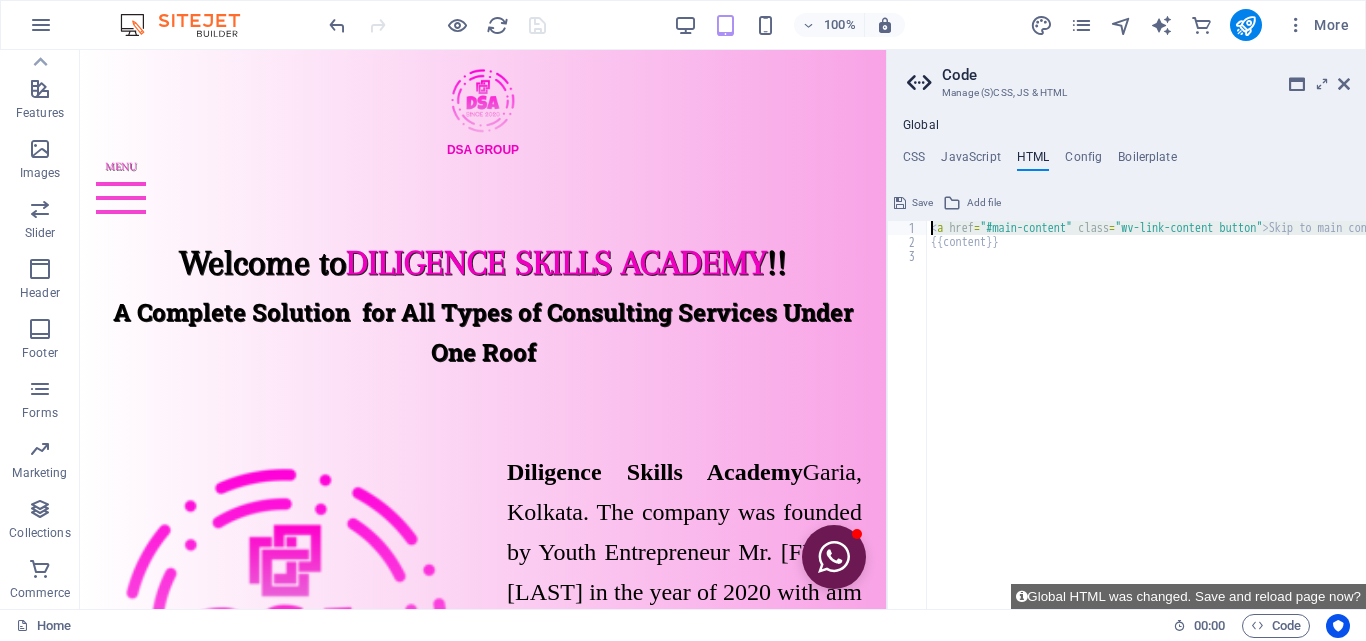 click on "2" at bounding box center [908, 242] 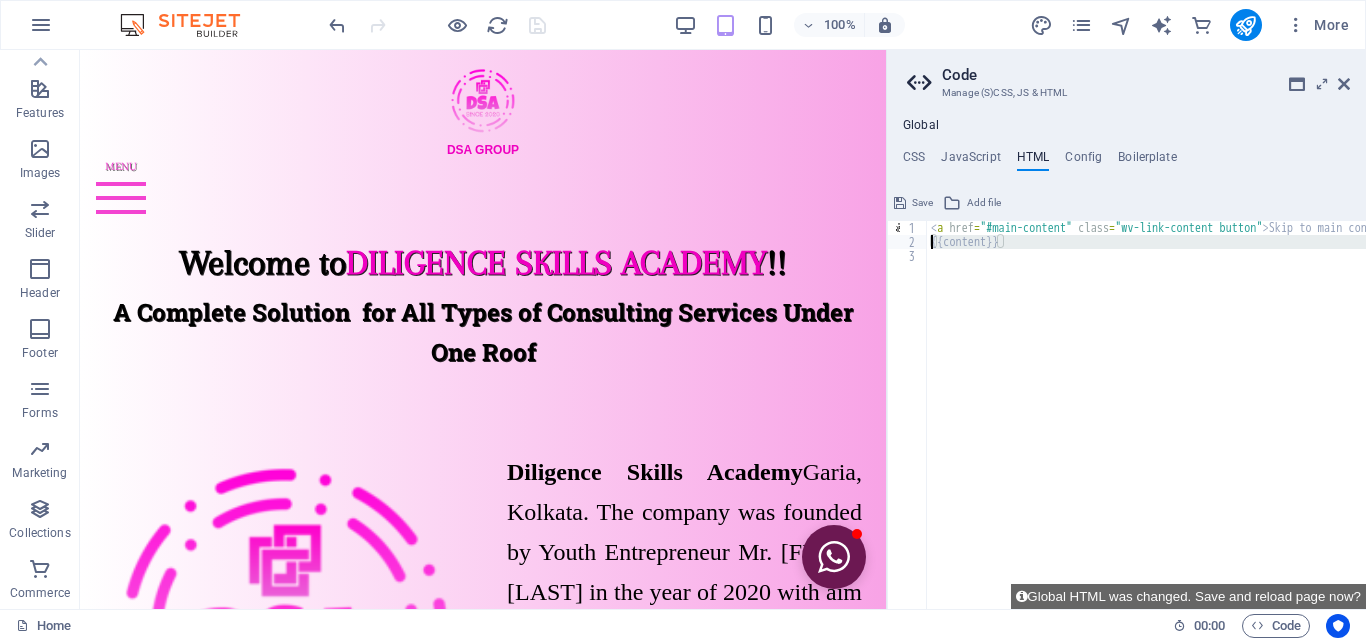 click on "2" at bounding box center [908, 242] 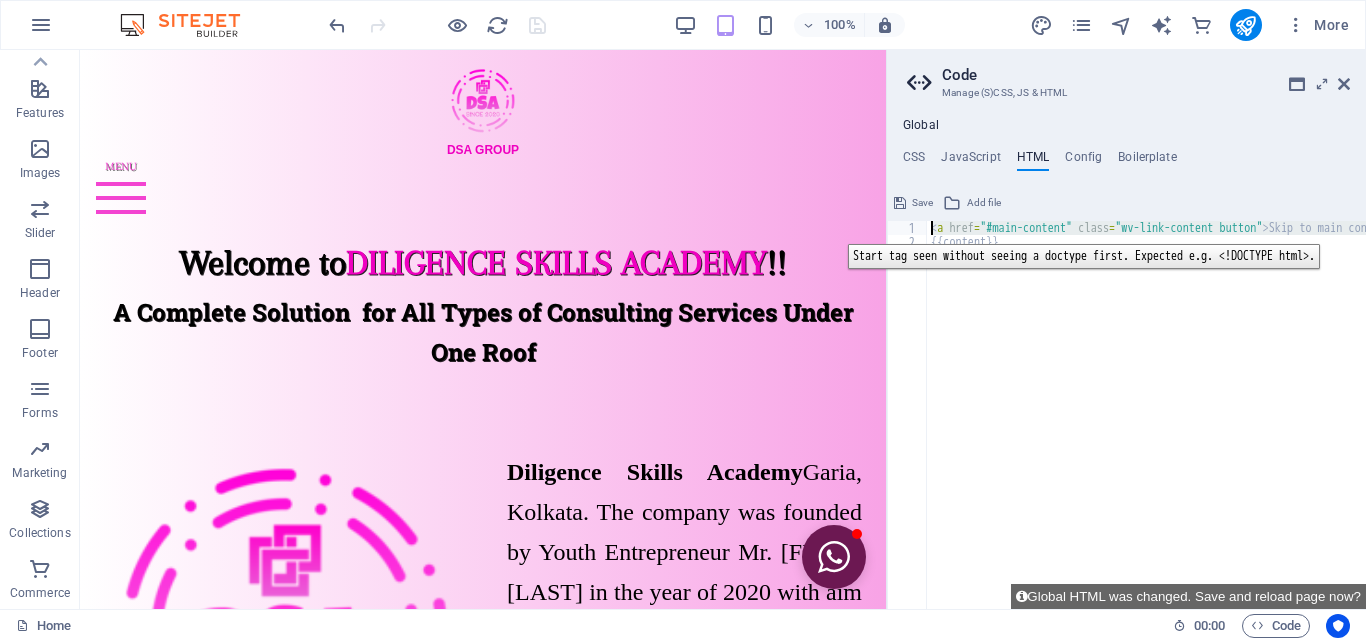 click on "1" at bounding box center (908, 228) 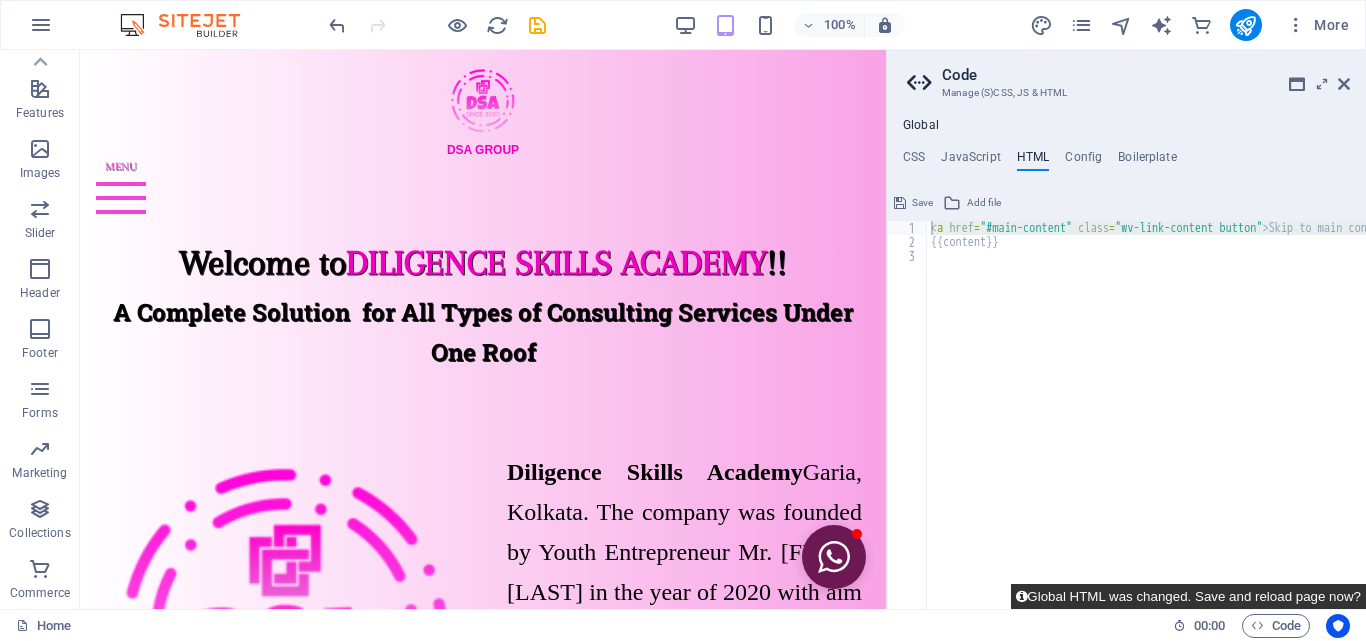 drag, startPoint x: 1047, startPoint y: 599, endPoint x: 943, endPoint y: 540, distance: 119.57006 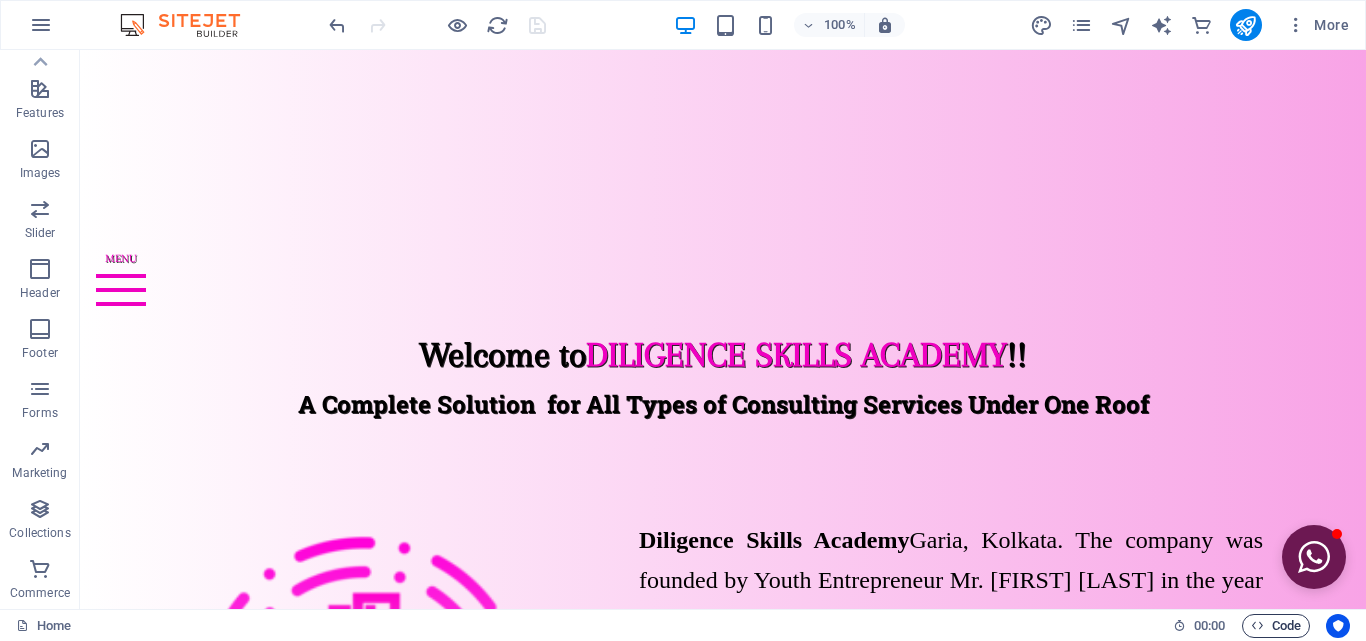 click on "Code" at bounding box center (1276, 626) 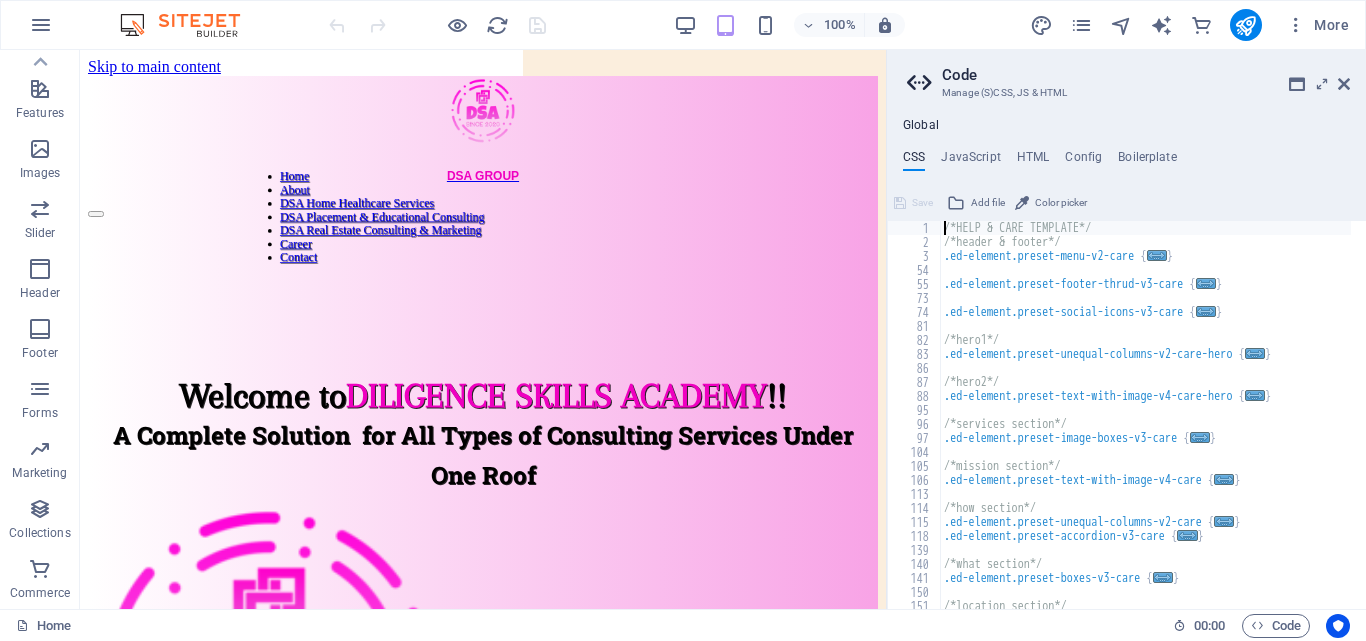 scroll, scrollTop: 0, scrollLeft: 0, axis: both 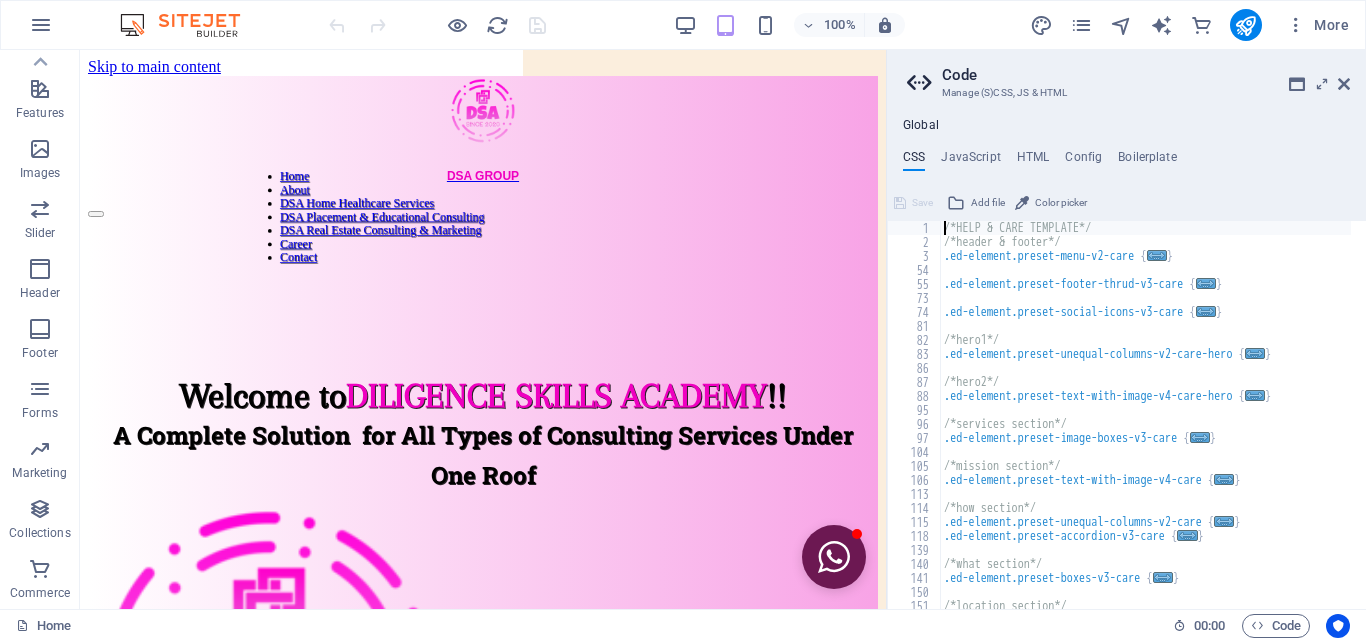 click on "Global CSS JavaScript HTML Config Boilerplate /*HELP & CARE TEMPLATE*/ 1 2 3 54 55 73 74 81 82 83 86 87 88 95 96 97 104 105 106 113 114 115 118 139 140 141 150 151 152 /*HELP & CARE TEMPLATE*/ /*header & footer*/ .ed-element.preset-menu-v2-care   { ... } .ed-element.preset-footer-thrud-v3-care   { ... } .ed-element.preset-social-icons-v3-care   { ... } /*hero1*/ .ed-element.preset-unequal-columns-v2-care-hero   { ... } /*hero2*/ .ed-element.preset-text-with-image-v4-care-hero   { ... } /*services section*/ .ed-element.preset-image-boxes-v3-care   { ... } /*mission section*/ .ed-element.preset-text-with-image-v4-care   { ... } /*how section*/ .ed-element.preset-unequal-columns-v2-care   { ... } .ed-element.preset-accordion-v3-care   { ... } /*what section*/ .ed-element.preset-boxes-v3-care   { ... } /*location section*/     Save Add file Color picker /* JS for preset "Menu V2" */ 18 19 20 21 22 23 24 25 26 27 28 29 30 31 32 33 34 35 36 37 38 39 40 41 42 43 44 45 46 47           const   smoothScrollOffset   =" at bounding box center (1126, 363) 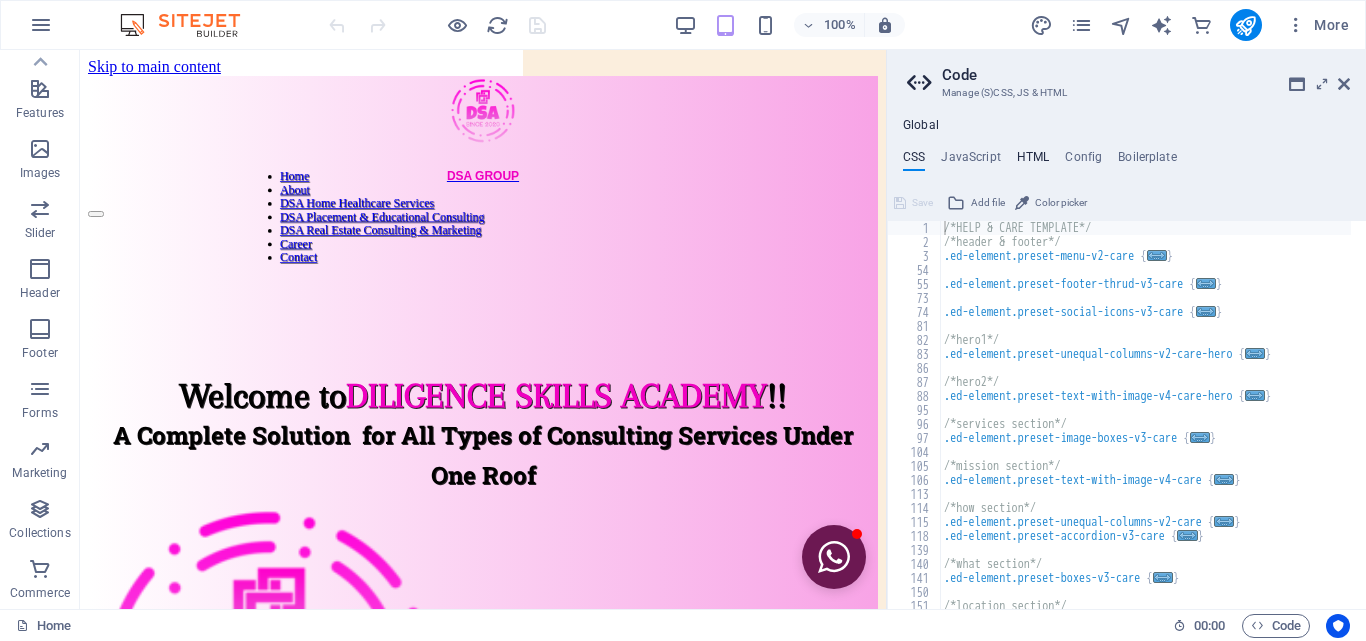 click on "HTML" at bounding box center [1033, 161] 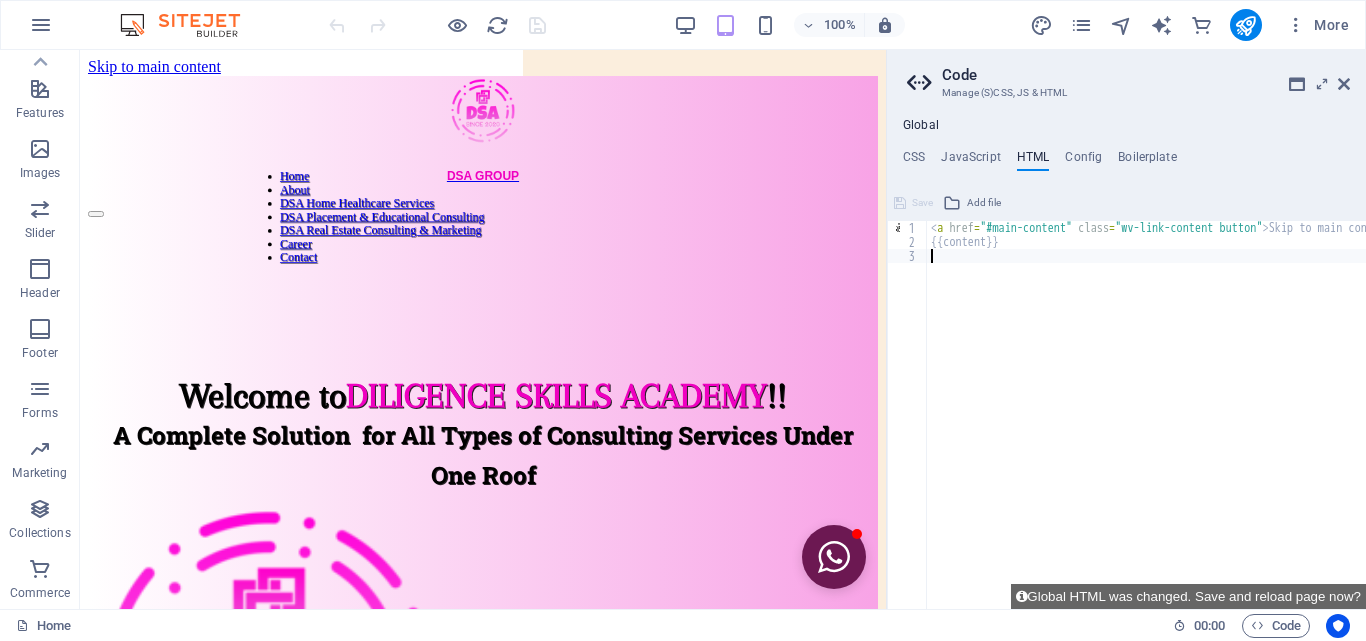 click on "< a   href = "#main-content"   class = "wv-link-content button" > Skip to main content </ a > {{content}}" at bounding box center (1197, 421) 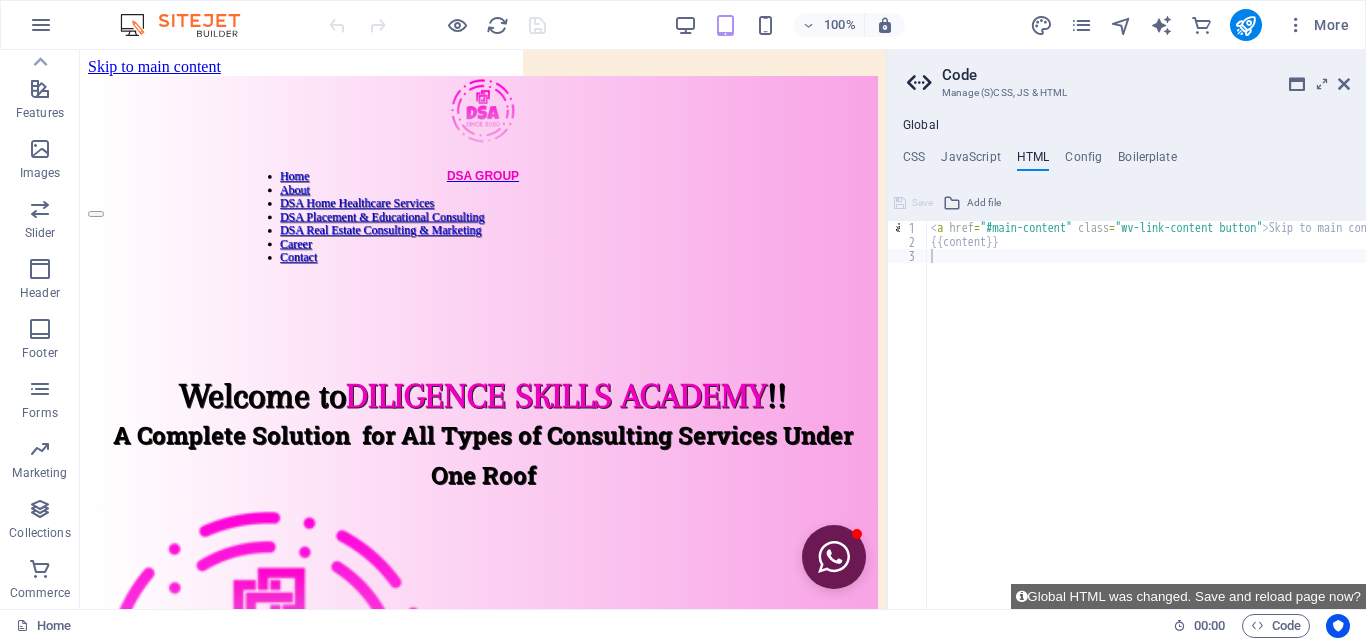 click on "Code Manage (S)CSS, JS & HTML Global CSS JavaScript HTML Config Boilerplate /*HELP & CARE TEMPLATE*/ 1 2 3 54 55 73 74 81 82 83 86 87 88 95 96 97 104 105 106 113 114 115 118 139 140 141 150 151 152 /*HELP & CARE TEMPLATE*/ /*header & footer*/ .ed-element.preset-menu-v2-care   { ... } .ed-element.preset-footer-thrud-v3-care   { ... } .ed-element.preset-social-icons-v3-care   { ... } /*hero1*/ .ed-element.preset-unequal-columns-v2-care-hero   { ... } /*hero2*/ .ed-element.preset-text-with-image-v4-care-hero   { ... } /*services section*/ .ed-element.preset-image-boxes-v3-care   { ... } /*mission section*/ .ed-element.preset-text-with-image-v4-care   { ... } /*how section*/ .ed-element.preset-unequal-columns-v2-care   { ... } .ed-element.preset-accordion-v3-care   { ... } /*what section*/ .ed-element.preset-boxes-v3-care   { ... } /*location section*/     Save Add file Color picker /* JS for preset "Menu V2" */ 18 19 20 21 22 23 24 25 26 27 28 29 30 31 32 33 34 35 36 37 38 39 40 41 42 43 44 45 46 47" at bounding box center [1126, 329] 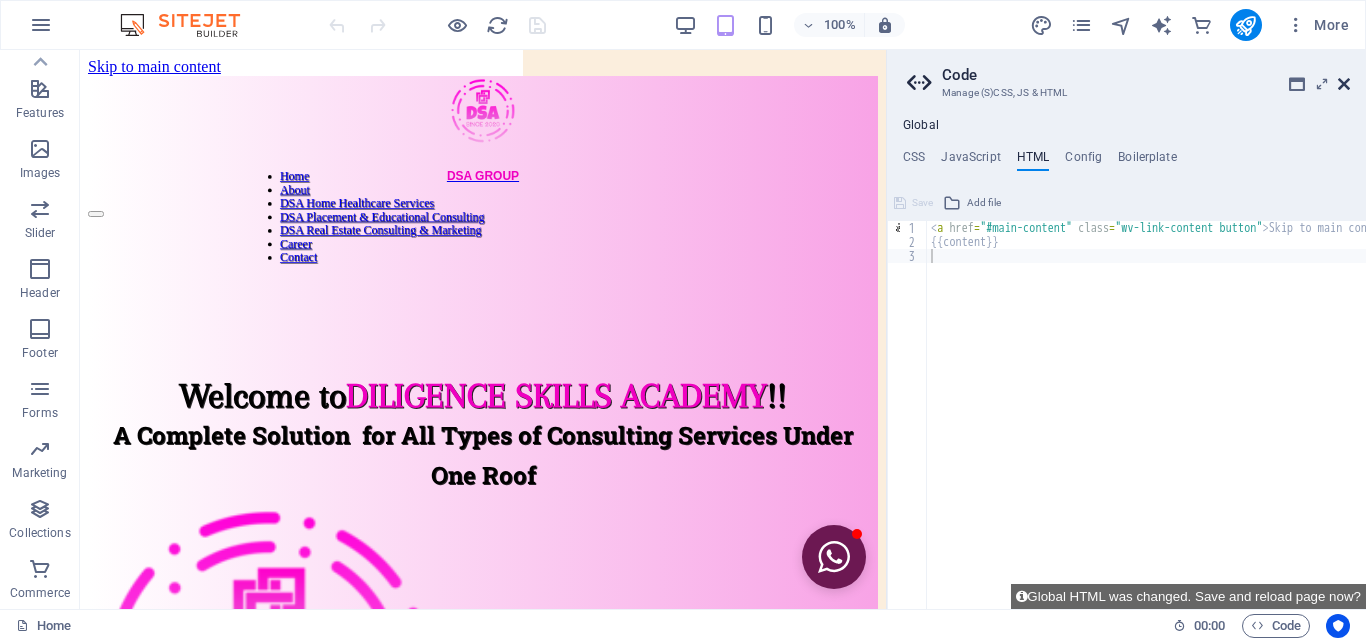 click at bounding box center (1344, 84) 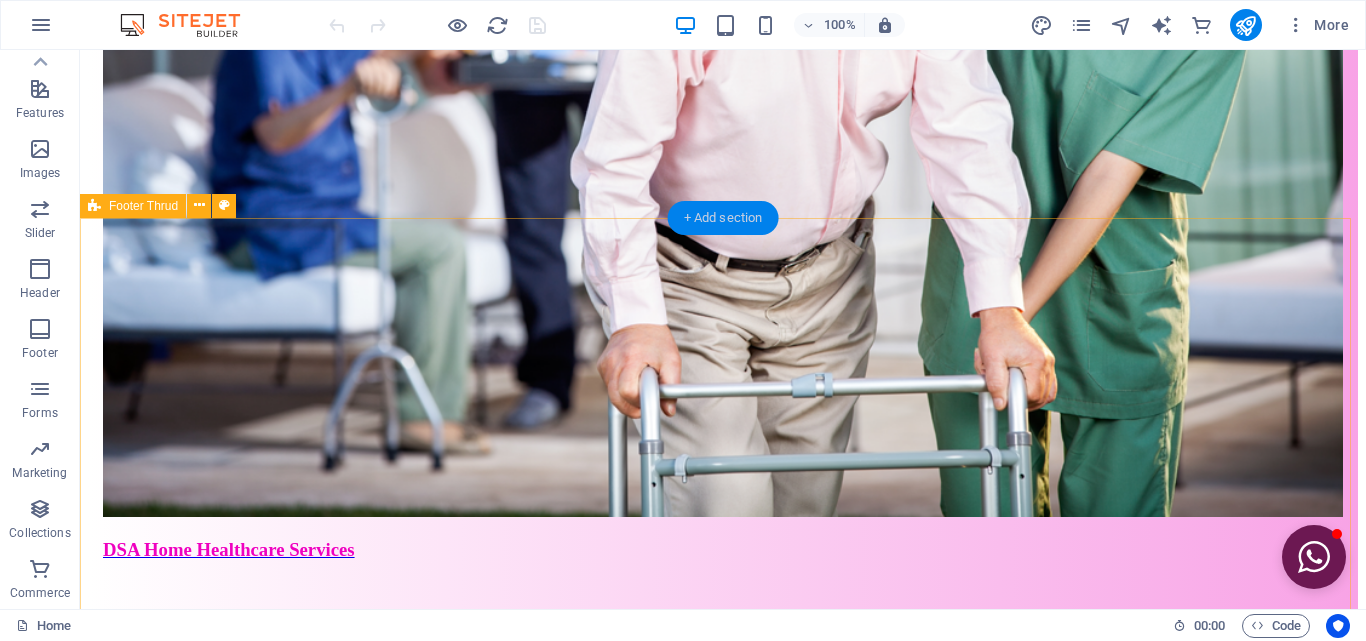 scroll, scrollTop: 1242, scrollLeft: 0, axis: vertical 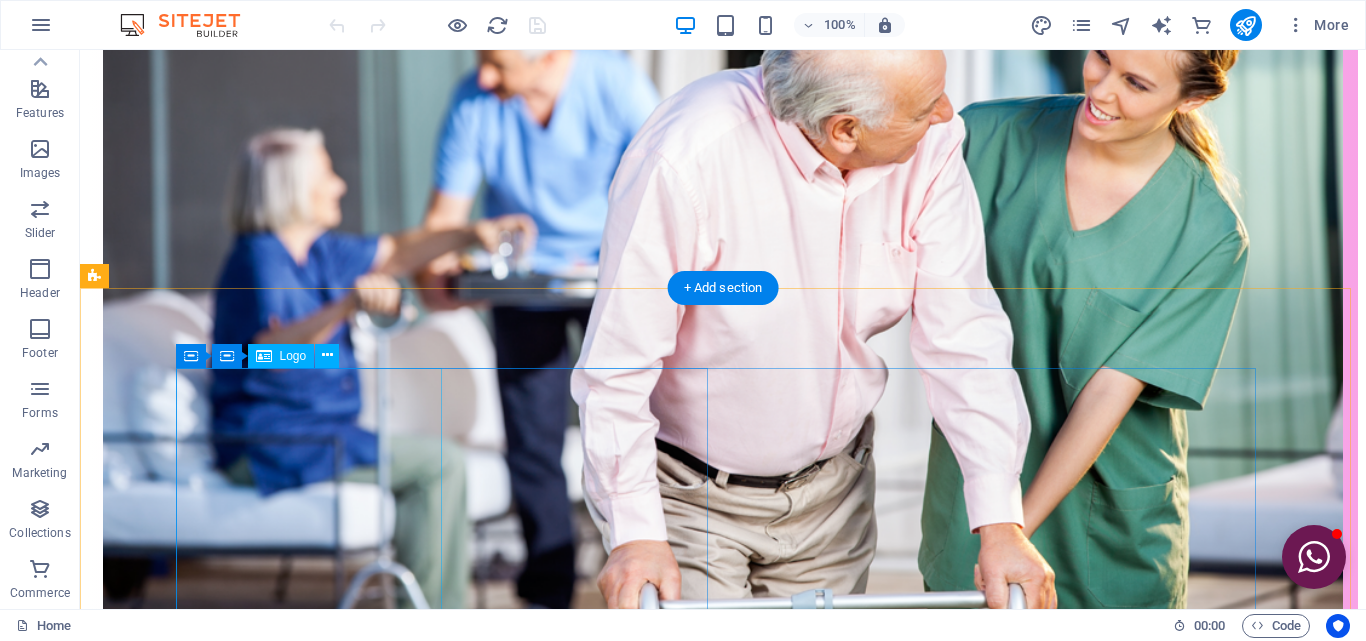 click at bounding box center (723, 2482) 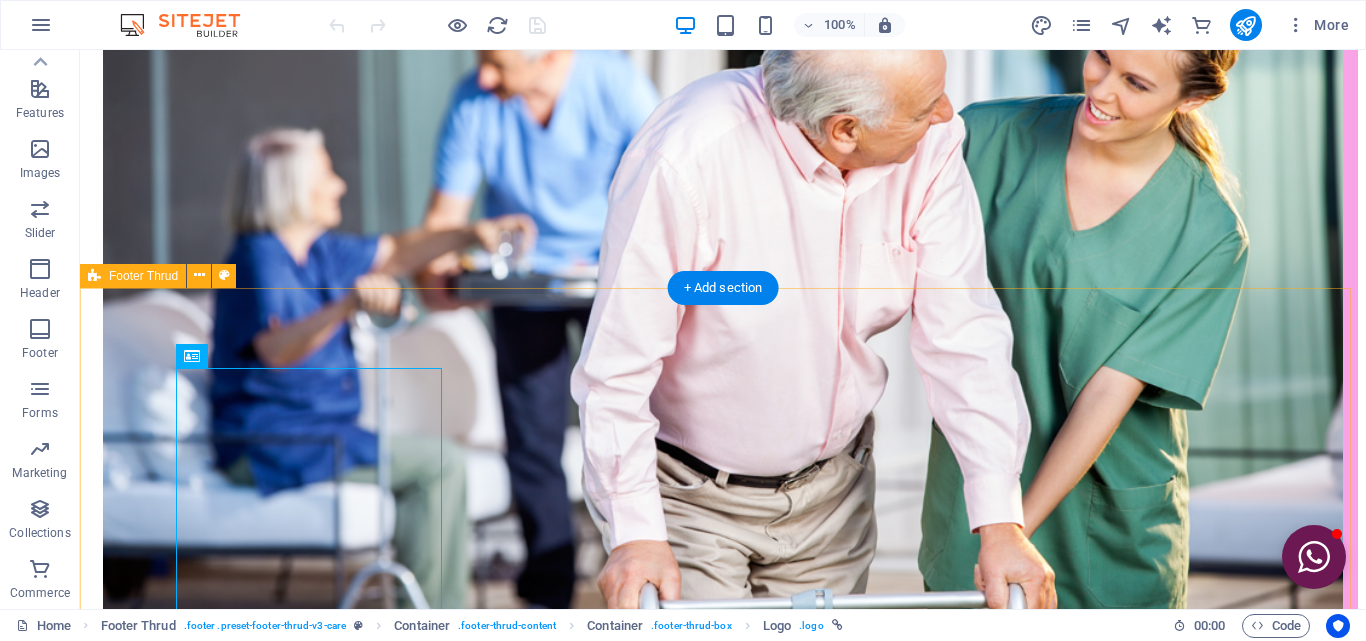click on "Panel only seen by widget owner
Edit widget
Views
100% Share 🔥" at bounding box center (723, 4584) 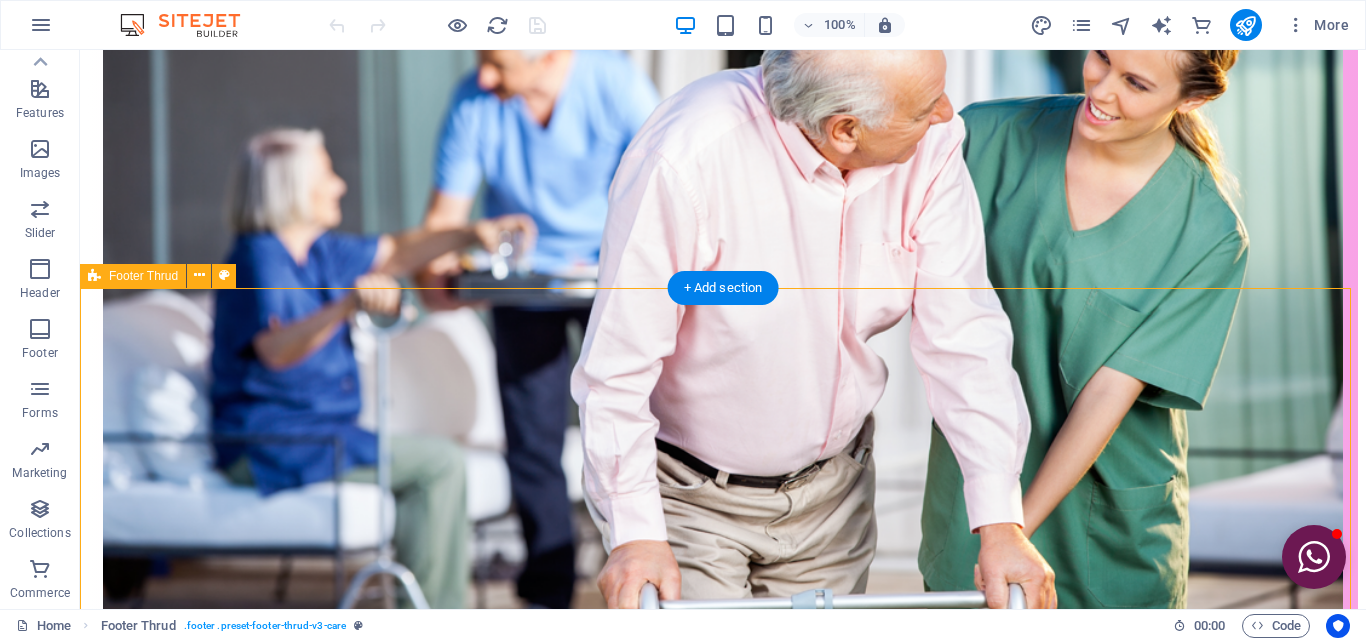 click on "Panel only seen by widget owner
Edit widget
Views
100% Share 🔥" at bounding box center [723, 4584] 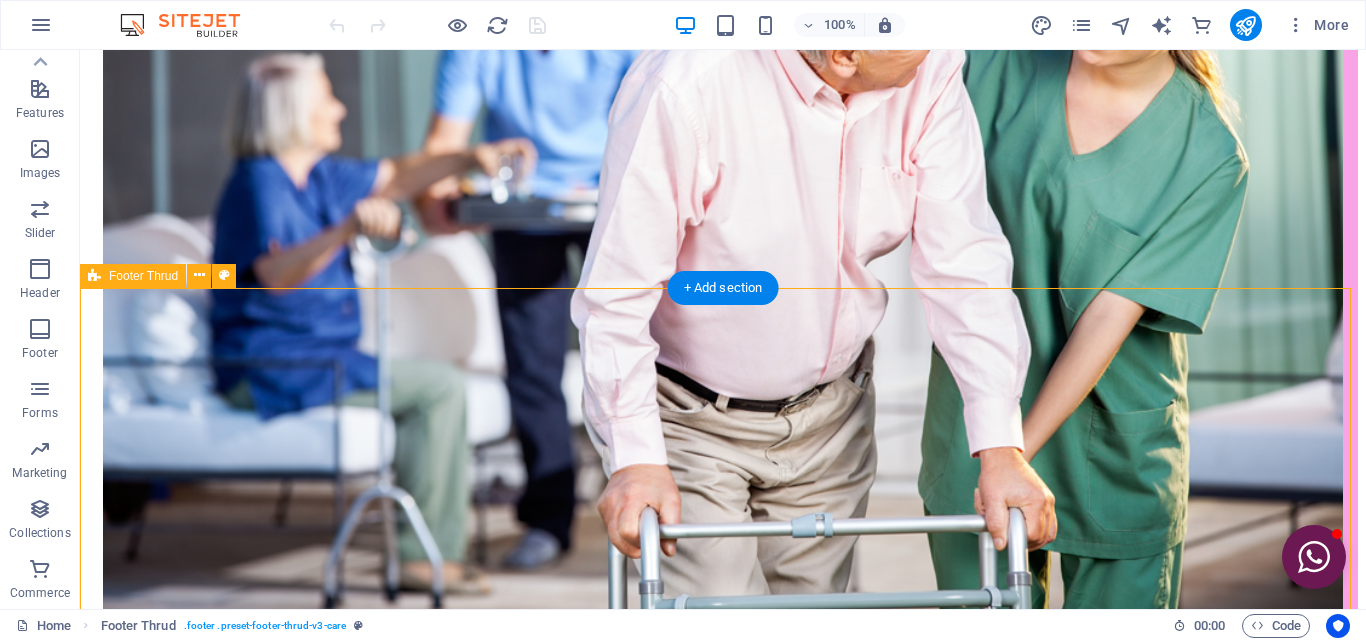 select on "footer" 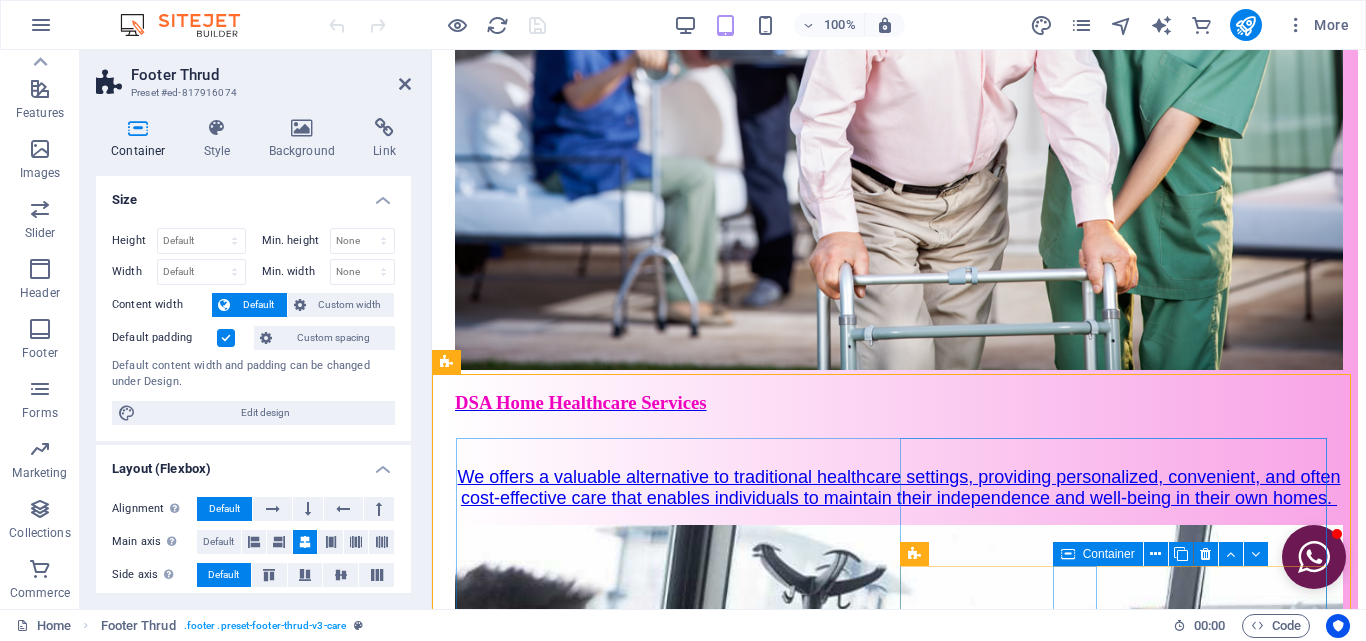 scroll, scrollTop: 1226, scrollLeft: 0, axis: vertical 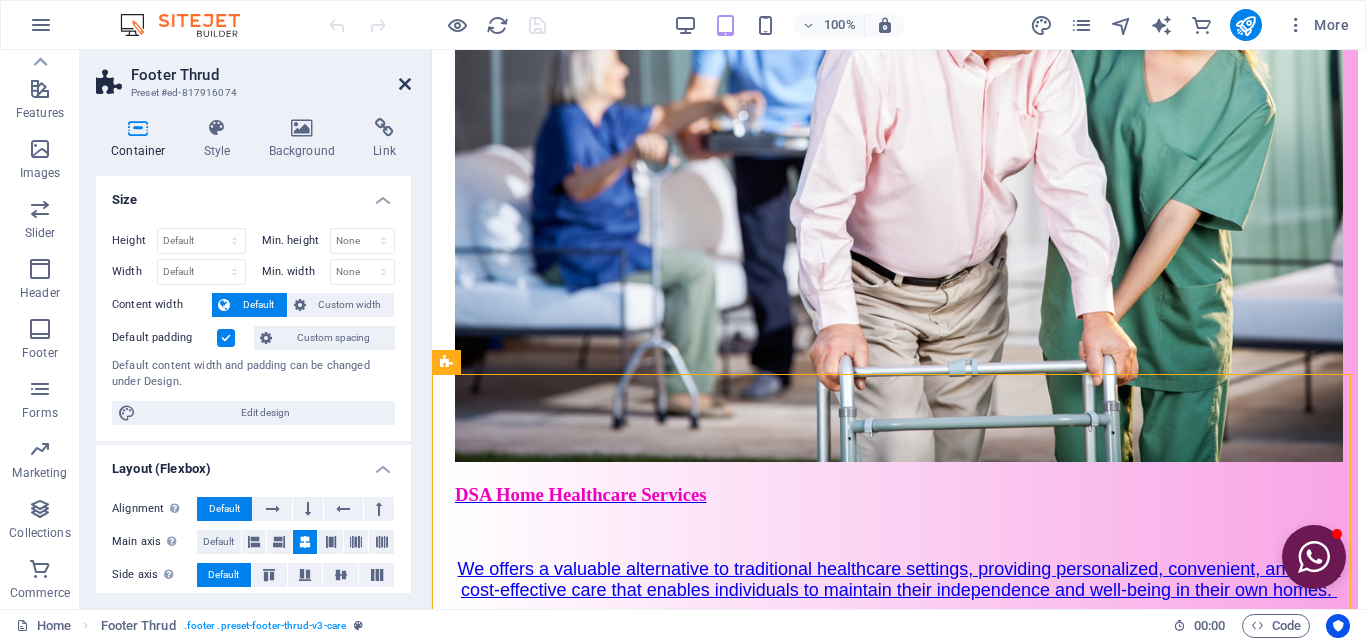 click at bounding box center (405, 84) 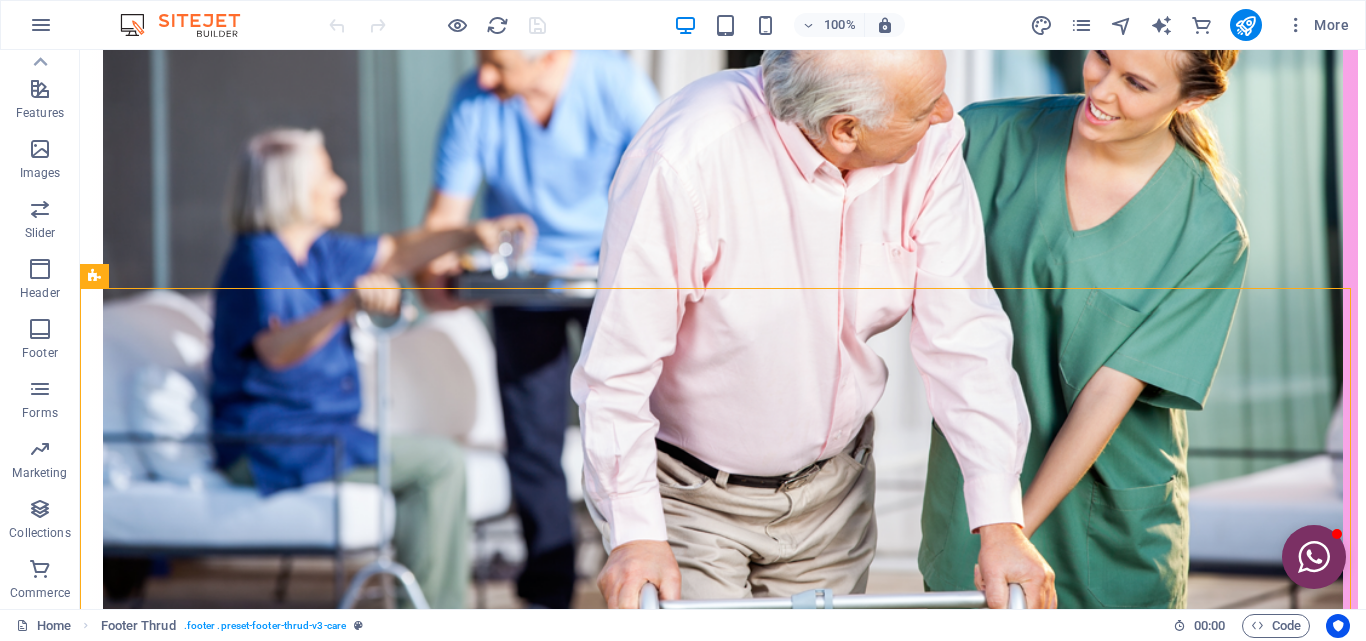 drag, startPoint x: 1303, startPoint y: 549, endPoint x: 1291, endPoint y: 542, distance: 13.892444 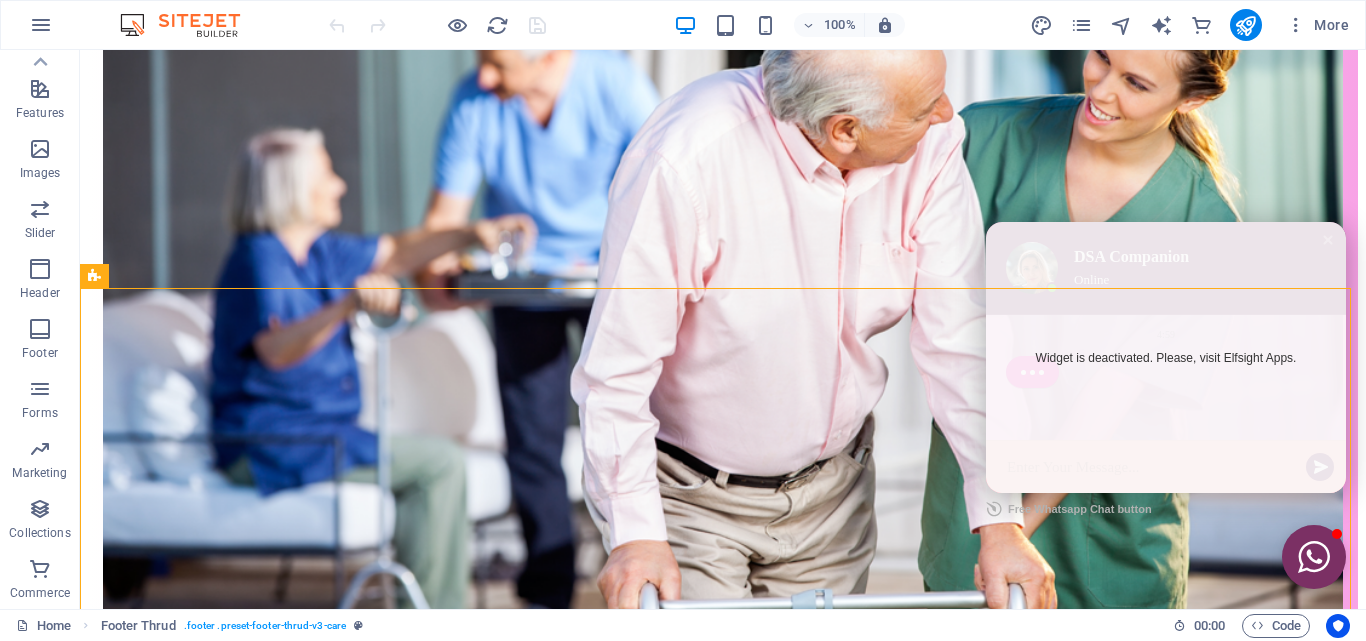 click at bounding box center [1314, 557] 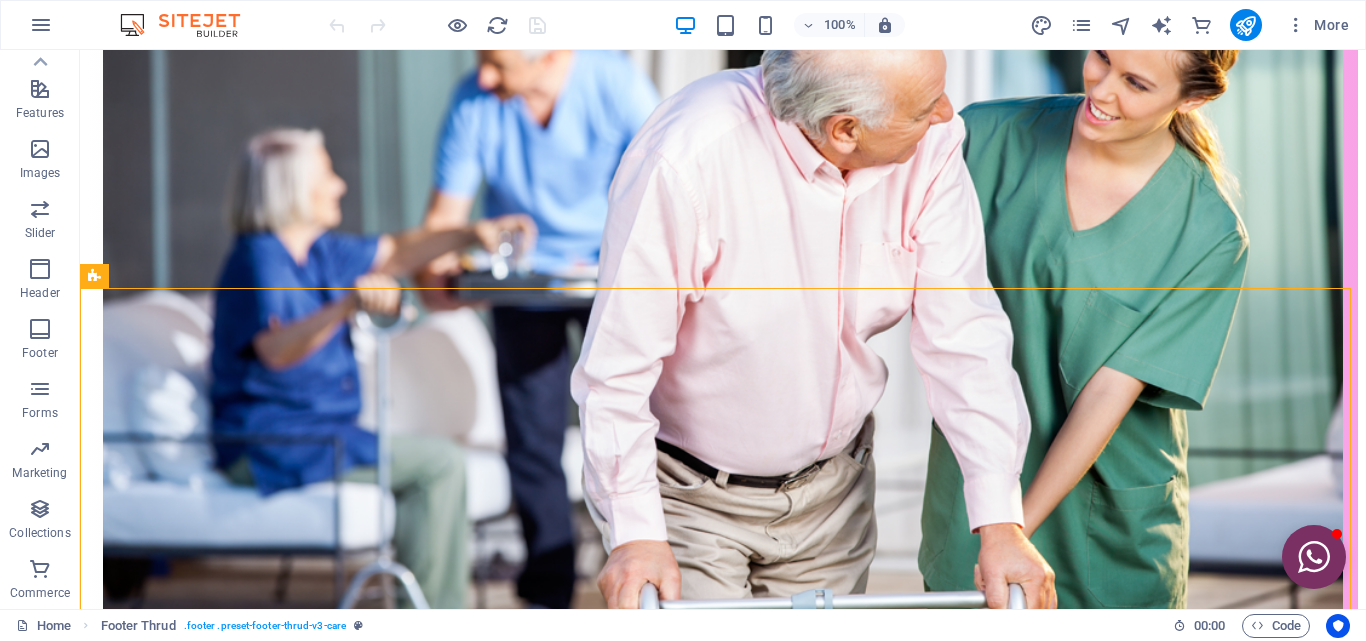 click at bounding box center [1314, 557] 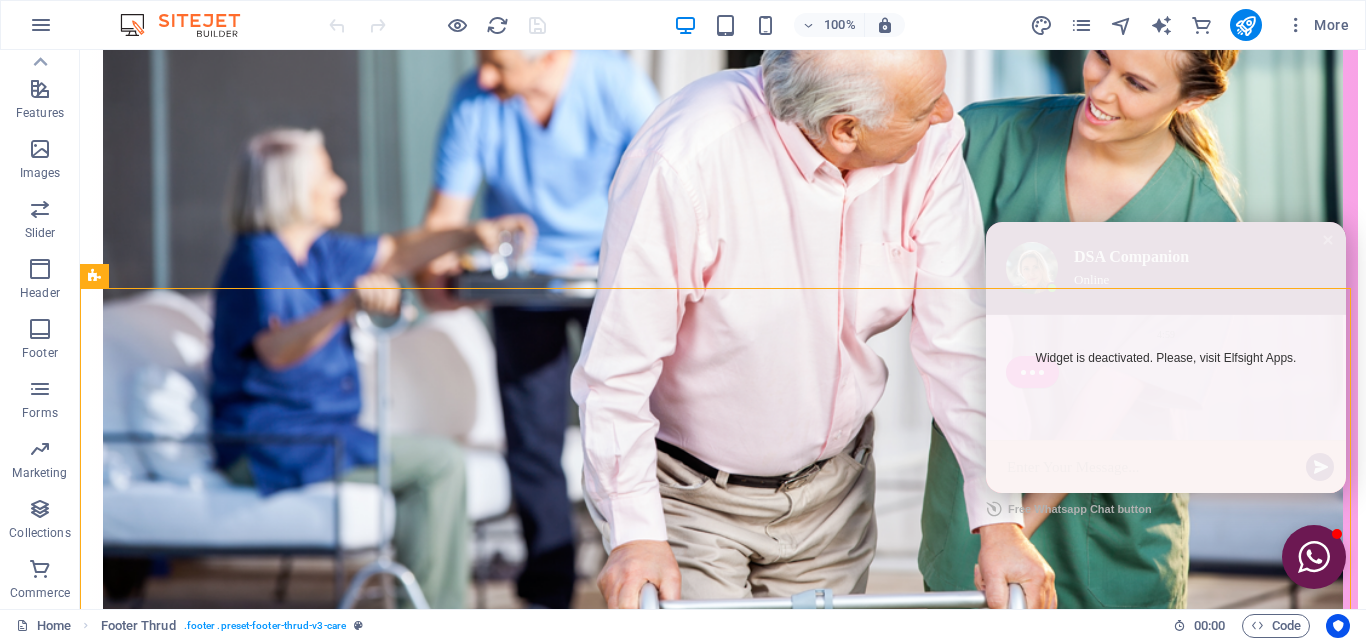 click on "Widget is deactivated. Please, visit Elfsight Apps." at bounding box center [1166, 357] 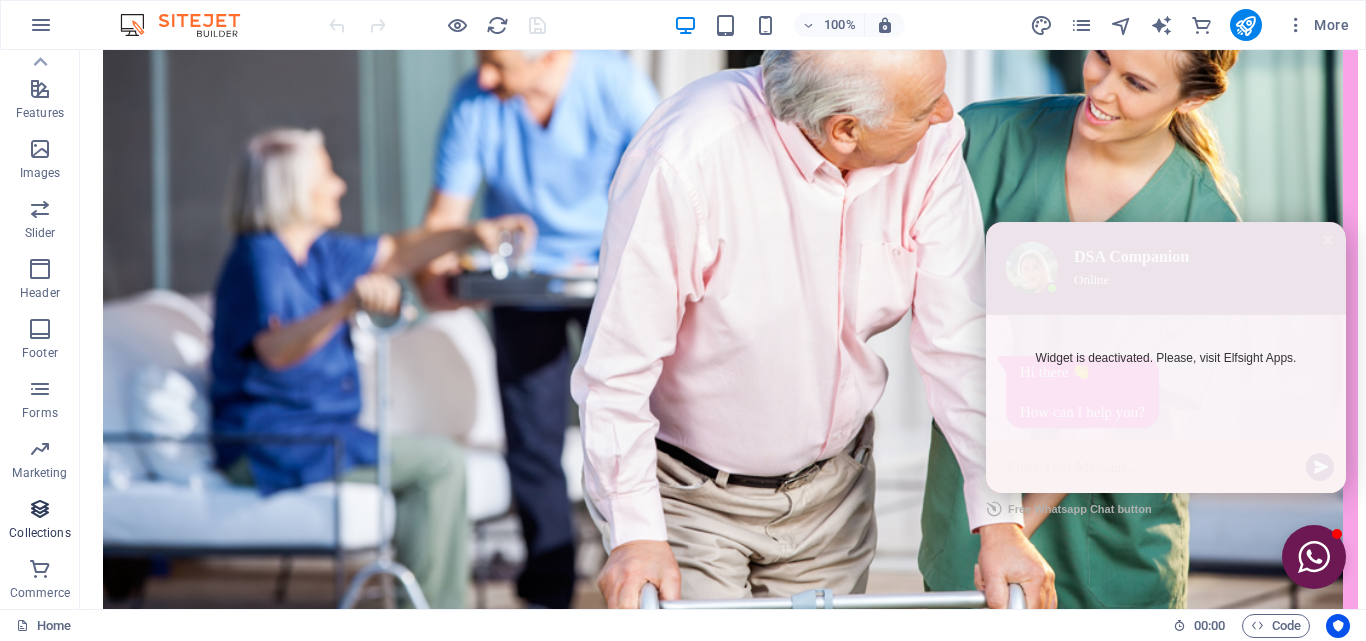 click at bounding box center (40, 509) 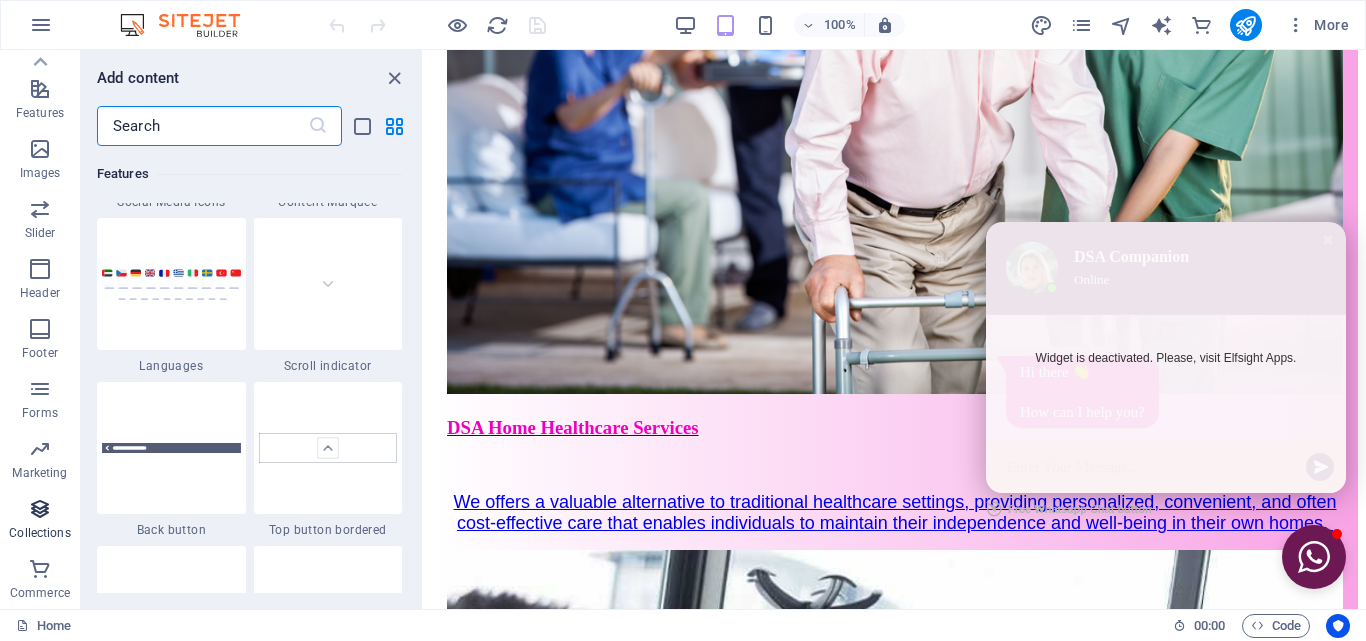 scroll, scrollTop: 1228, scrollLeft: 0, axis: vertical 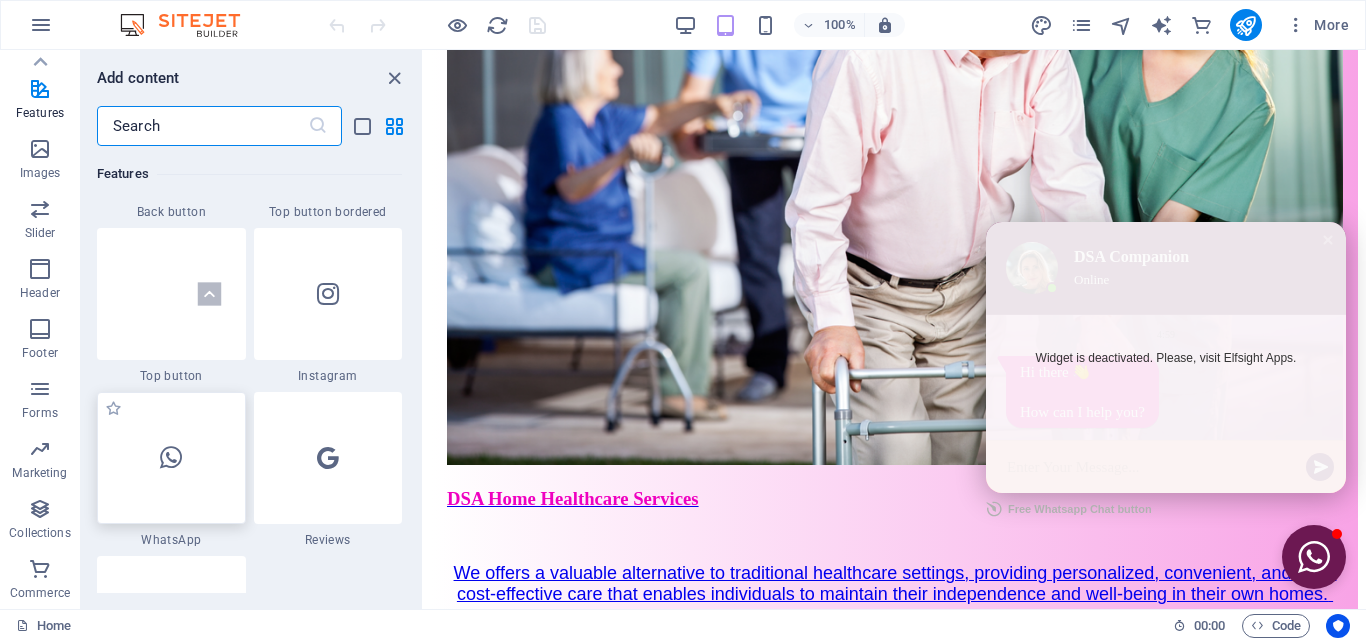 click at bounding box center [171, 458] 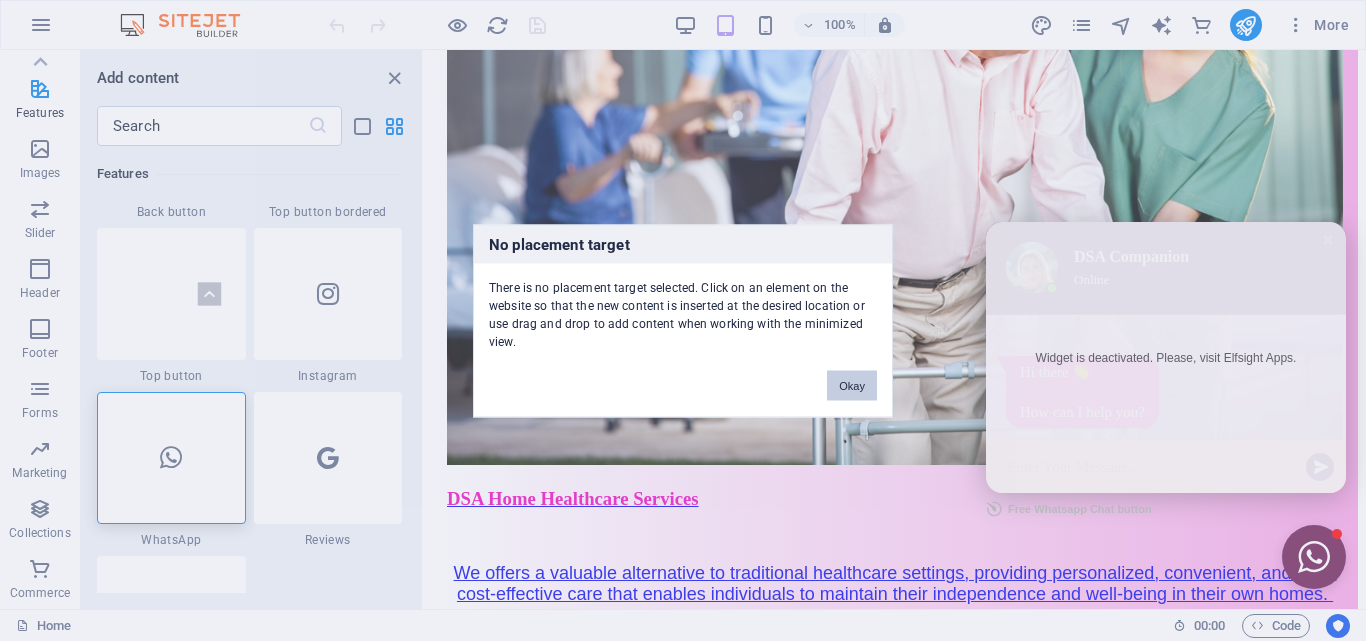 click on "Okay" at bounding box center (852, 385) 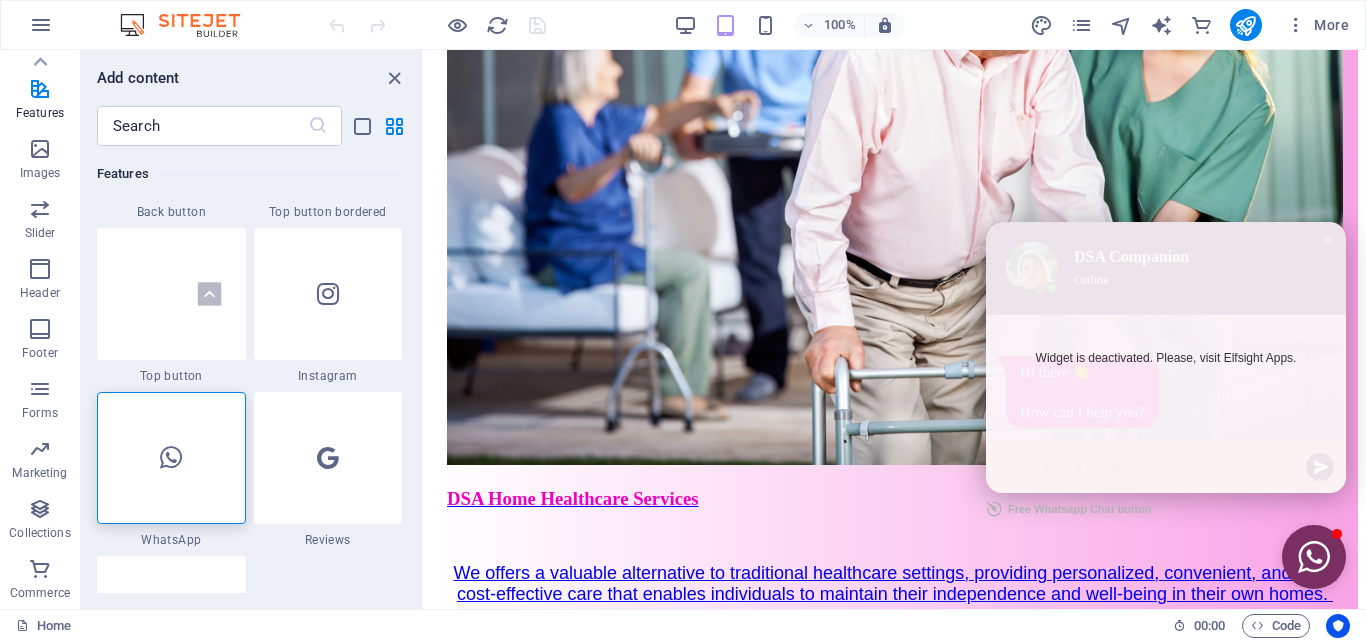 click at bounding box center [1314, 557] 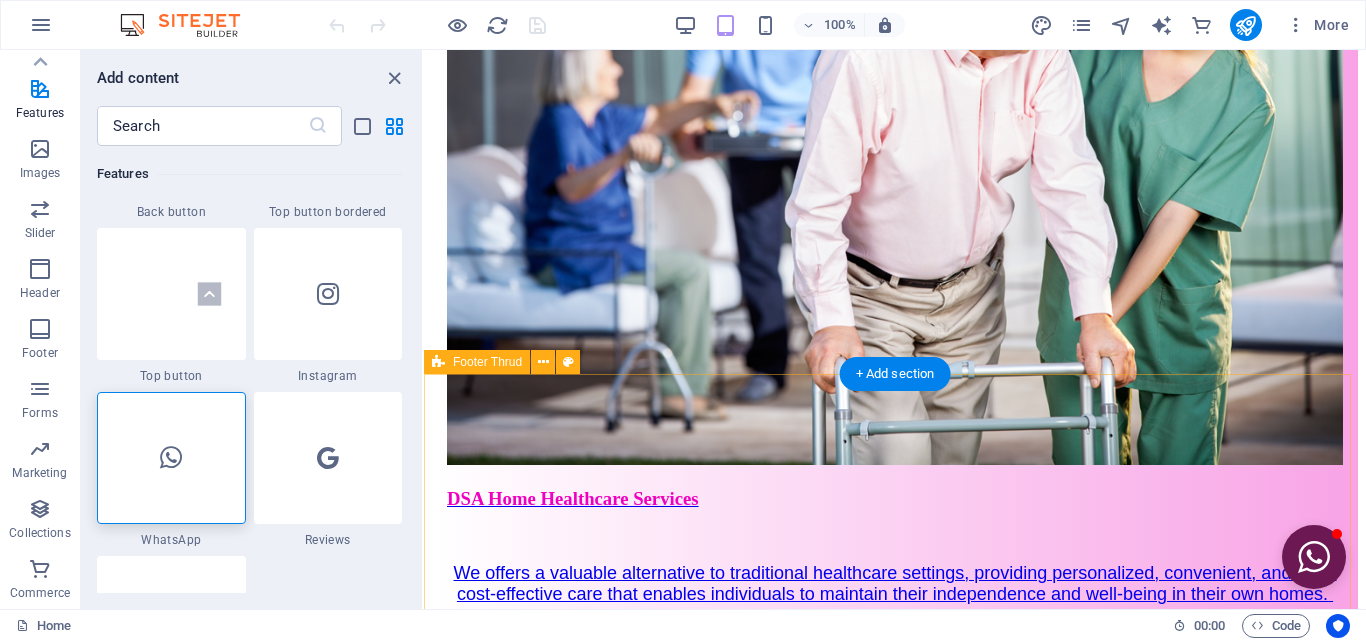 click on "Panel only seen by widget owner
Edit widget
Views
100% Share 🔥" at bounding box center [895, 3645] 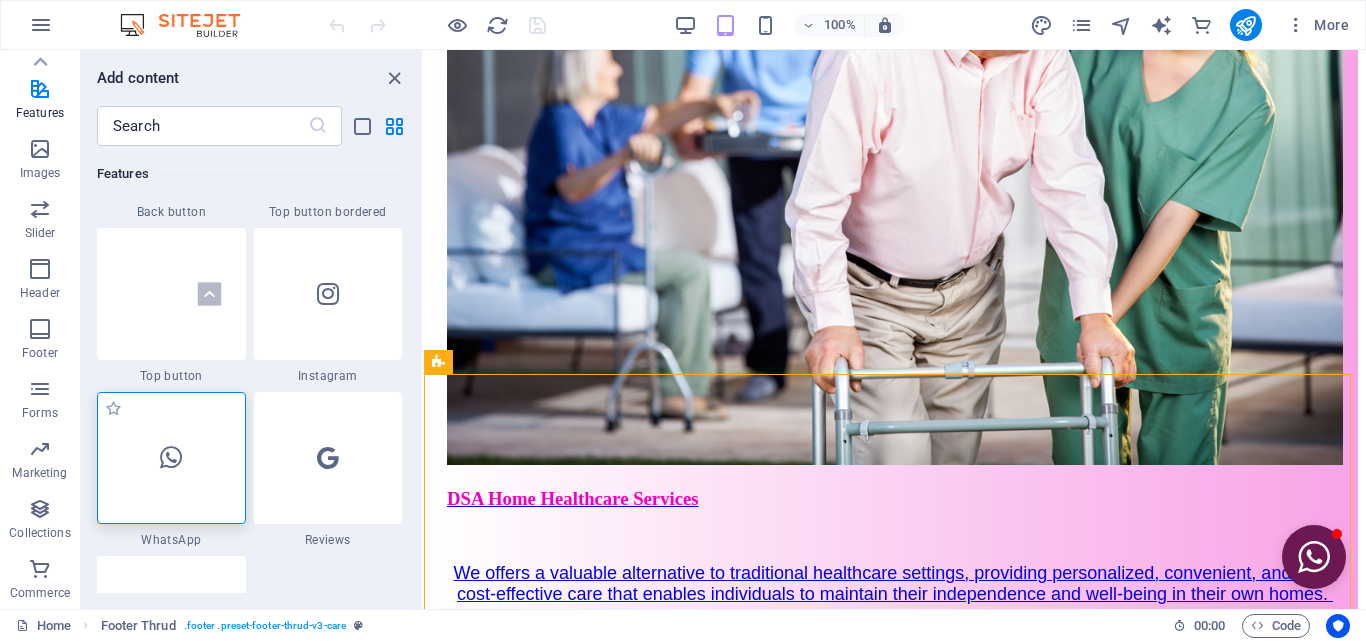 click at bounding box center [171, 458] 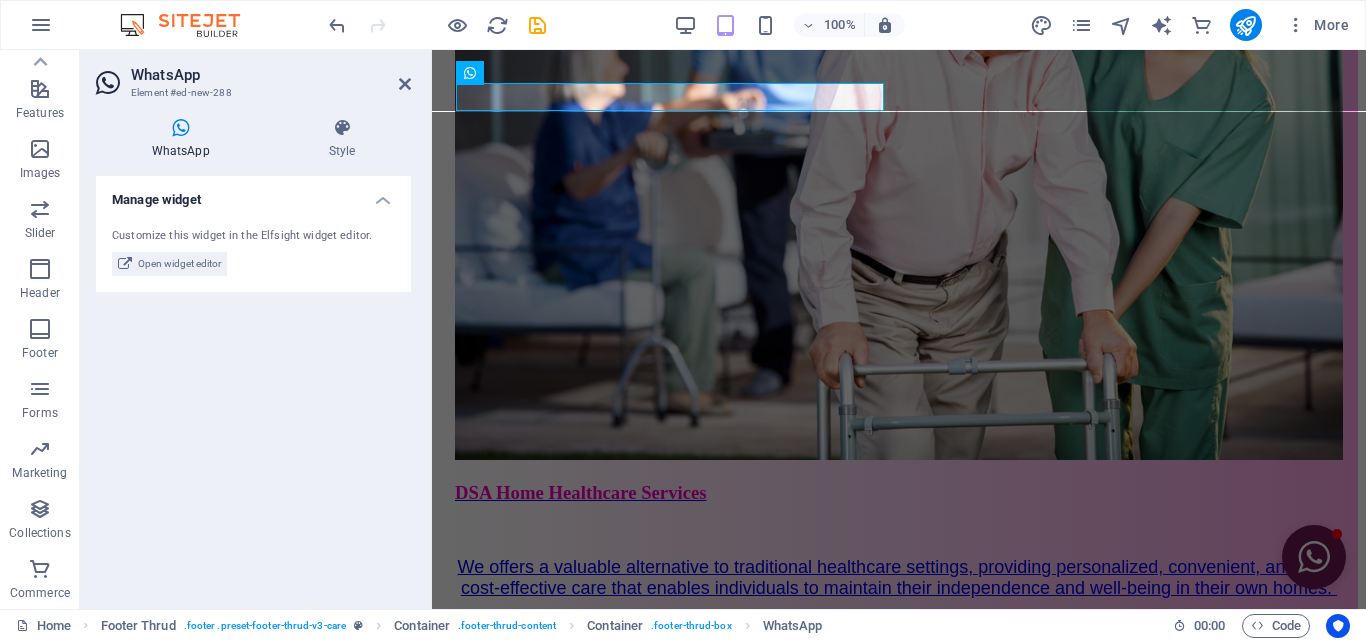scroll, scrollTop: 1581, scrollLeft: 0, axis: vertical 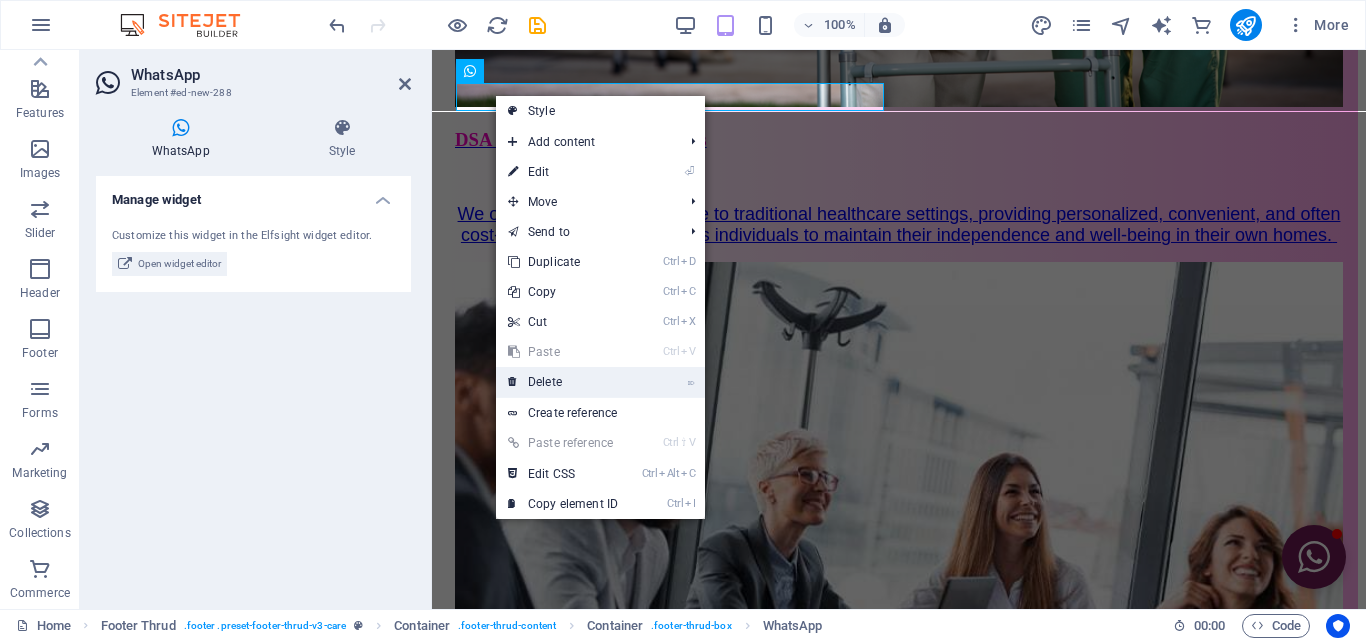 click on "⌦  Delete" at bounding box center (563, 382) 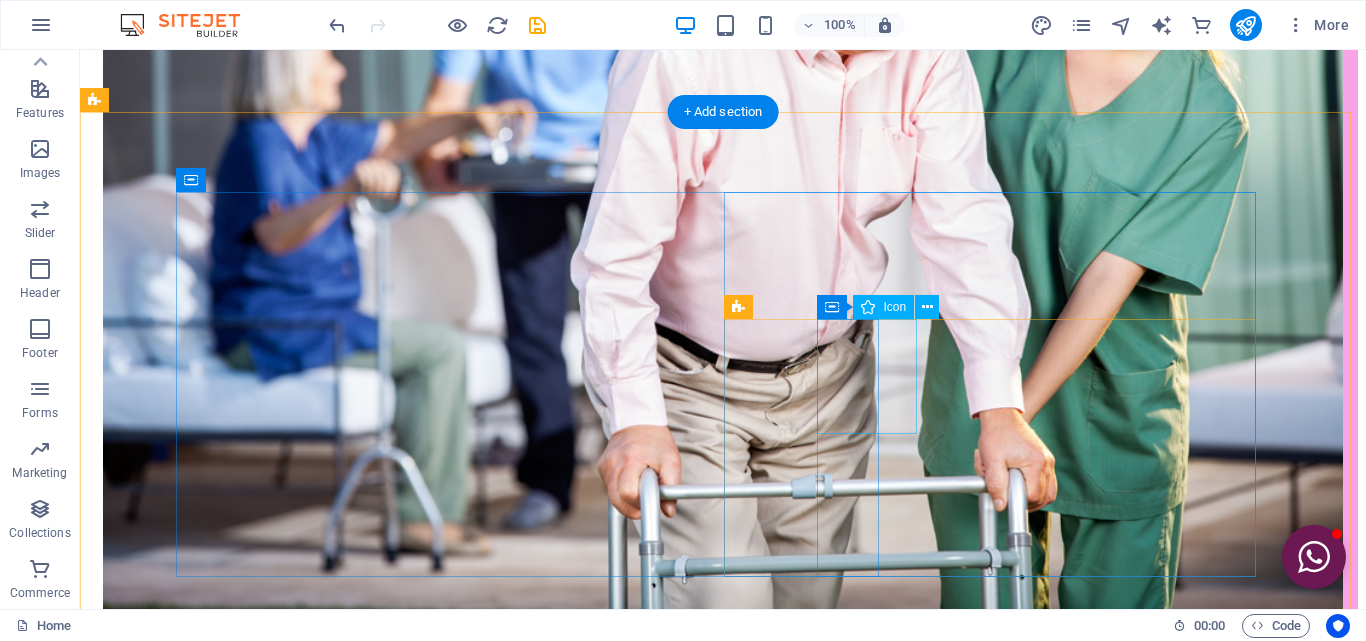 scroll, scrollTop: 1342, scrollLeft: 0, axis: vertical 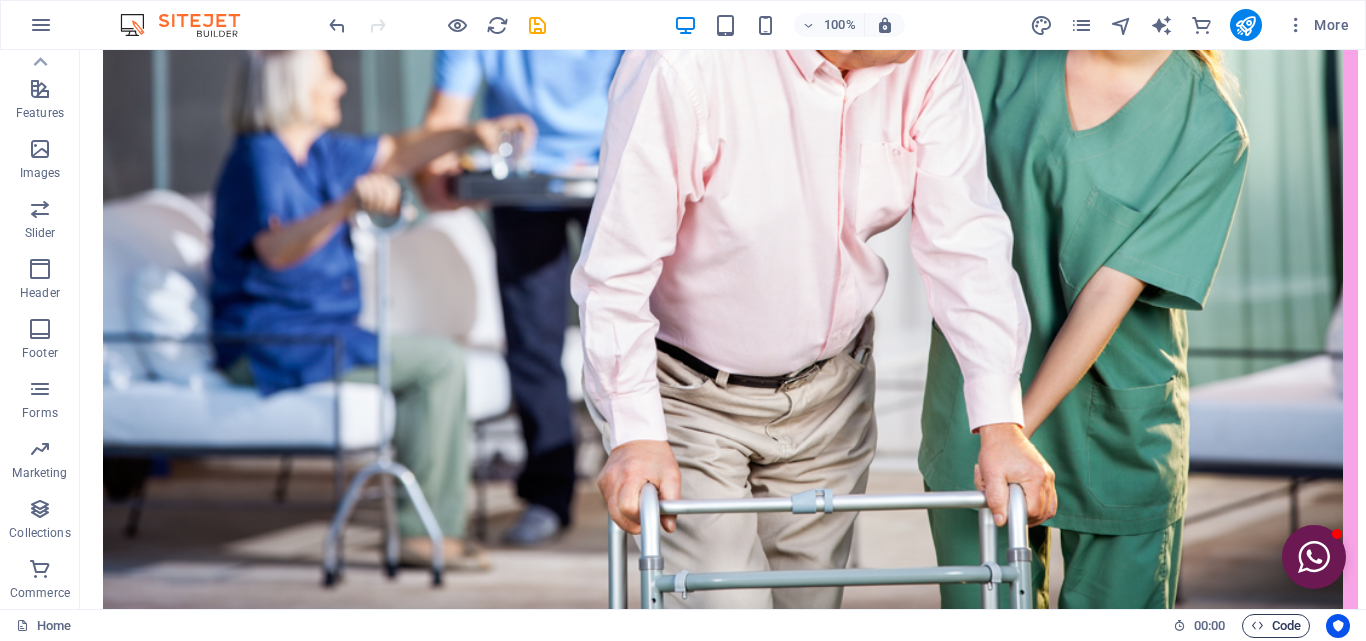 click on "Code" at bounding box center [1276, 626] 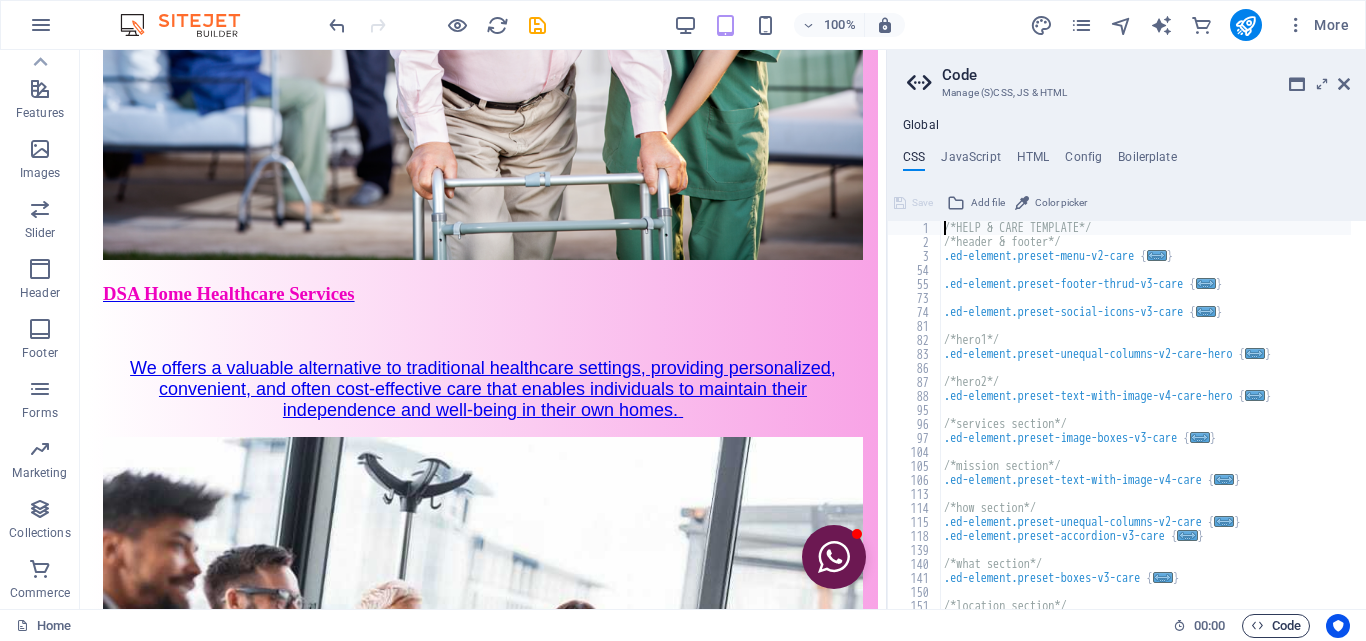 scroll, scrollTop: 1408, scrollLeft: 0, axis: vertical 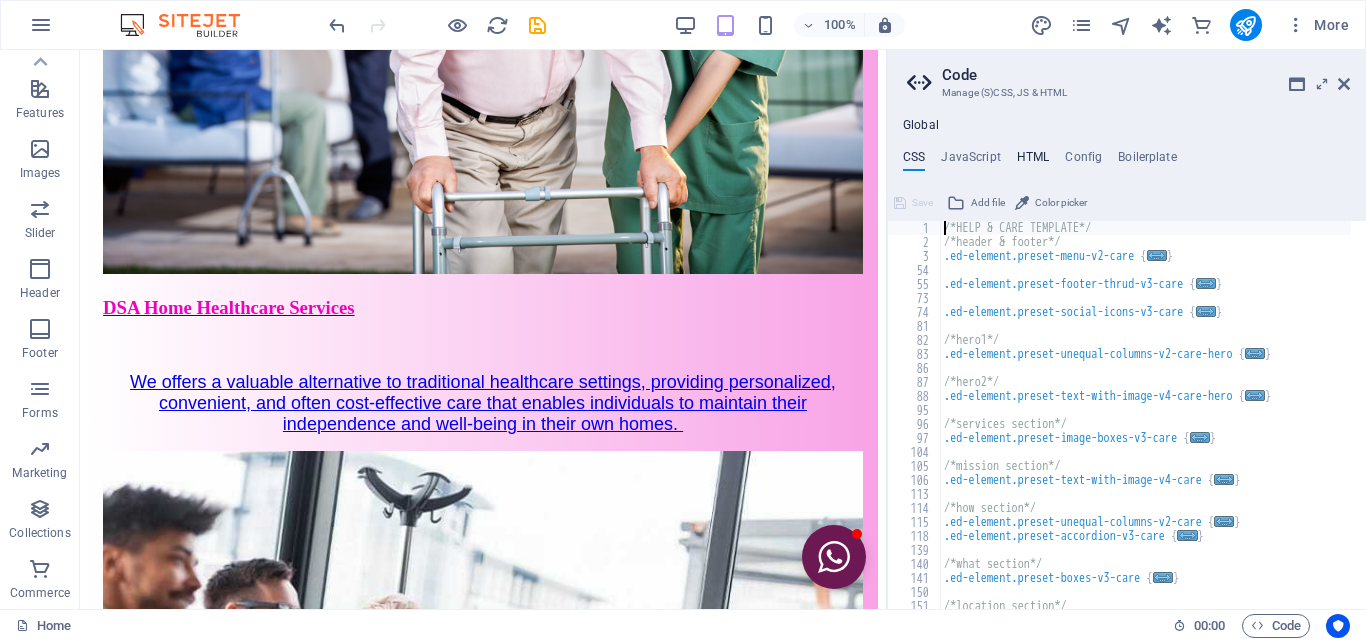 click on "HTML" at bounding box center (1033, 161) 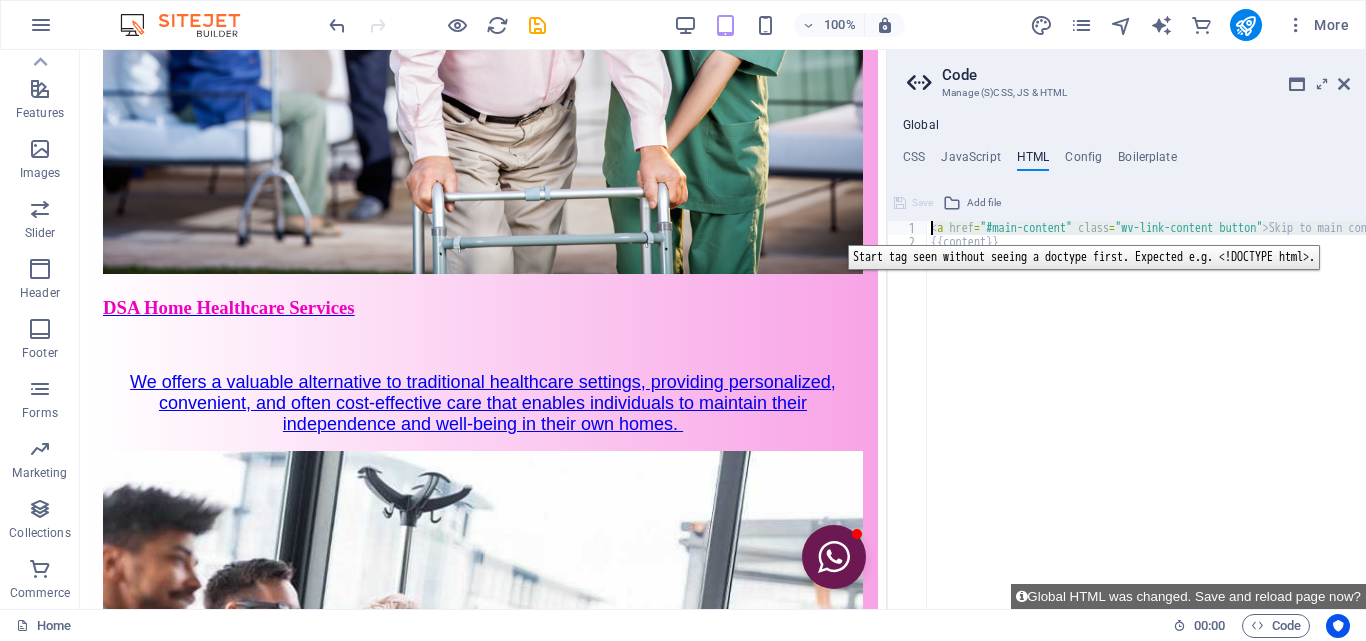 click on "1" at bounding box center (908, 228) 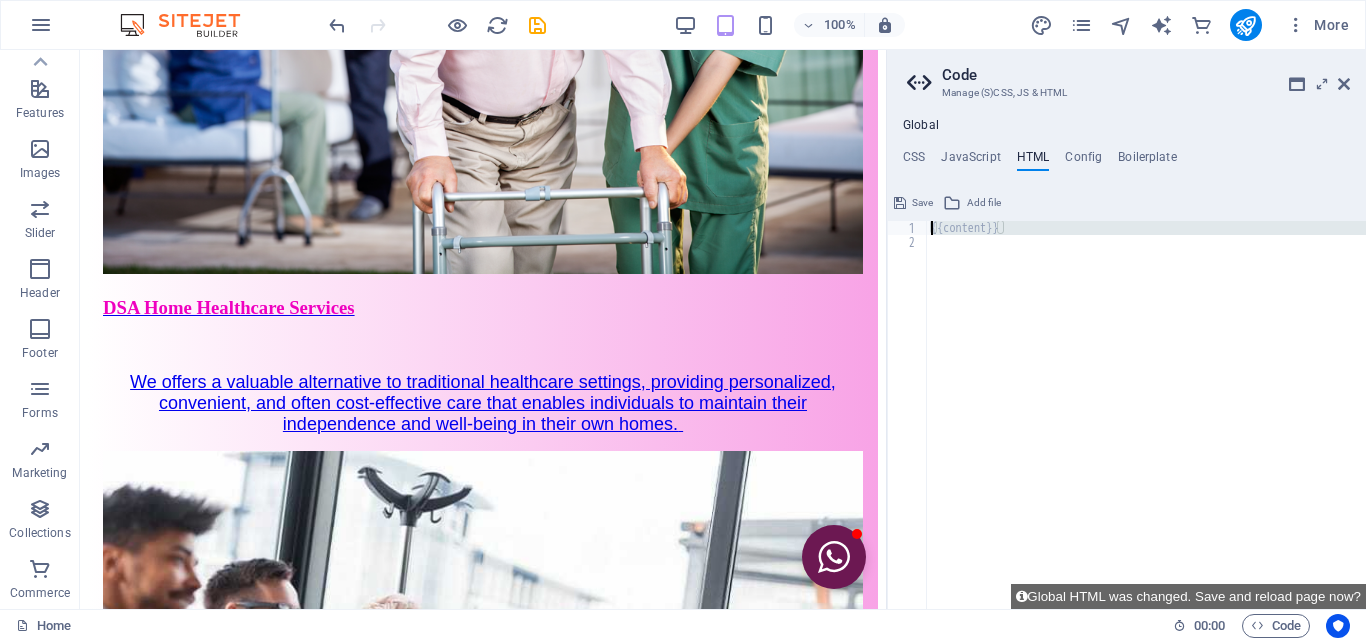 click on "1" at bounding box center (908, 228) 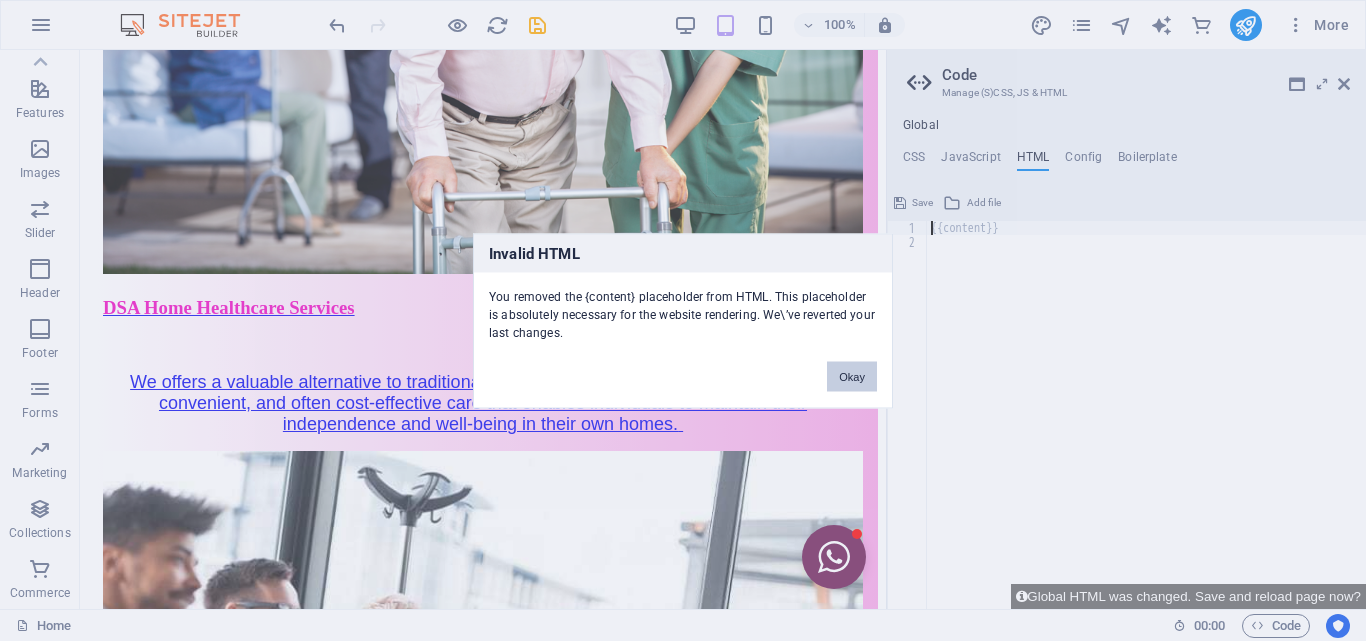 type on "{{content}}" 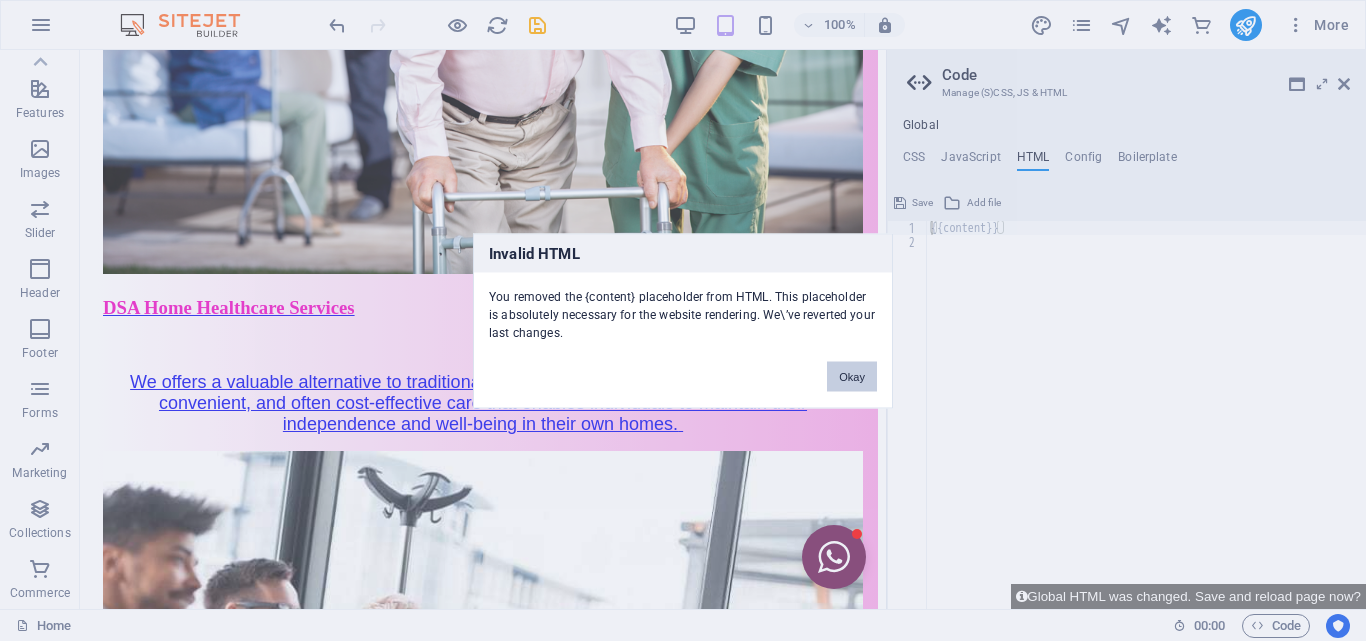 click on "Okay" at bounding box center (852, 376) 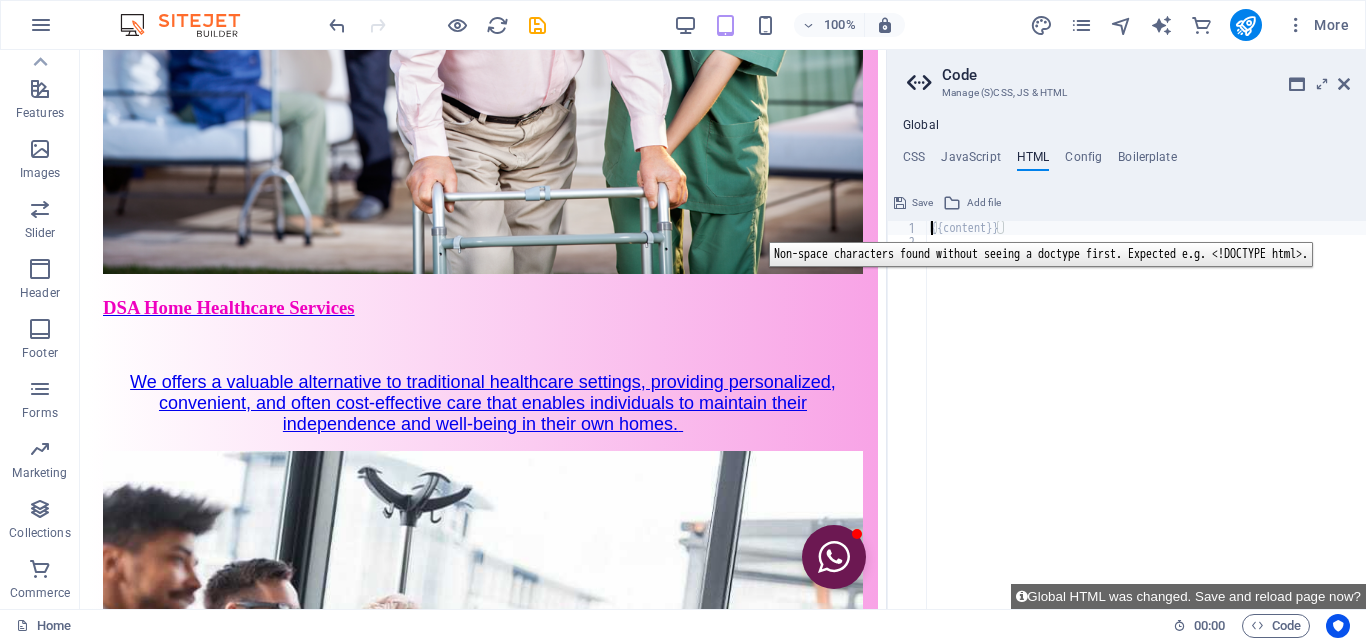 click on "1" at bounding box center (908, 228) 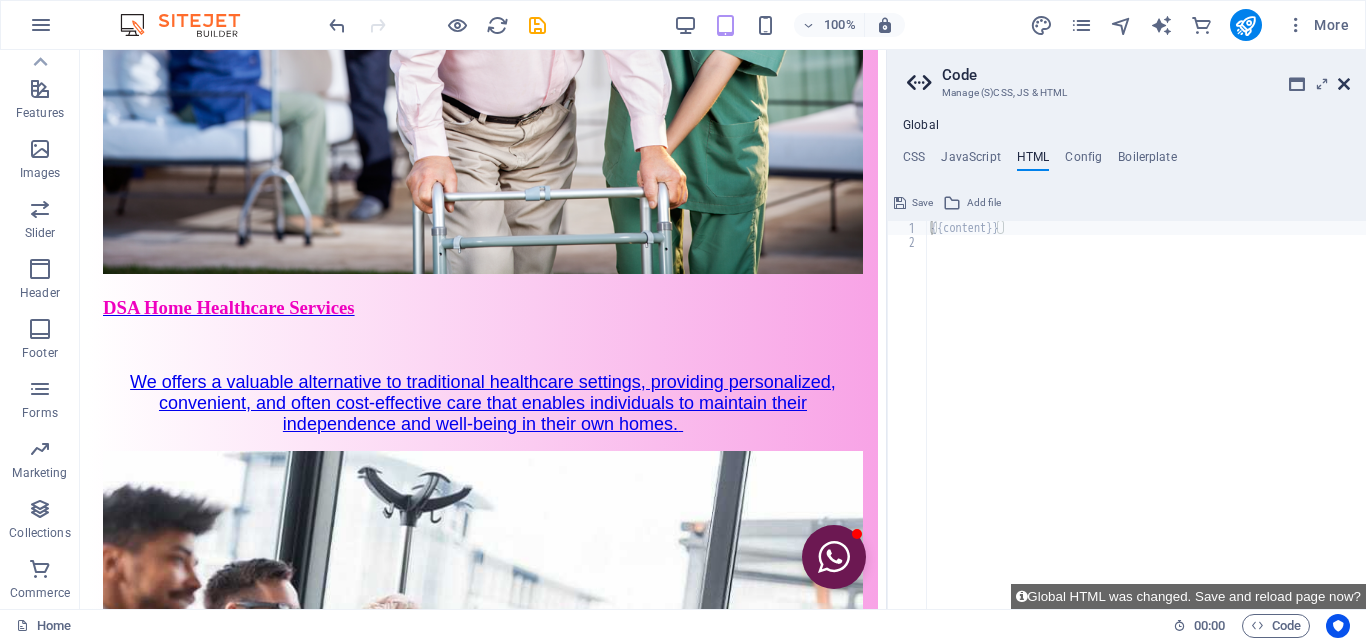 click at bounding box center [1344, 84] 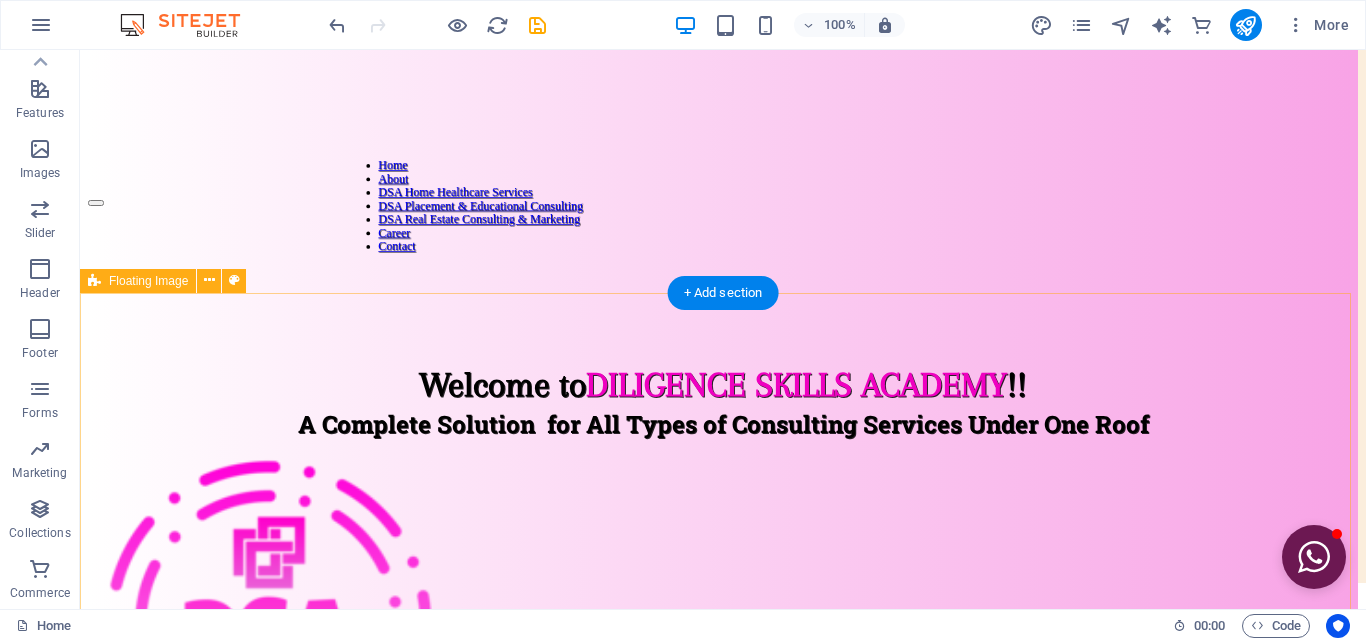 scroll, scrollTop: 0, scrollLeft: 0, axis: both 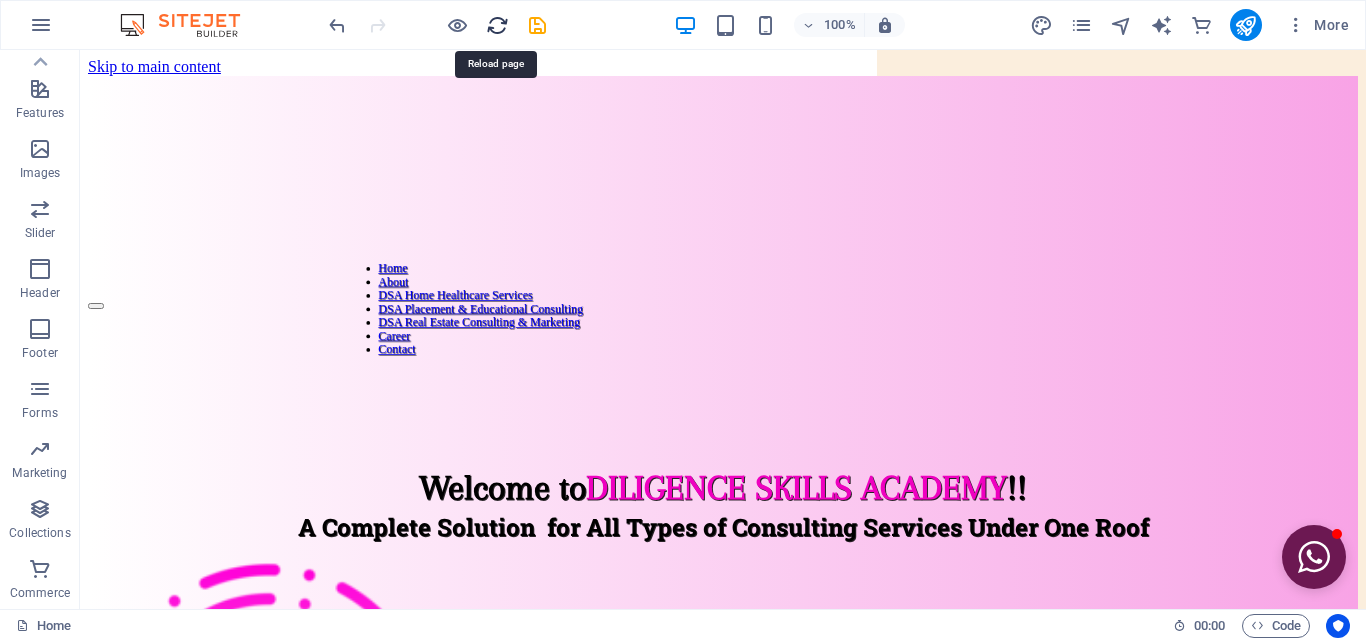 click at bounding box center [497, 25] 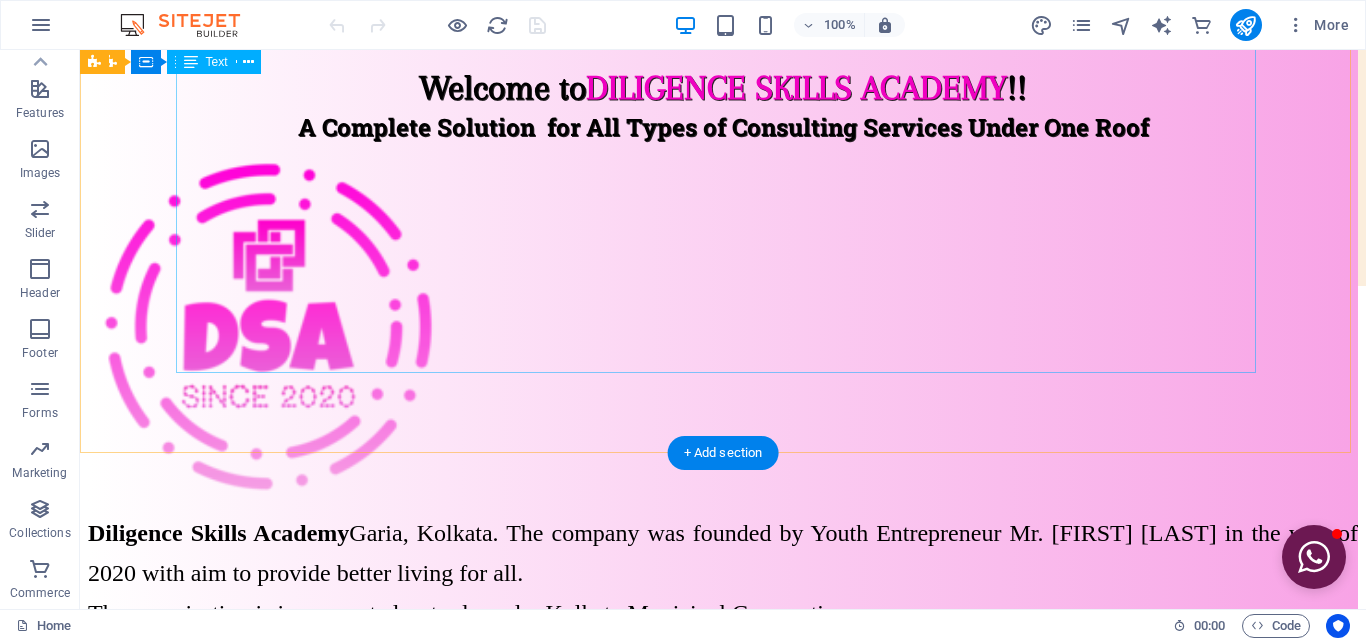 scroll, scrollTop: 400, scrollLeft: 0, axis: vertical 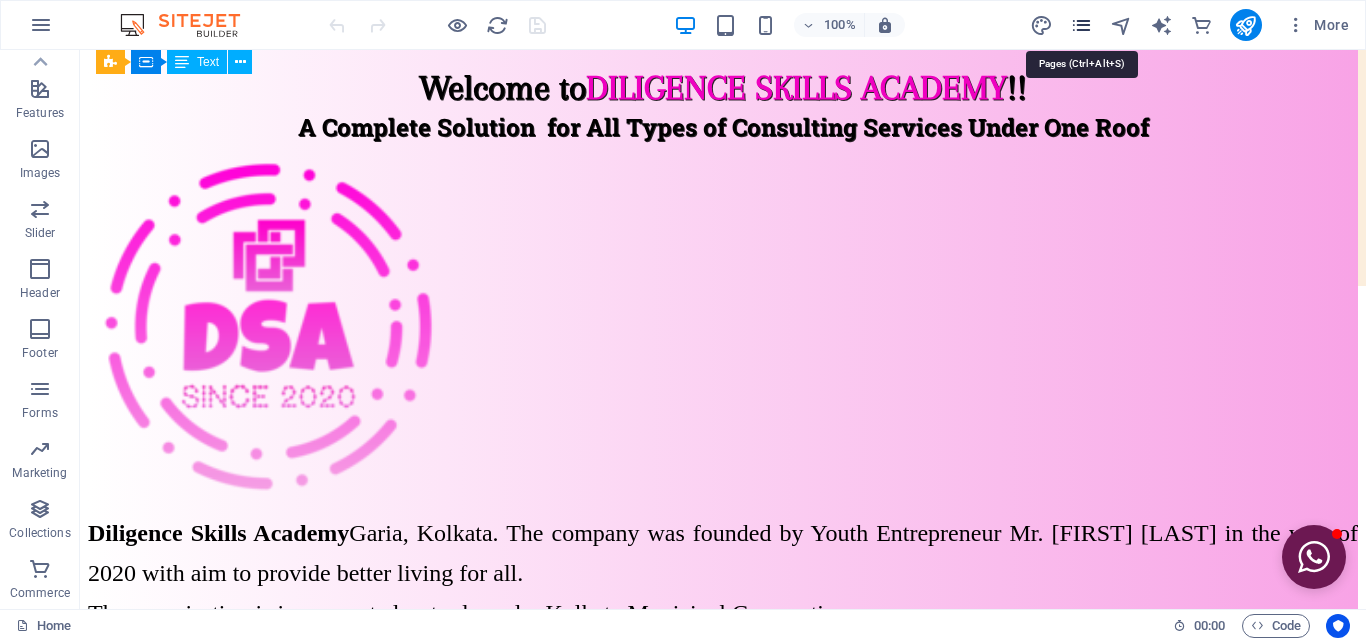 click at bounding box center (1081, 25) 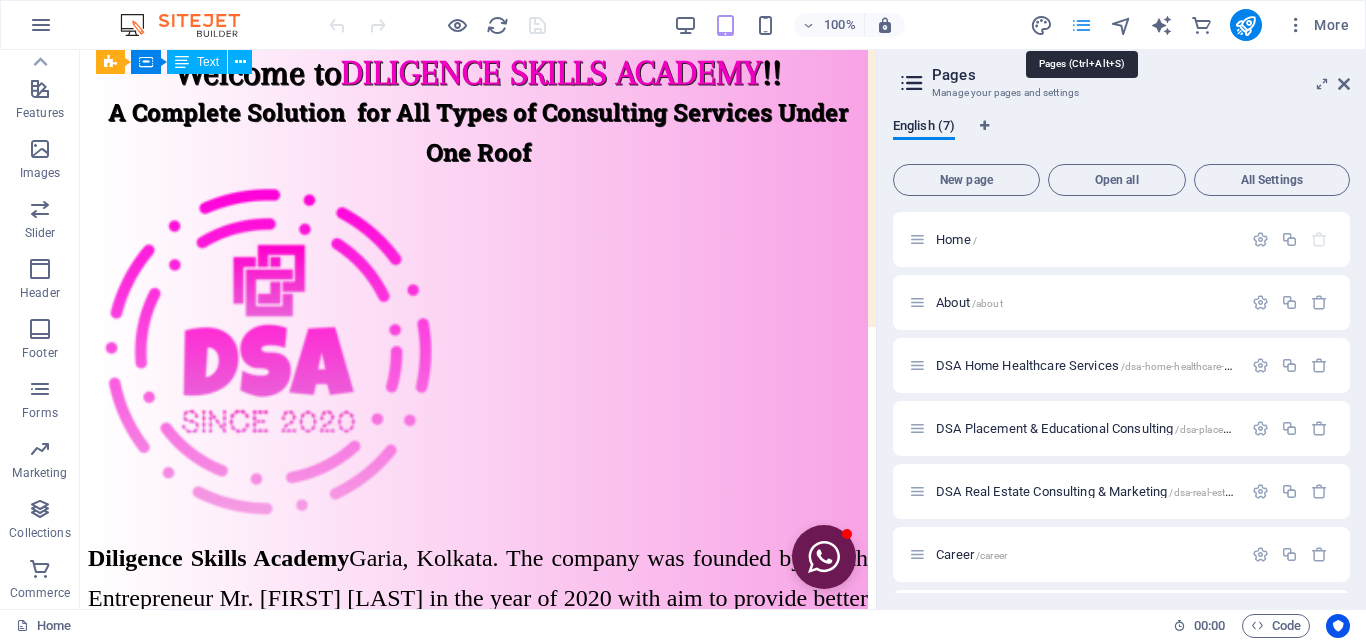 scroll, scrollTop: 308, scrollLeft: 0, axis: vertical 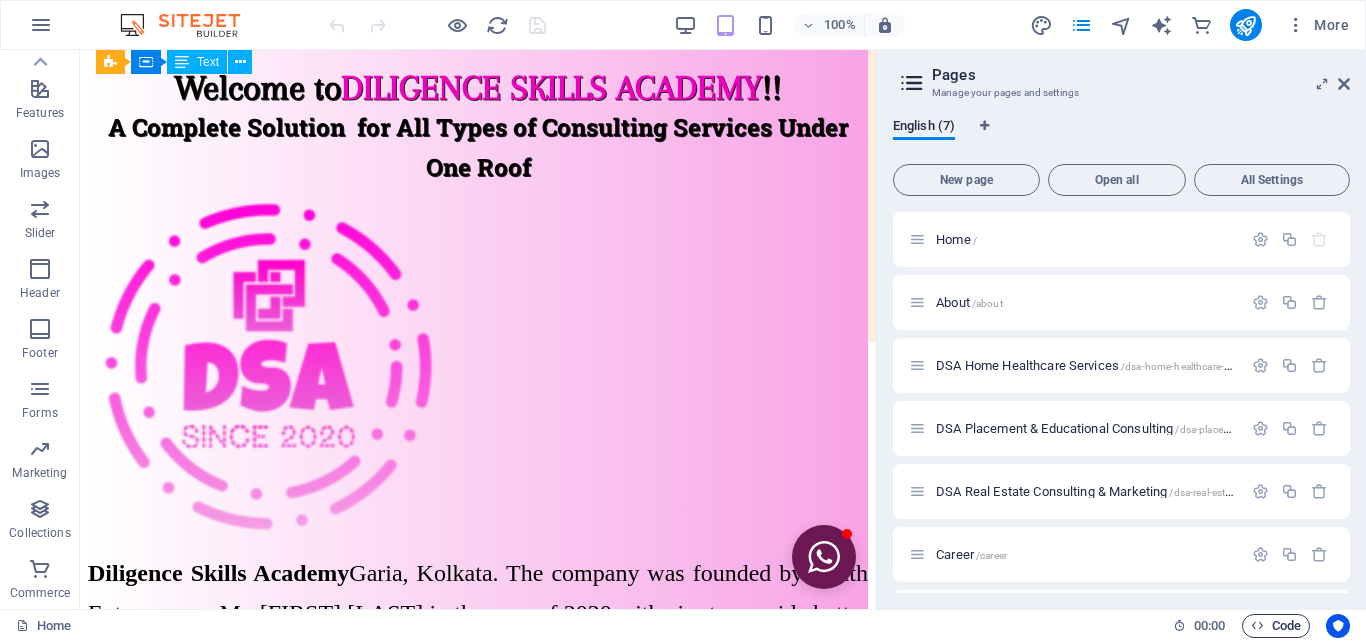 click on "Code" at bounding box center [1276, 626] 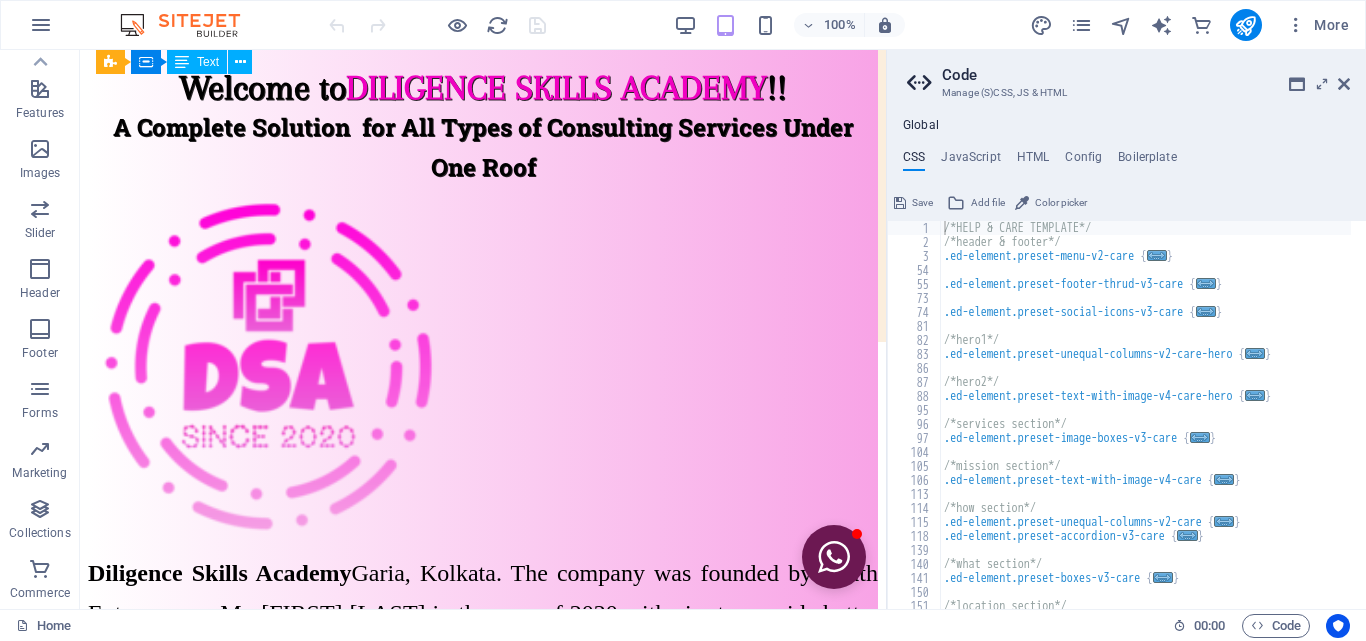 click on "Global CSS JavaScript HTML Config Boilerplate /*HELP & CARE TEMPLATE*/ 1 2 3 54 55 73 74 81 82 83 86 87 88 95 96 97 104 105 106 113 114 115 118 139 140 141 150 151 152 /*HELP & CARE TEMPLATE*/ /*header & footer*/ .ed-element.preset-menu-v2-care   { ... } .ed-element.preset-footer-thrud-v3-care   { ... } .ed-element.preset-social-icons-v3-care   { ... } /*hero1*/ .ed-element.preset-unequal-columns-v2-care-hero   { ... } /*hero2*/ .ed-element.preset-text-with-image-v4-care-hero   { ... } /*services section*/ .ed-element.preset-image-boxes-v3-care   { ... } /*mission section*/ .ed-element.preset-text-with-image-v4-care   { ... } /*how section*/ .ed-element.preset-unequal-columns-v2-care   { ... } .ed-element.preset-accordion-v3-care   { ... } /*what section*/ .ed-element.preset-boxes-v3-care   { ... } /*location section*/     Save Add file Color picker /* JS for preset "Menu V2" */ 18 19 20 21 22 23 24 25 26 27 28 29 30 31 32 33 34 35 36 37 38 39 40 41 42 43 44 45 46 47           const   smoothScrollOffset   =" at bounding box center [1126, 363] 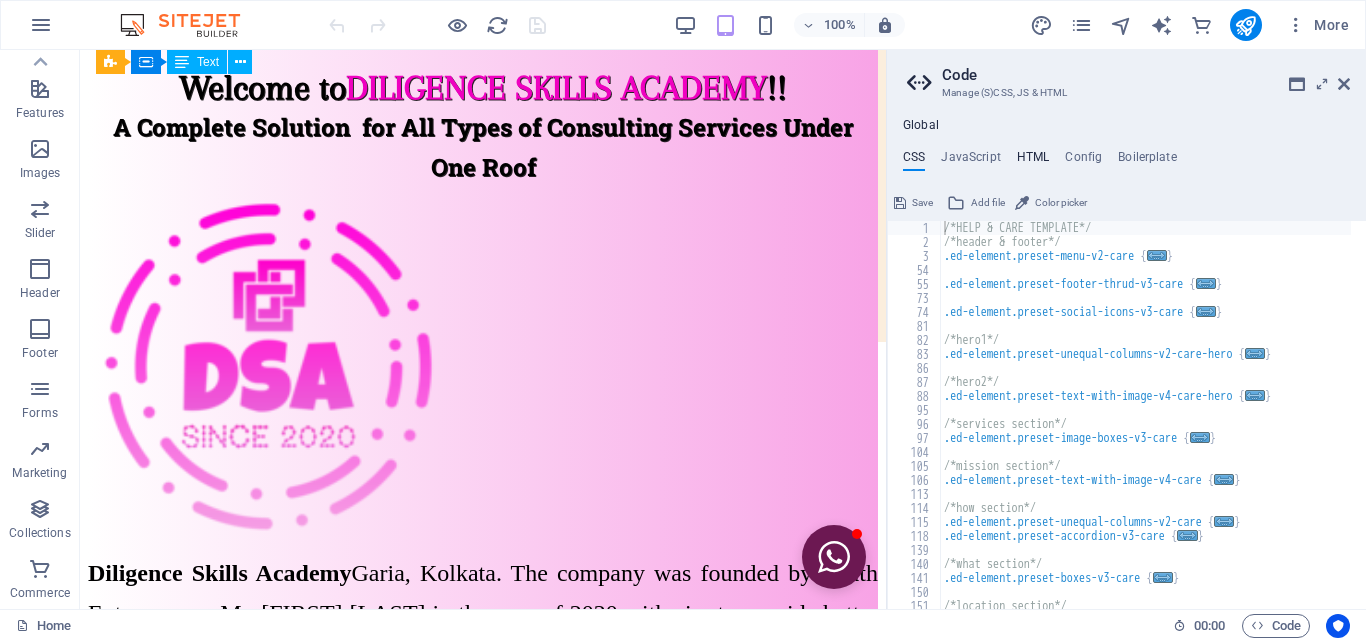 click on "HTML" at bounding box center [1033, 161] 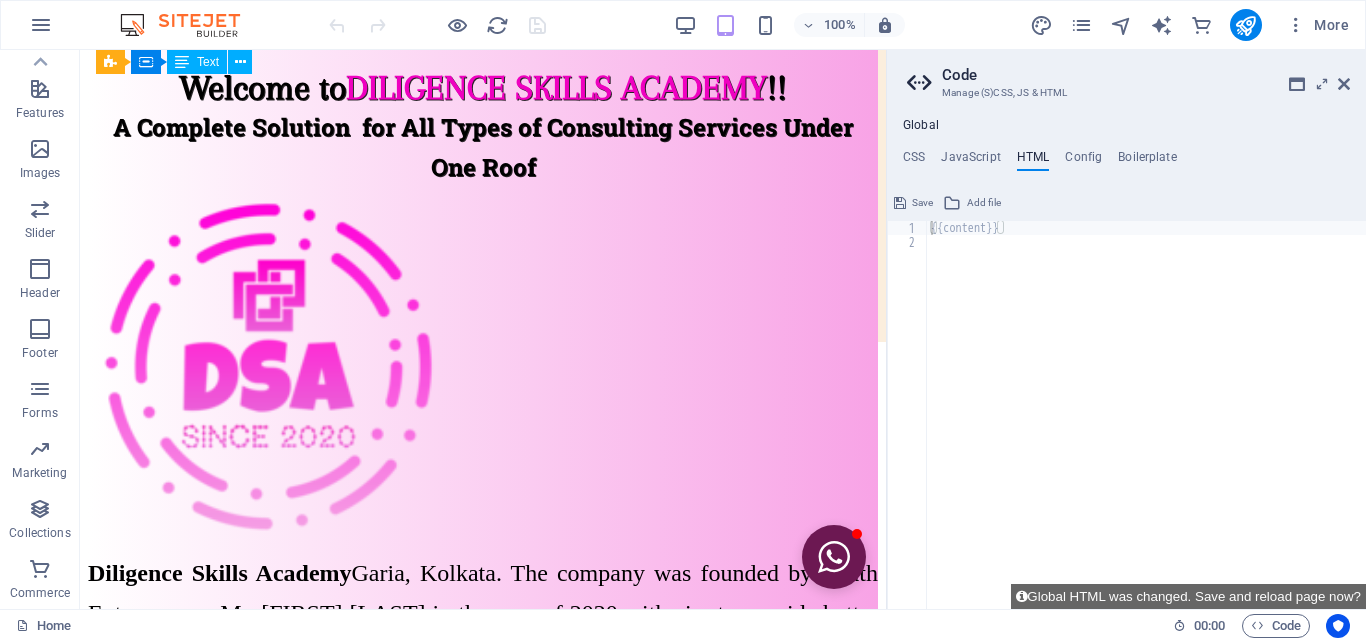 click on "Code Manage (S)CSS, JS & HTML Global CSS JavaScript HTML Config Boilerplate /*HELP & CARE TEMPLATE*/ 1 2 3 54 55 73 74 81 82 83 86 87 88 95 96 97 104 105 106 113 114 115 118 139 140 141 150 151 152 /*HELP & CARE TEMPLATE*/ /*header & footer*/ .ed-element.preset-menu-v2-care   { ... } .ed-element.preset-footer-thrud-v3-care   { ... } .ed-element.preset-social-icons-v3-care   { ... } /*hero1*/ .ed-element.preset-unequal-columns-v2-care-hero   { ... } /*hero2*/ .ed-element.preset-text-with-image-v4-care-hero   { ... } /*services section*/ .ed-element.preset-image-boxes-v3-care   { ... } /*mission section*/ .ed-element.preset-text-with-image-v4-care   { ... } /*how section*/ .ed-element.preset-unequal-columns-v2-care   { ... } .ed-element.preset-accordion-v3-care   { ... } /*what section*/ .ed-element.preset-boxes-v3-care   { ... } /*location section*/     Save Add file Color picker /* JS for preset "Menu V2" */ 18 19 20 21 22 23 24 25 26 27 28 29 30 31 32 33 34 35 36 37 38 39 40 41 42 43 44 45 46 47" at bounding box center (1126, 329) 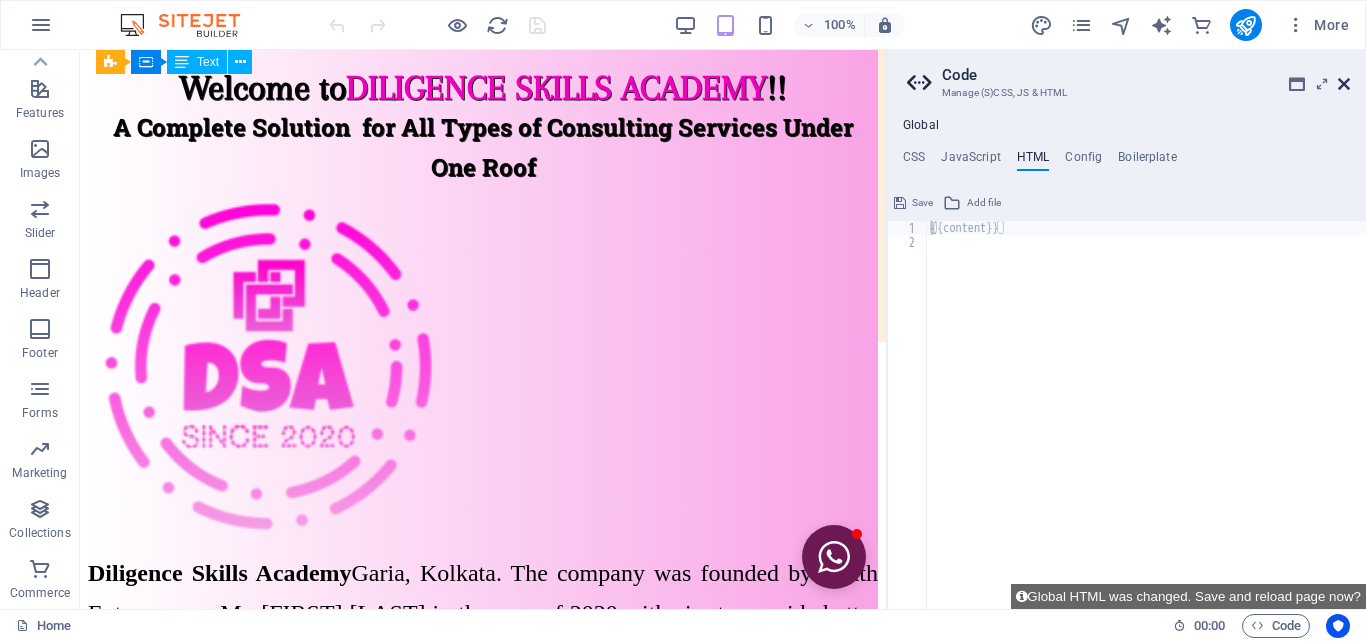 click at bounding box center (1344, 84) 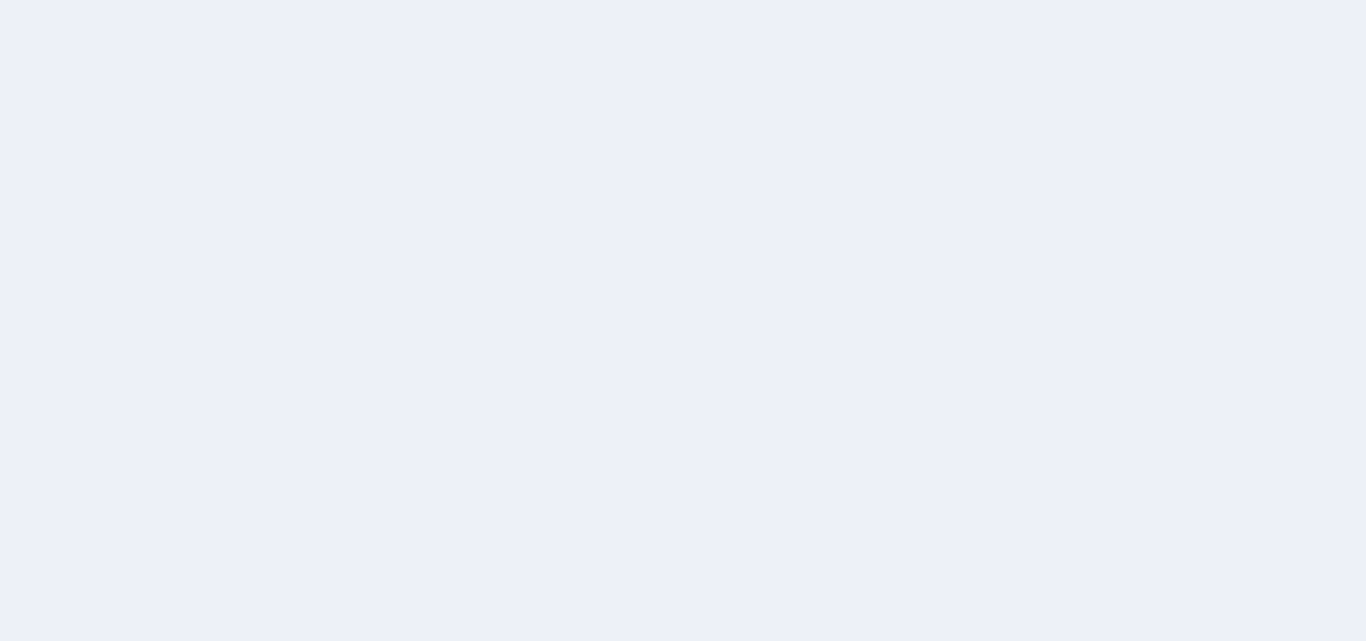 scroll, scrollTop: 0, scrollLeft: 0, axis: both 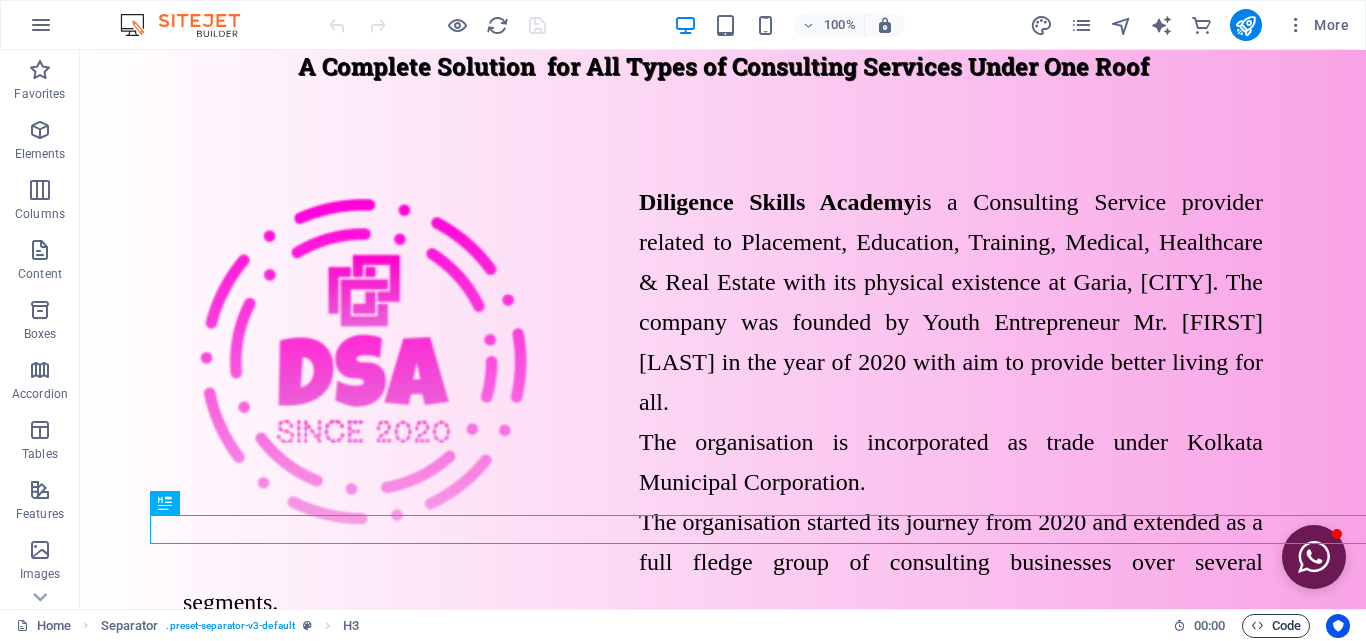 click on "Code" at bounding box center [1276, 626] 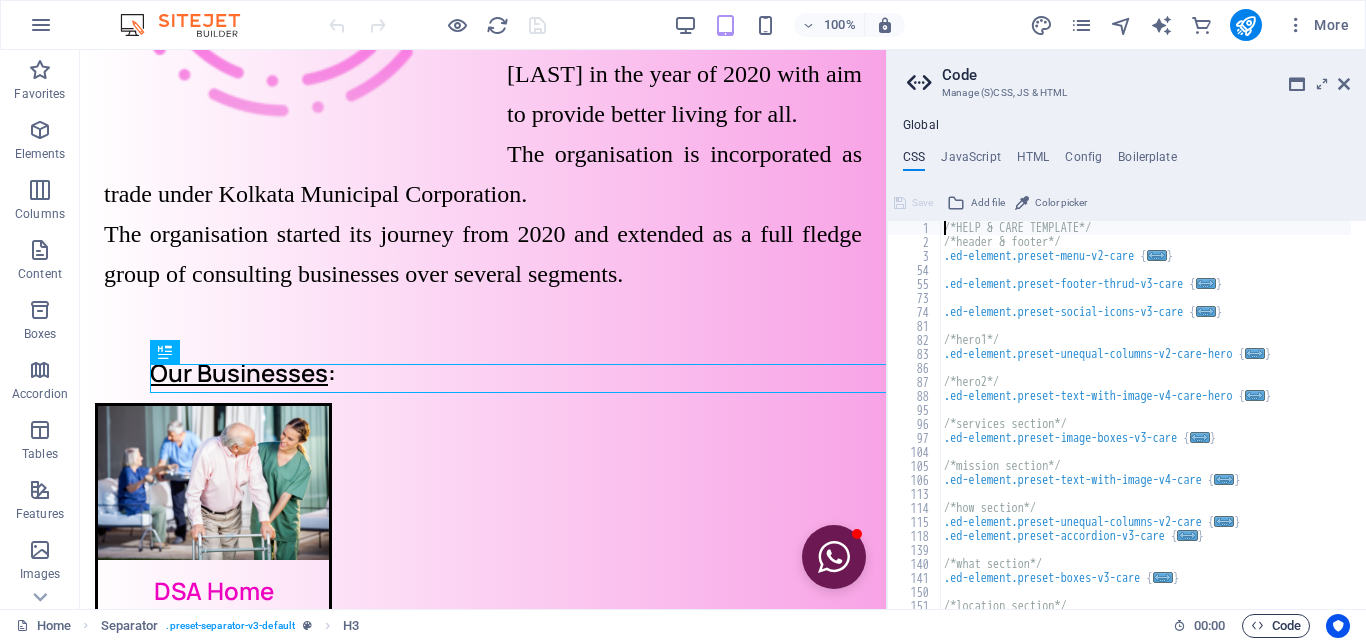 scroll, scrollTop: 649, scrollLeft: 0, axis: vertical 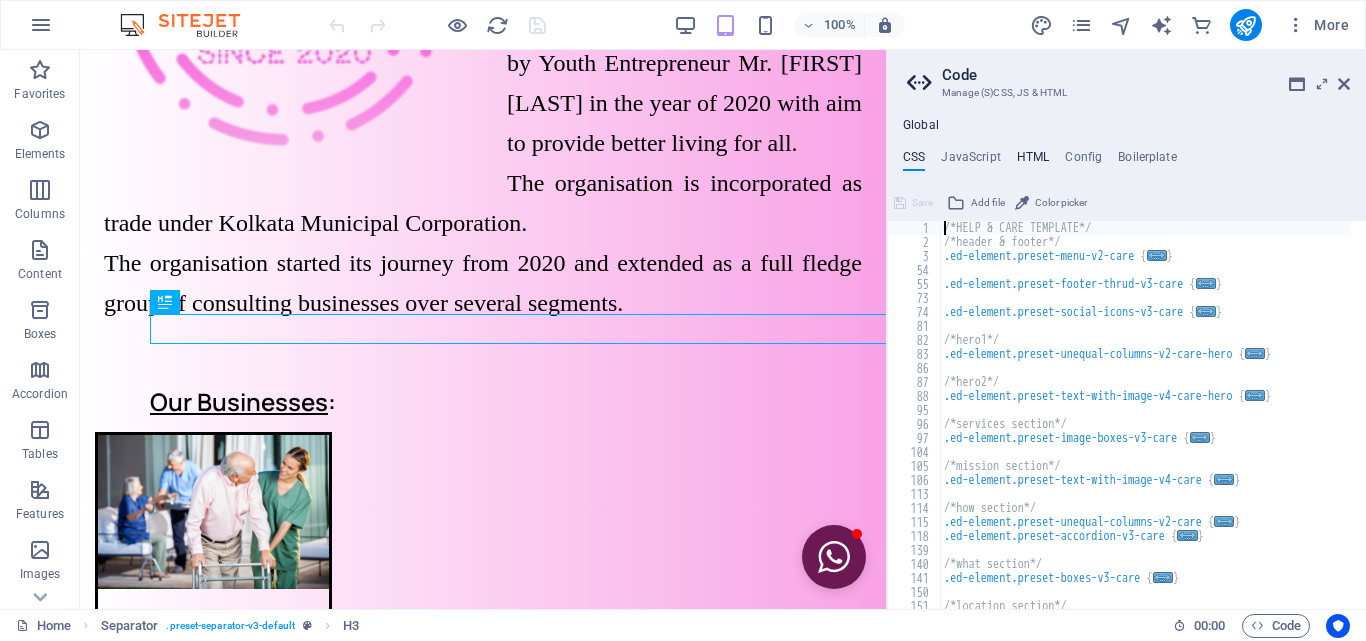 click on "HTML" at bounding box center (1033, 161) 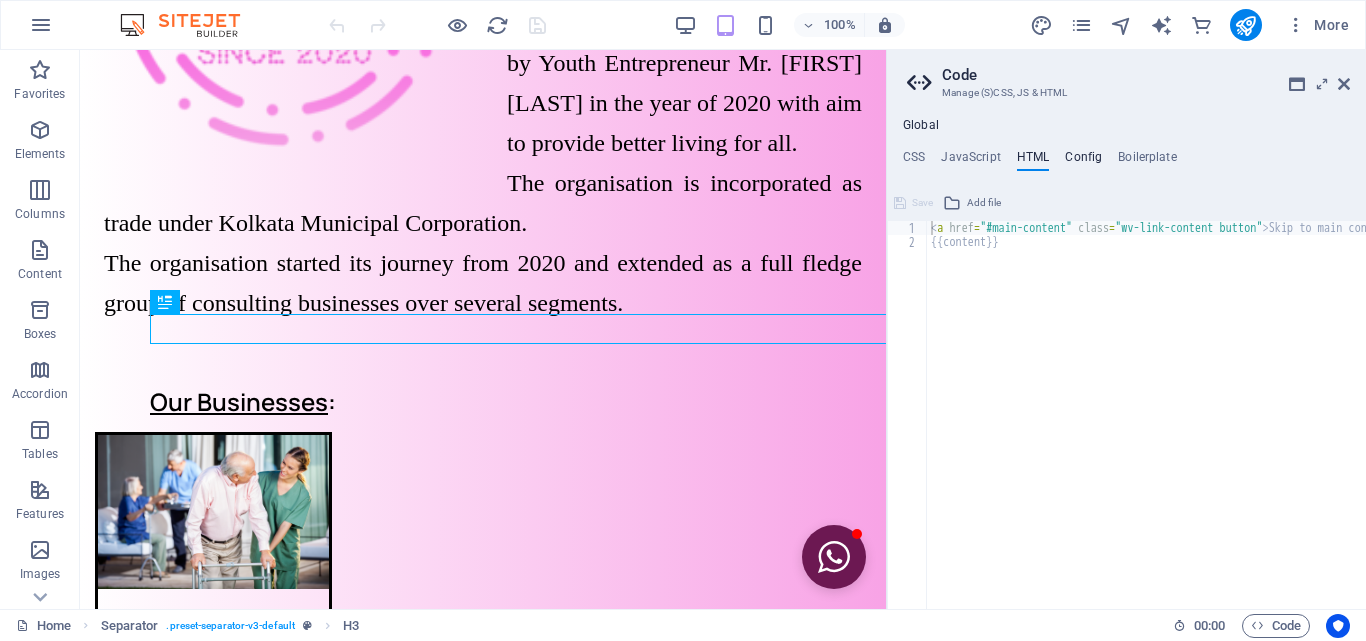 click on "Config" at bounding box center [1083, 161] 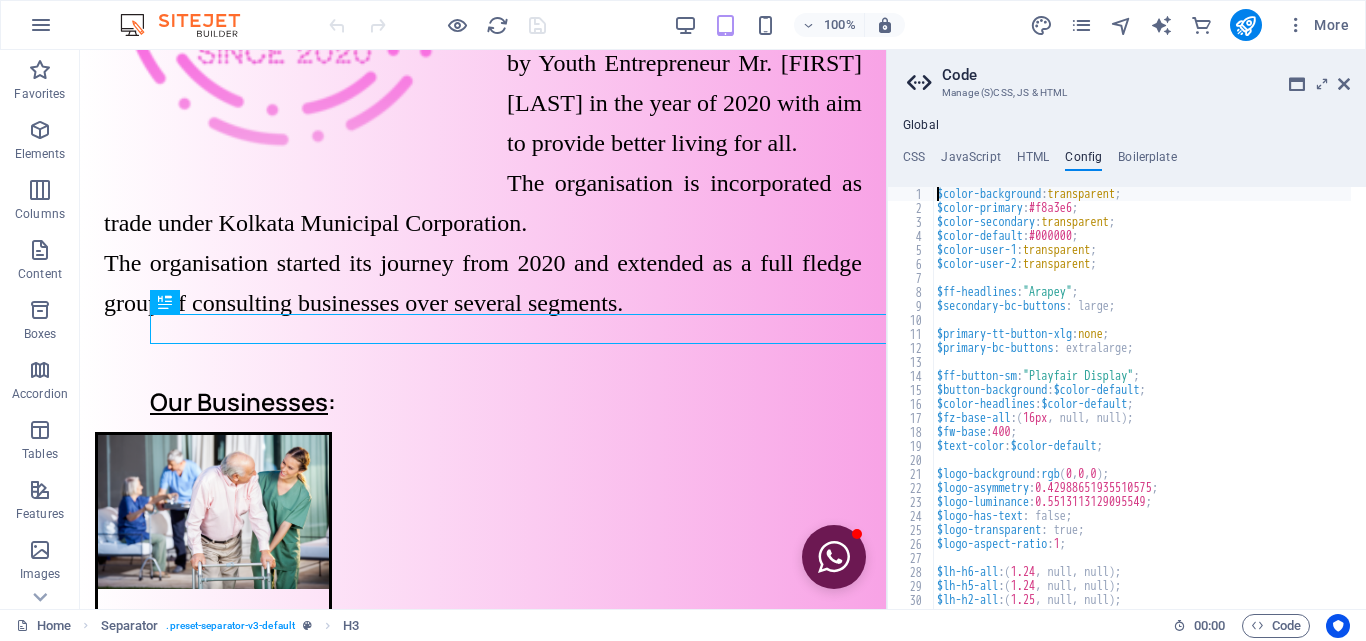 scroll, scrollTop: 0, scrollLeft: 0, axis: both 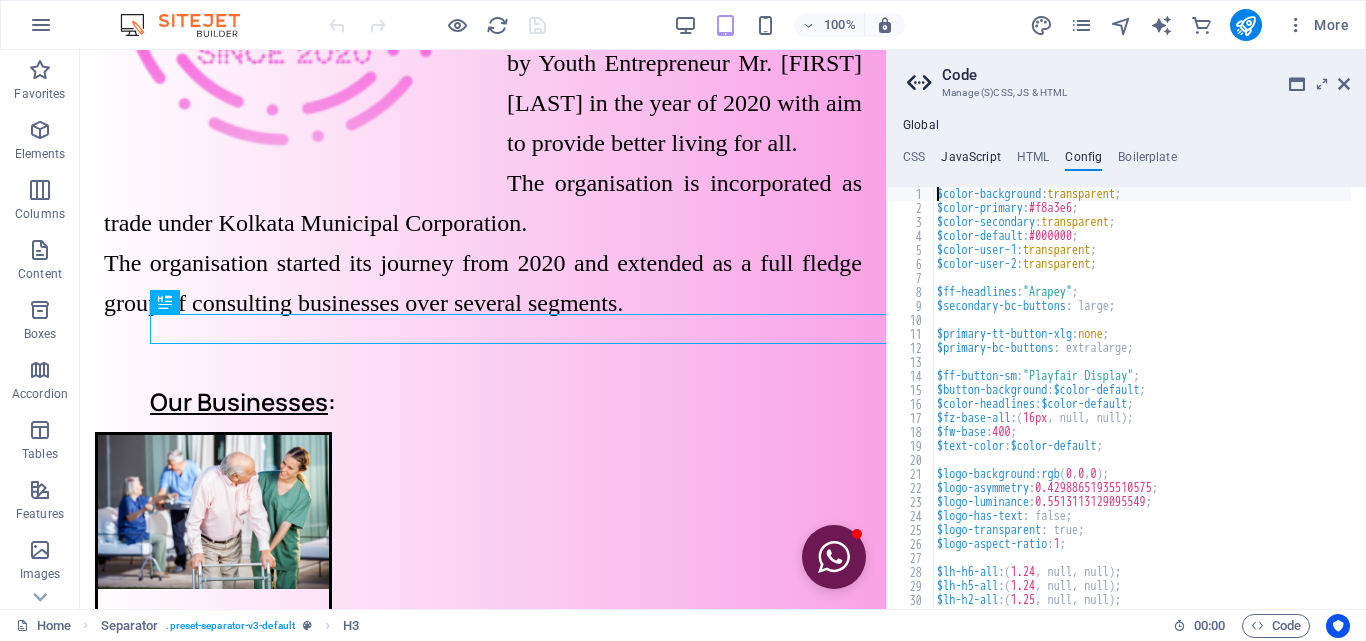 click on "JavaScript" at bounding box center [970, 161] 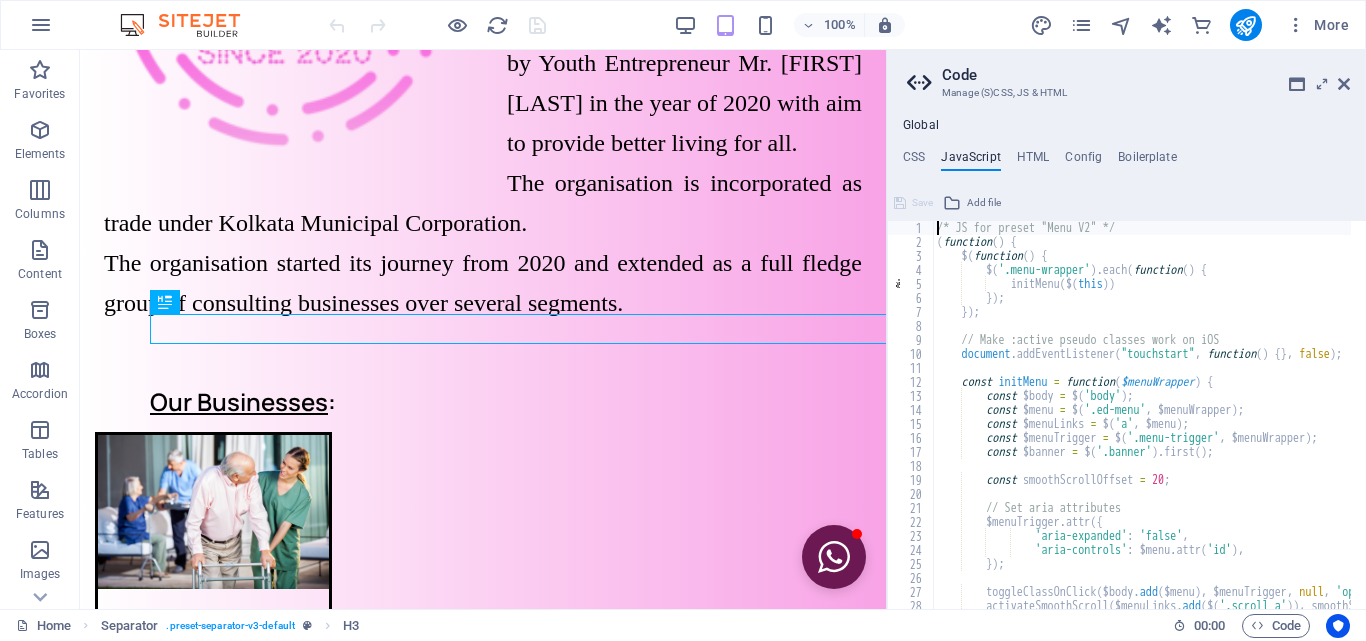scroll, scrollTop: 0, scrollLeft: 0, axis: both 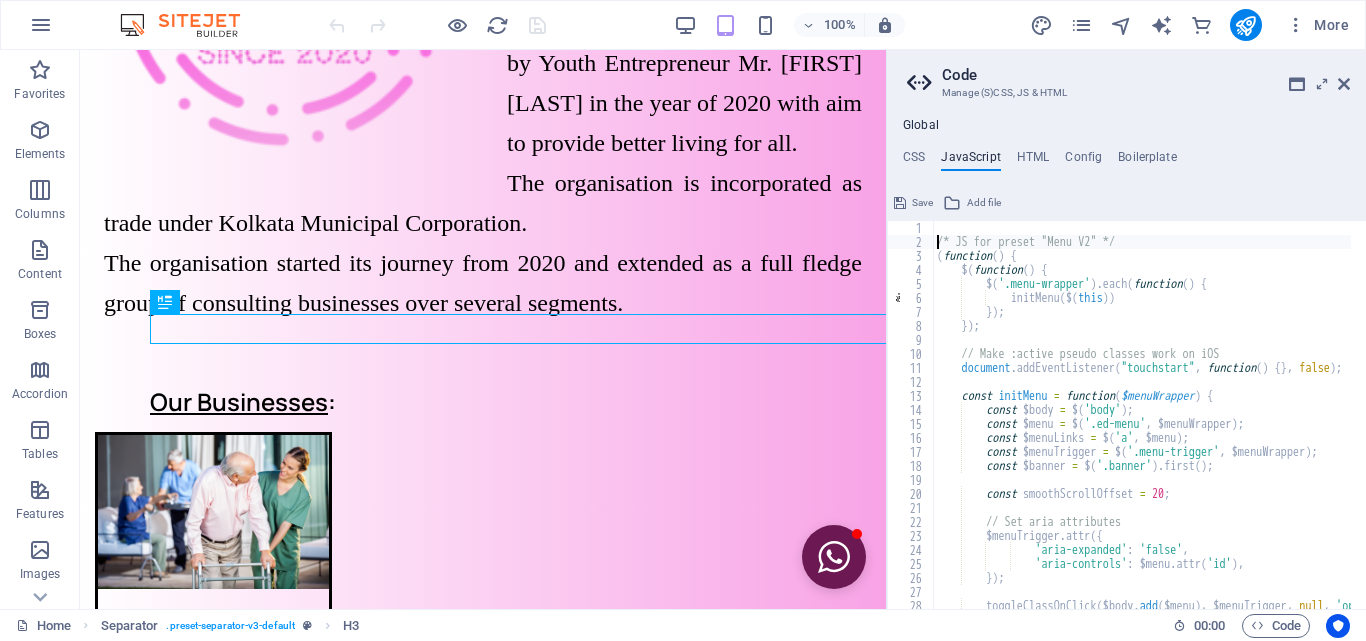 click on "/* JS for preset "Menu V2" */ ( function ( )   {      $ ( function ( )   {           $ ( '.menu-wrapper' ) . each ( function ( )   {                initMenu ( $ ( this ))           }) ;      }) ;      // Make :active pseudo classes work on iOS      document . addEventListener ( "touchstart" ,   function ( )   { } ,   false ) ;      const   initMenu   =   function ( $menuWrapper )   {           const   $body   =   $ ( 'body' ) ;           const   $menu   =   $ ( '.ed-menu' ,   $menuWrapper ) ;           const   $menuLinks   =   $ ( 'a' ,   $menu ) ;           const   $menuTrigger   =   $ ( '.menu-trigger' ,   $menuWrapper ) ;           const   $banner   =   $ ( '.banner' ) . first ( ) ;           const   smoothScrollOffset   =   20 ;                     // Set aria attributes           $menuTrigger . attr ({                     'aria-expanded' :   'false' ,                     'aria-controls' :   $menu . attr ( 'id' ) ,           }) ;           toggleClassOnClick ( $body . add ( $menu ) ,   $menuTrigger ,   ," at bounding box center (1392, 421) 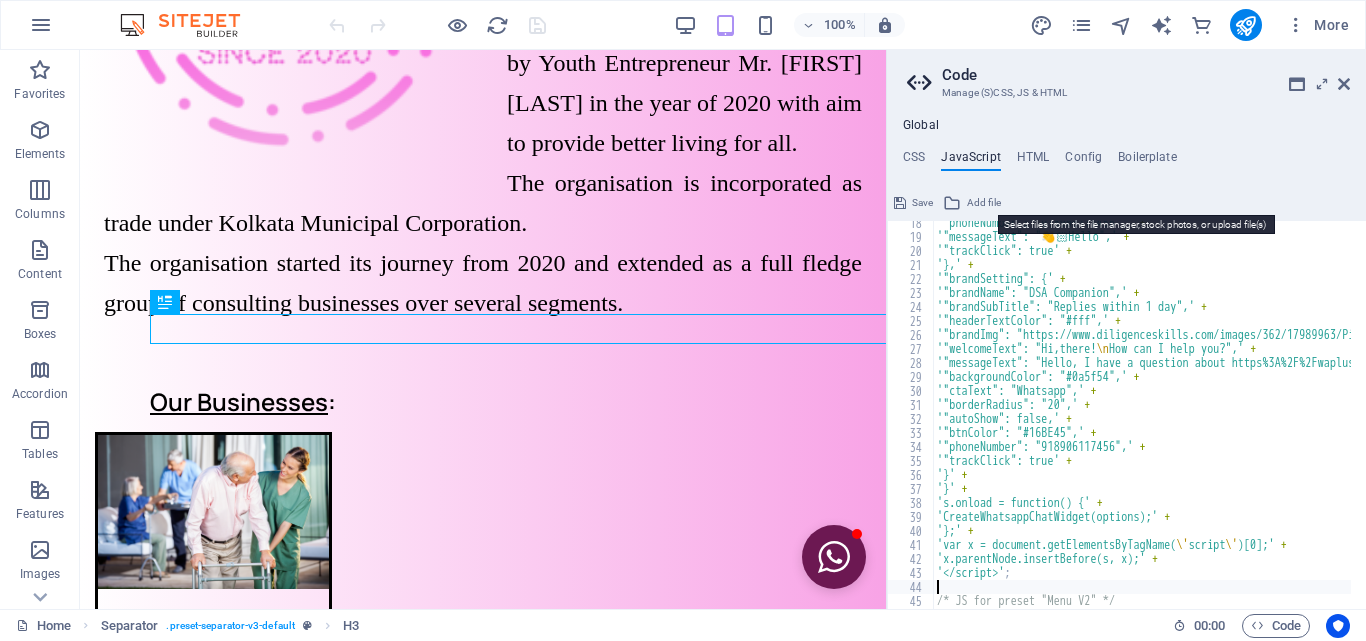 scroll, scrollTop: 243, scrollLeft: 0, axis: vertical 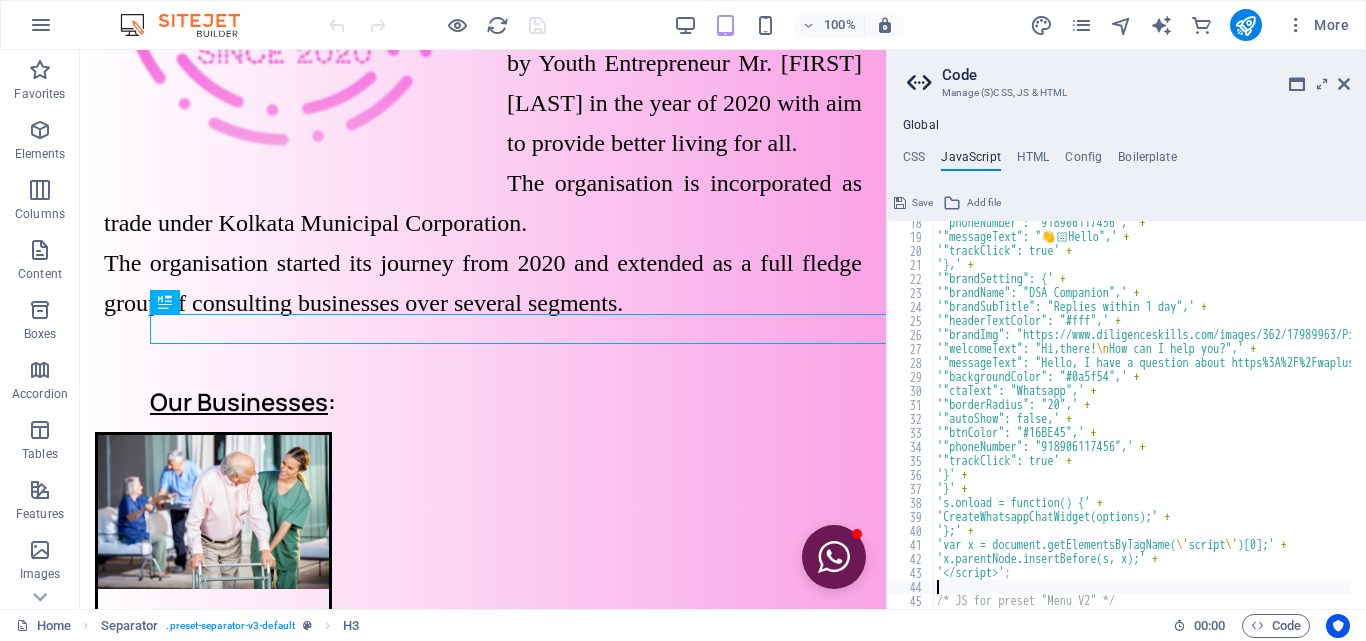 type 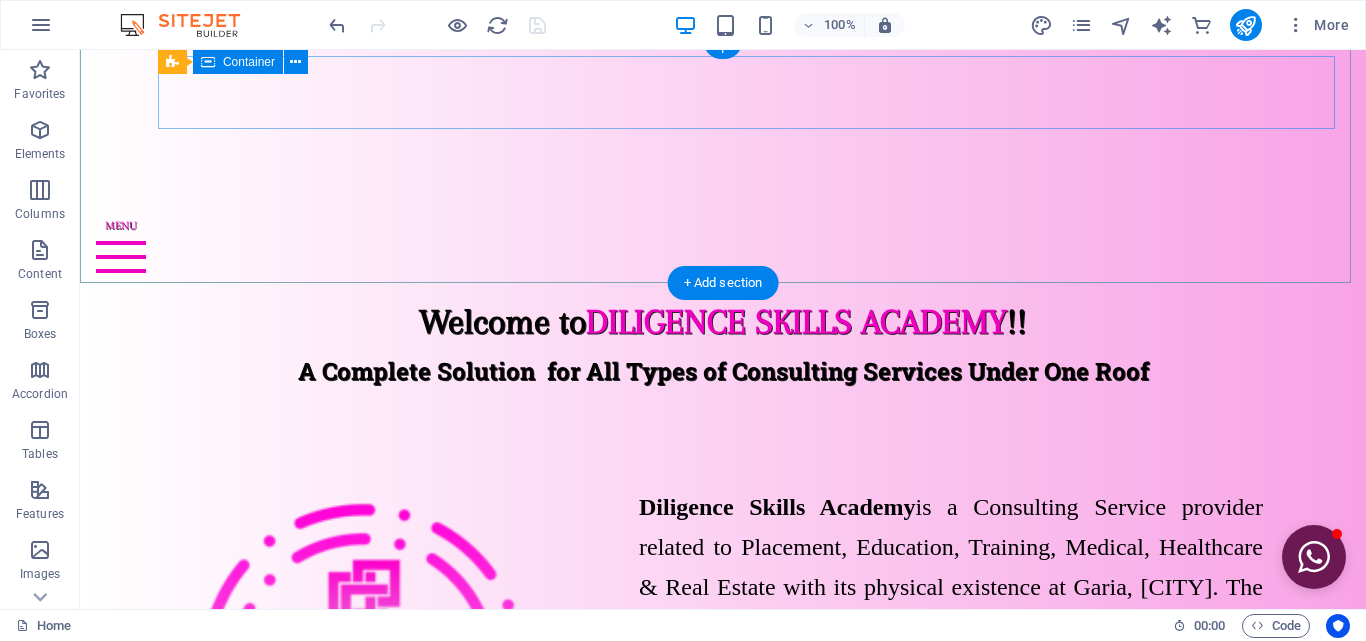 scroll, scrollTop: 0, scrollLeft: 0, axis: both 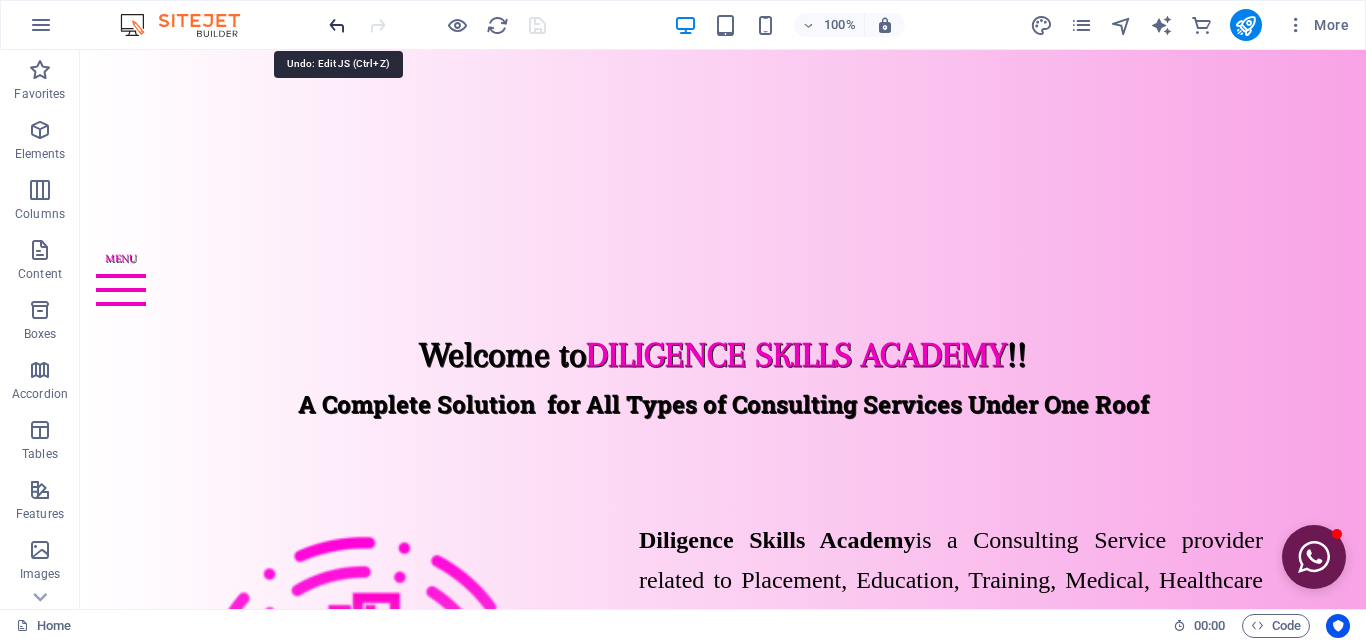 click at bounding box center [337, 25] 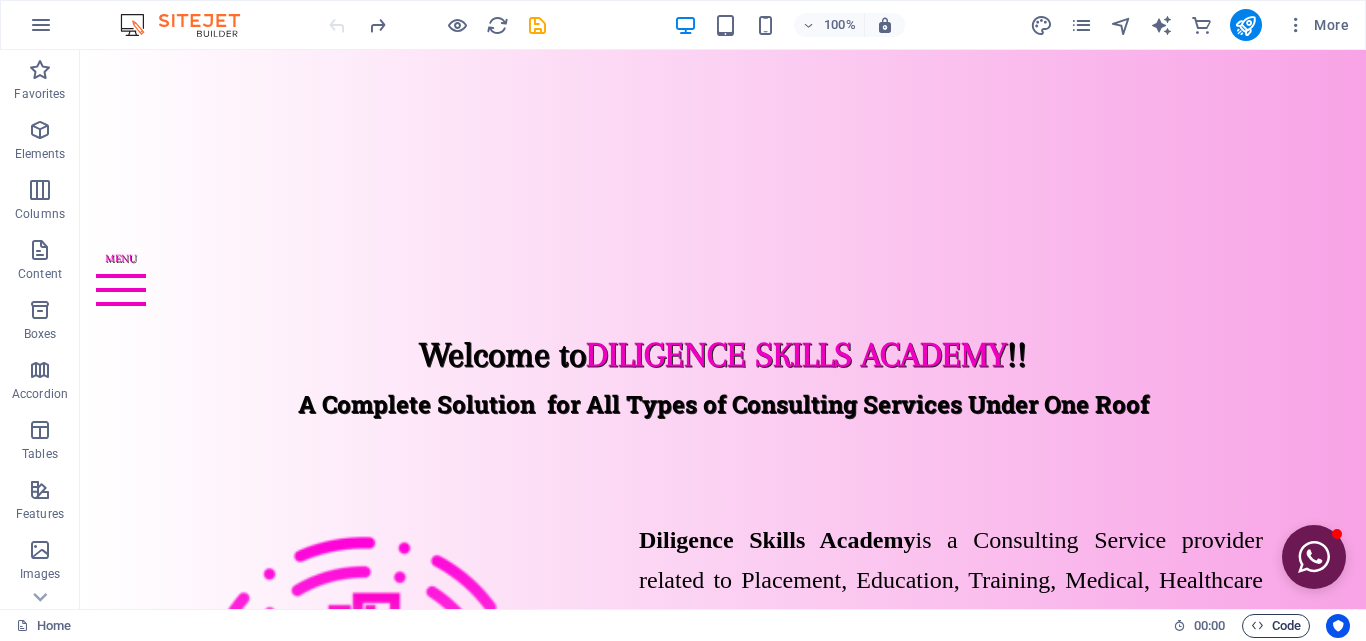 click on "Code" at bounding box center [1276, 626] 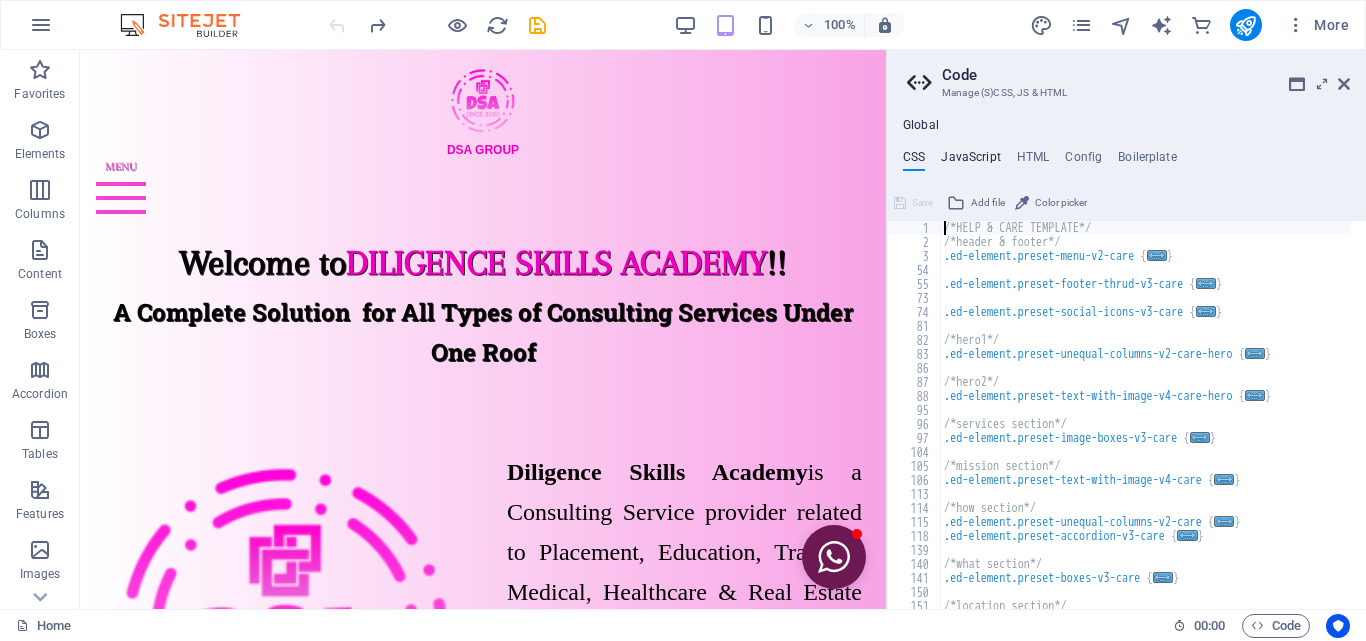click on "JavaScript" at bounding box center [970, 161] 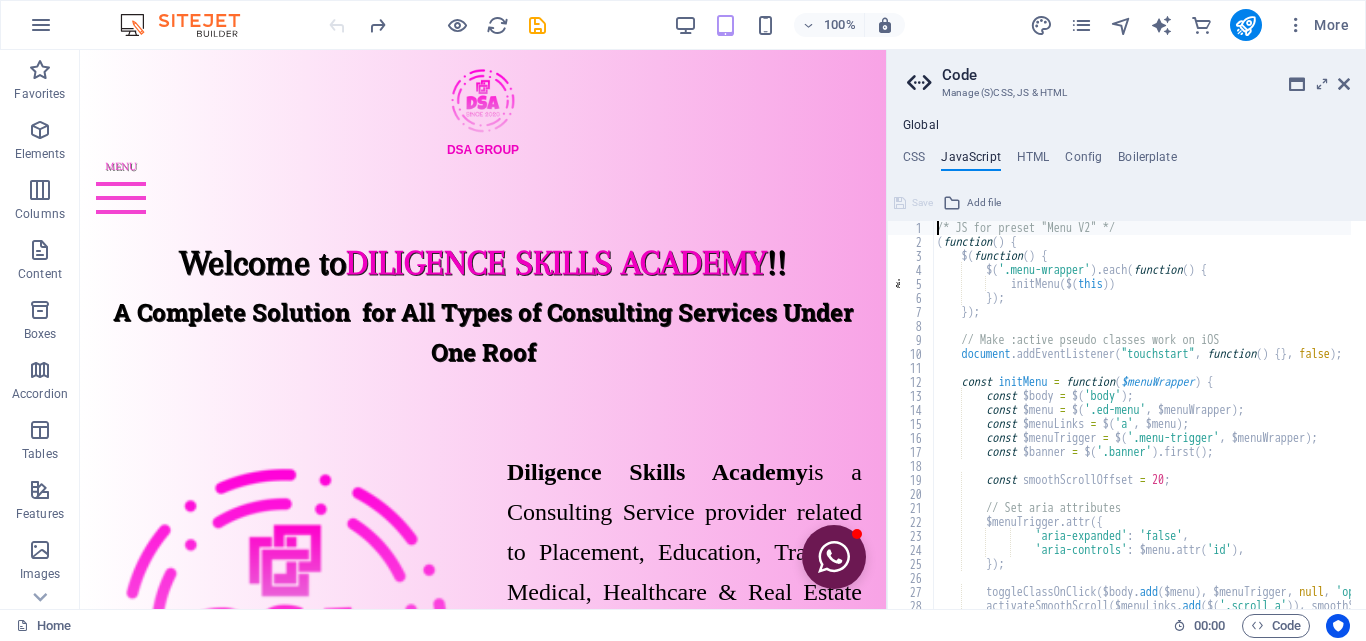 scroll, scrollTop: 120, scrollLeft: 0, axis: vertical 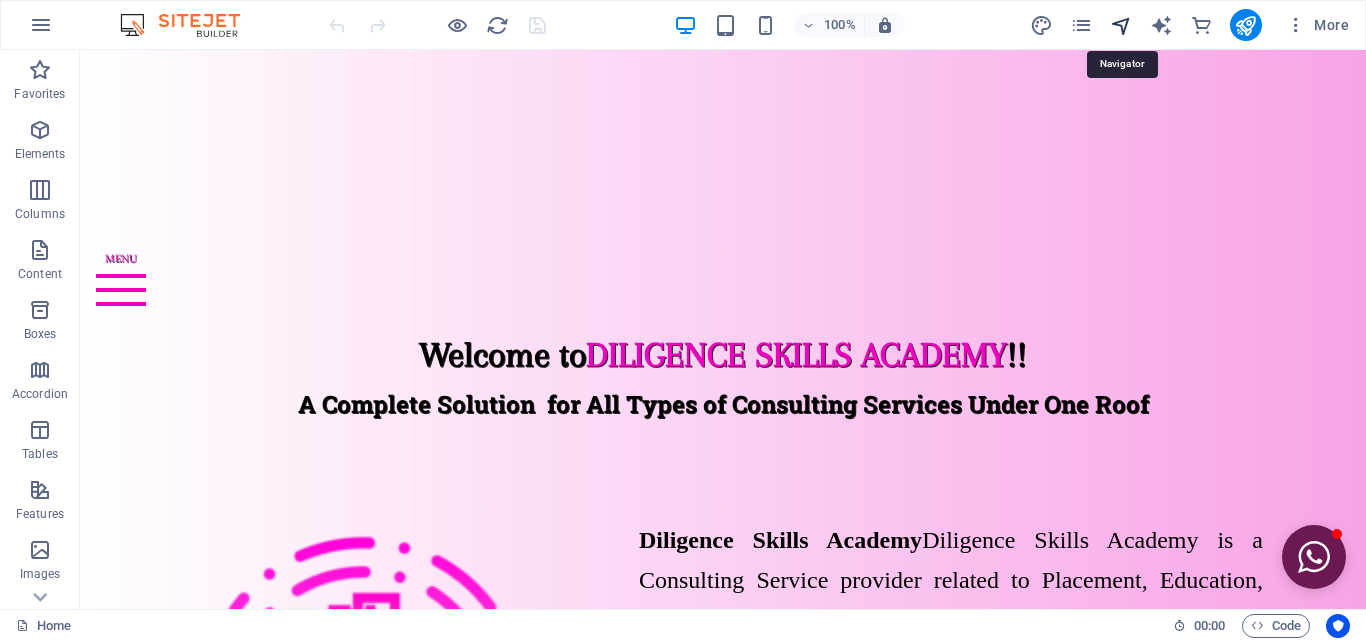 click at bounding box center (1121, 25) 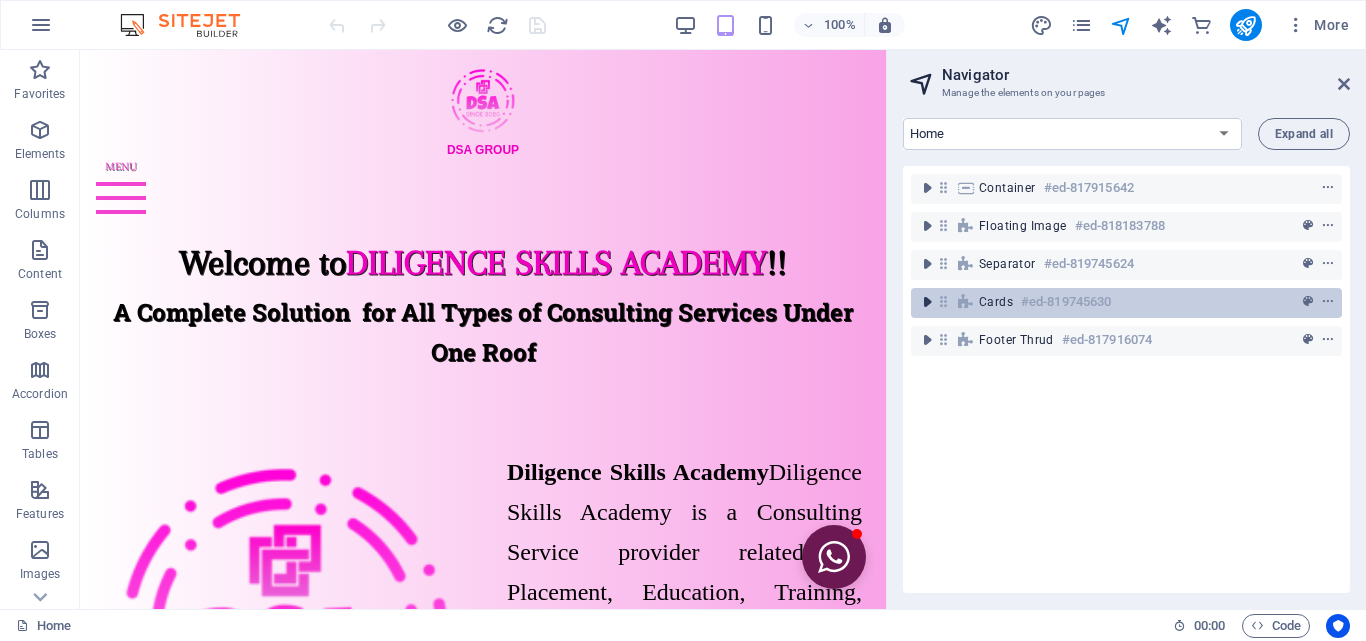 click at bounding box center [927, 302] 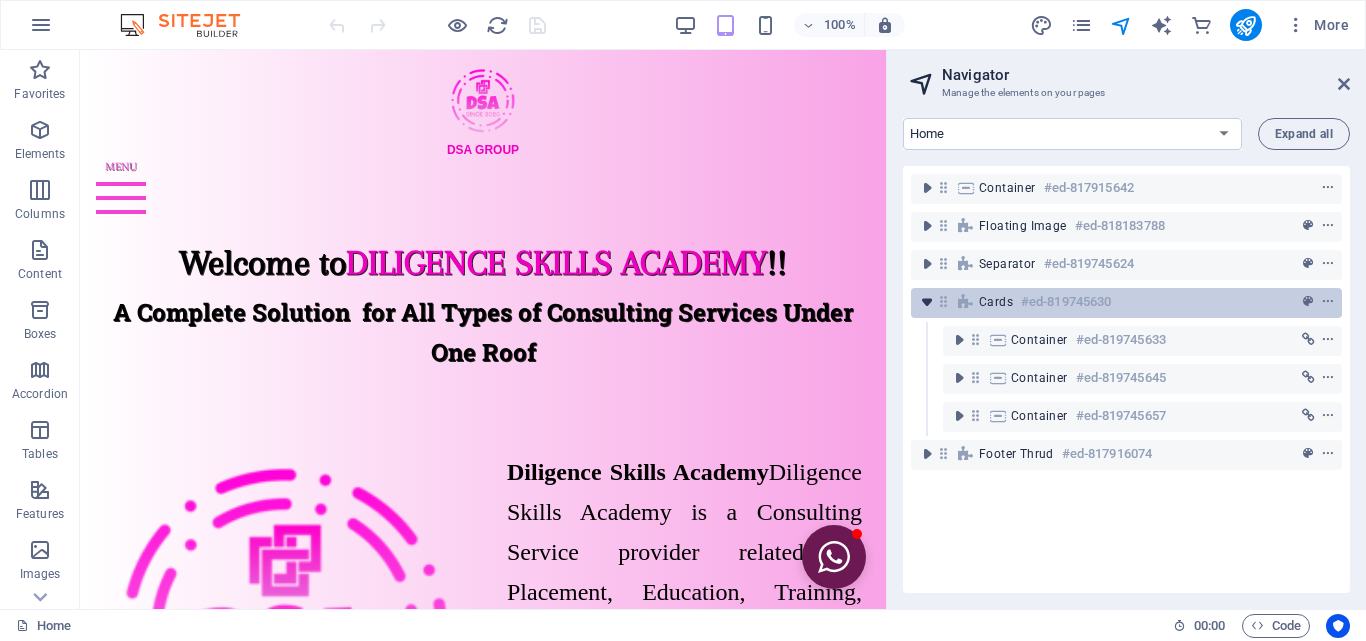 click at bounding box center [927, 302] 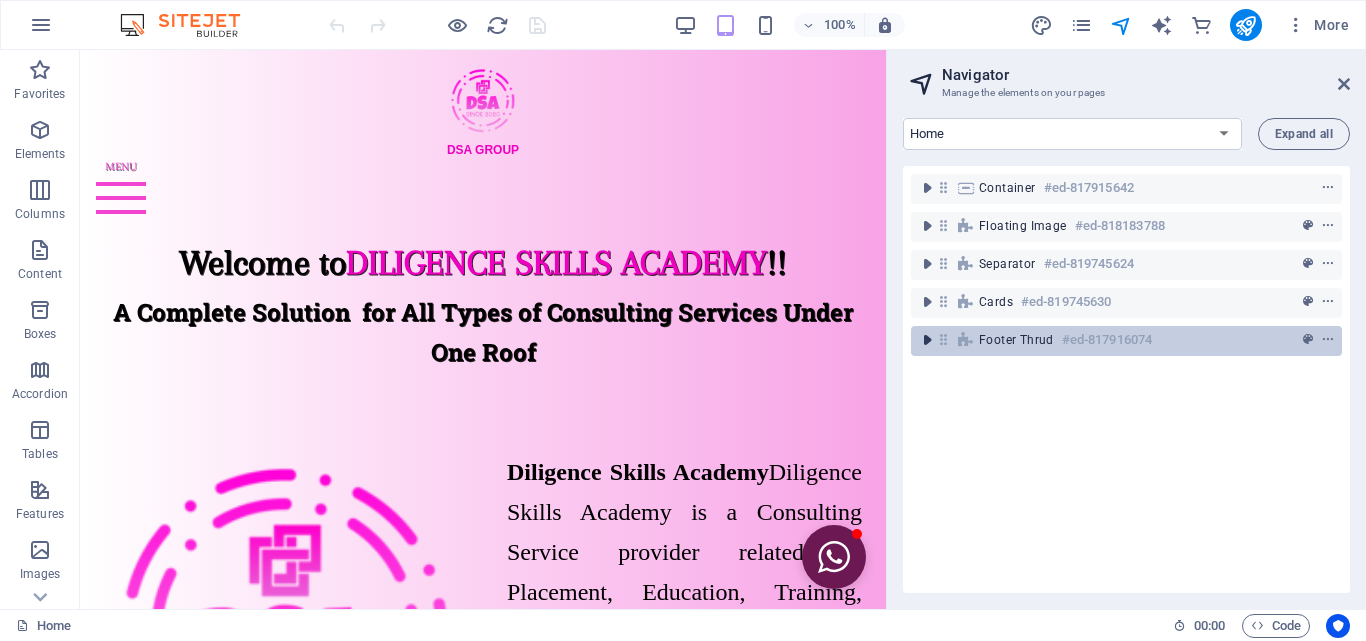 click at bounding box center (927, 340) 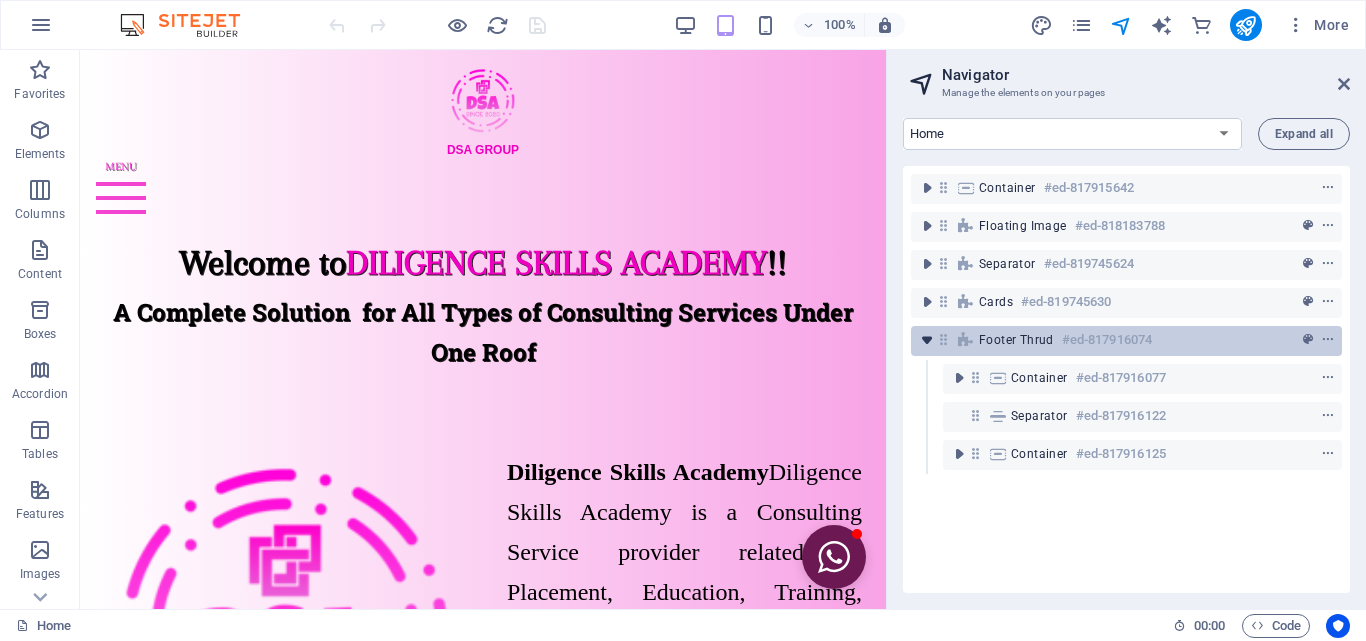 click at bounding box center (927, 340) 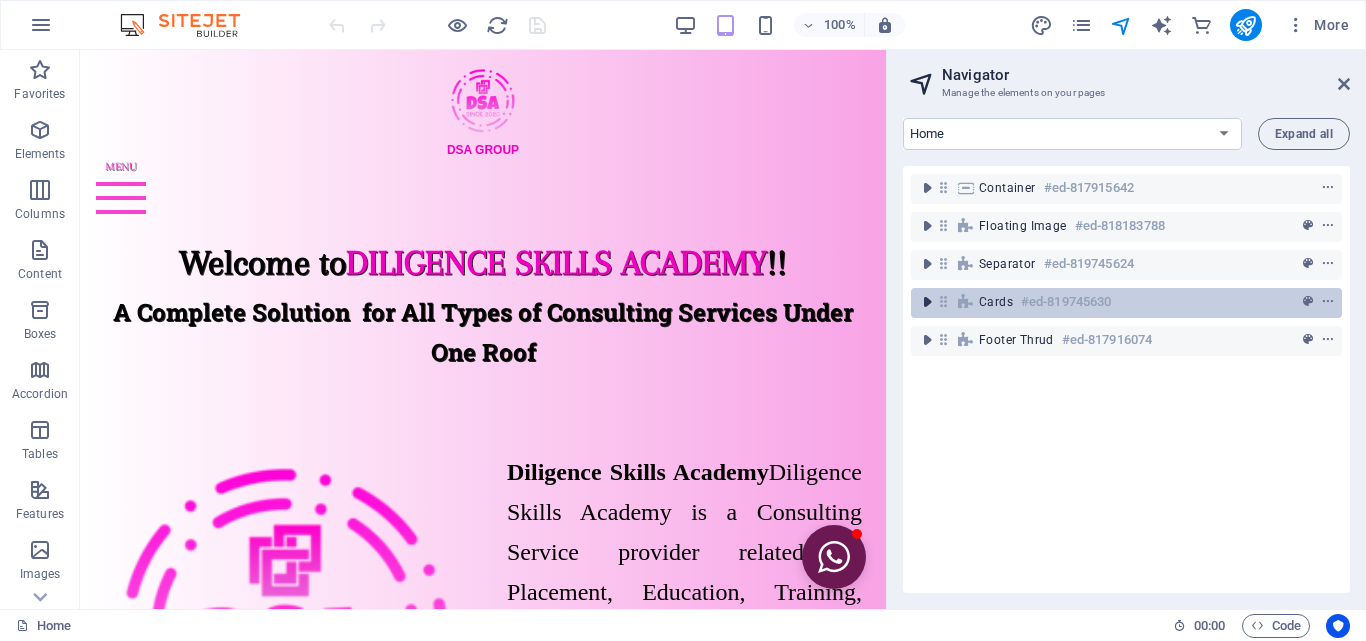 click at bounding box center [927, 302] 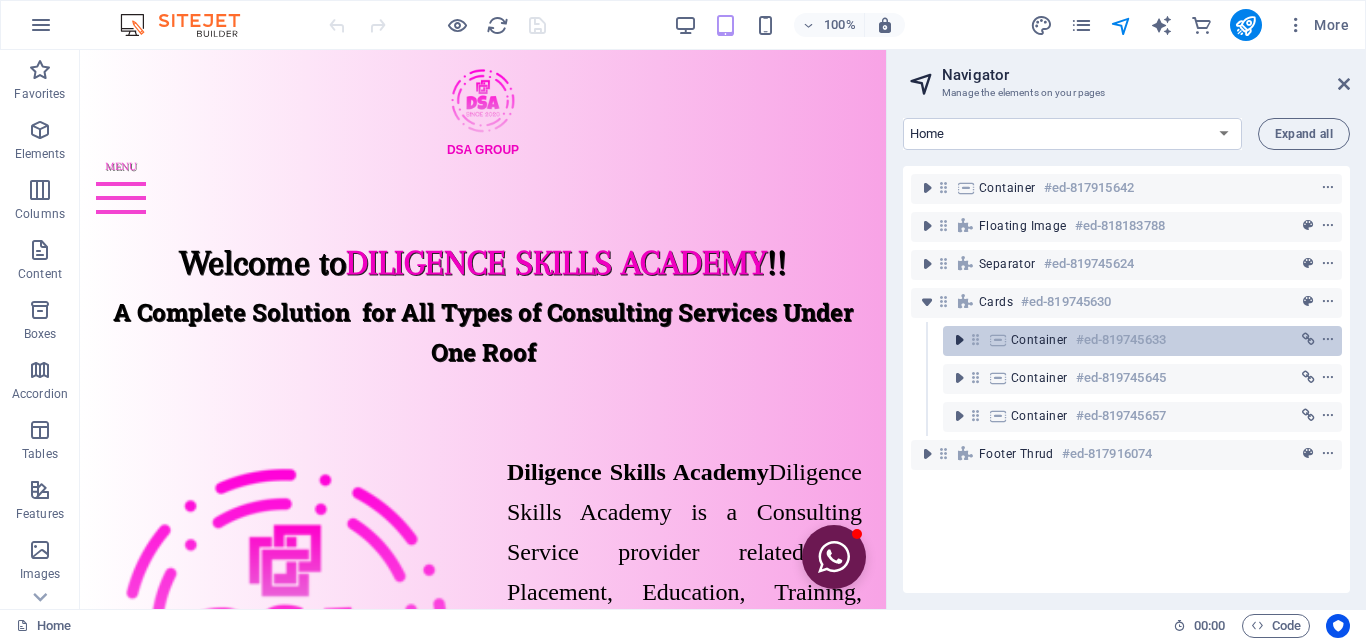 click at bounding box center (959, 340) 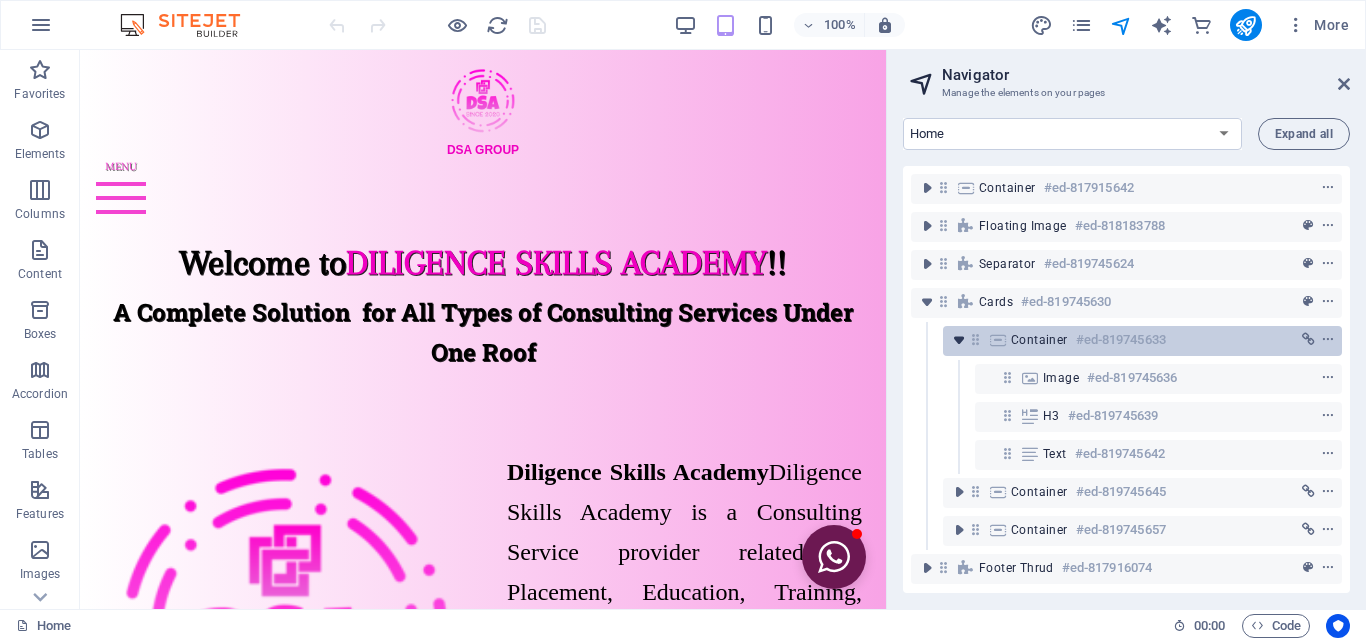 click at bounding box center (959, 340) 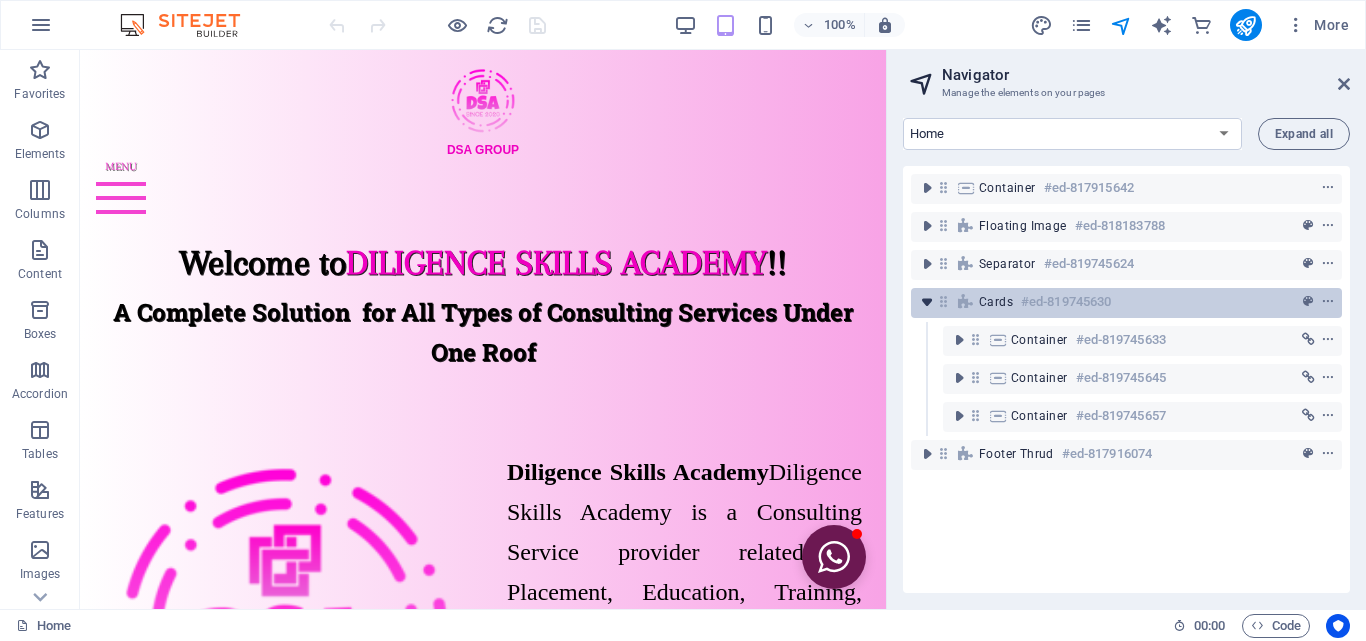 click at bounding box center (927, 302) 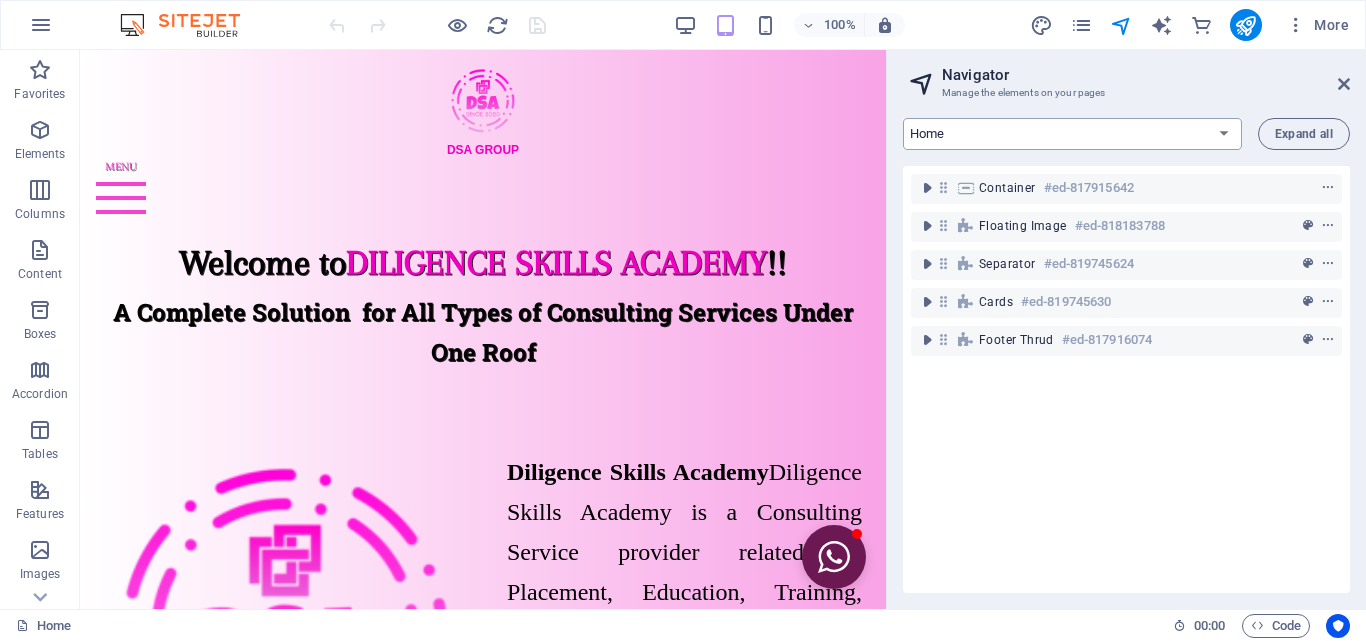 click on "Home  About  DSA Home Healthcare Services  DSA Placement & Educational Consulting  DSA Real Estate Consulting & Marketing  Career  Contact" at bounding box center [1072, 134] 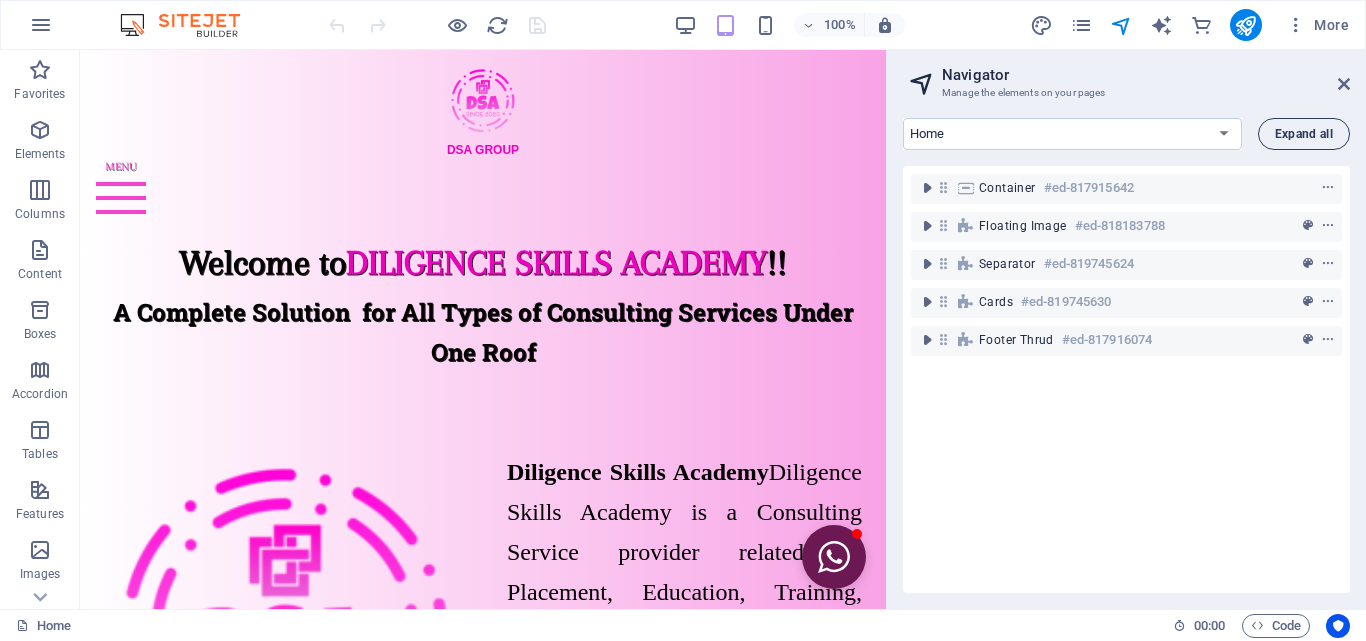 click on "Expand all" at bounding box center [1304, 134] 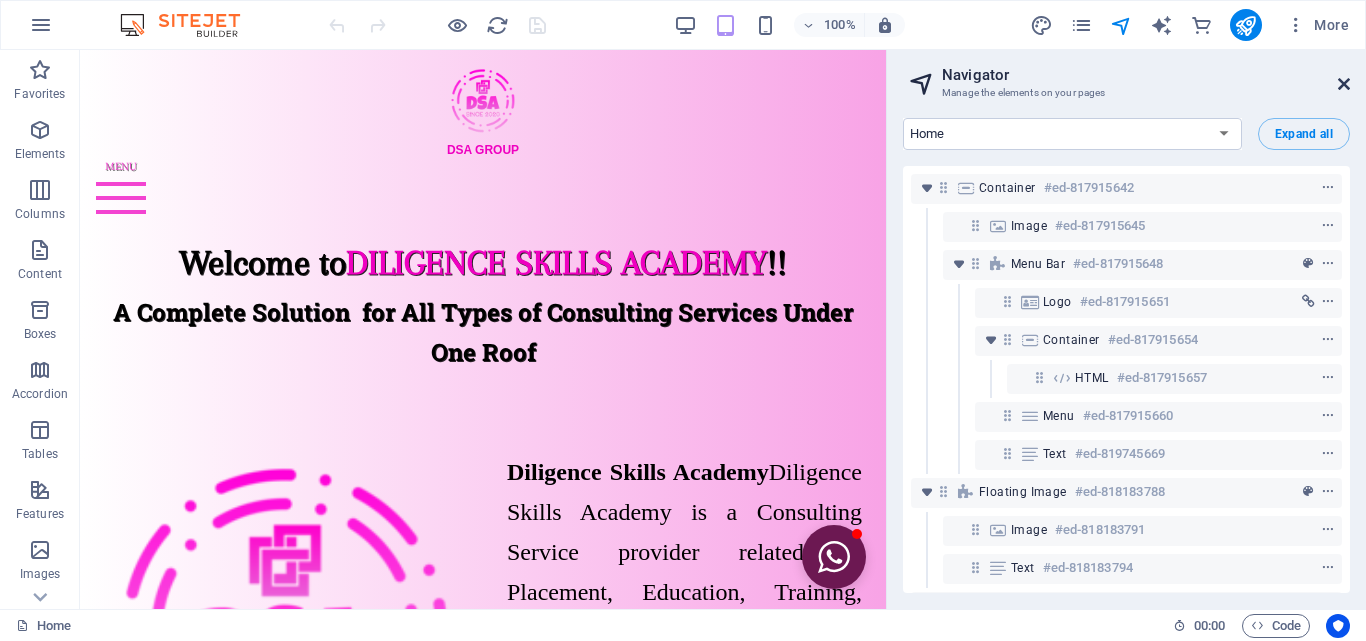 click at bounding box center (1344, 84) 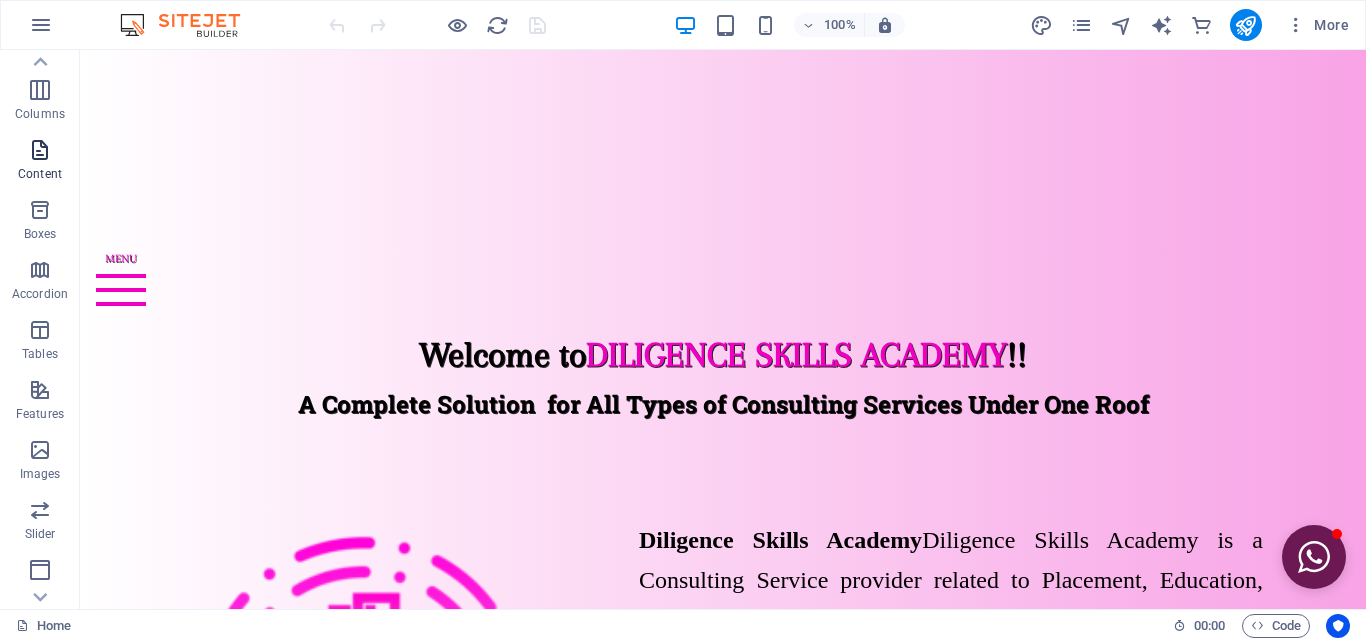 scroll, scrollTop: 0, scrollLeft: 0, axis: both 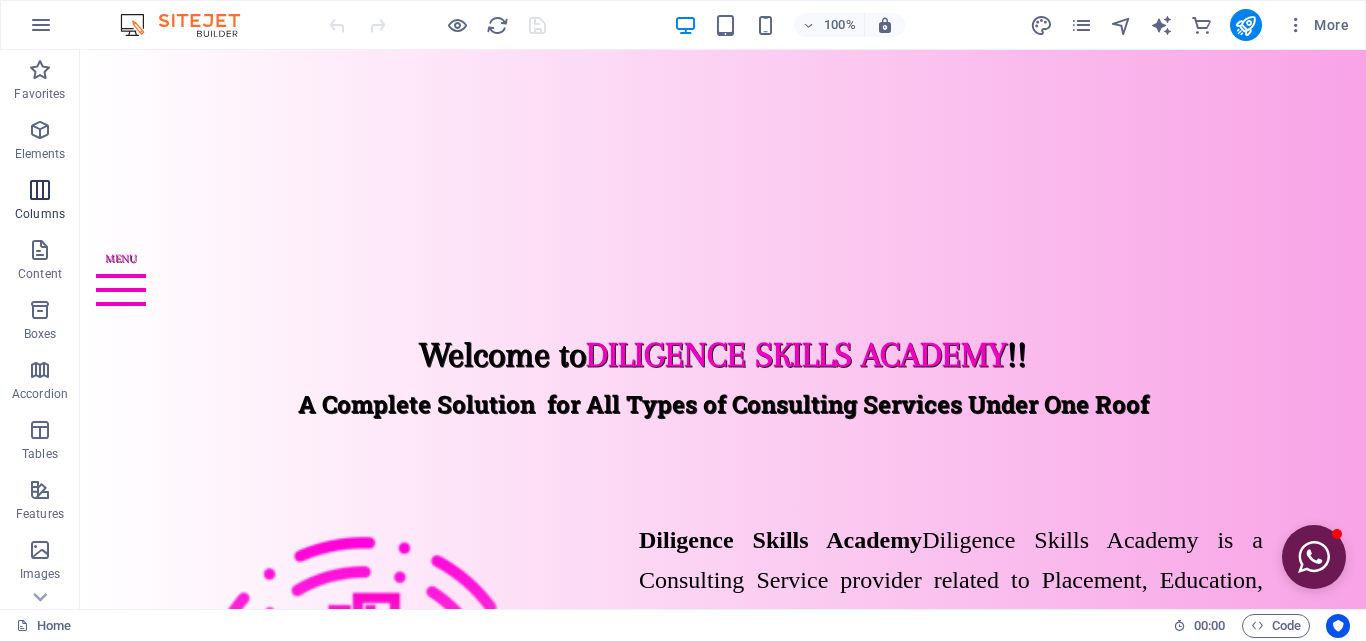 click at bounding box center (40, 190) 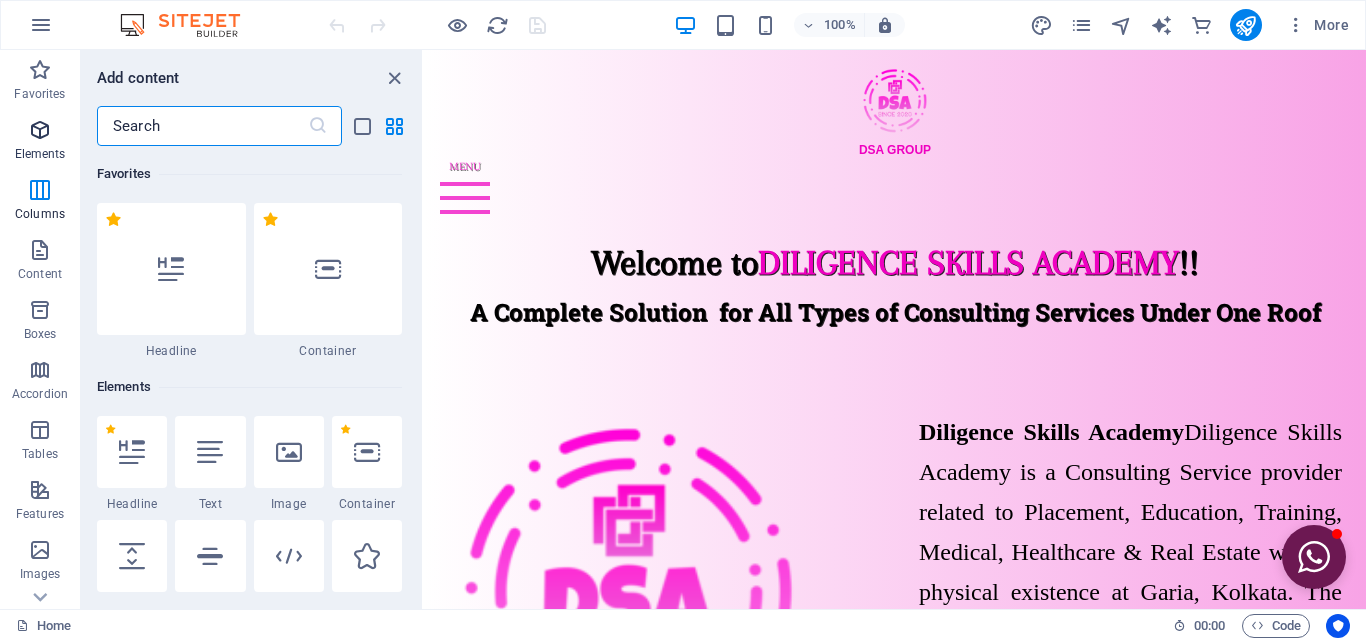 click on "Elements" at bounding box center (40, 142) 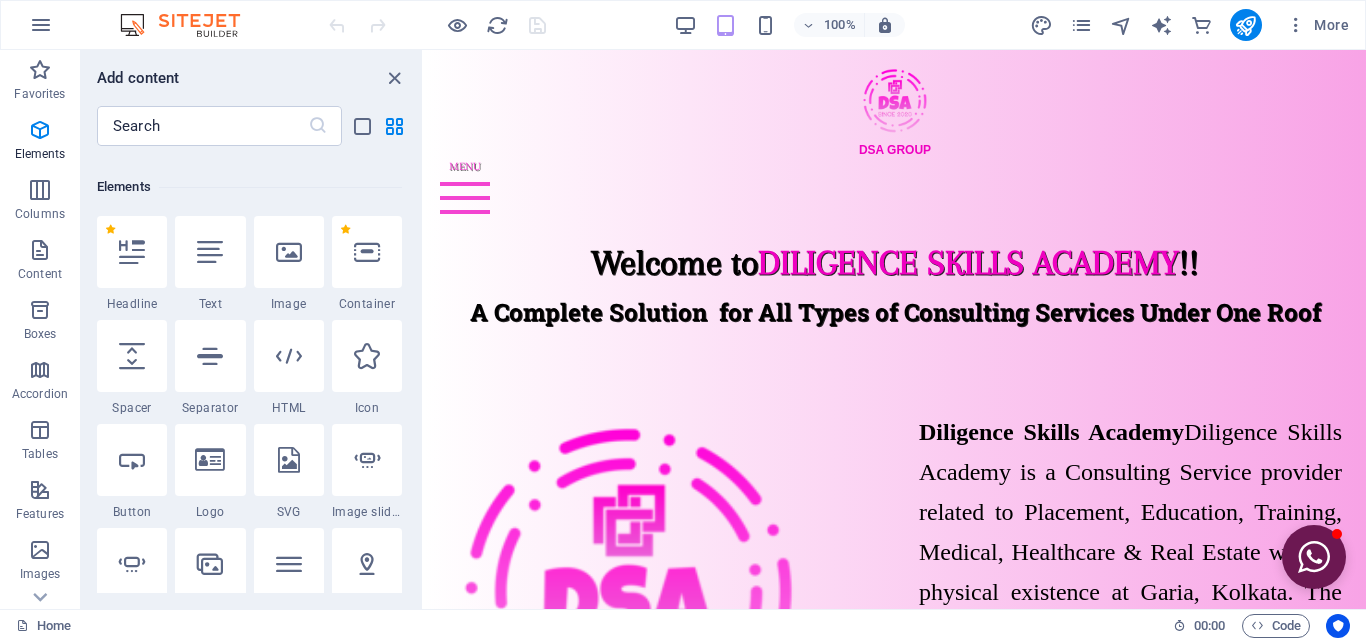 scroll, scrollTop: 213, scrollLeft: 0, axis: vertical 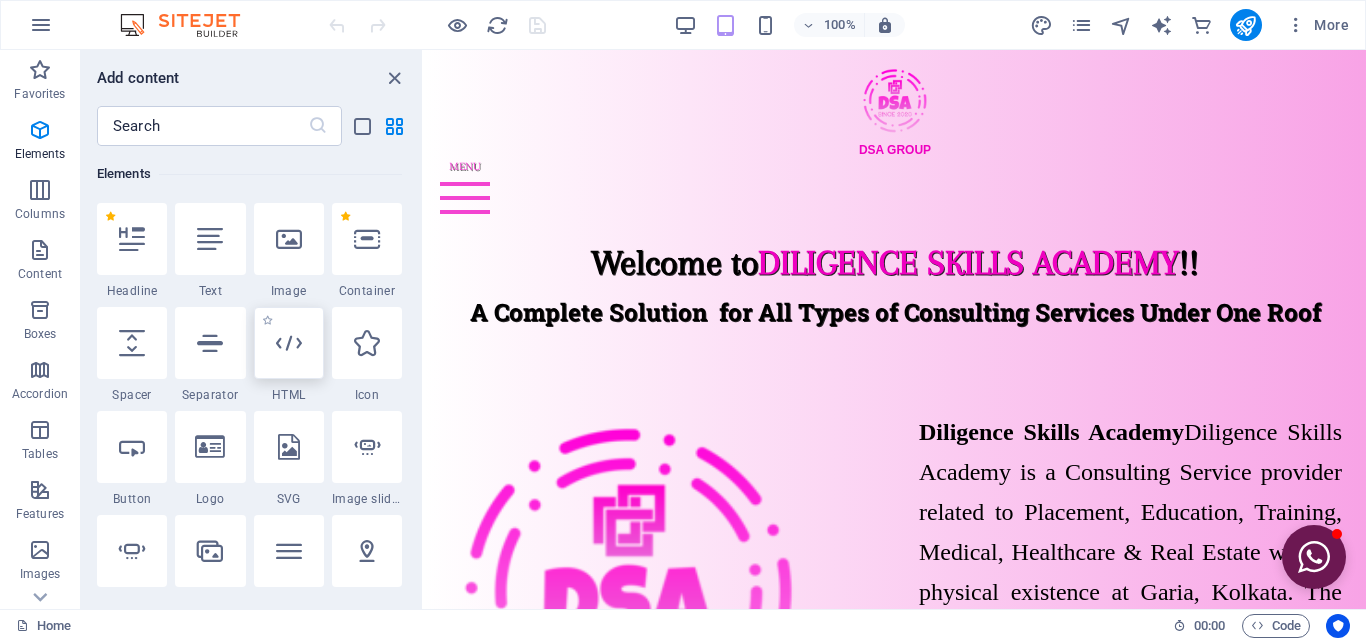 click at bounding box center (289, 343) 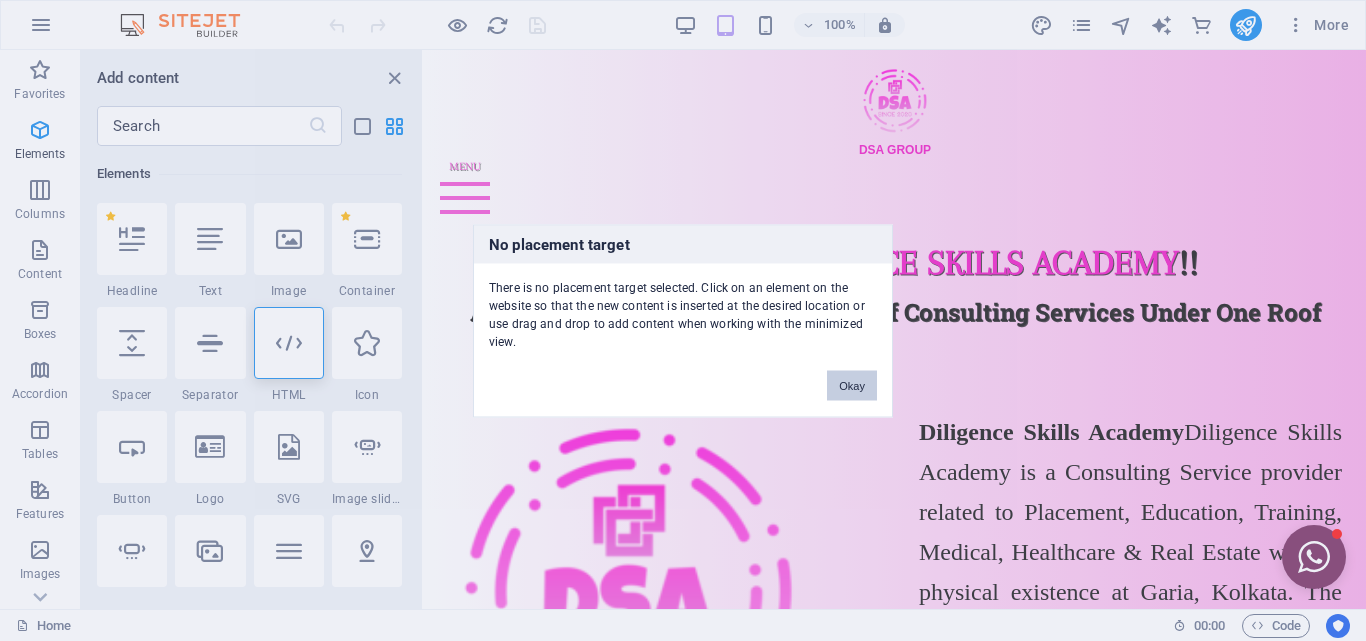 click on "Okay" at bounding box center [852, 385] 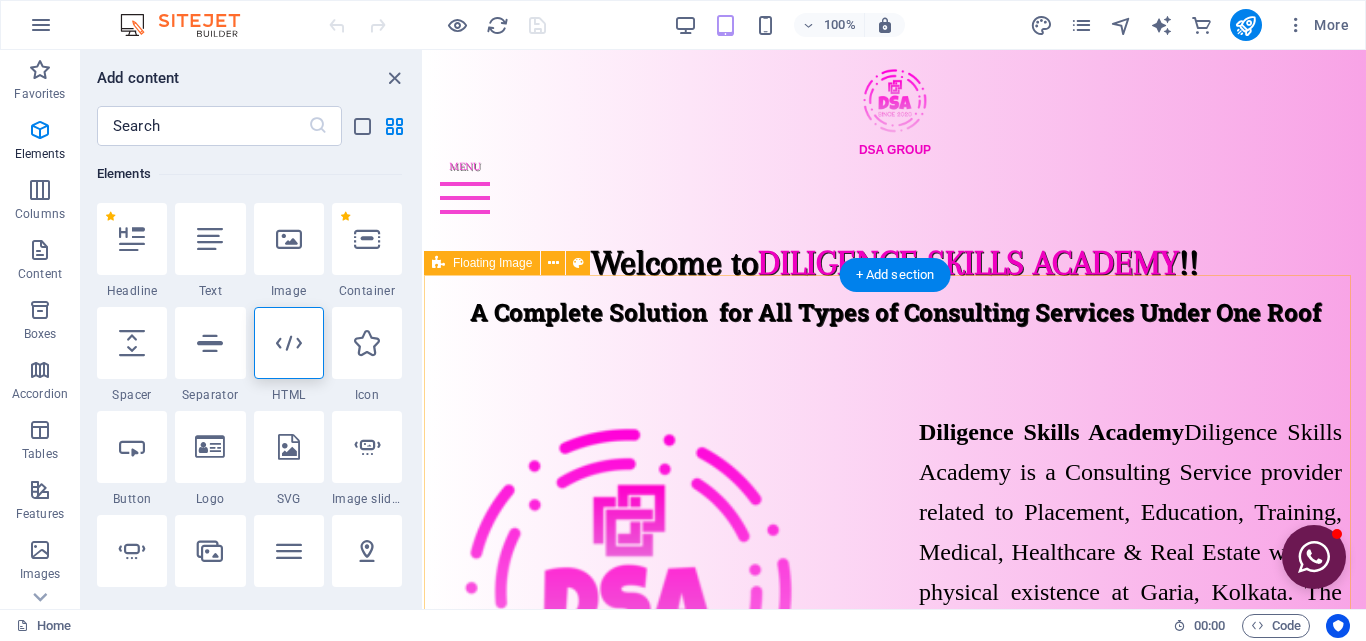 click on "Diligence Skills Academy  is a Consulting Service provider related to Placement, Education, Training, Medical, Healthcare & Real Estate with its physical existence at Garia, Kolkata. The company was founded by Youth Entrepreneur Mr. Titas Sarkar in the year of 2020 with aim to provide better living for all.  The organisation is incorporated as trade under Kolkata Municipal Corporation. The organisation started its journey from 2020 and extended as a full fledge group of consulting businesses over several segments." at bounding box center [895, 672] 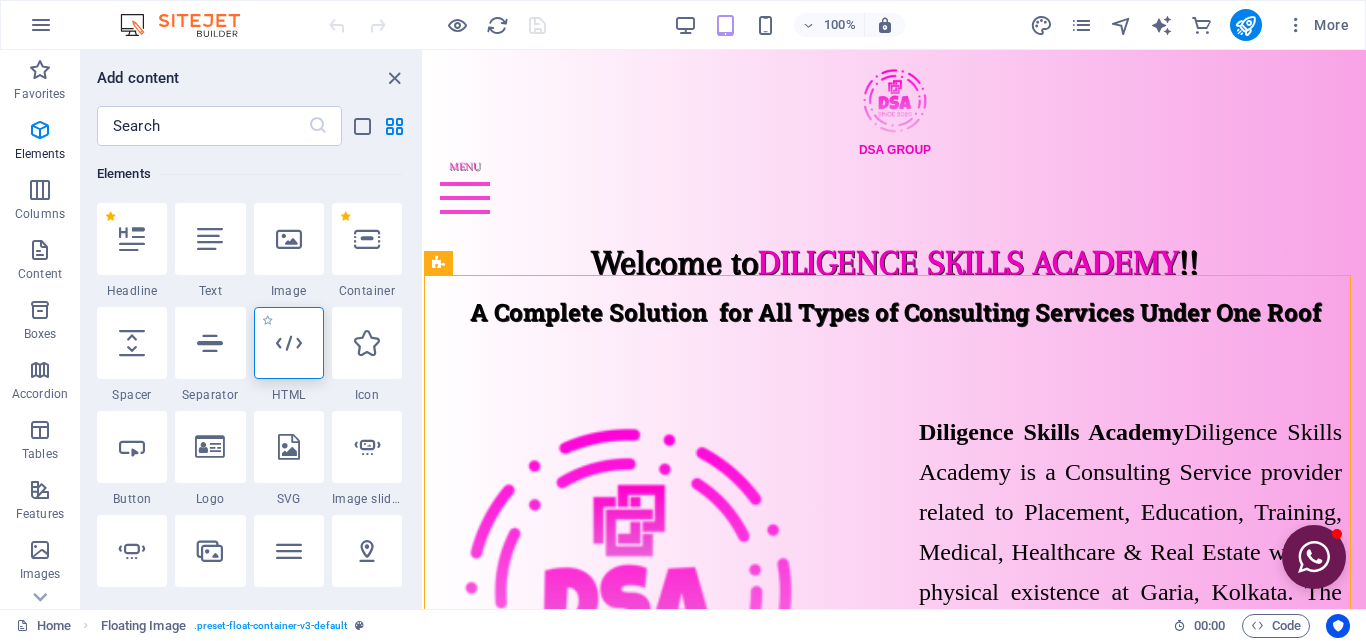 click at bounding box center (289, 343) 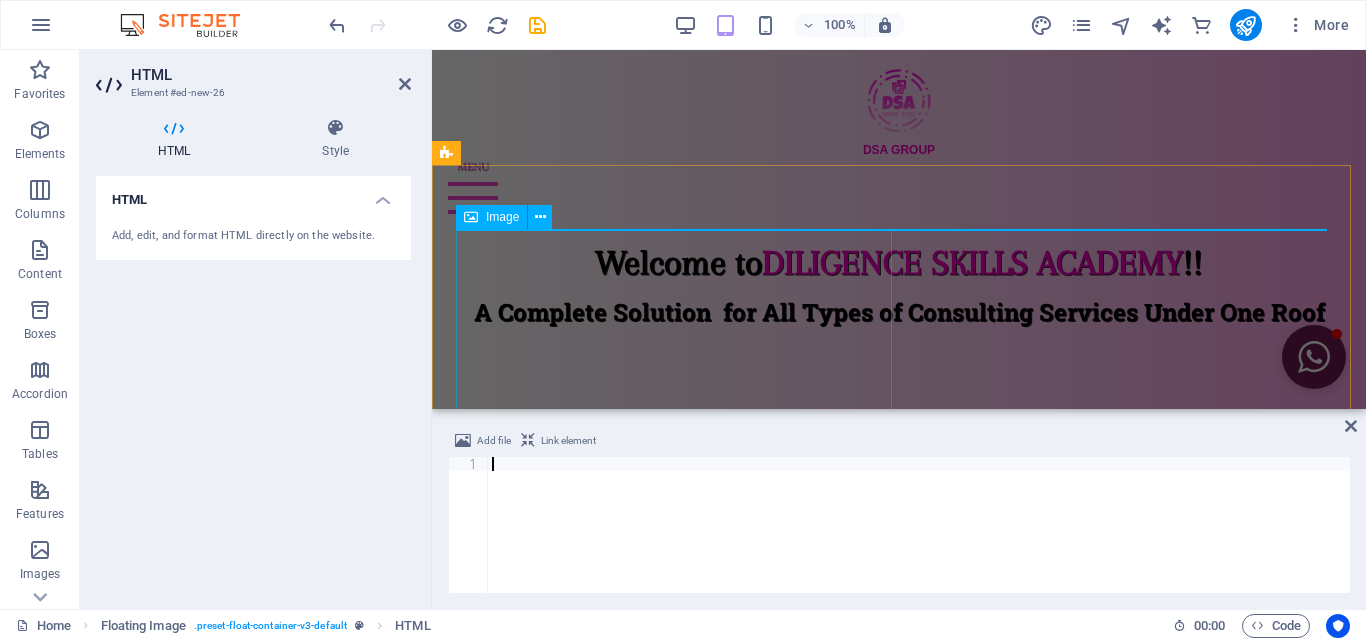 scroll, scrollTop: 110, scrollLeft: 0, axis: vertical 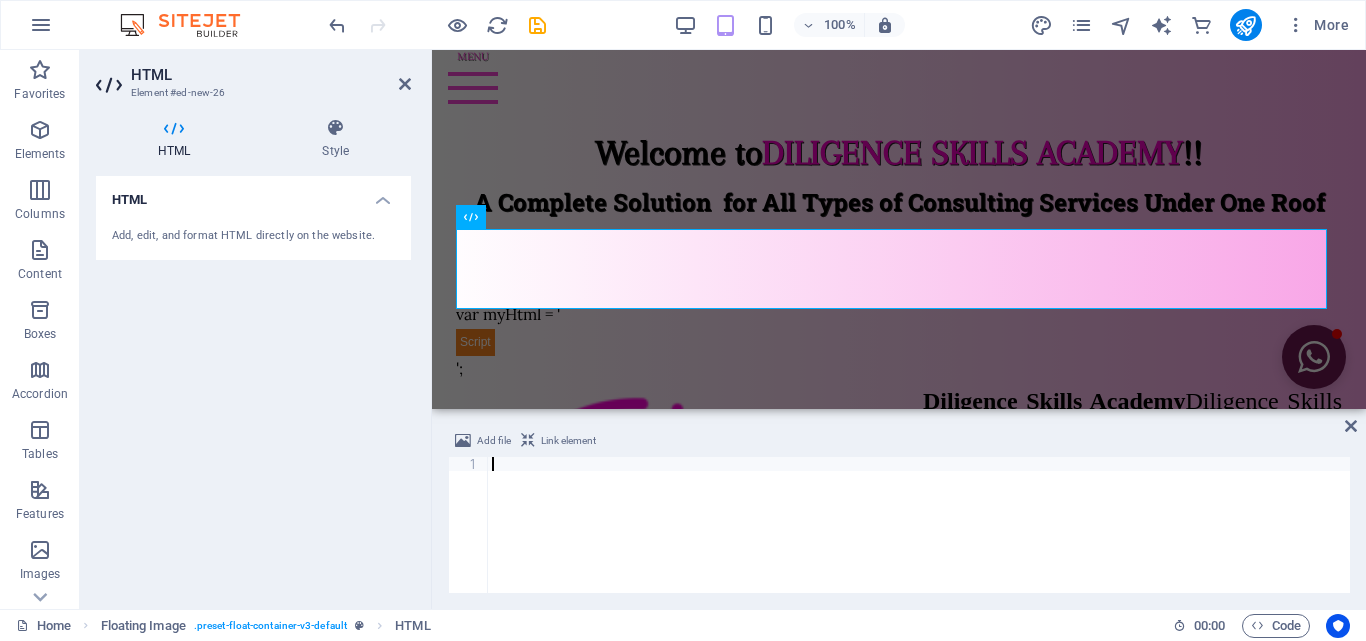 paste on "</script>" 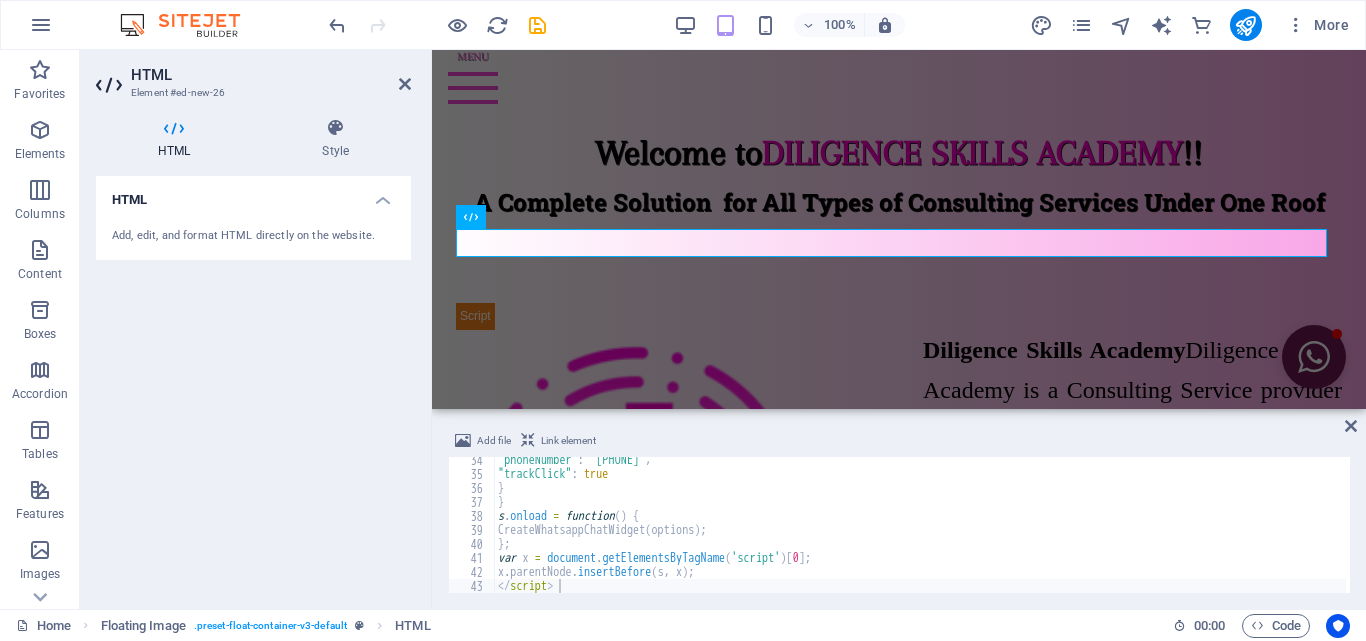click on "Link element" at bounding box center (568, 441) 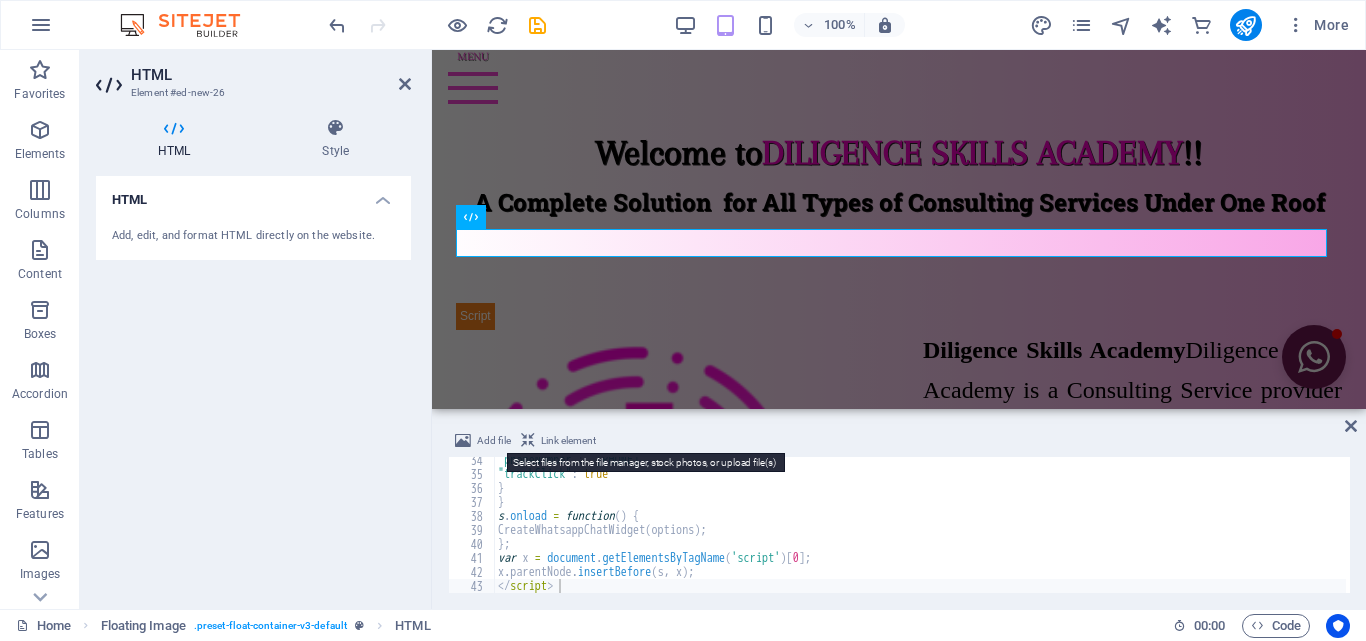 click on "Add file" at bounding box center [494, 441] 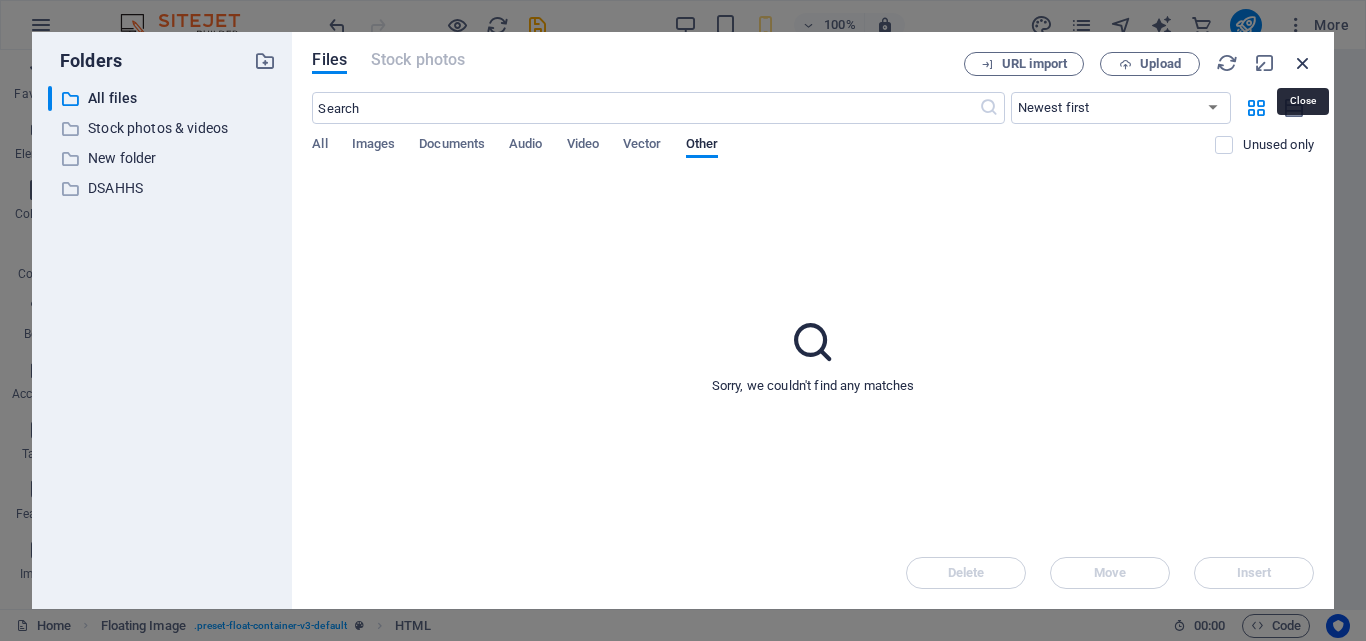 click at bounding box center [1303, 63] 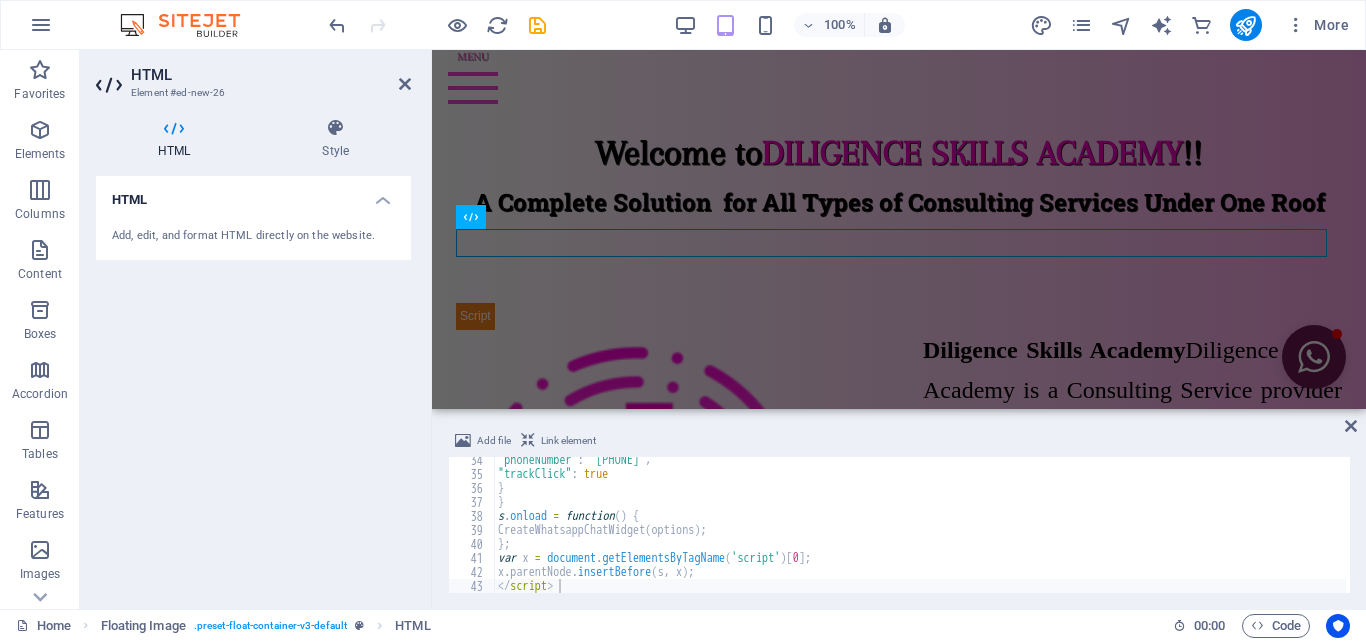 click on "Link element" at bounding box center [568, 441] 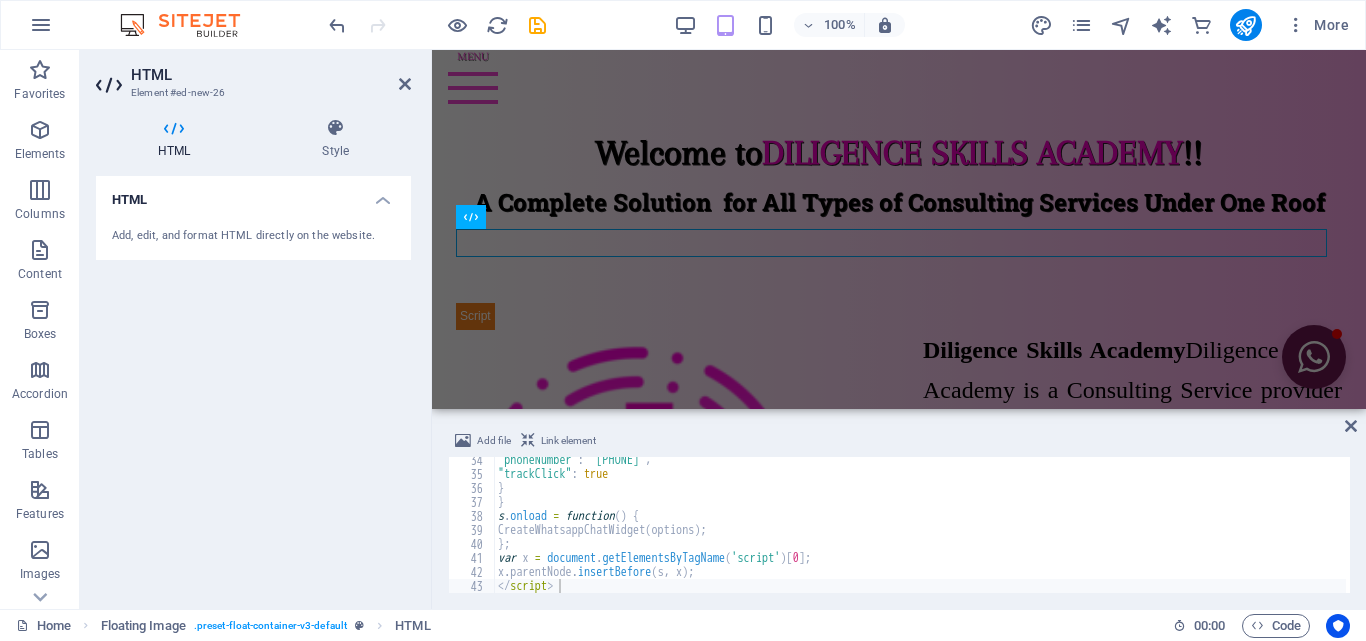 click on "HTML Add, edit, and format HTML directly on the website." at bounding box center (253, 384) 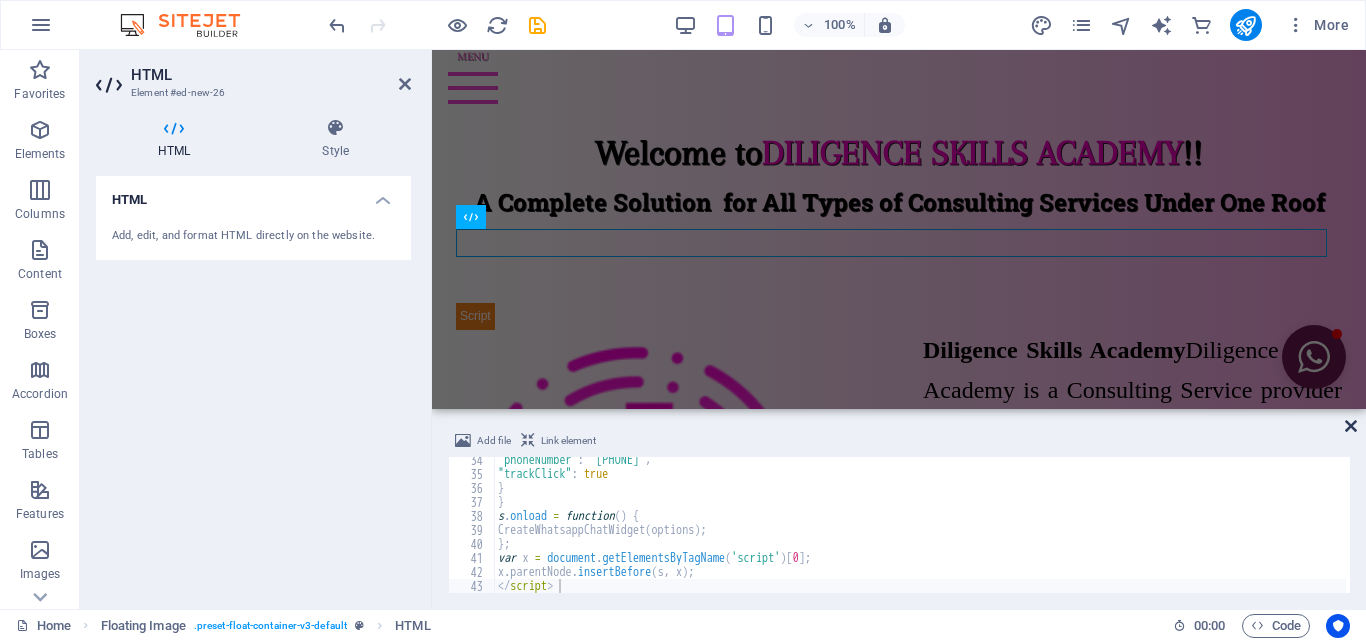 click at bounding box center [1351, 426] 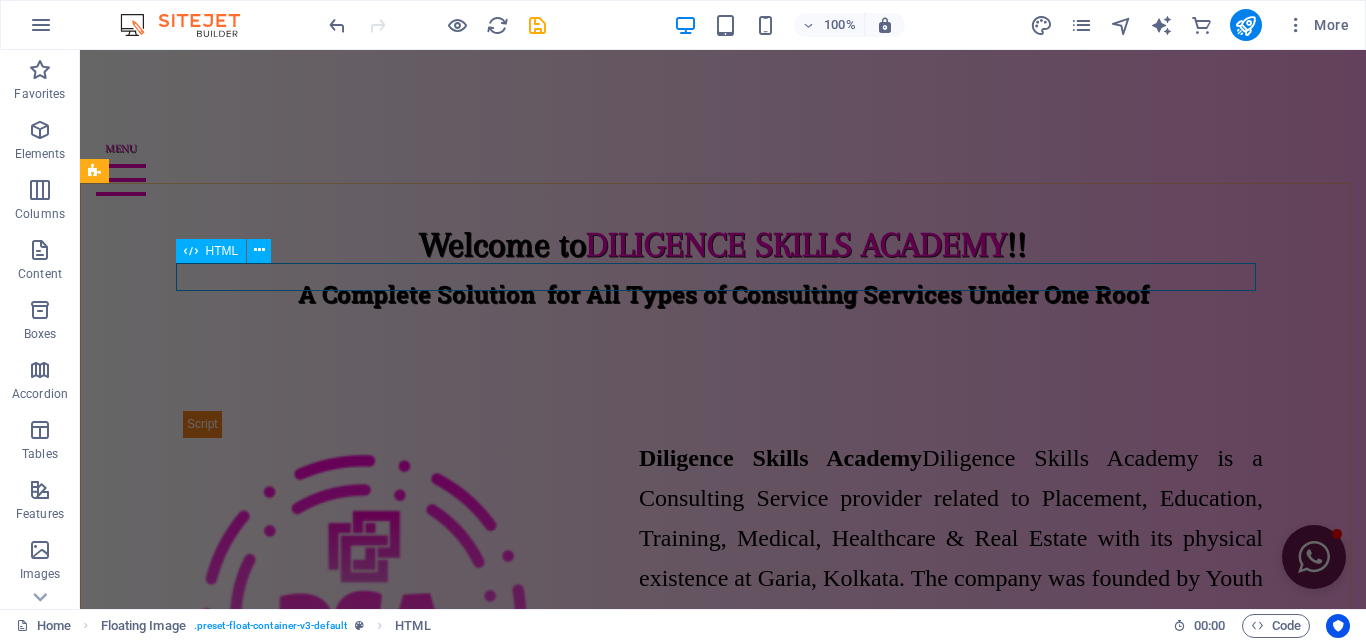click on "HTML" at bounding box center [222, 251] 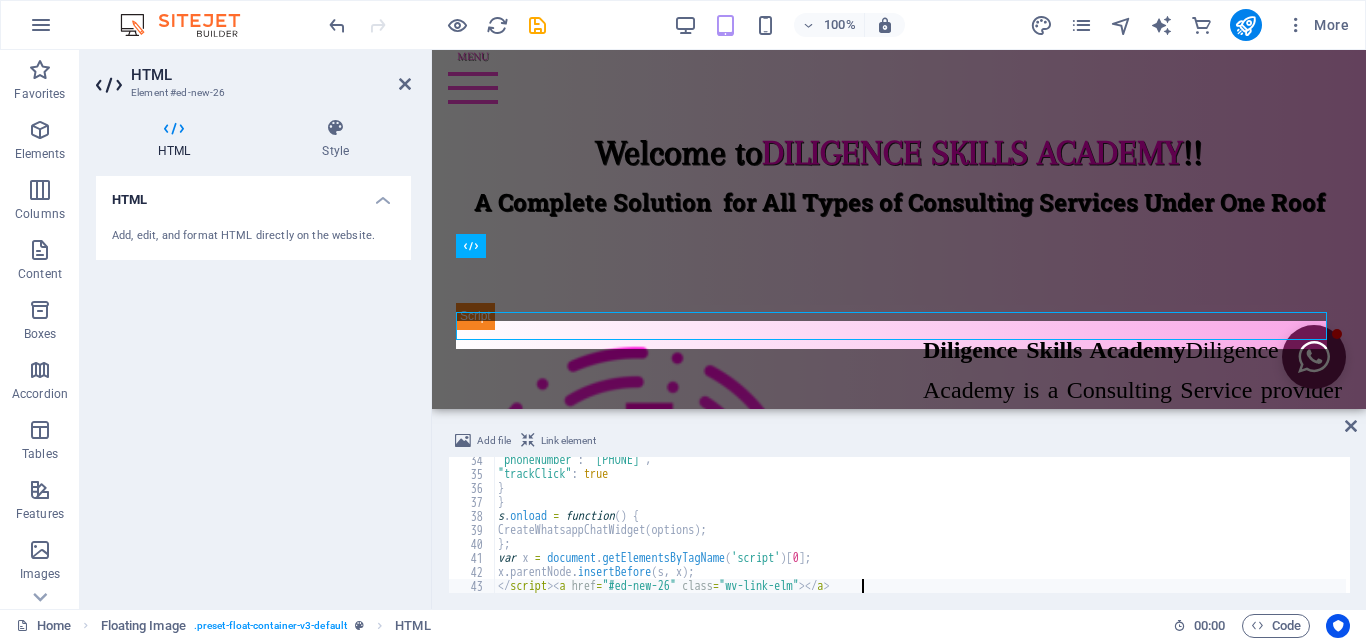 scroll, scrollTop: 466, scrollLeft: 0, axis: vertical 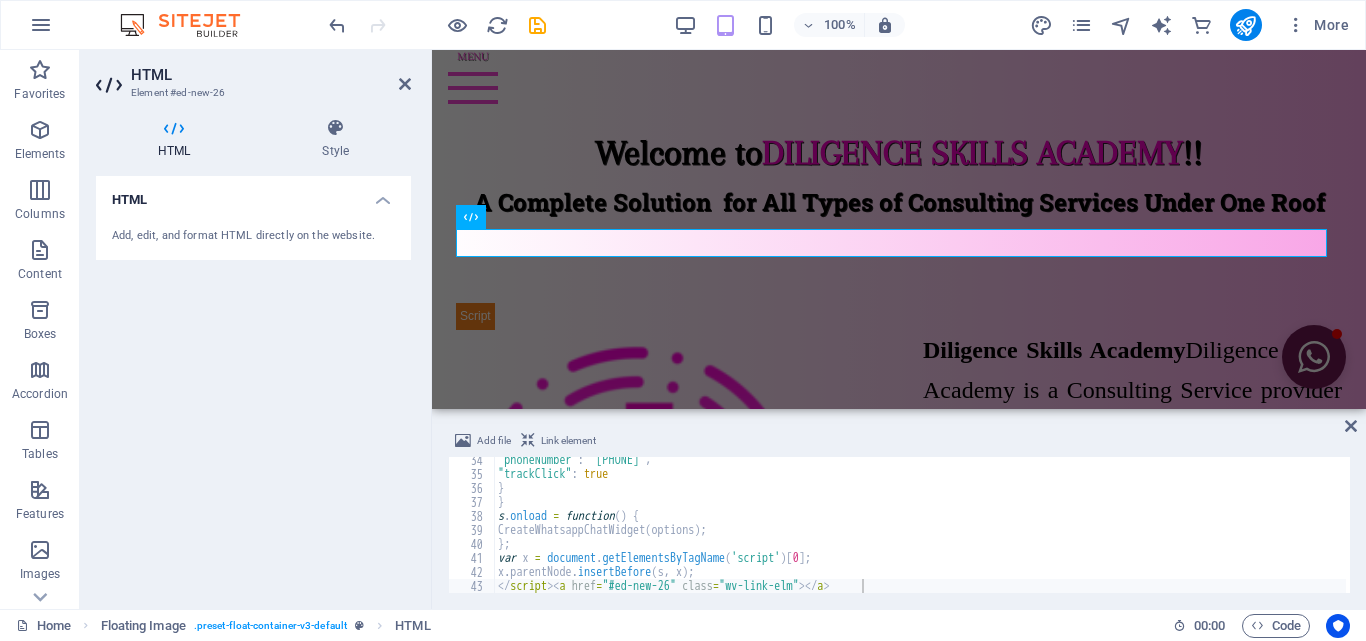 click on "HTML" at bounding box center (253, 194) 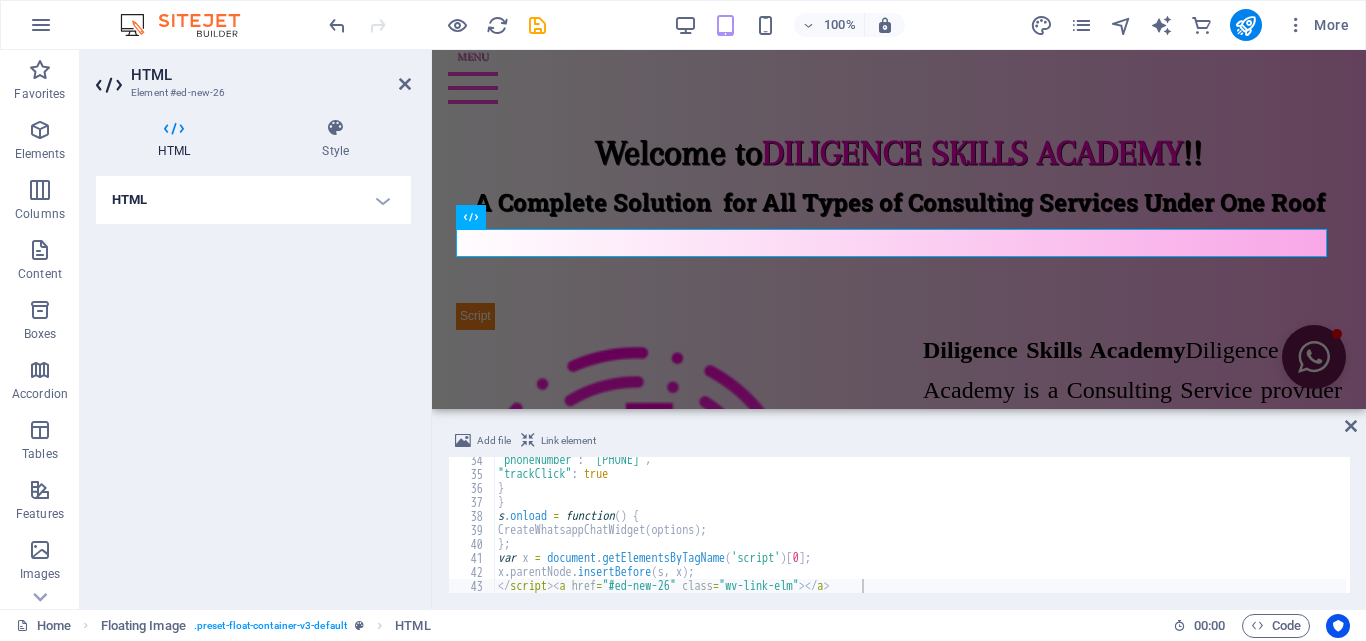 click on "HTML" at bounding box center [253, 200] 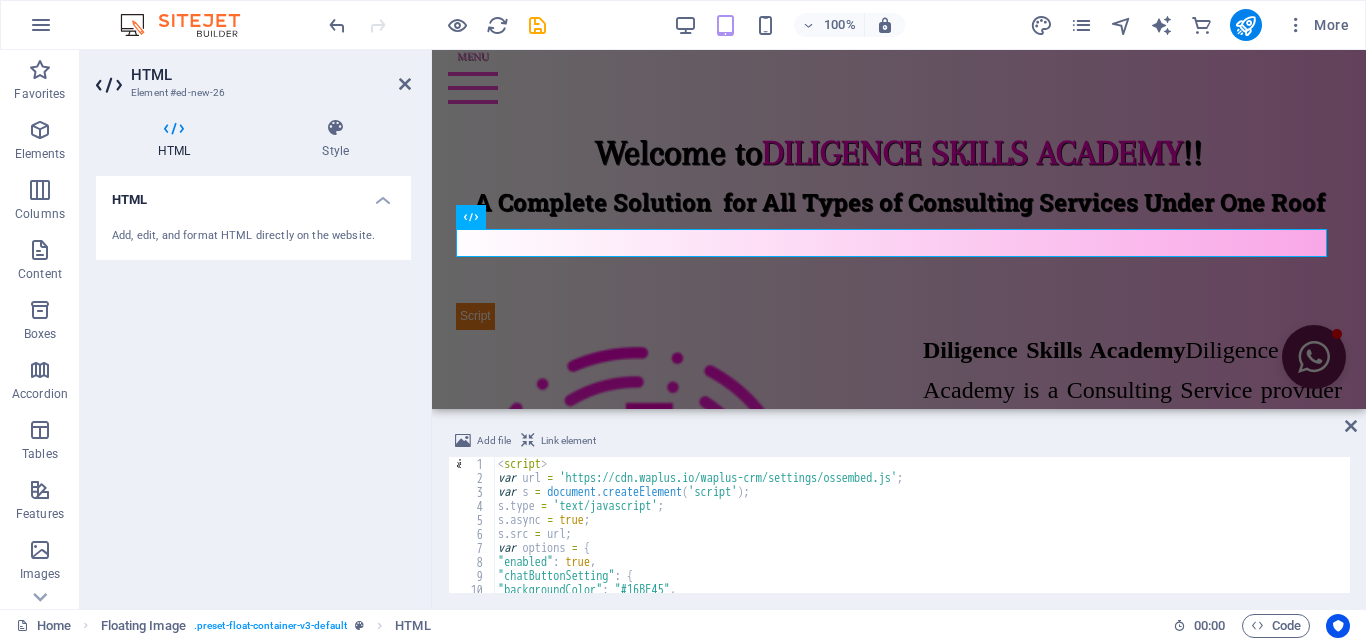 scroll, scrollTop: 0, scrollLeft: 0, axis: both 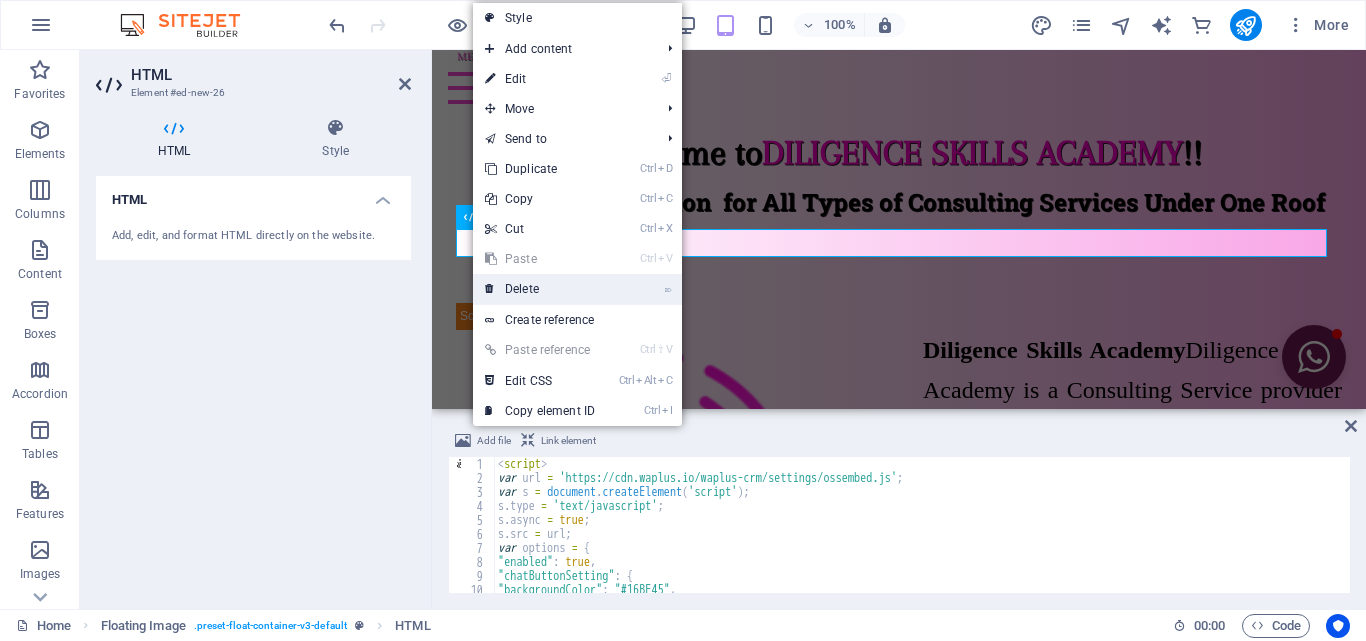 click on "⌦  Delete" at bounding box center (540, 289) 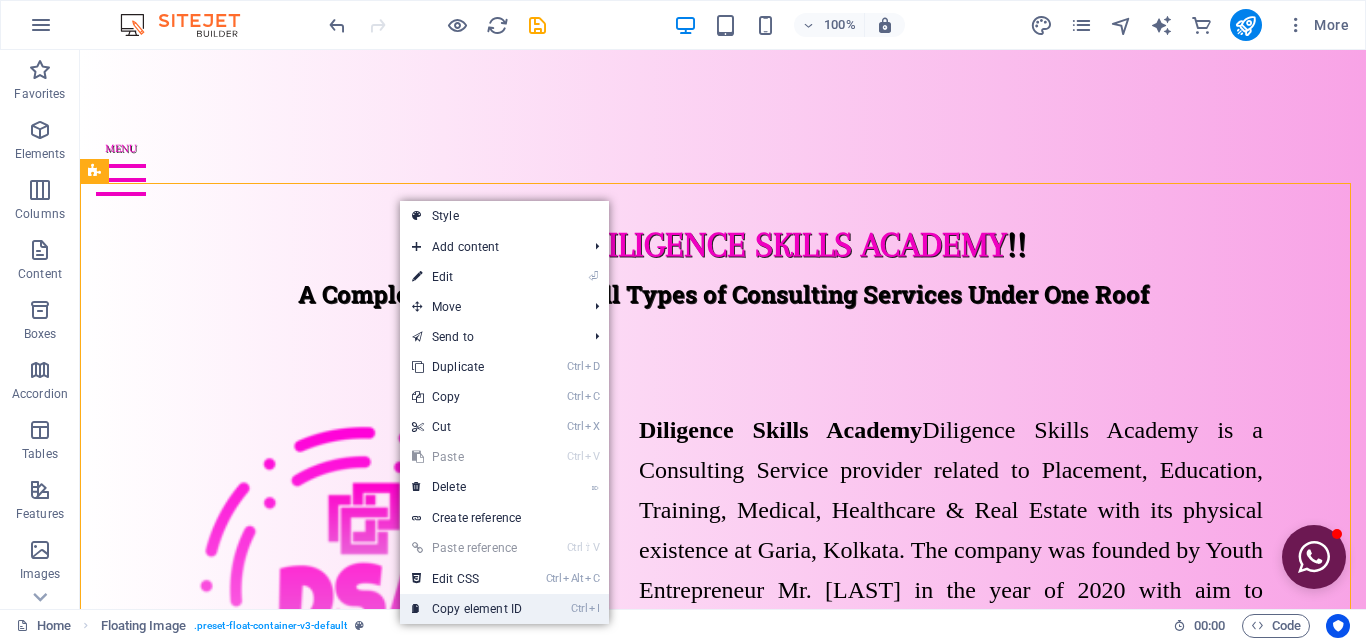 click on "Ctrl I  Copy element ID" at bounding box center (467, 609) 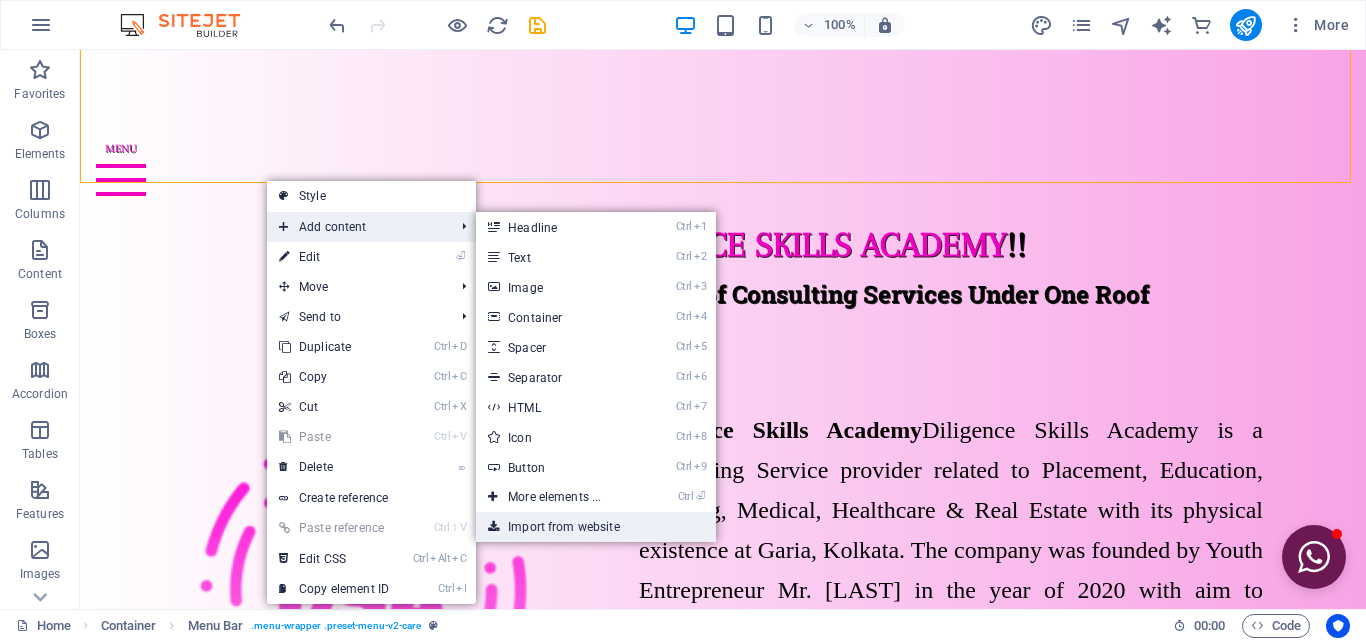 click on "Import from website" at bounding box center [596, 527] 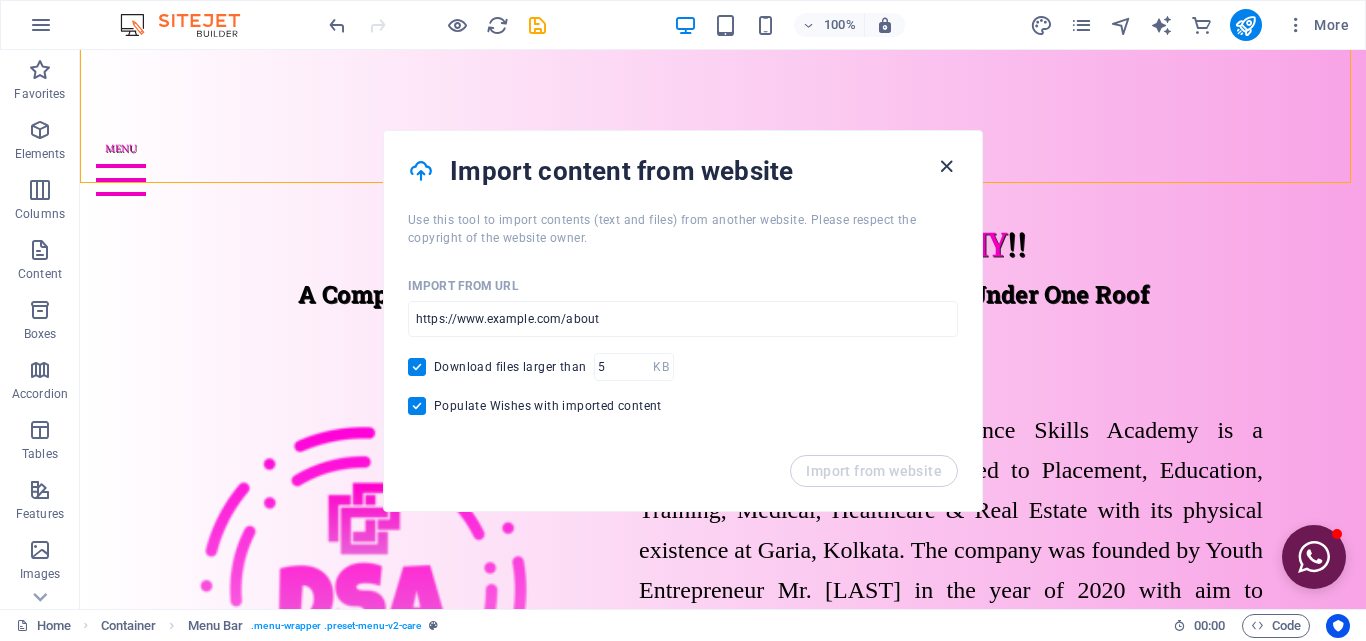 click at bounding box center (946, 166) 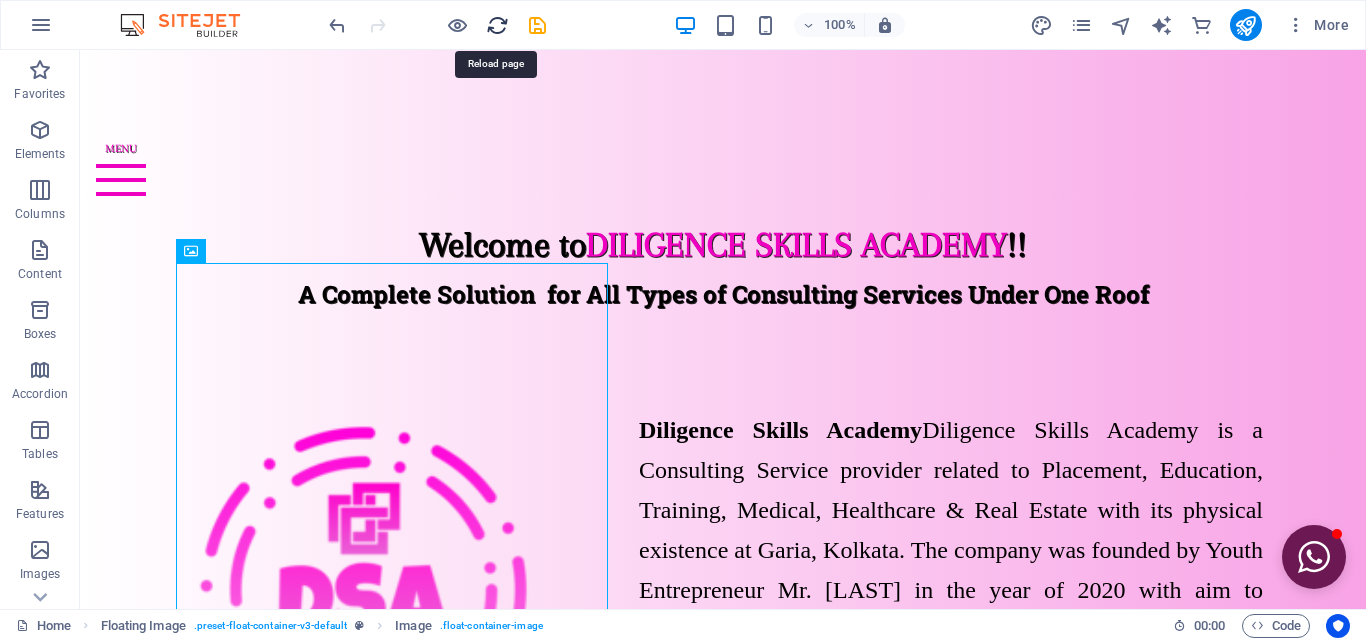 click at bounding box center [497, 25] 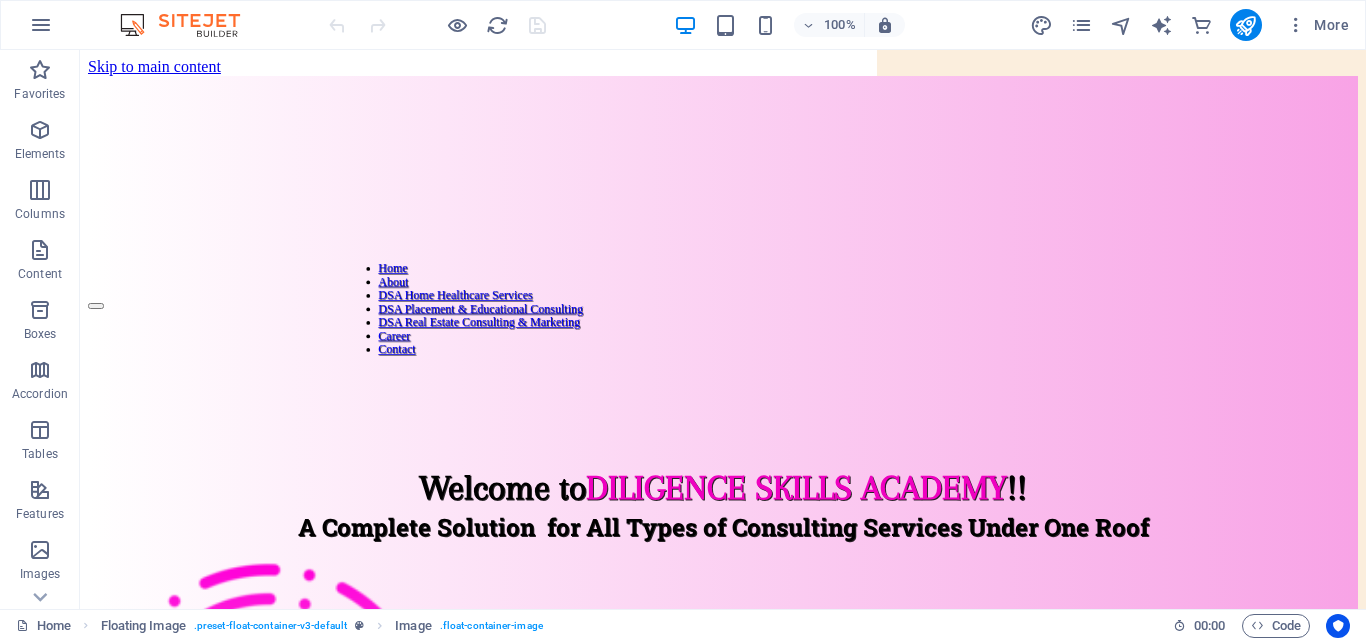 scroll, scrollTop: 0, scrollLeft: 0, axis: both 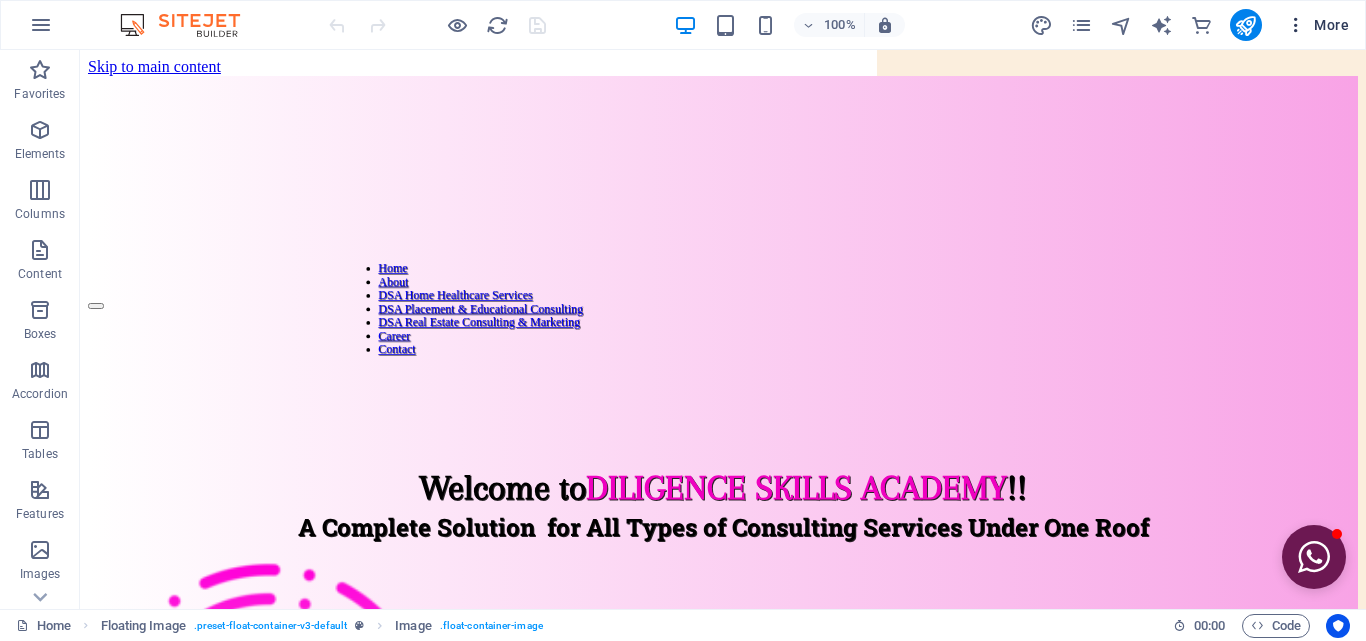 click at bounding box center (1296, 25) 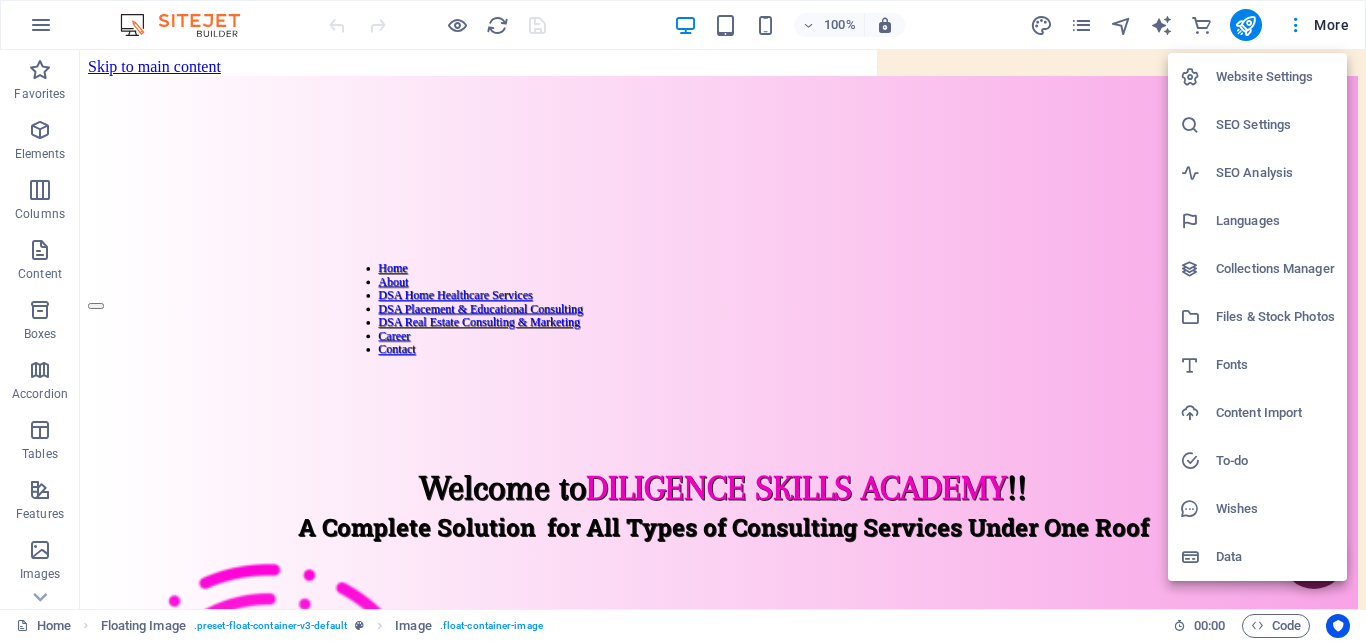click on "Content Import" at bounding box center (1275, 413) 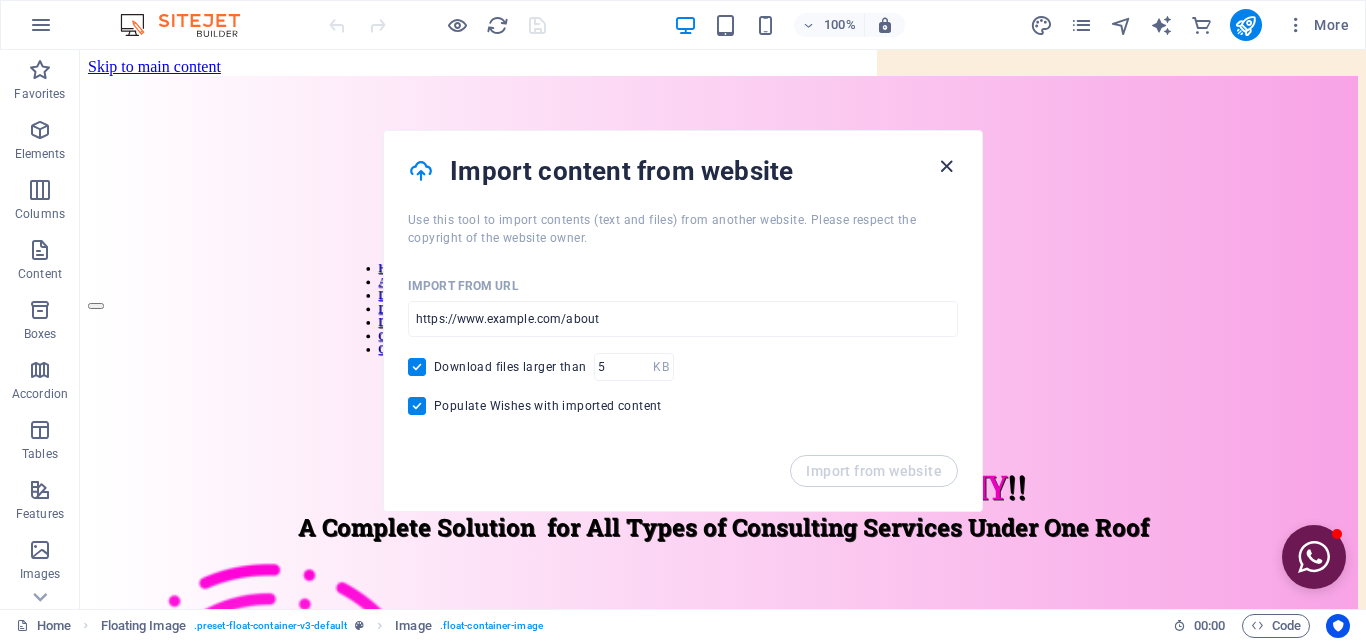 click at bounding box center [946, 166] 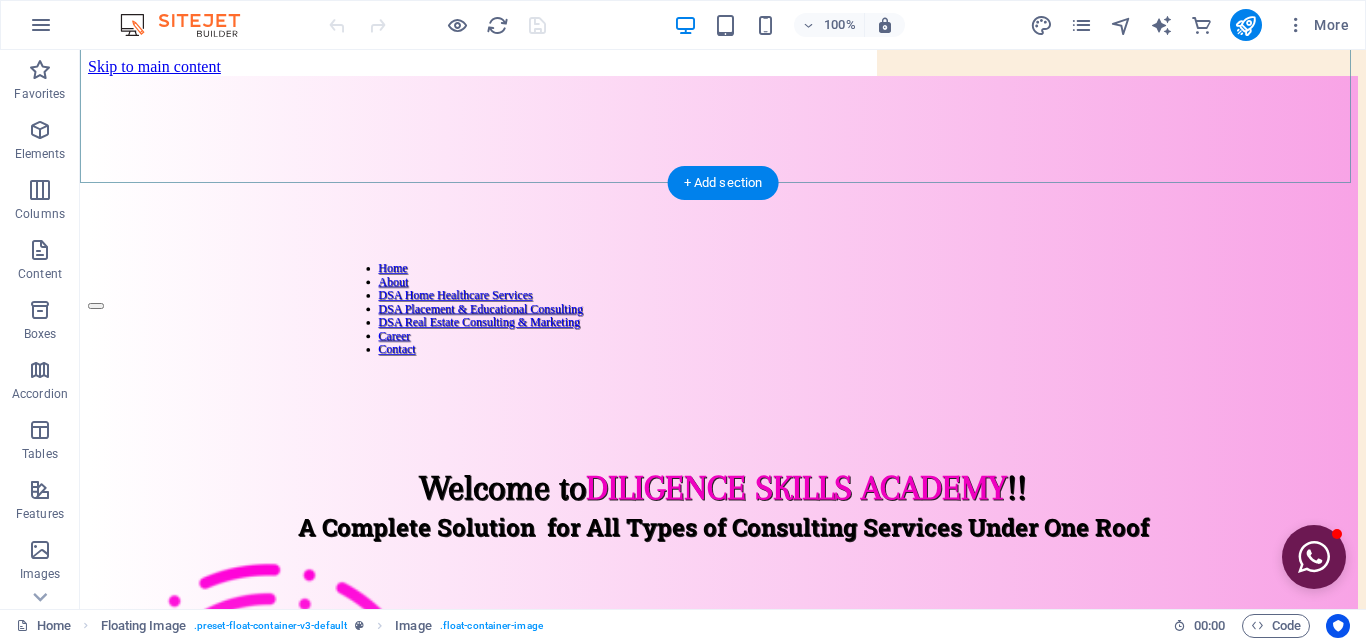 click at bounding box center [723, 301] 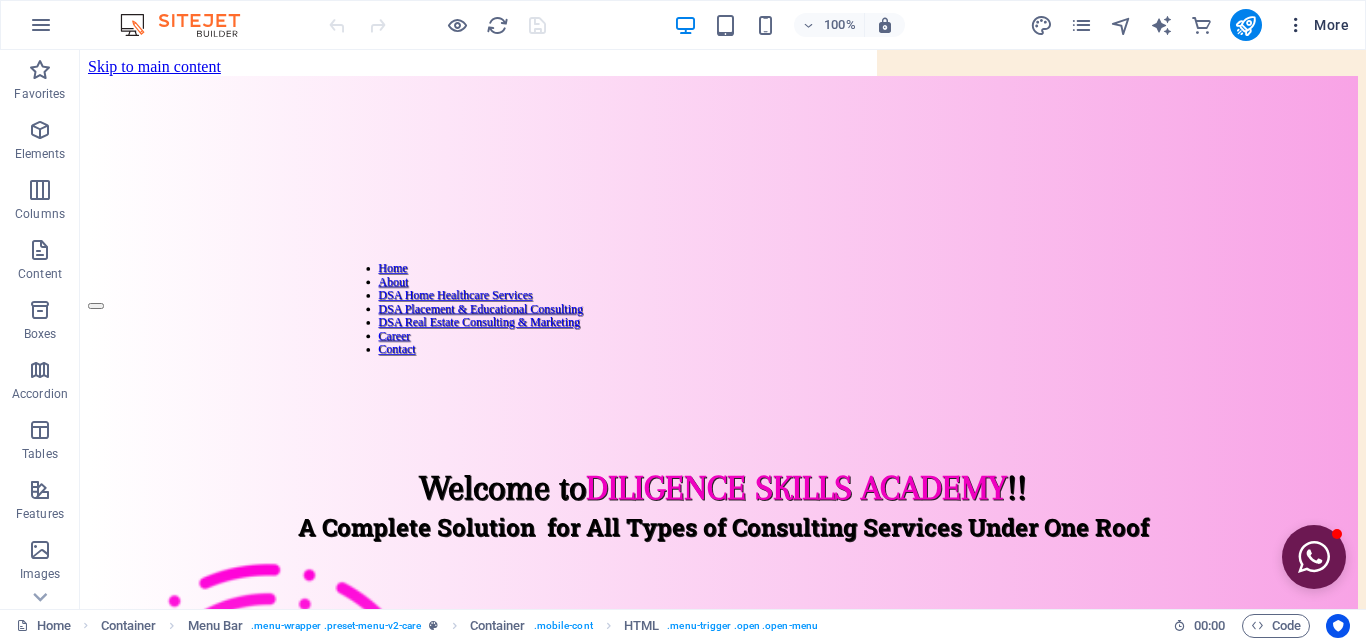 click on "More" at bounding box center [1317, 25] 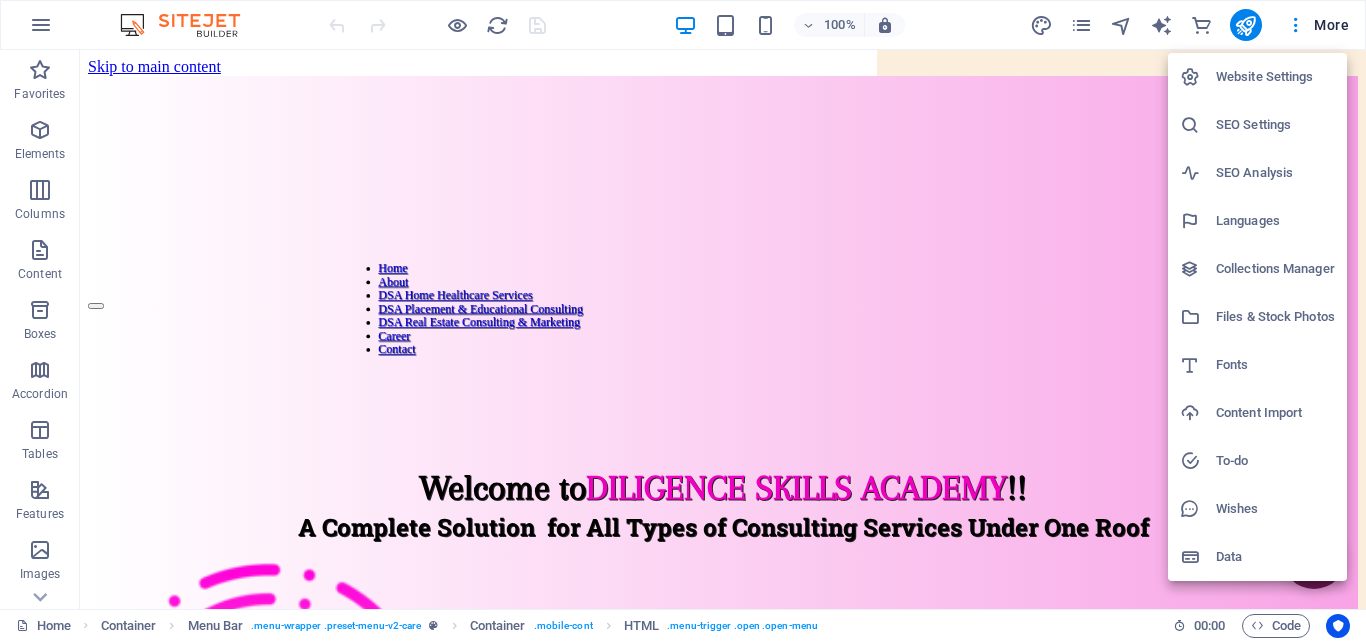 click on "Data" at bounding box center [1275, 557] 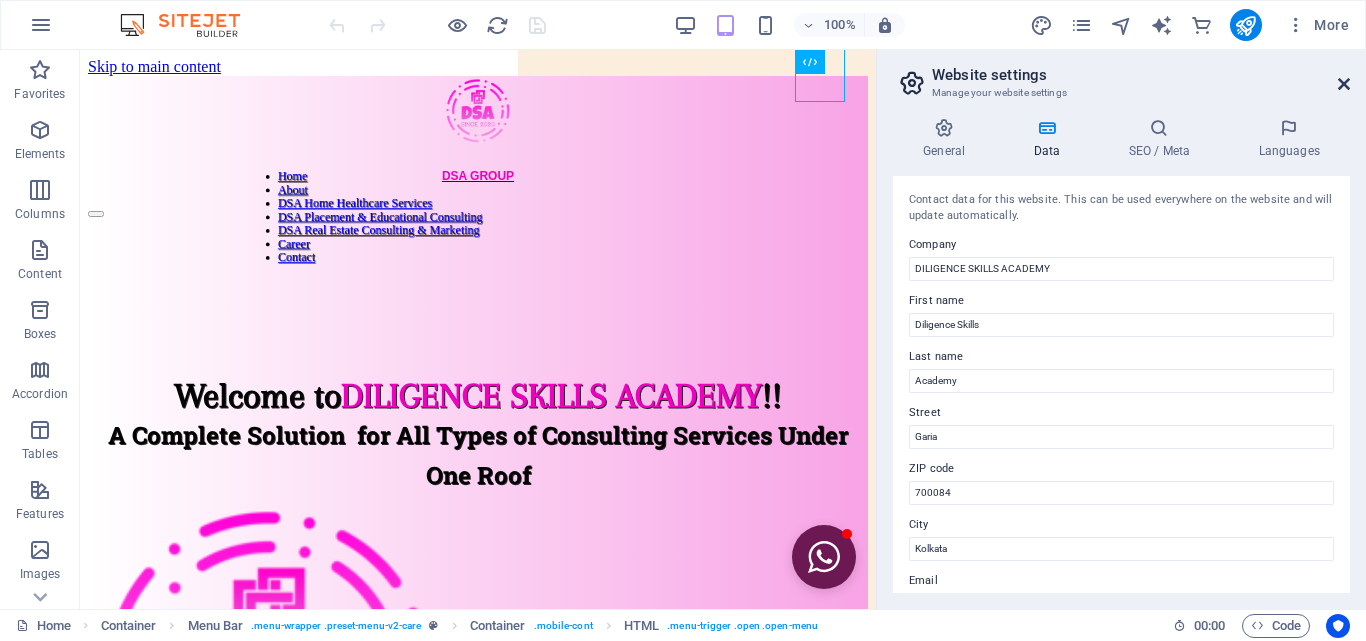 click at bounding box center [1344, 84] 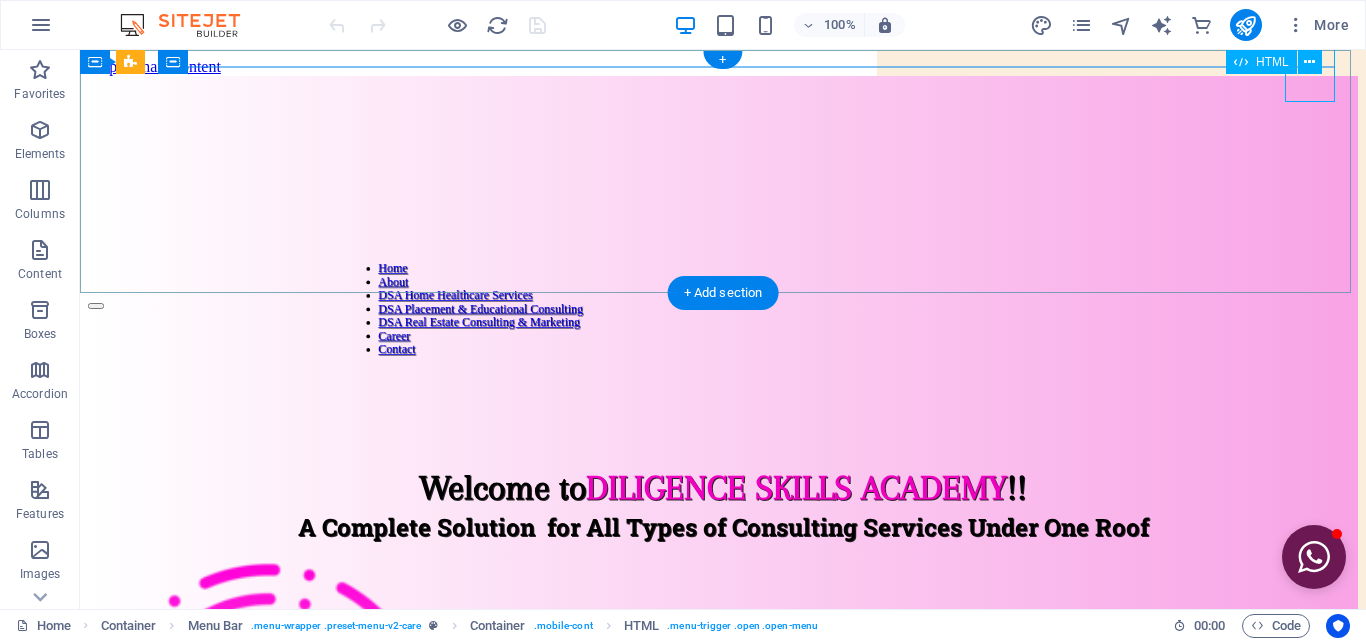 click at bounding box center [723, 301] 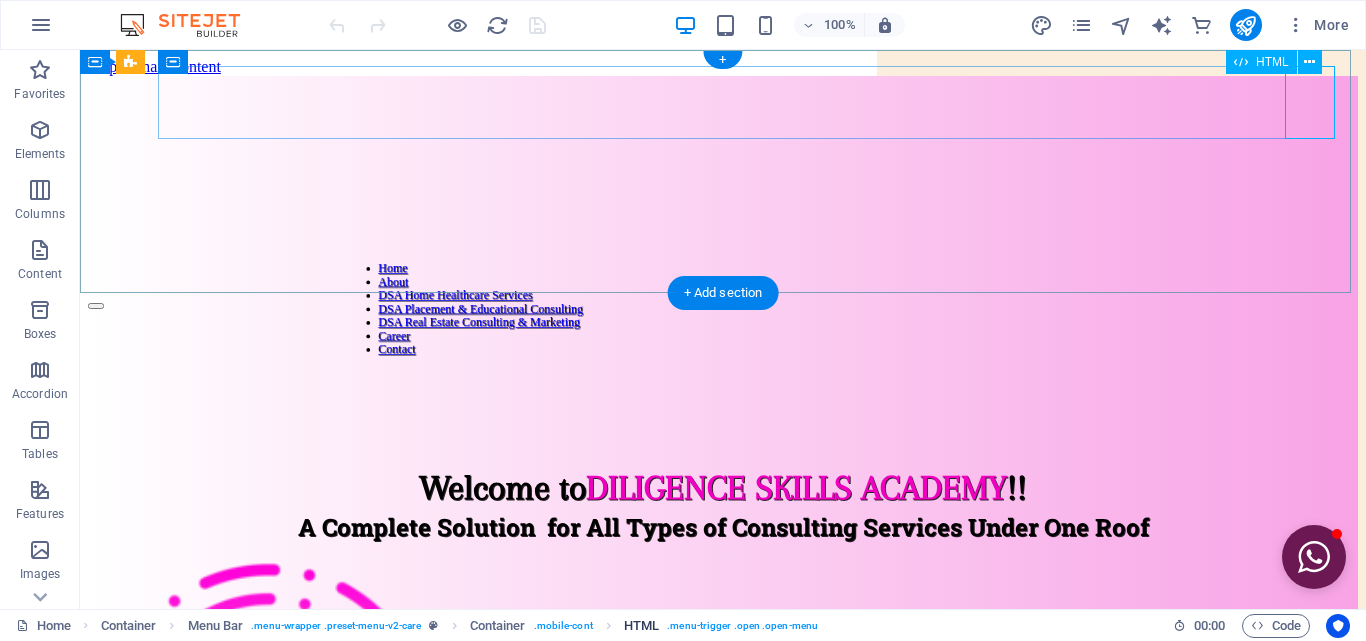 click on ". menu-trigger .open .open-menu" at bounding box center (742, 626) 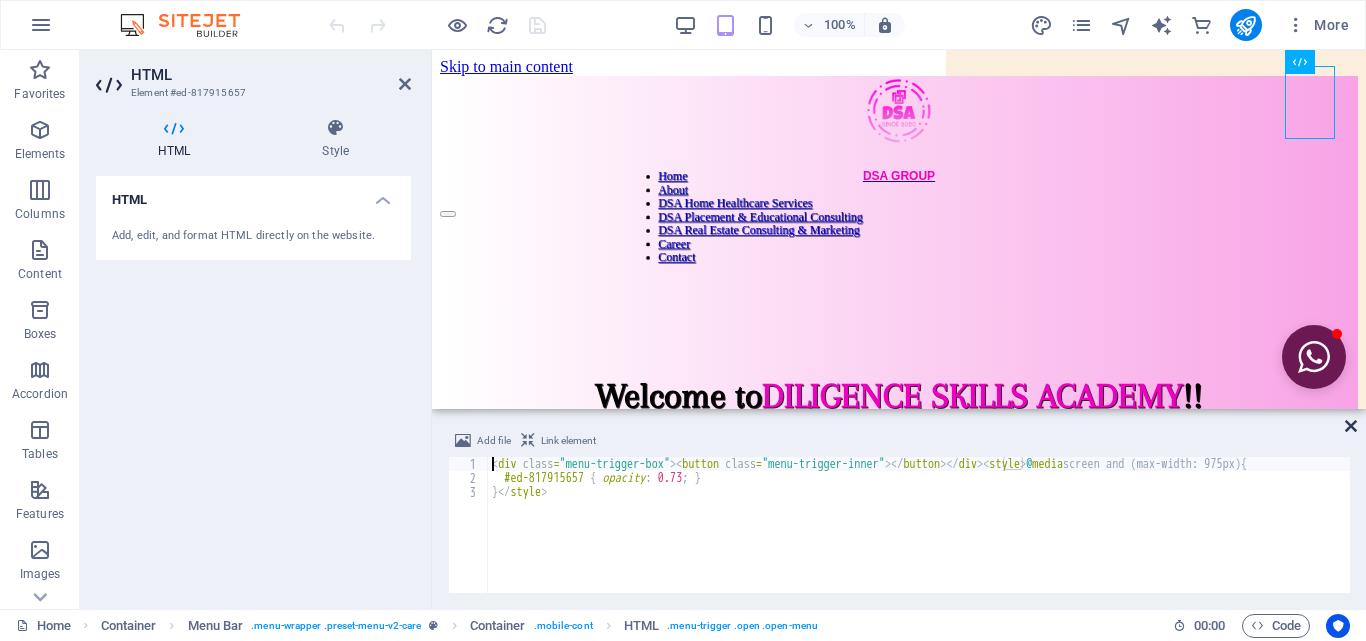 click at bounding box center (1351, 426) 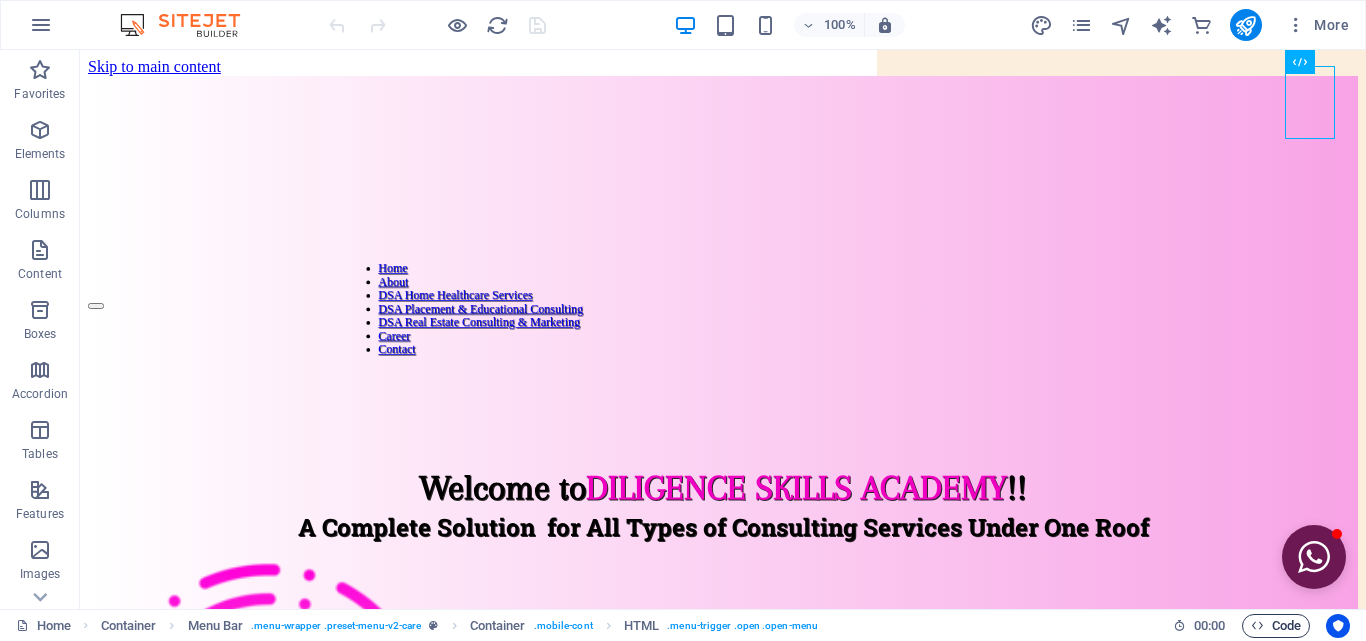 click on "Code" at bounding box center (1276, 626) 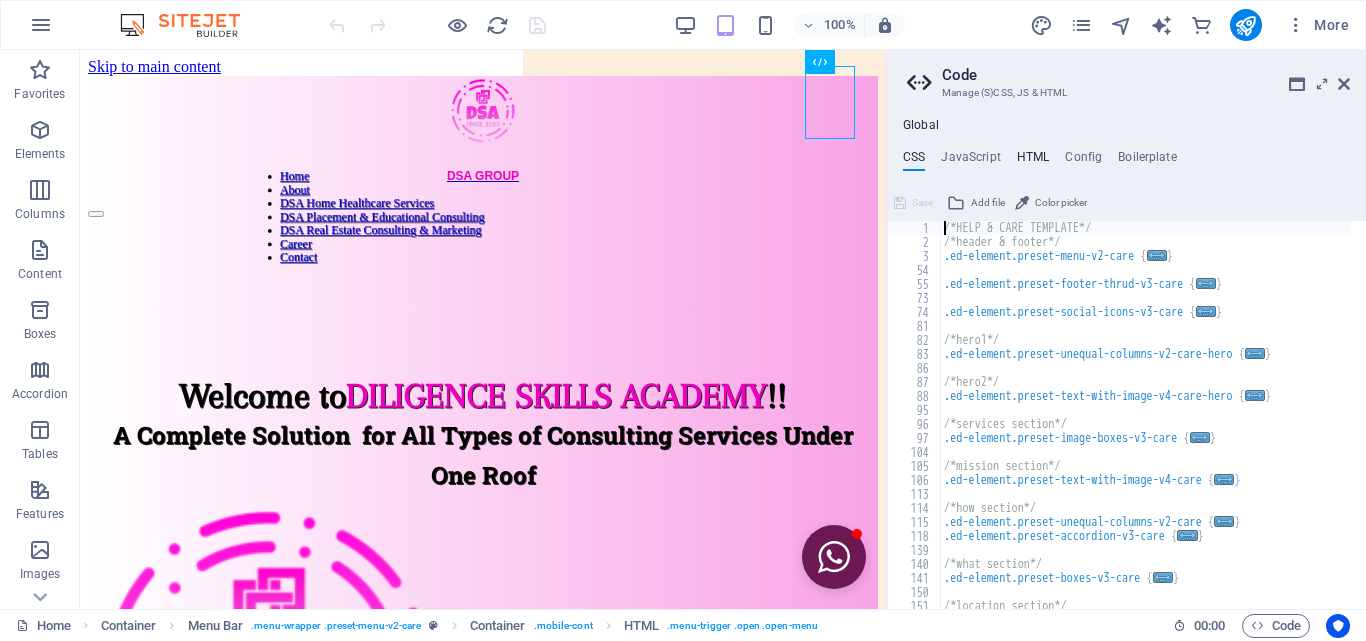 click on "HTML" at bounding box center (1033, 161) 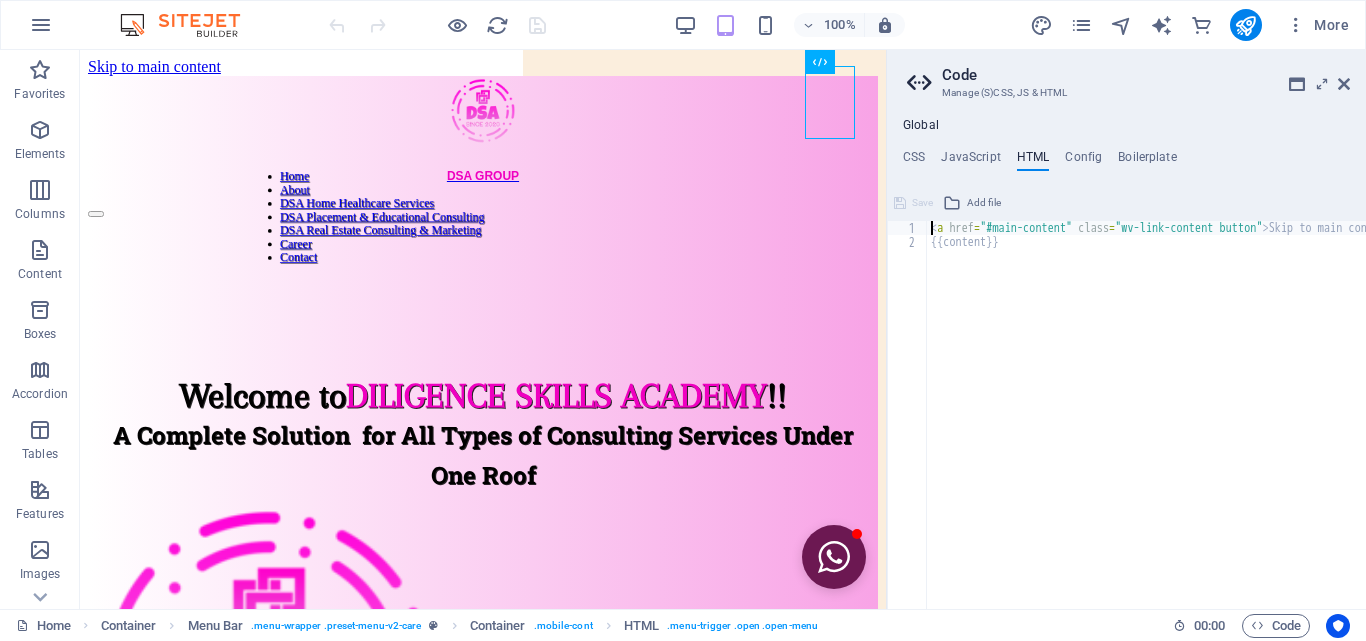 type on "<a href="#main-content" class="wv-link-content button">Skip to main content</a>" 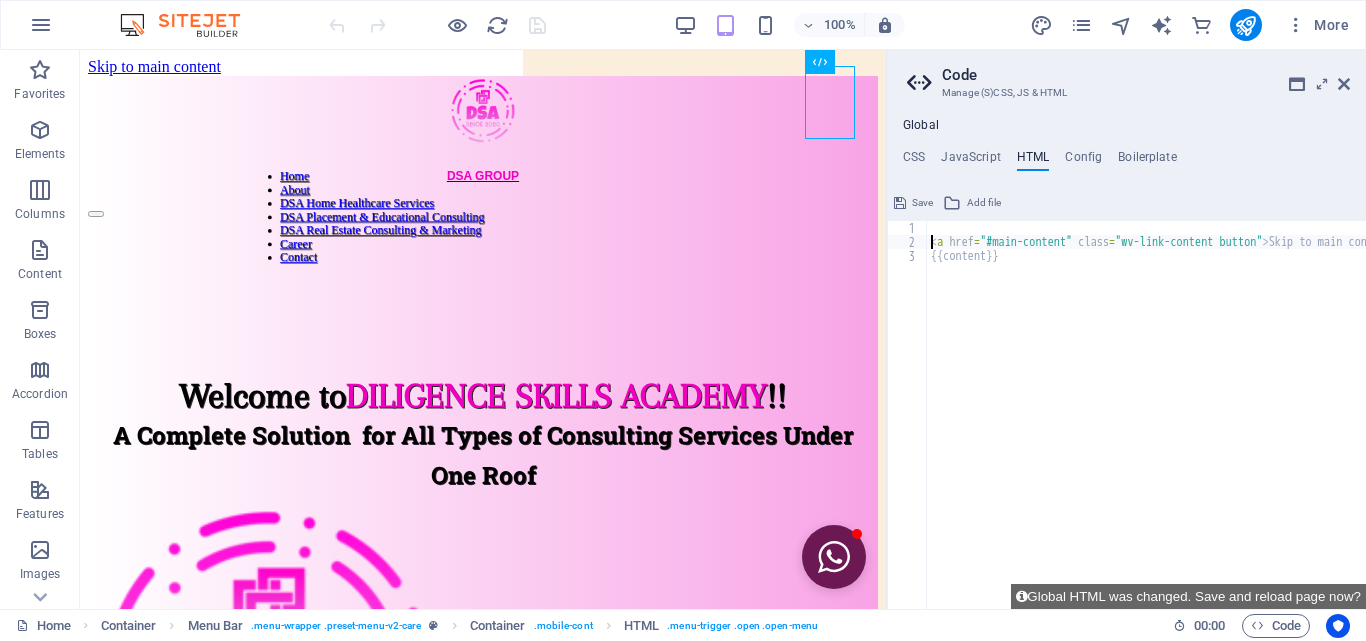 click on "< a   href = "#main-content"   class = "wv-link-content button" > Skip to main content </ a > {{content}}" at bounding box center [1197, 421] 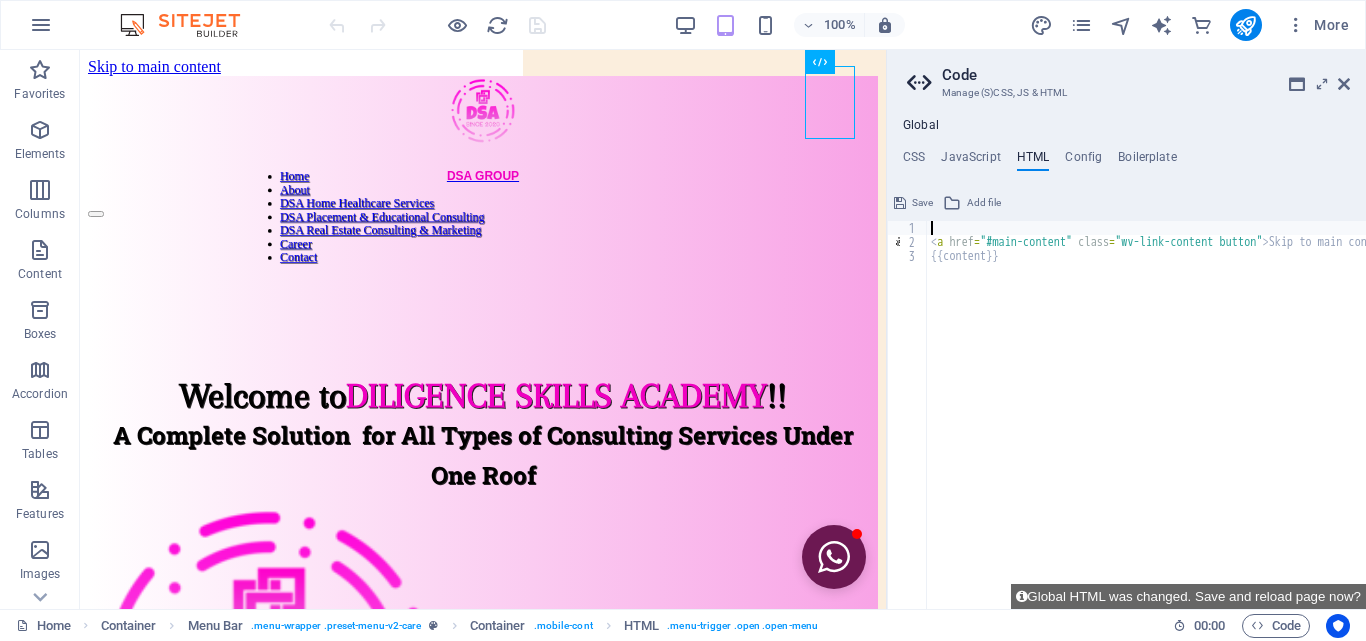 paste on "#ed-818183788" 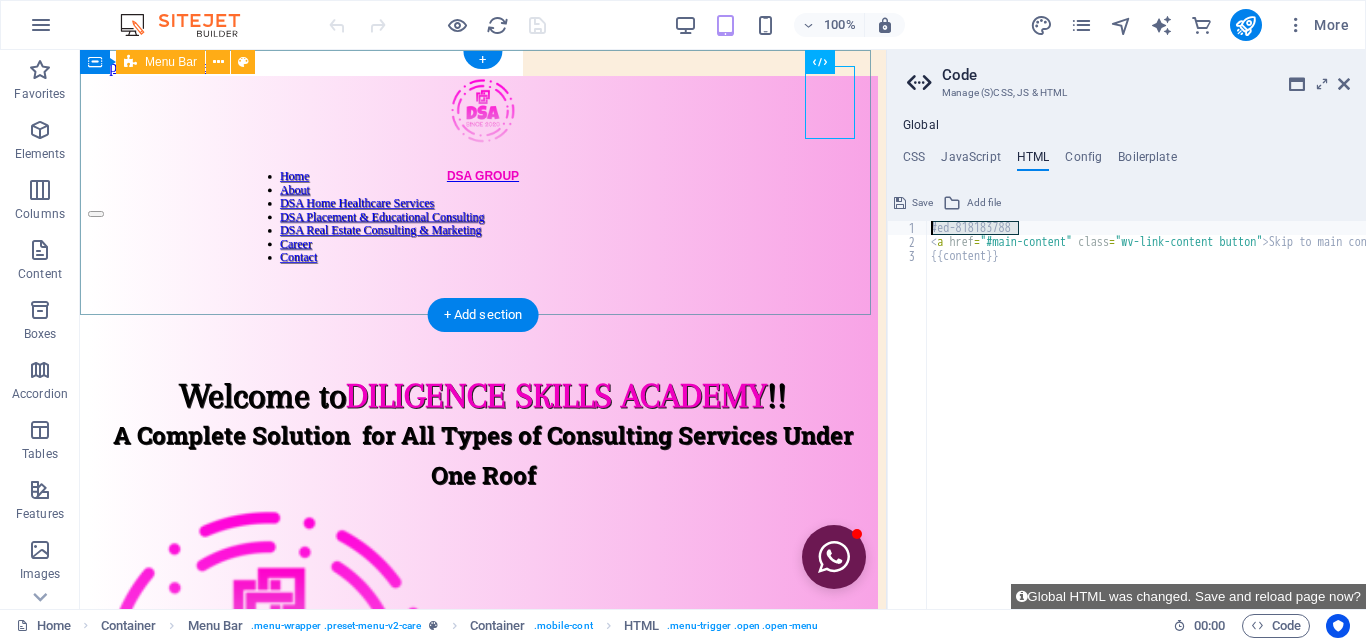 drag, startPoint x: 1187, startPoint y: 283, endPoint x: 870, endPoint y: 224, distance: 322.4438 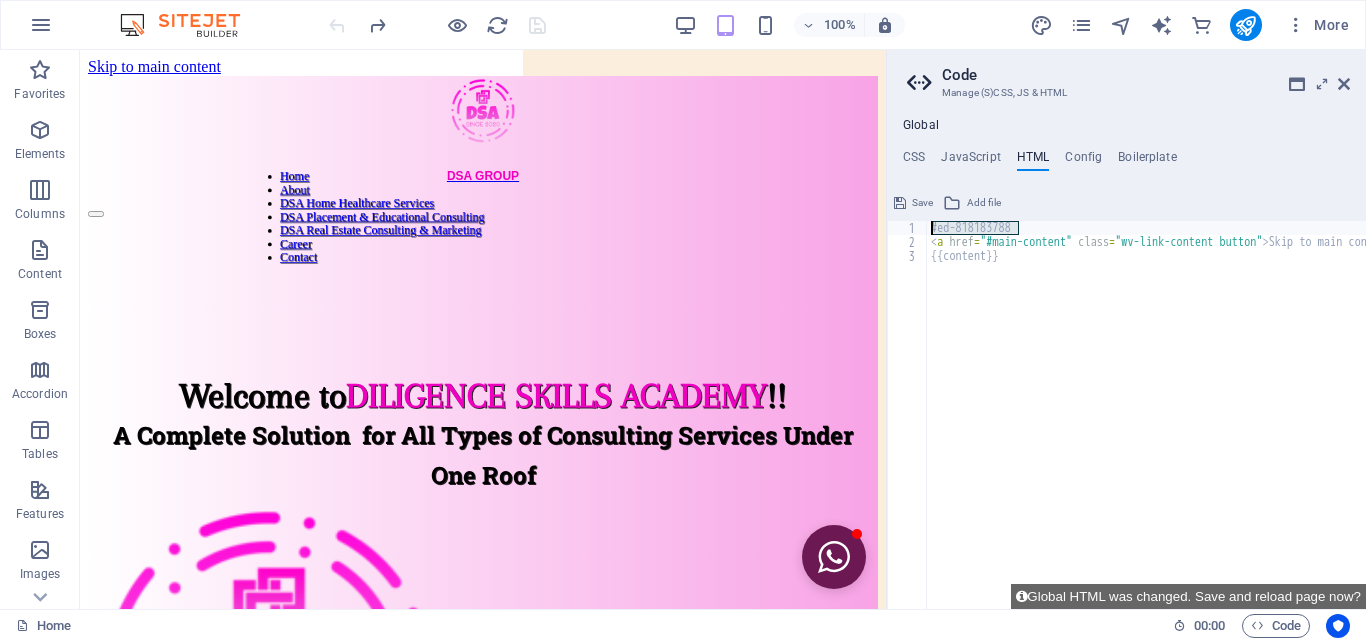 drag, startPoint x: 983, startPoint y: 232, endPoint x: 913, endPoint y: 230, distance: 70.028564 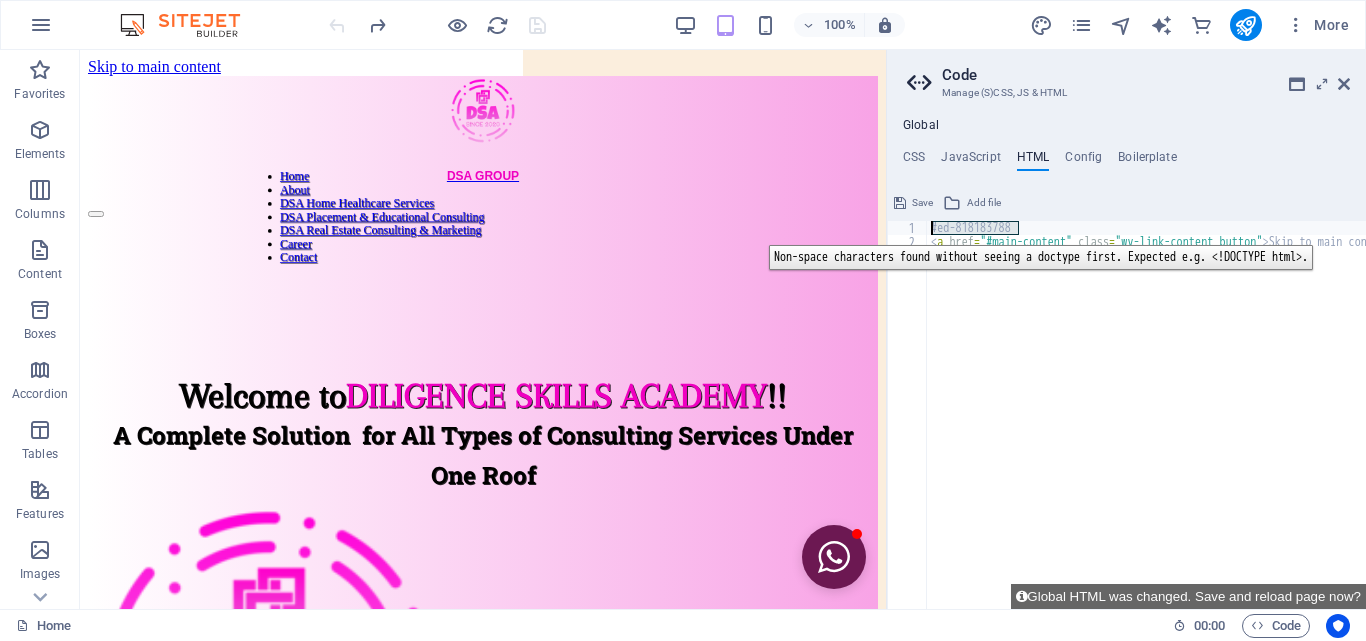 click on "2" at bounding box center (908, 242) 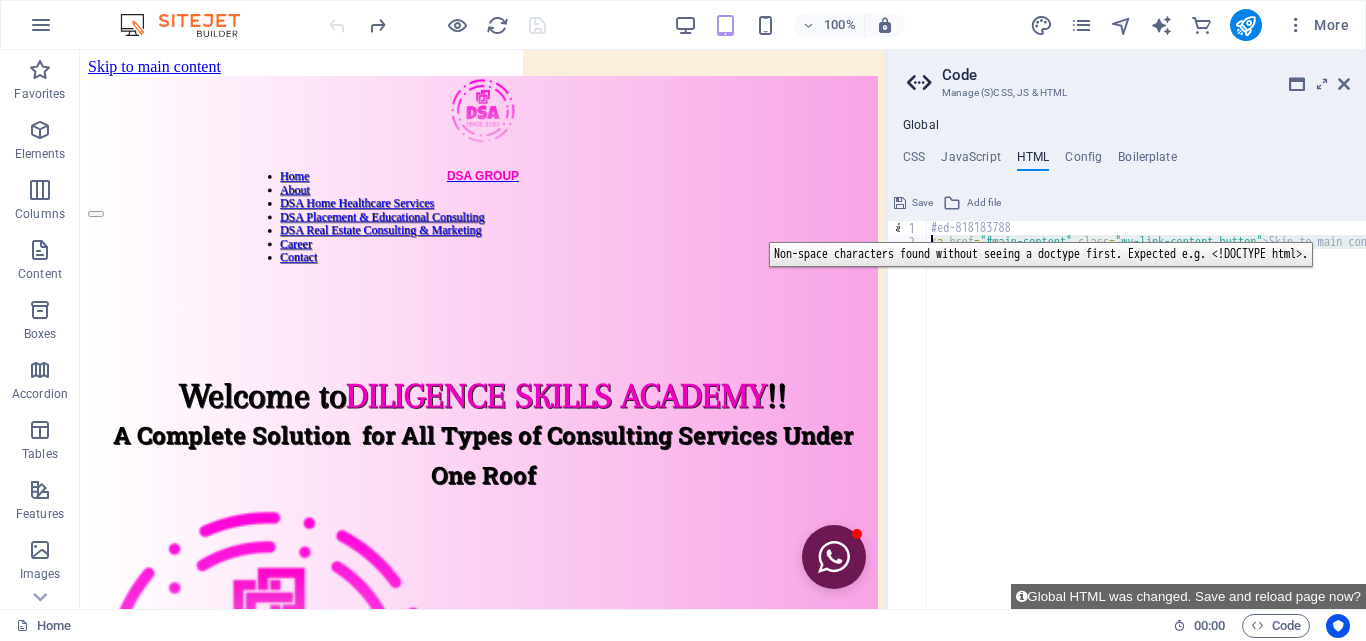 click on "1" at bounding box center (908, 228) 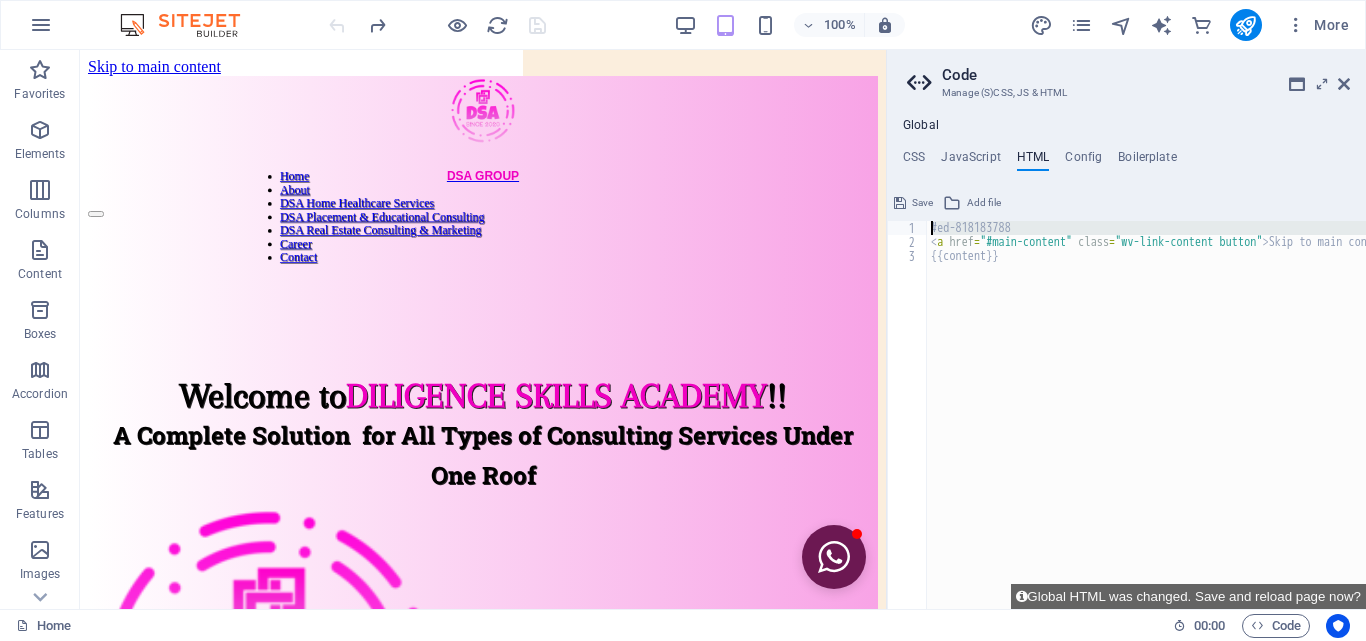 click on "#ed-818183788 < a   href = "#main-content"   class = "wv-link-content button" > Skip to main content </ a > {{content}}" at bounding box center [1146, 415] 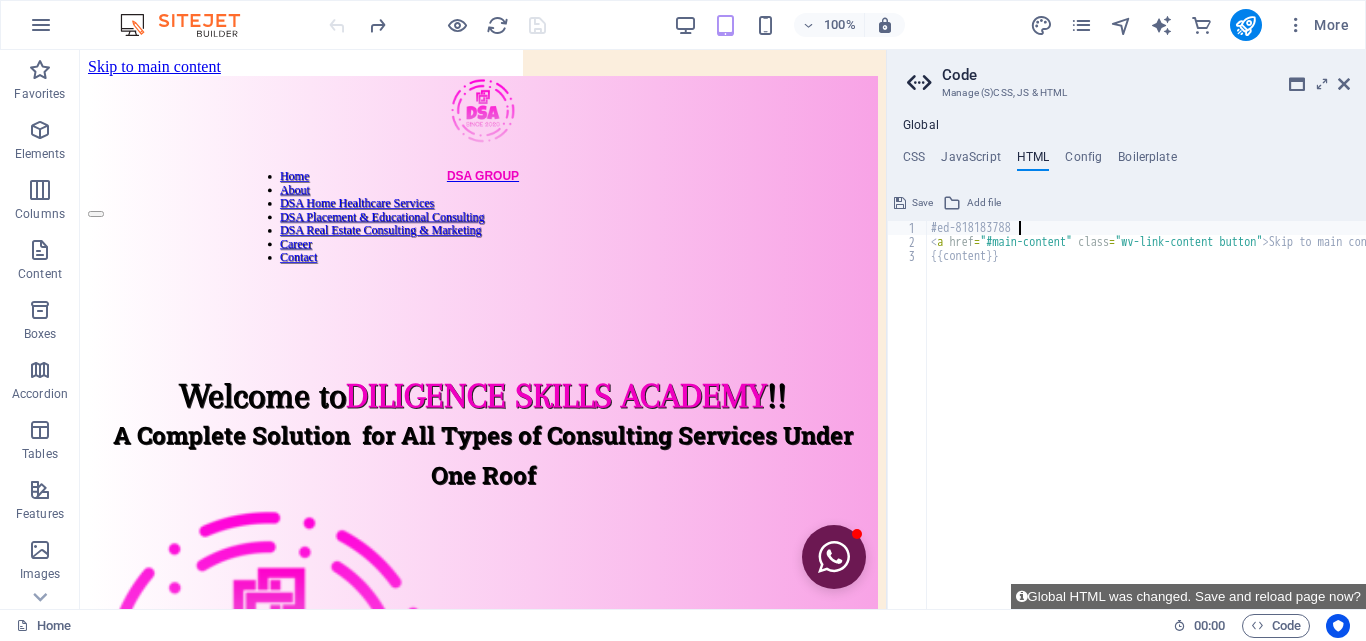 click on "#ed-818183788 < a   href = "#main-content"   class = "wv-link-content button" > Skip to main content </ a > {{content}}" at bounding box center [1197, 421] 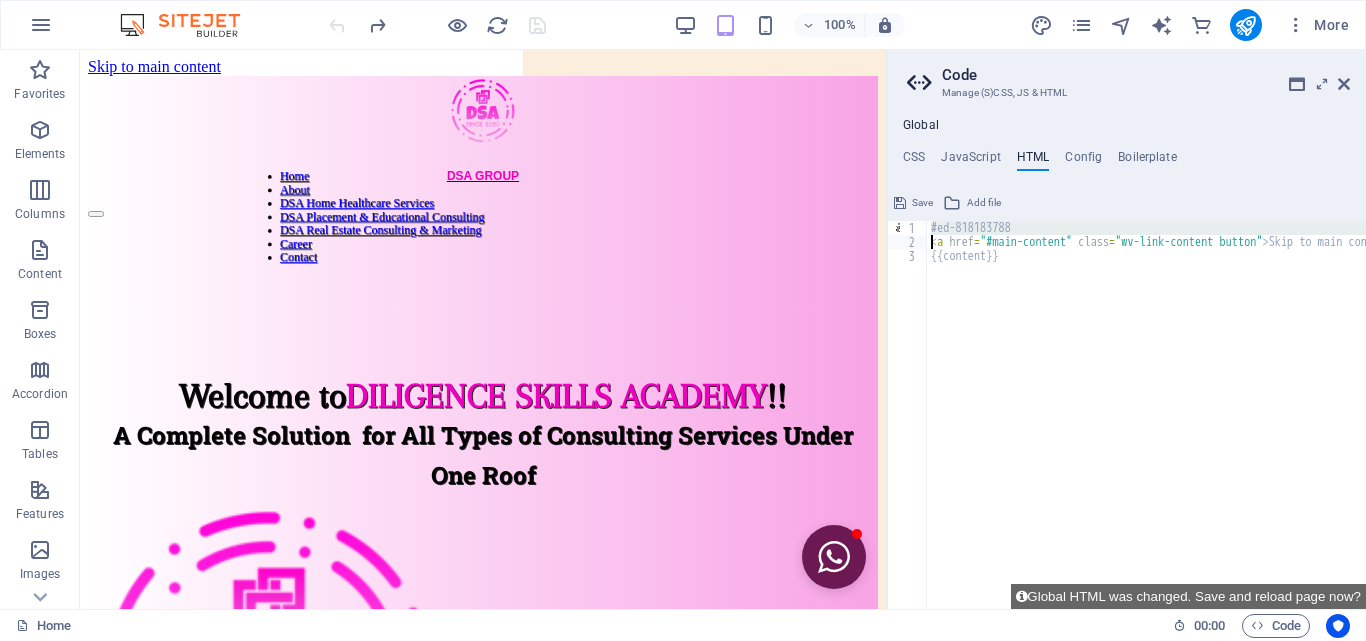 click on "#ed-818183788 < a   href = "#main-content"   class = "wv-link-content button" > Skip to main content </ a > {{content}}" at bounding box center [1197, 421] 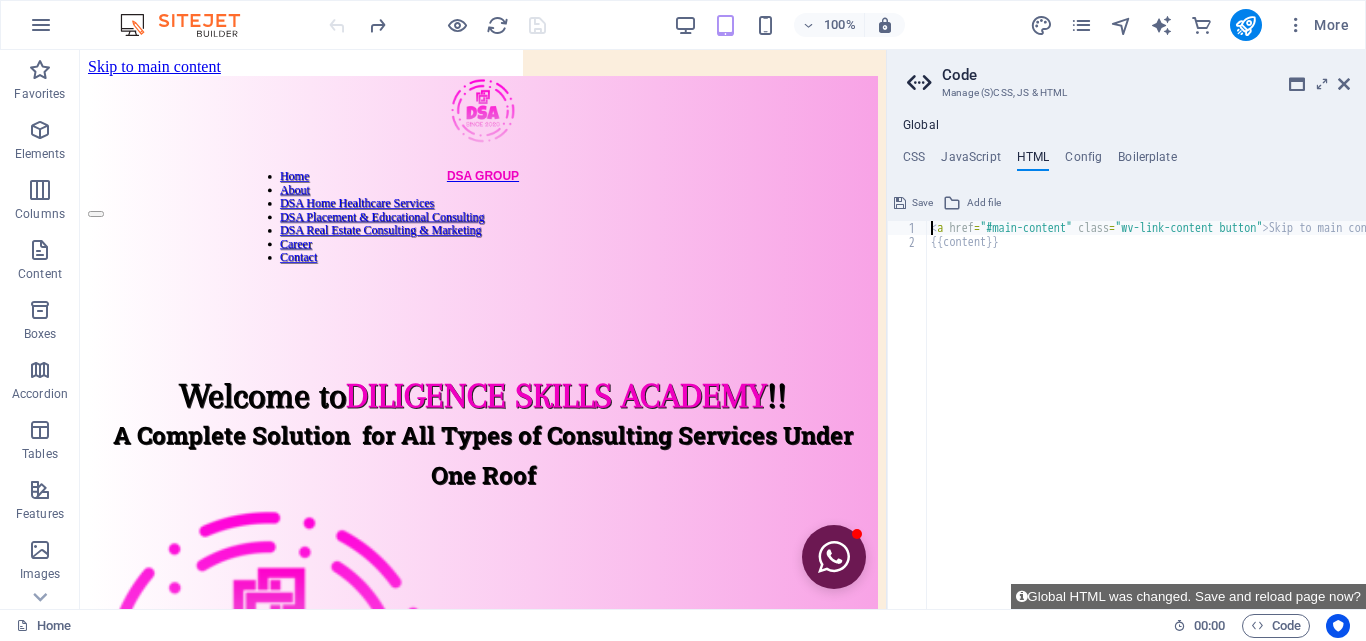 type on "<a href="#main-content" class="wv-link-content button">Skip to main content</a>" 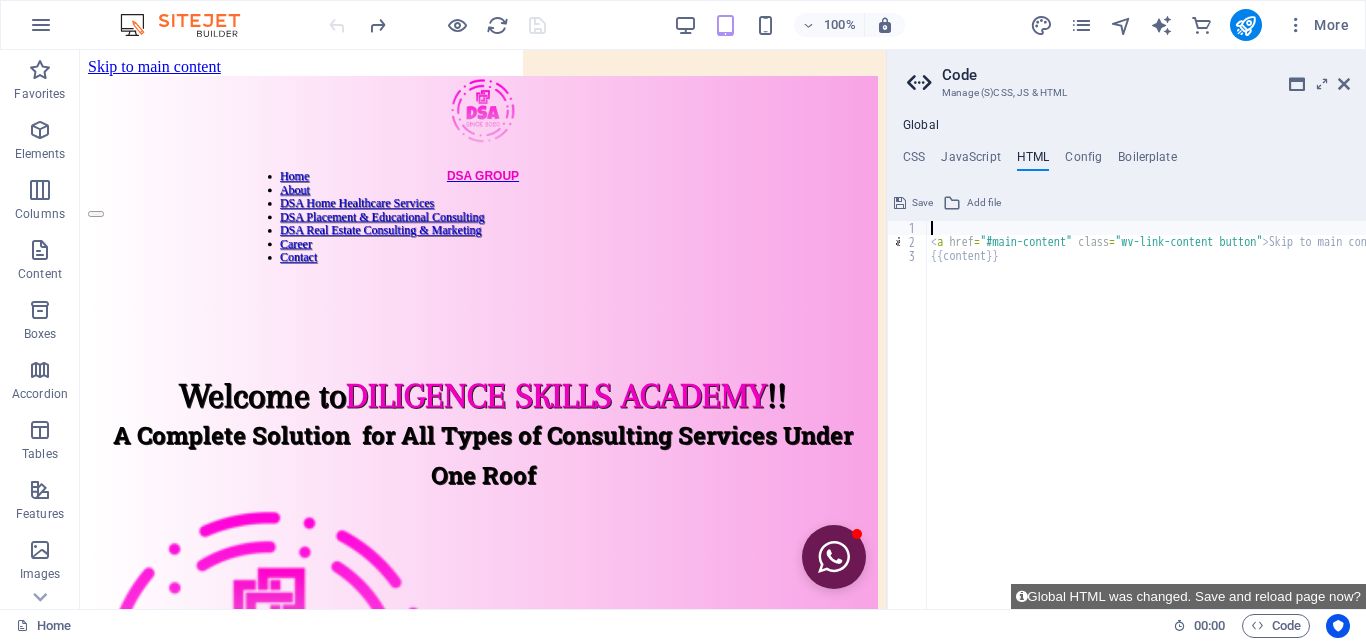 click on "< a   href = "#main-content"   class = "wv-link-content button" > Skip to main content </ a > {{content}}" at bounding box center [1197, 421] 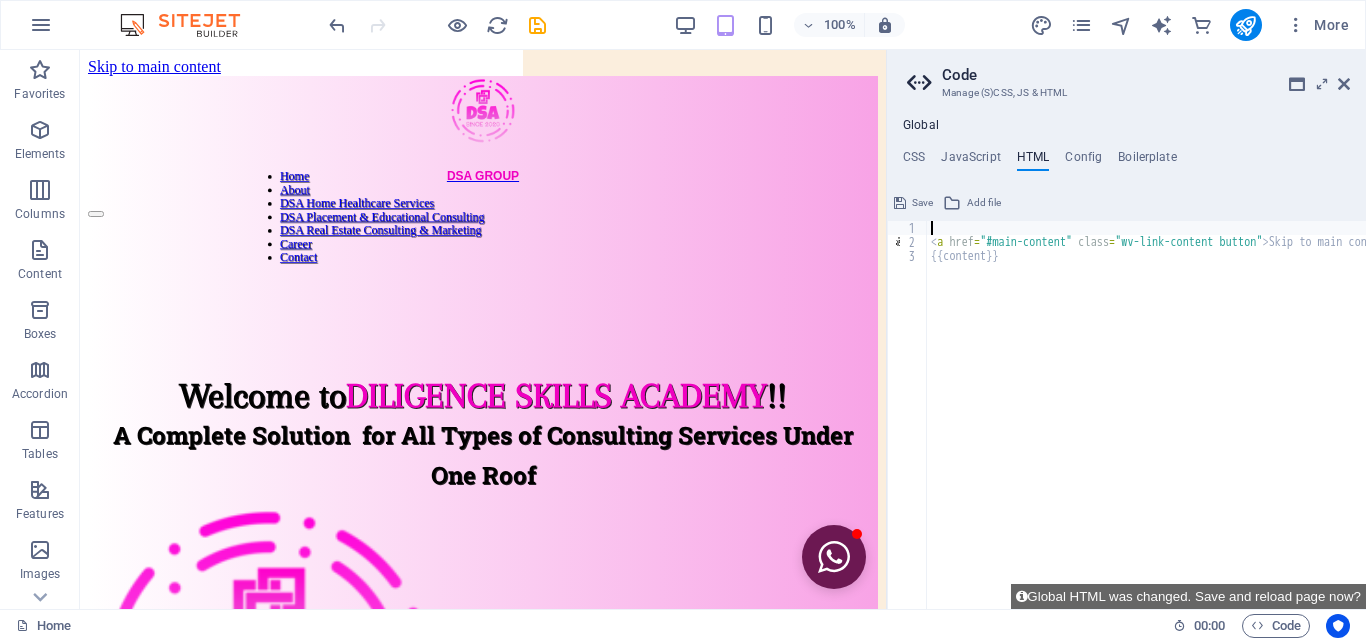 paste on "</script>" 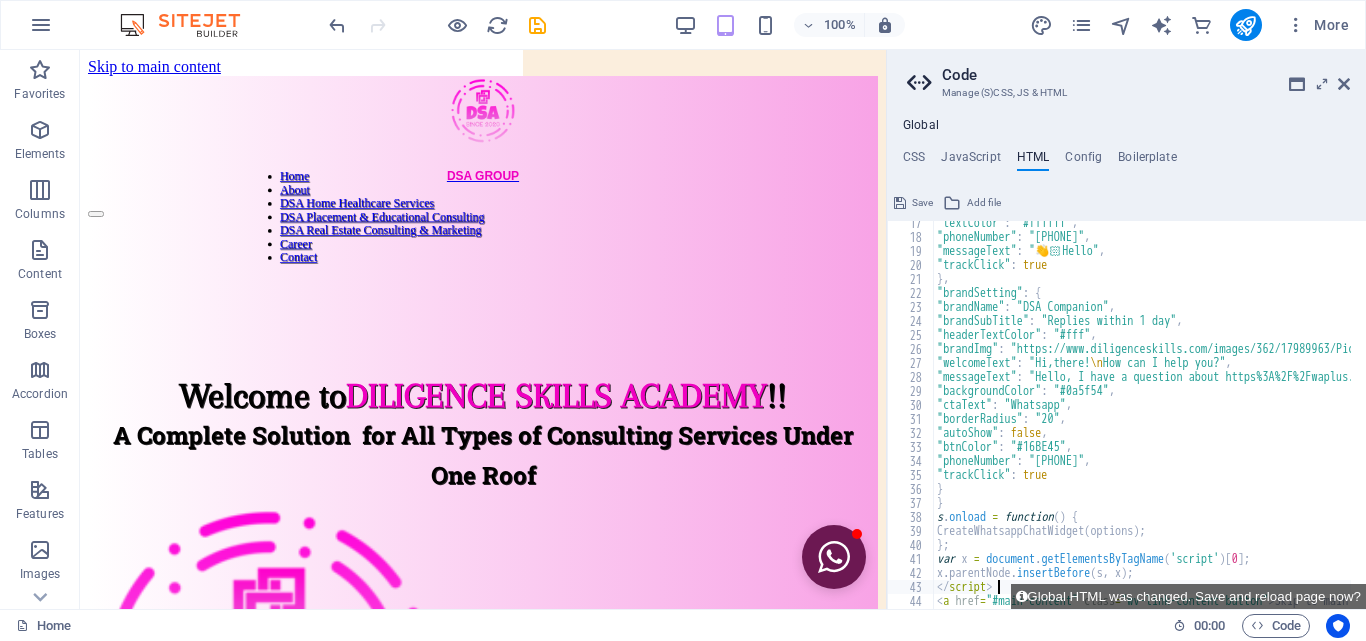 scroll, scrollTop: 257, scrollLeft: 0, axis: vertical 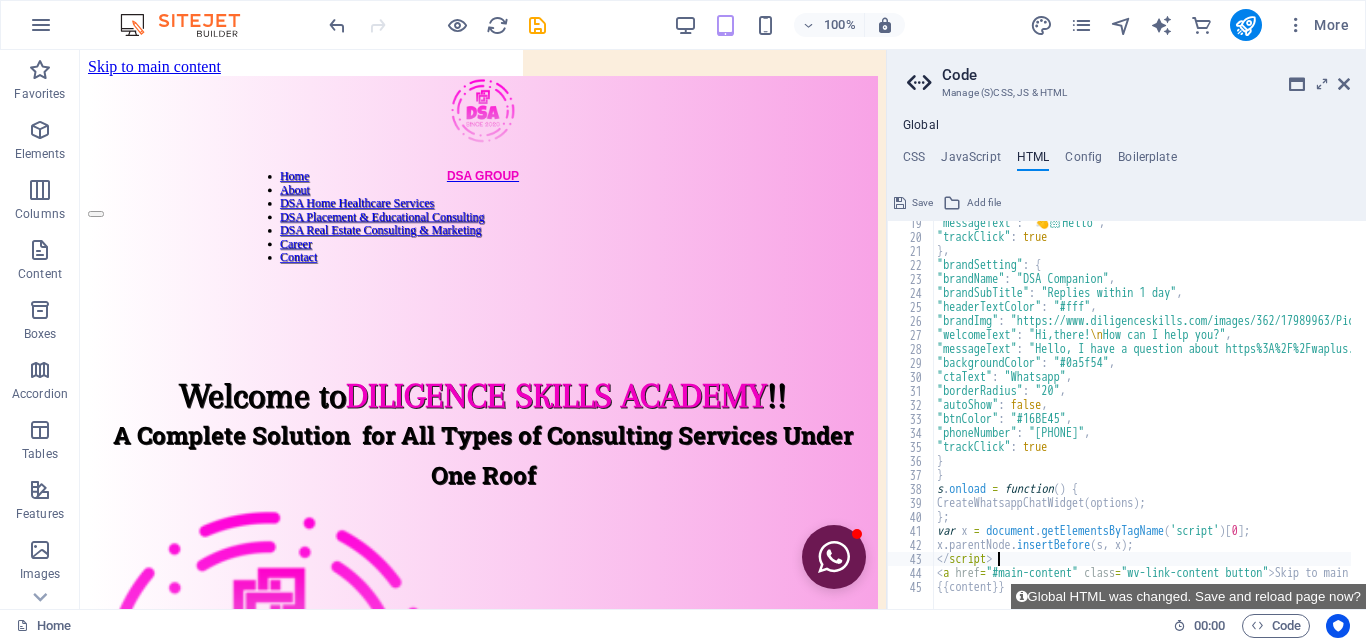click at bounding box center (900, 203) 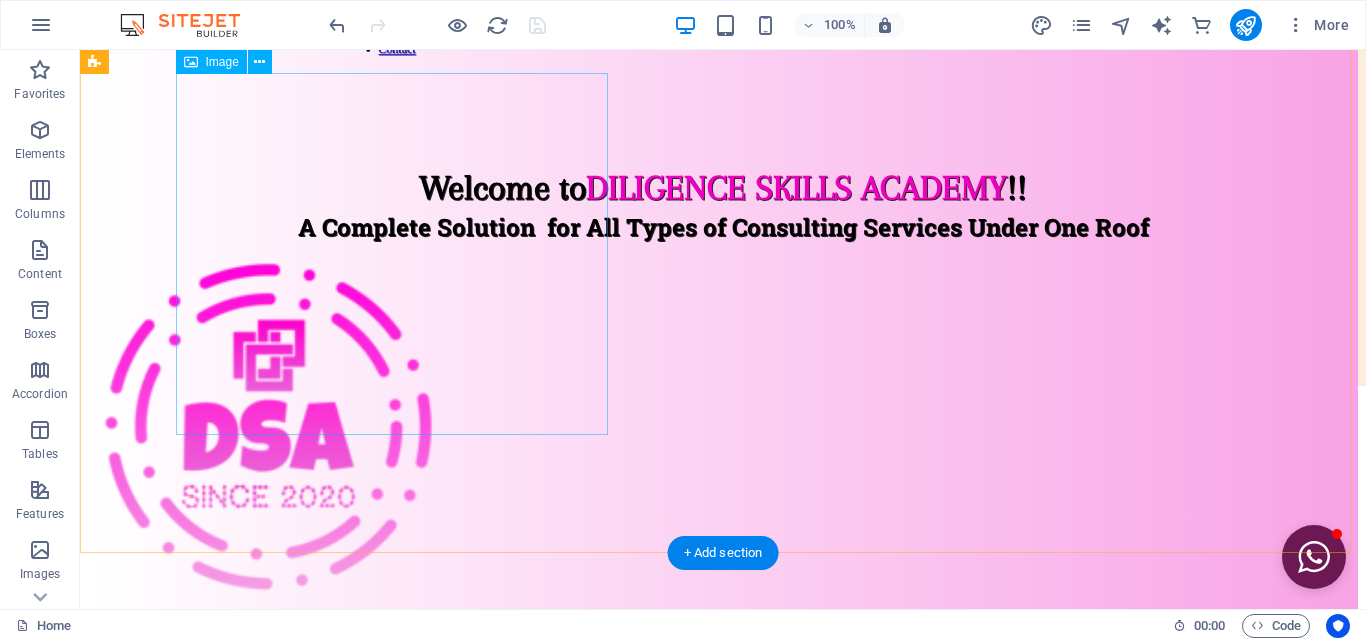 scroll, scrollTop: 0, scrollLeft: 0, axis: both 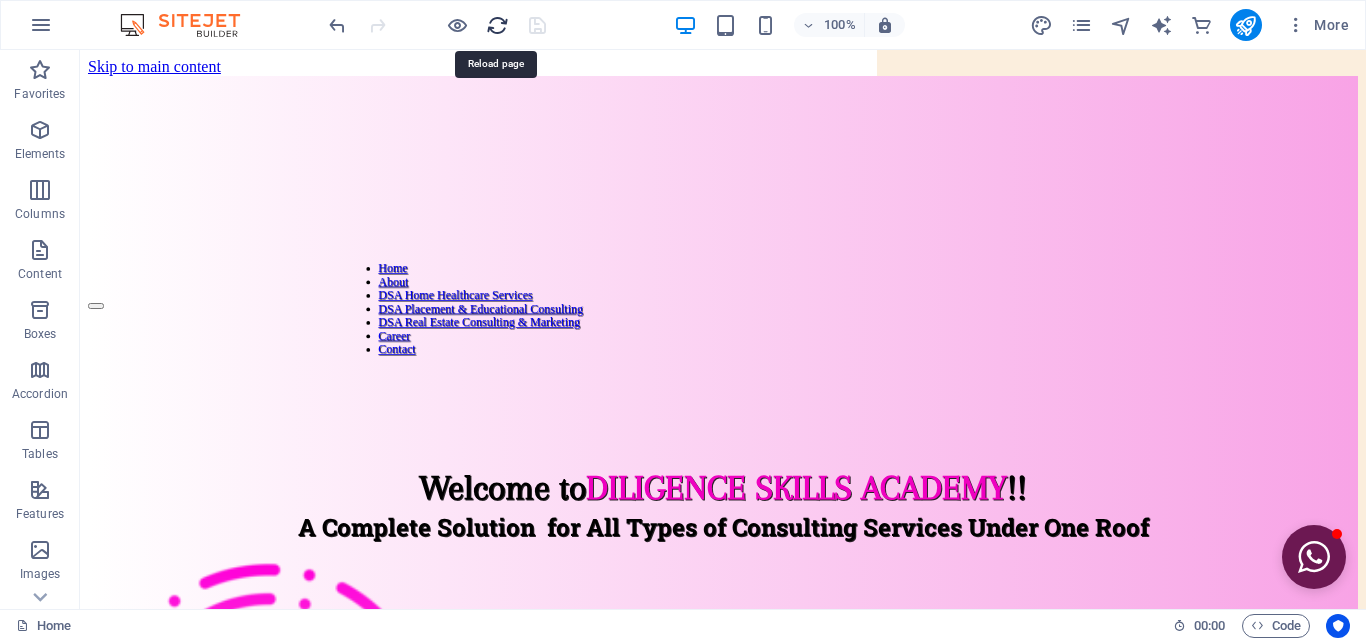 click at bounding box center (497, 25) 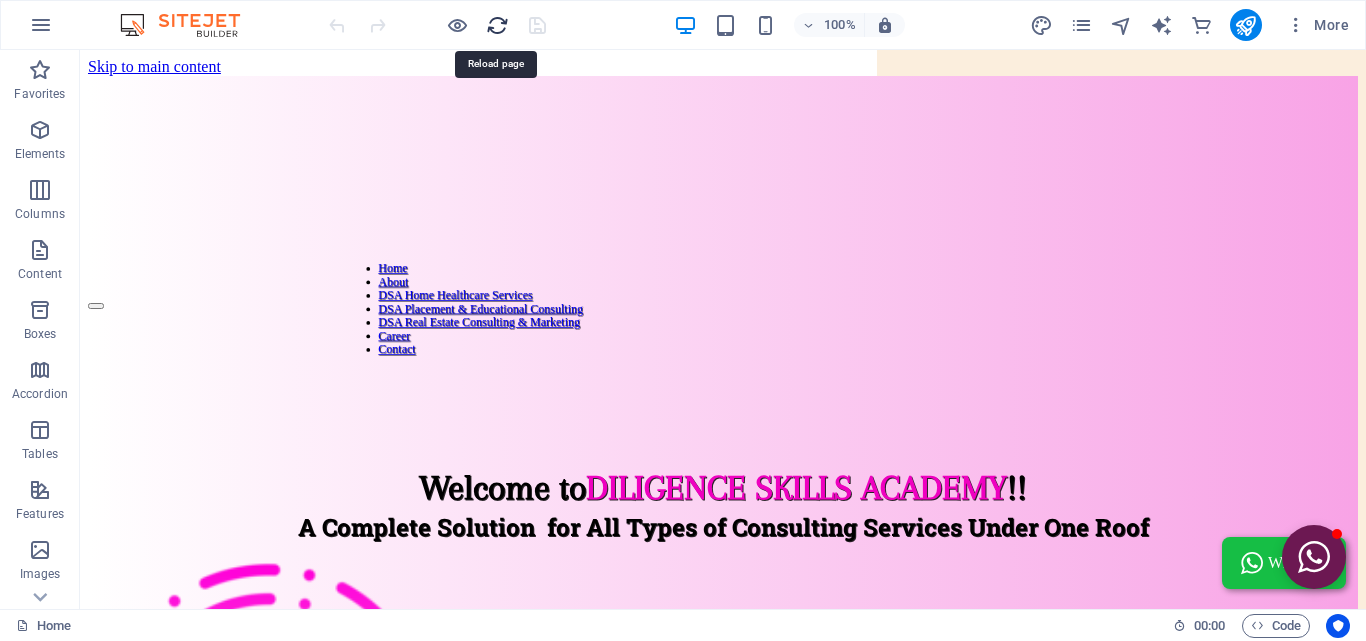 scroll, scrollTop: 0, scrollLeft: 0, axis: both 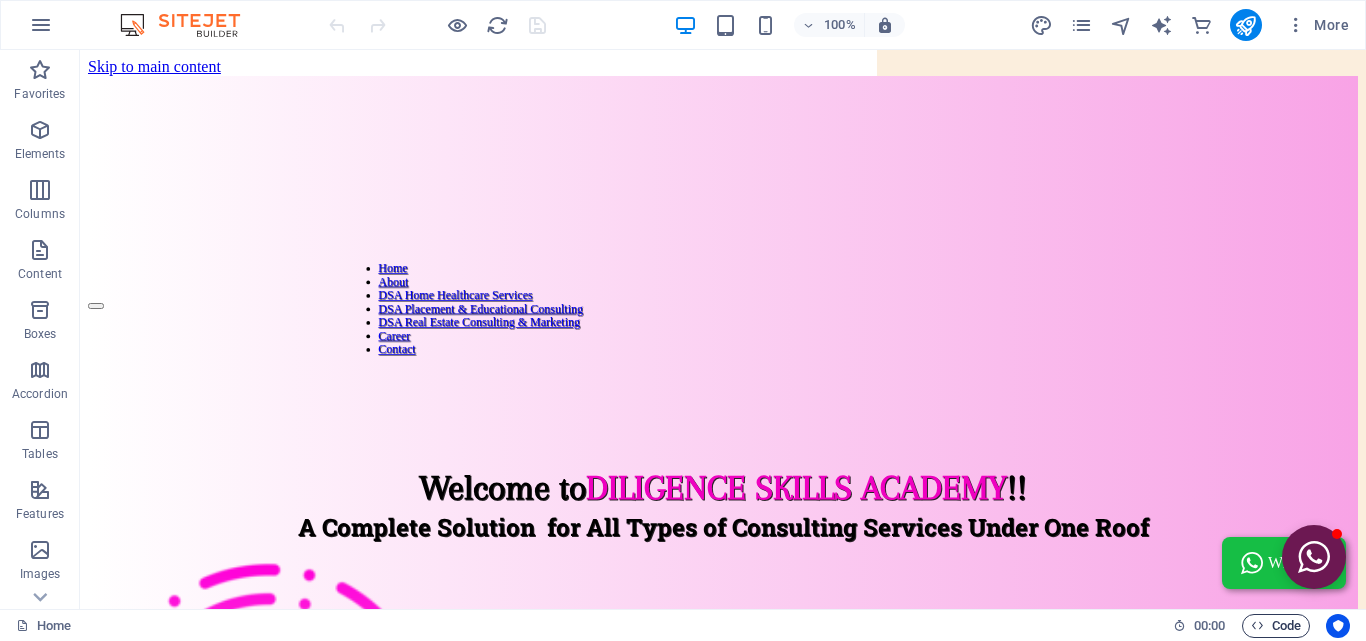 click on "Code" at bounding box center (1276, 626) 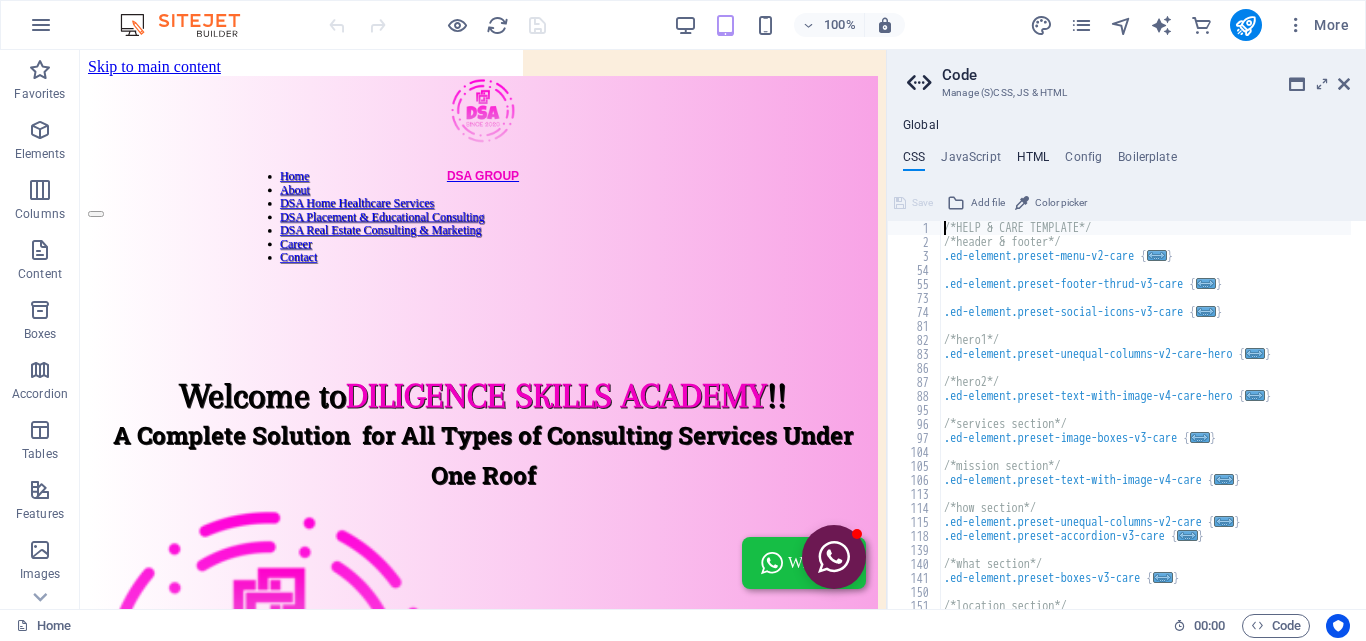 click on "HTML" at bounding box center [1033, 161] 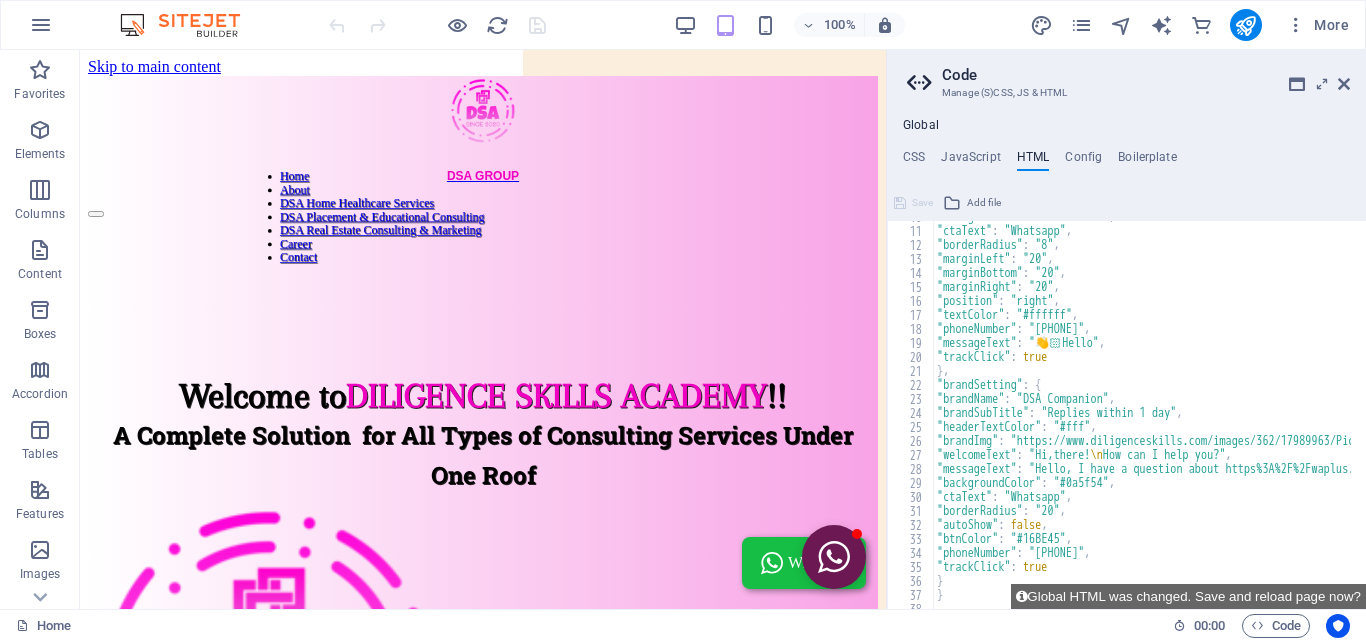 scroll, scrollTop: 0, scrollLeft: 0, axis: both 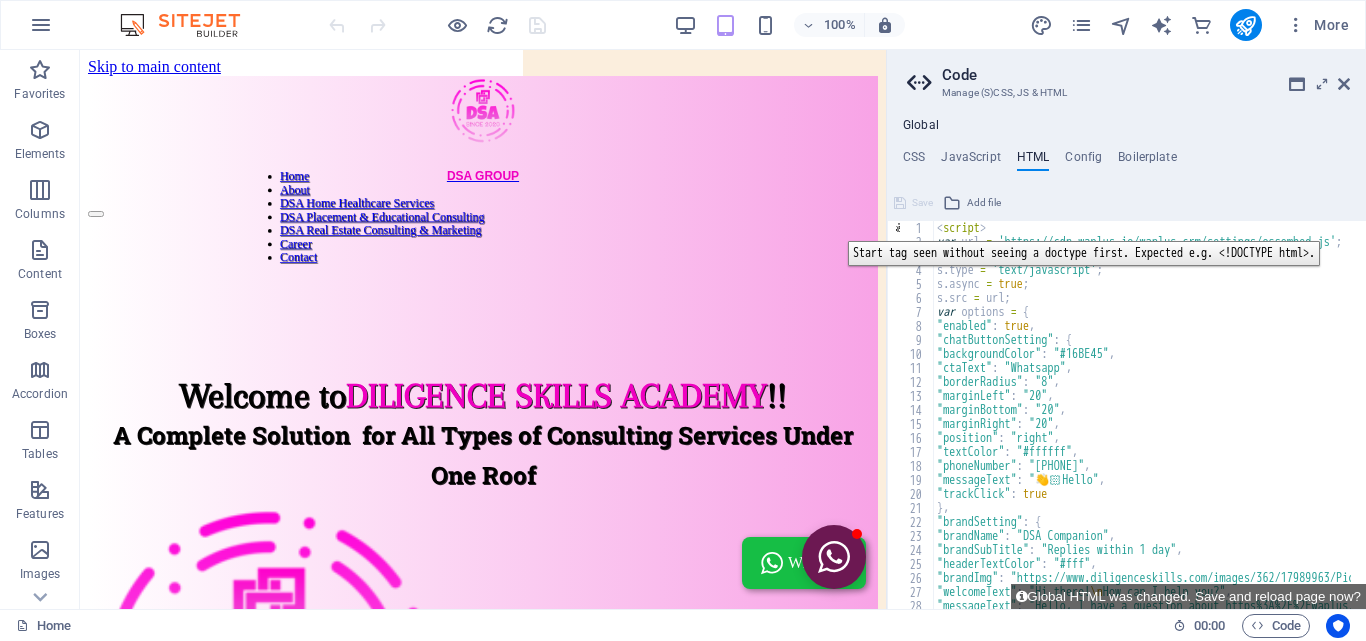 click on "1" at bounding box center (911, 228) 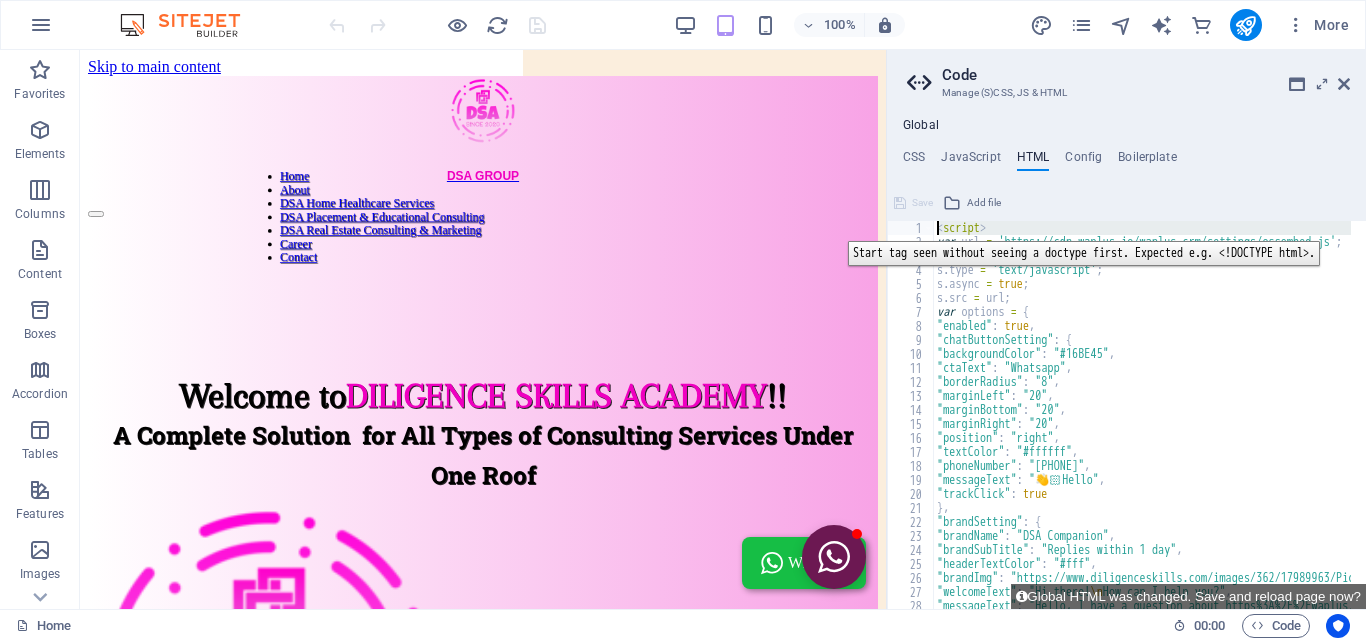 click on "1" at bounding box center [911, 228] 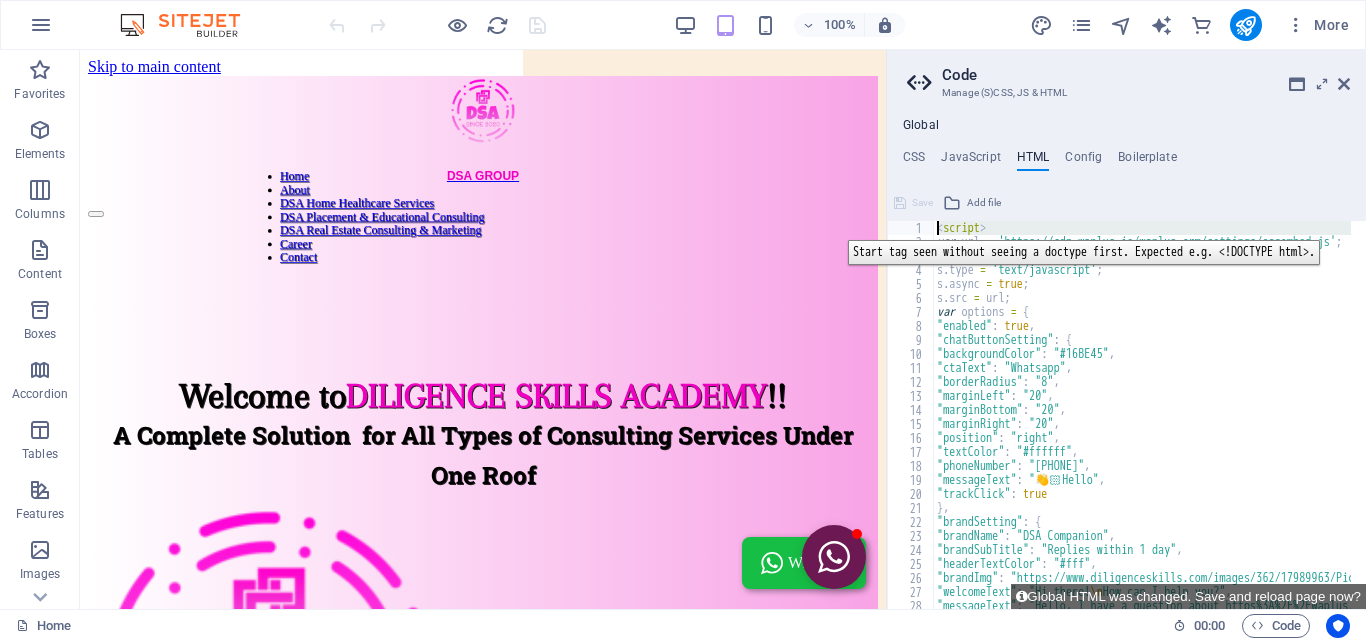 click on "1" at bounding box center (911, 228) 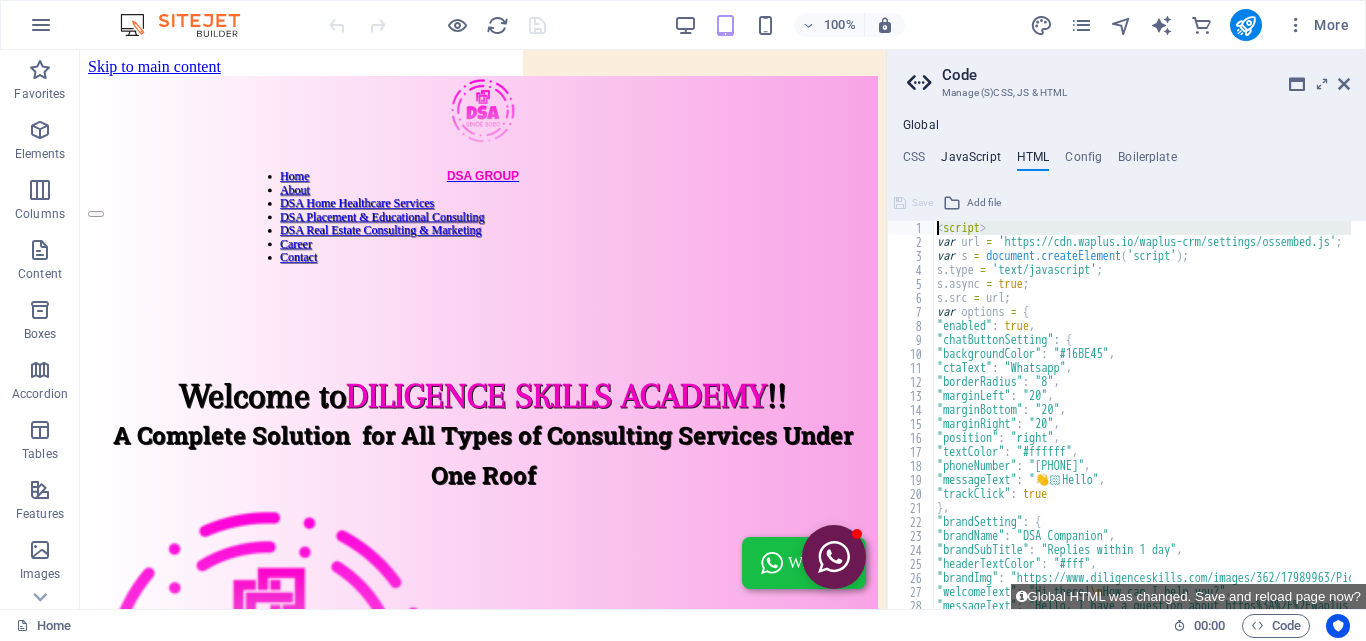 click on "JavaScript" at bounding box center [970, 161] 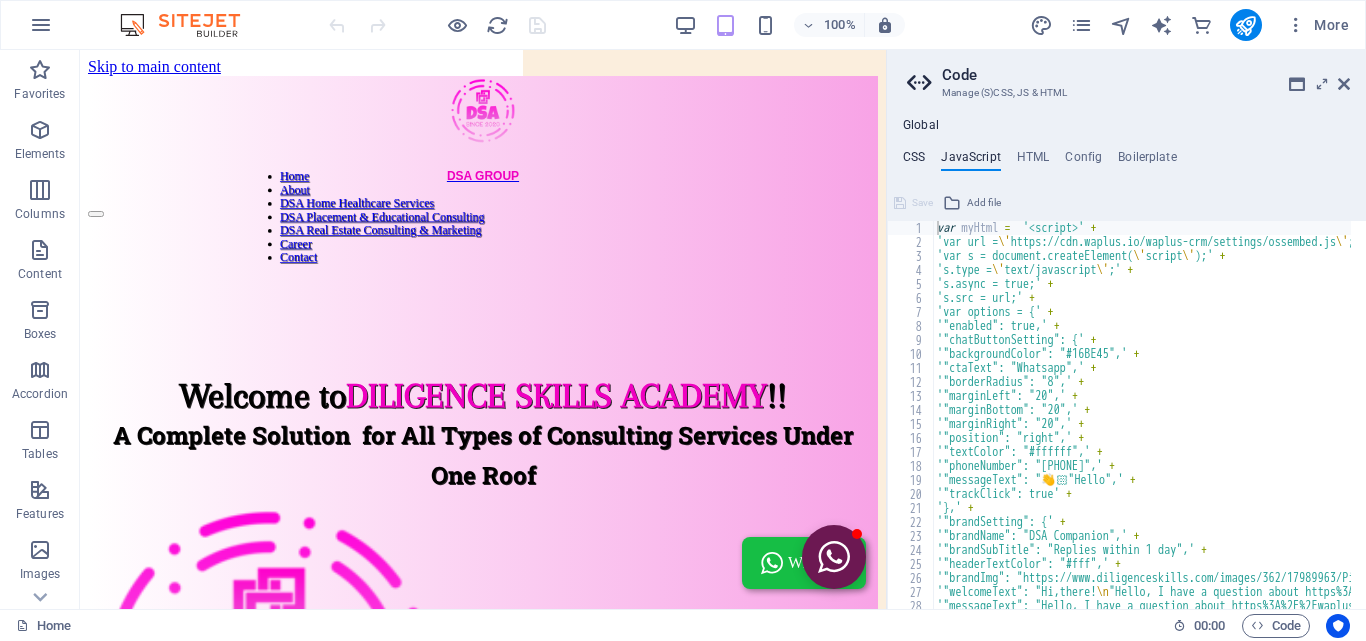 click on "CSS" at bounding box center [914, 161] 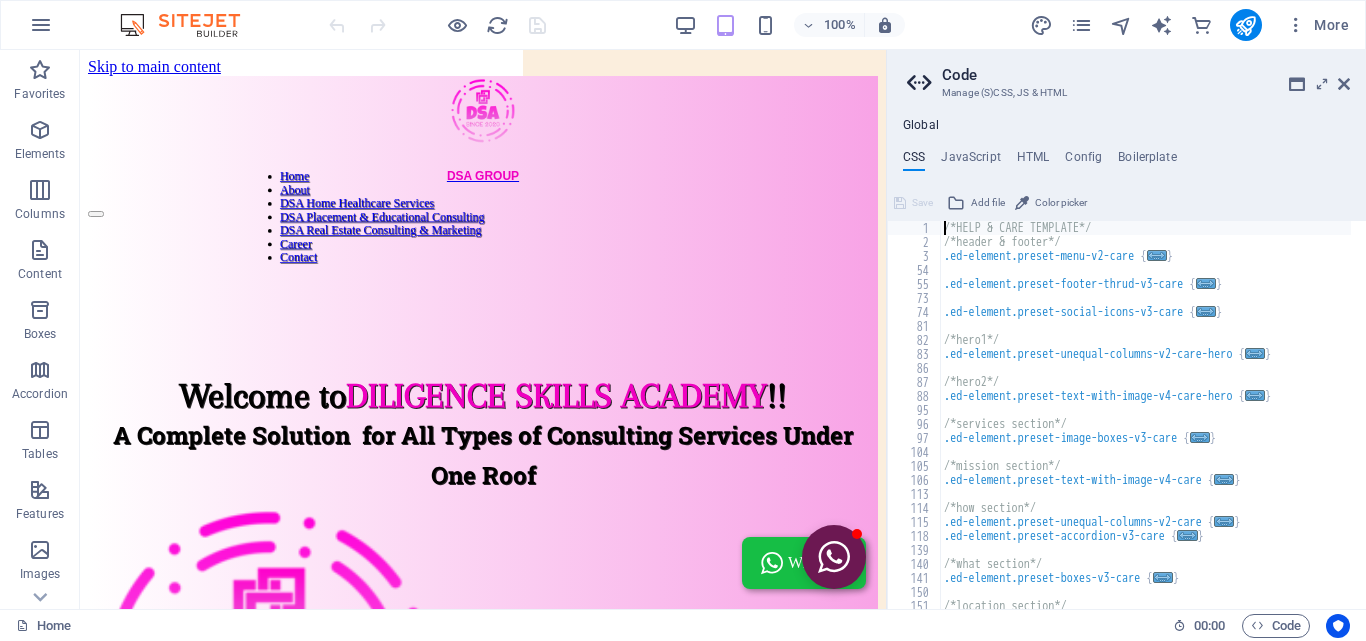 click on "CSS JavaScript HTML Config Boilerplate" at bounding box center (1126, 161) 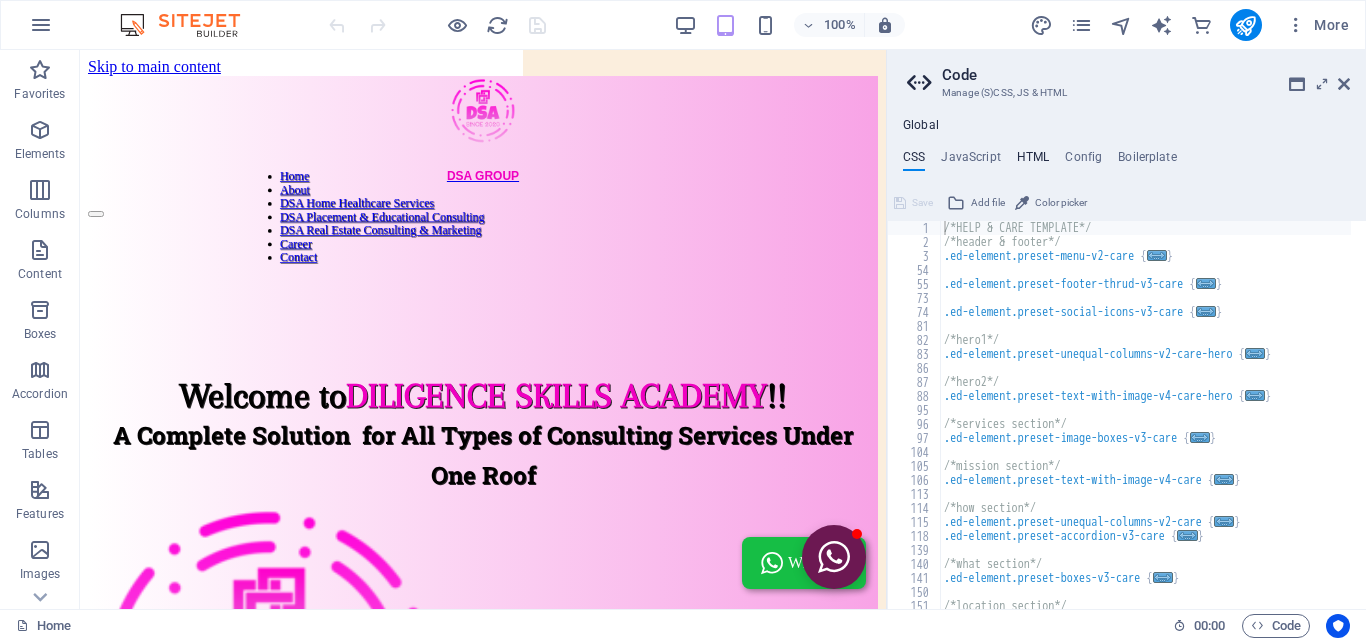 click on "HTML" at bounding box center [1033, 161] 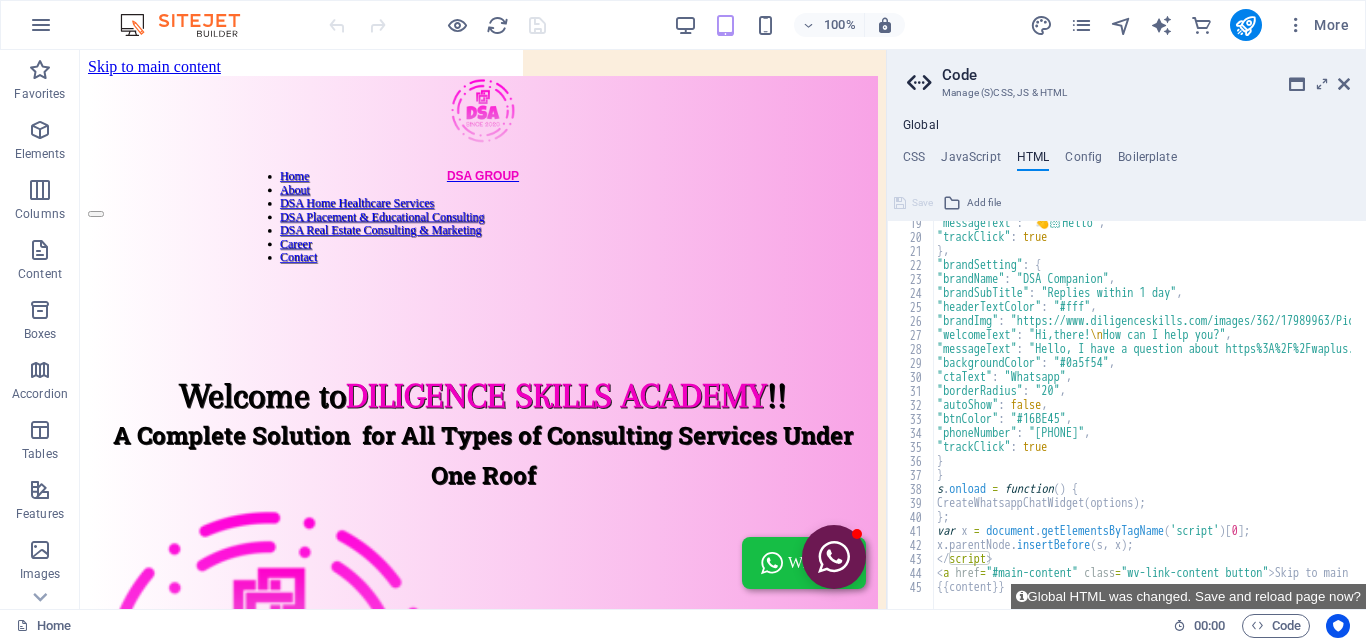 scroll, scrollTop: 257, scrollLeft: 0, axis: vertical 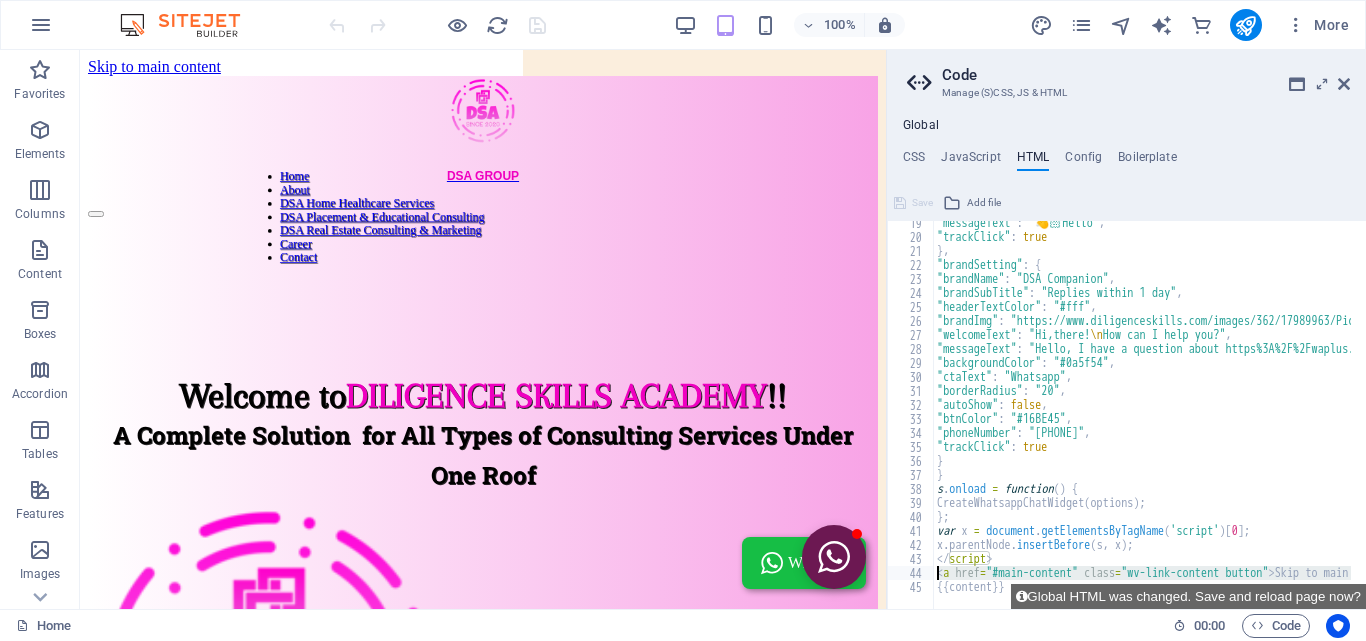 click on "44" at bounding box center (911, 573) 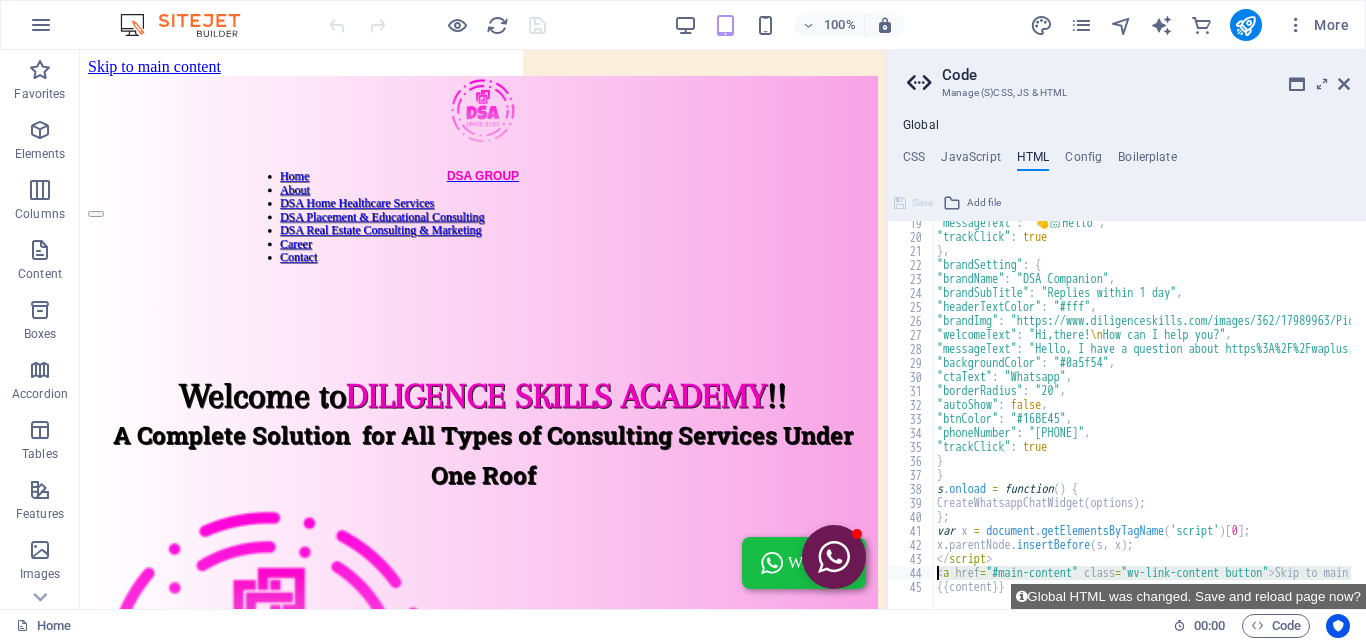 type on "{{content}}" 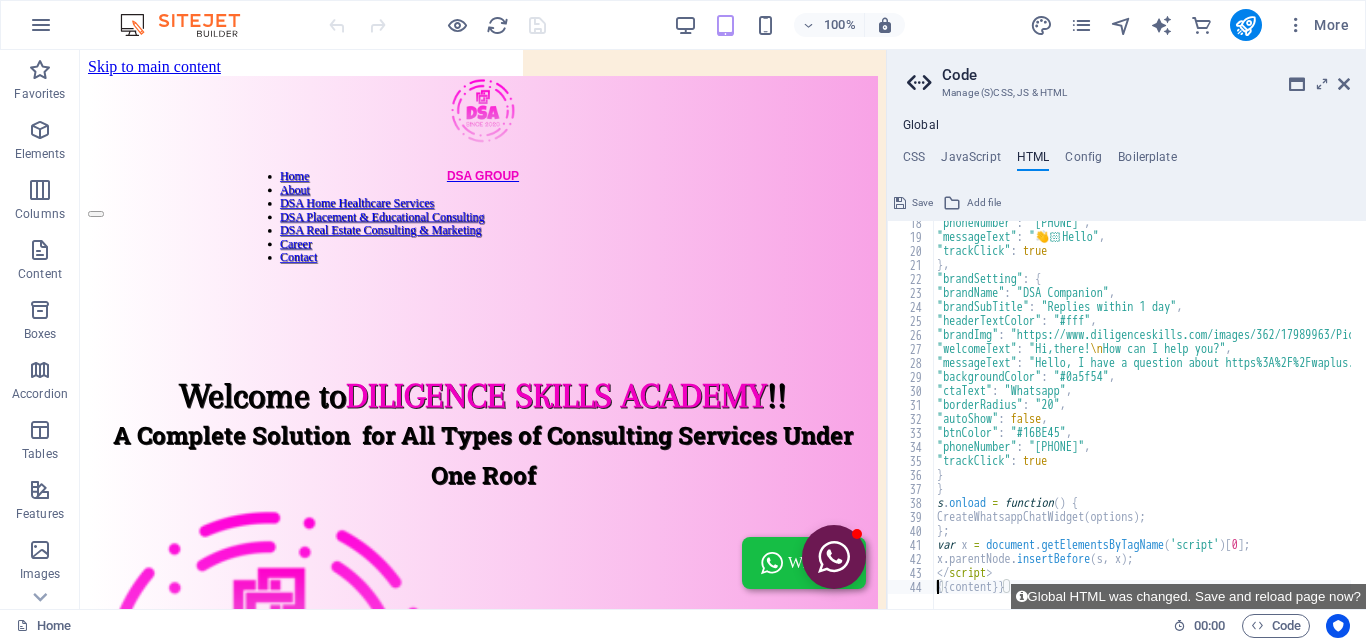 click on "Save" at bounding box center (922, 203) 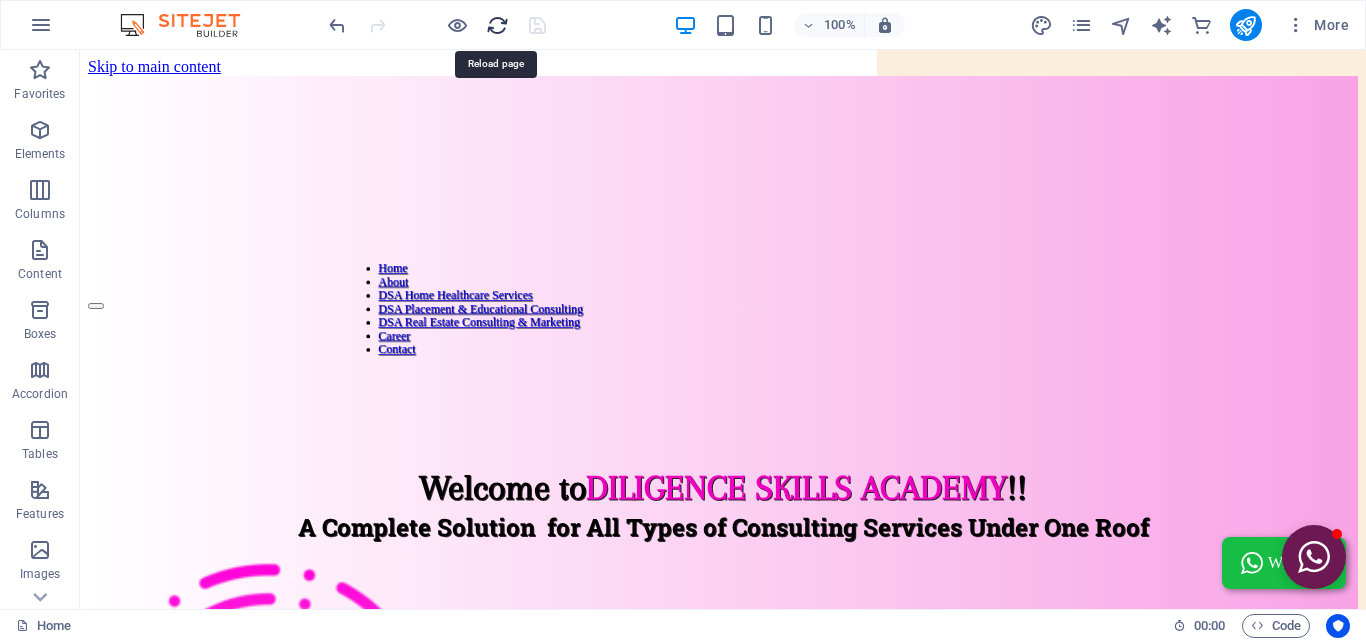 click at bounding box center (497, 25) 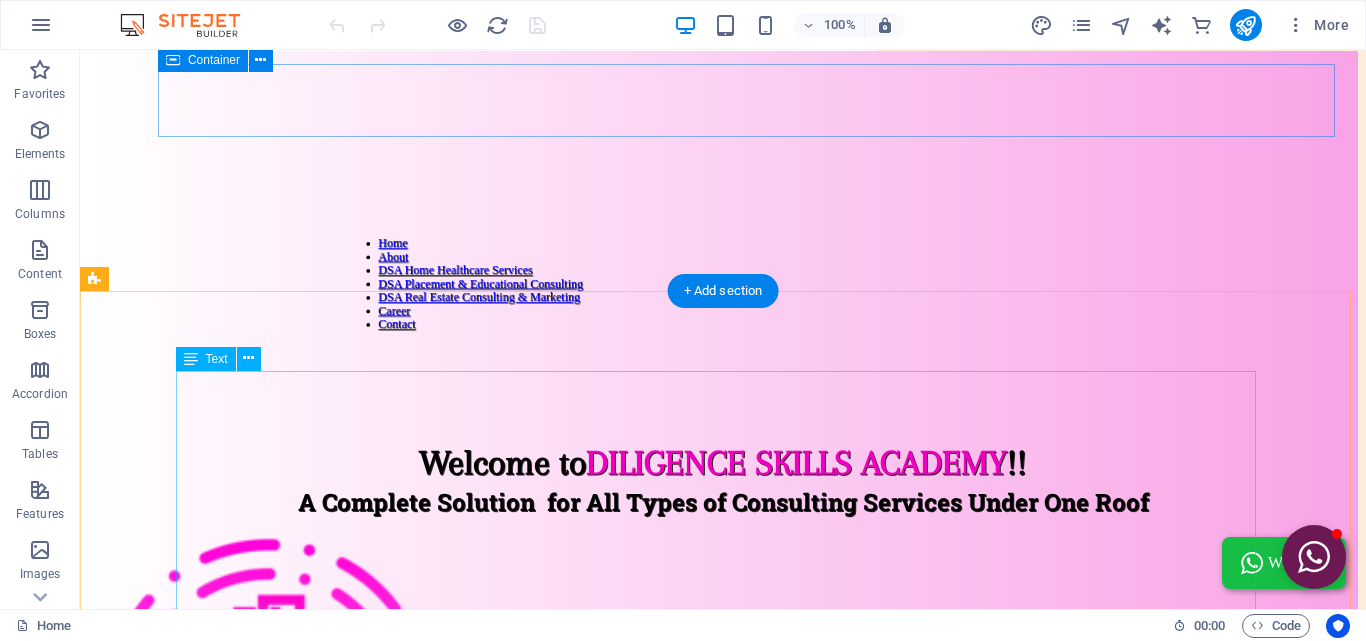 scroll, scrollTop: 100, scrollLeft: 0, axis: vertical 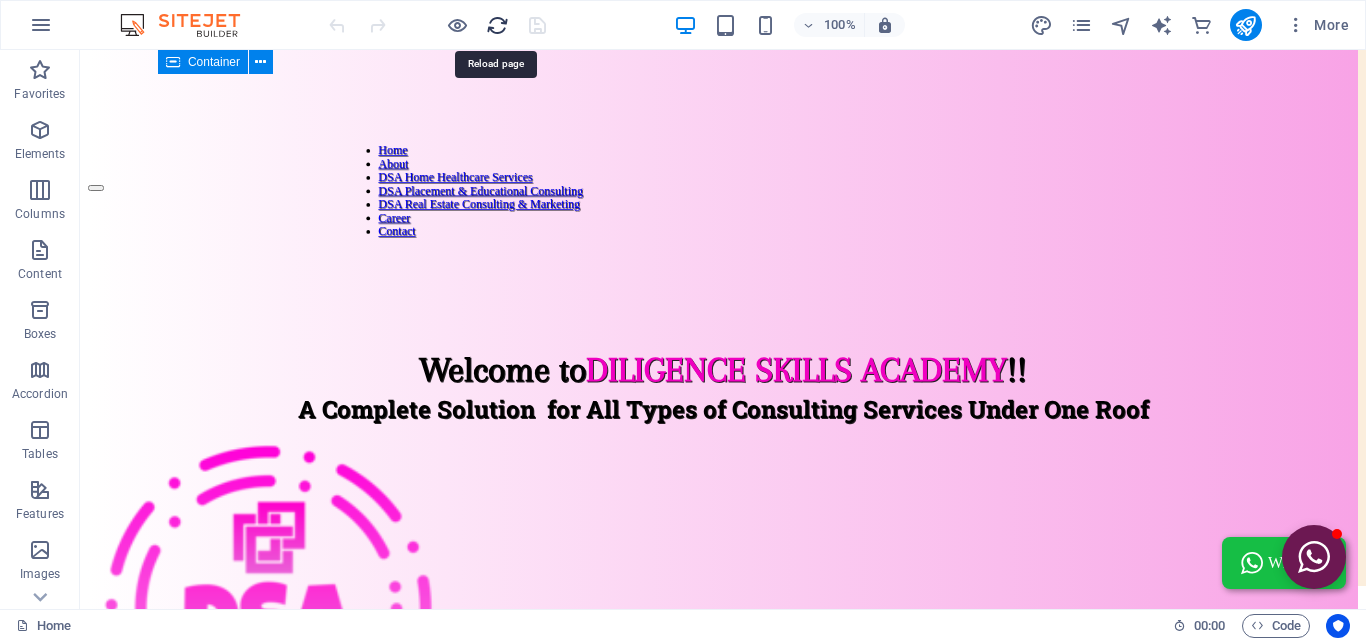 click at bounding box center [497, 25] 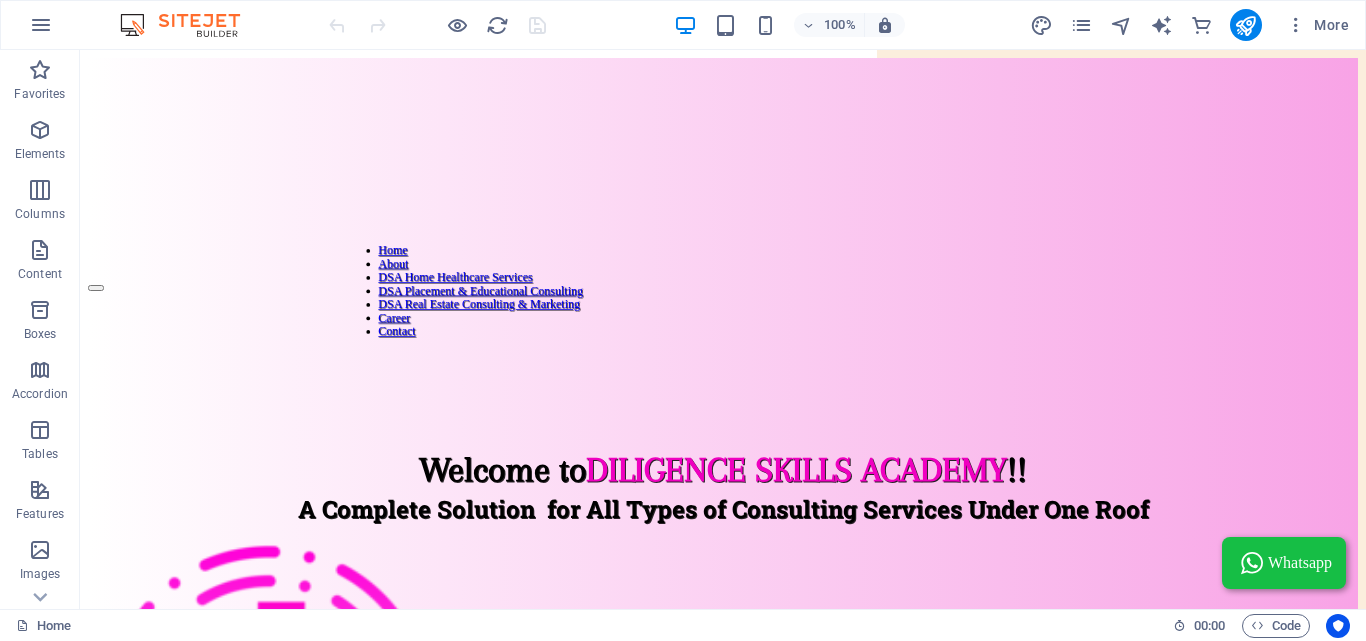 scroll, scrollTop: 0, scrollLeft: 0, axis: both 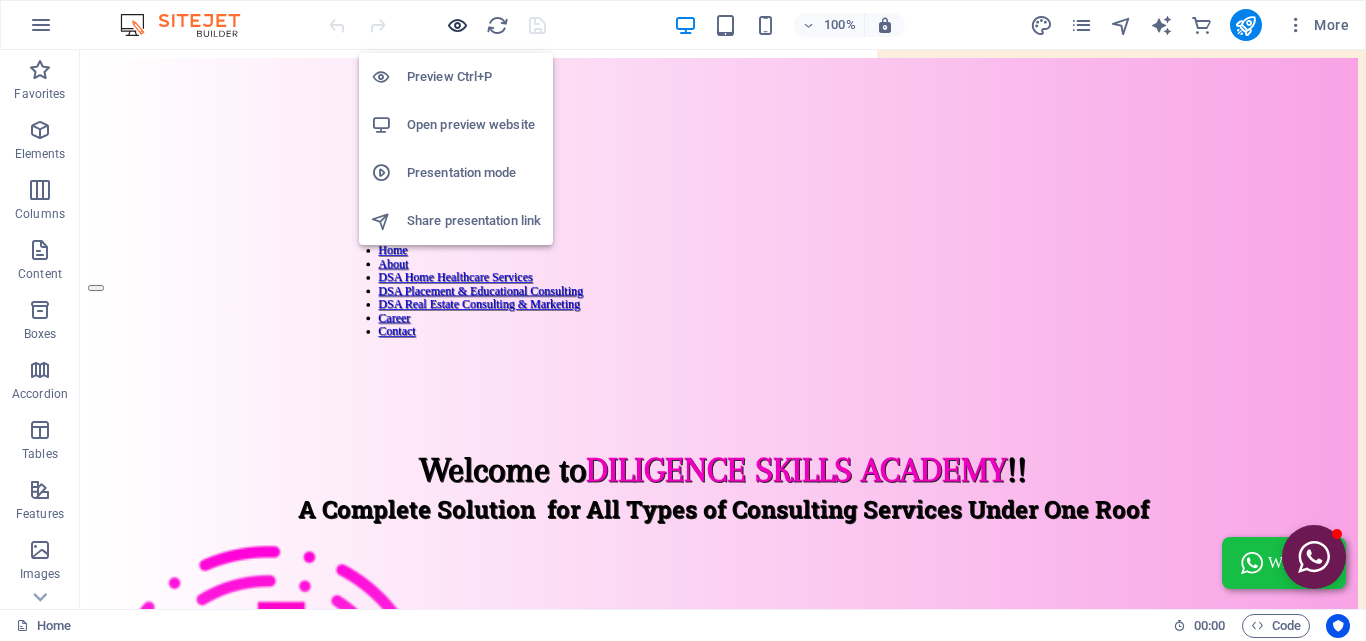 click at bounding box center (457, 25) 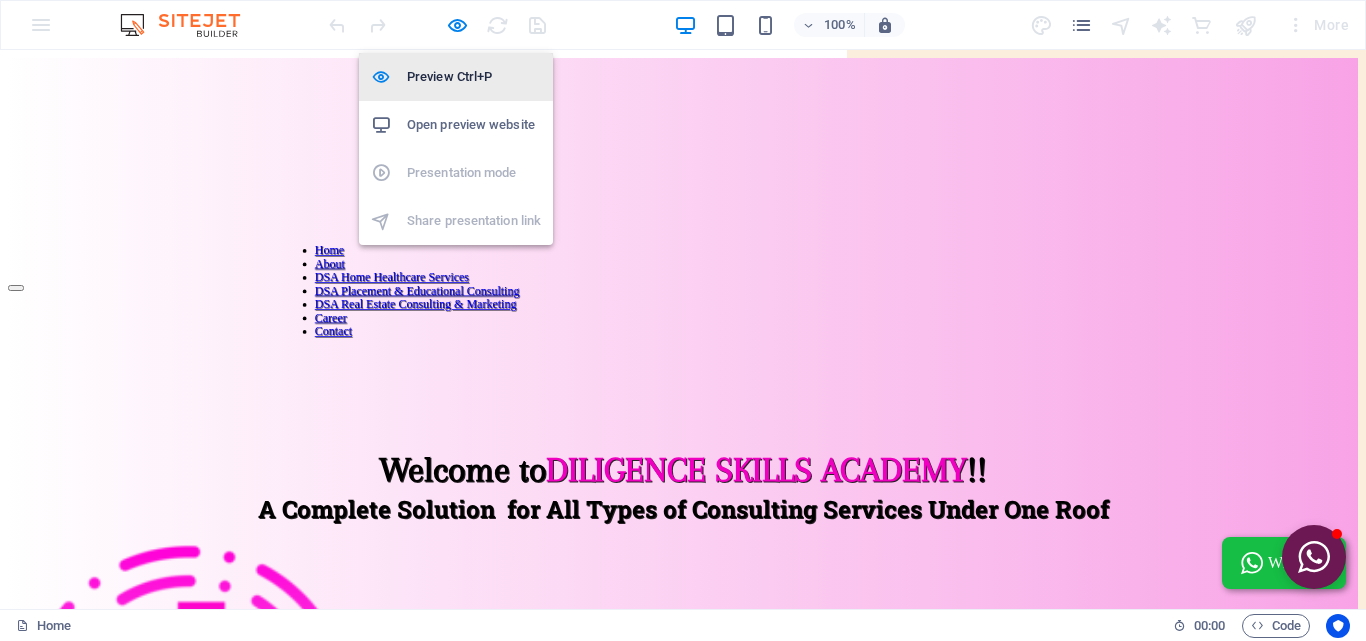 click on "Preview Ctrl+P" at bounding box center (474, 77) 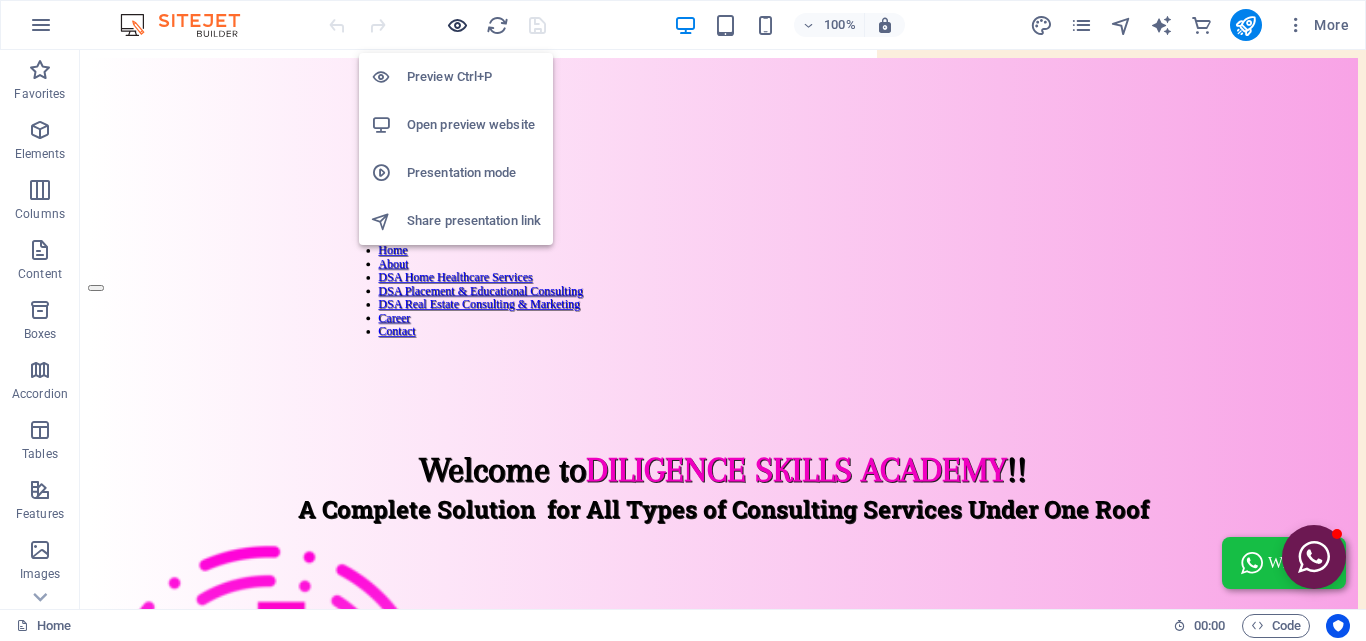 click at bounding box center (457, 25) 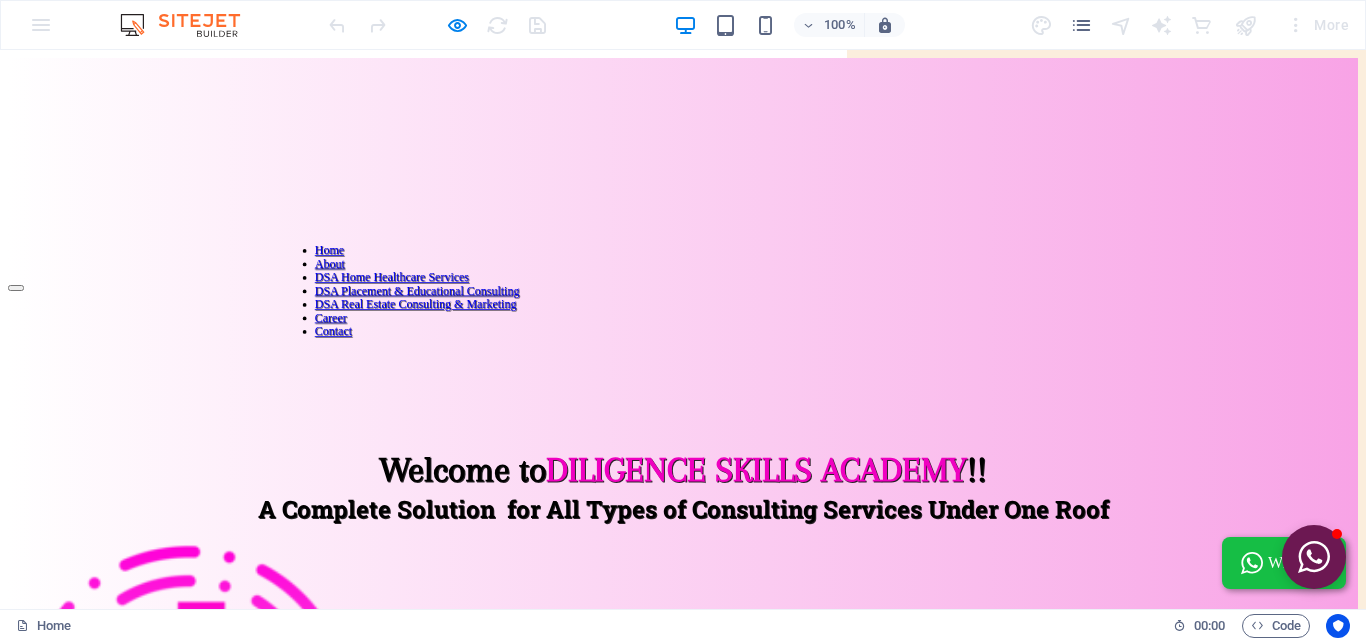 click on "Whatsapp" at bounding box center (1300, 563) 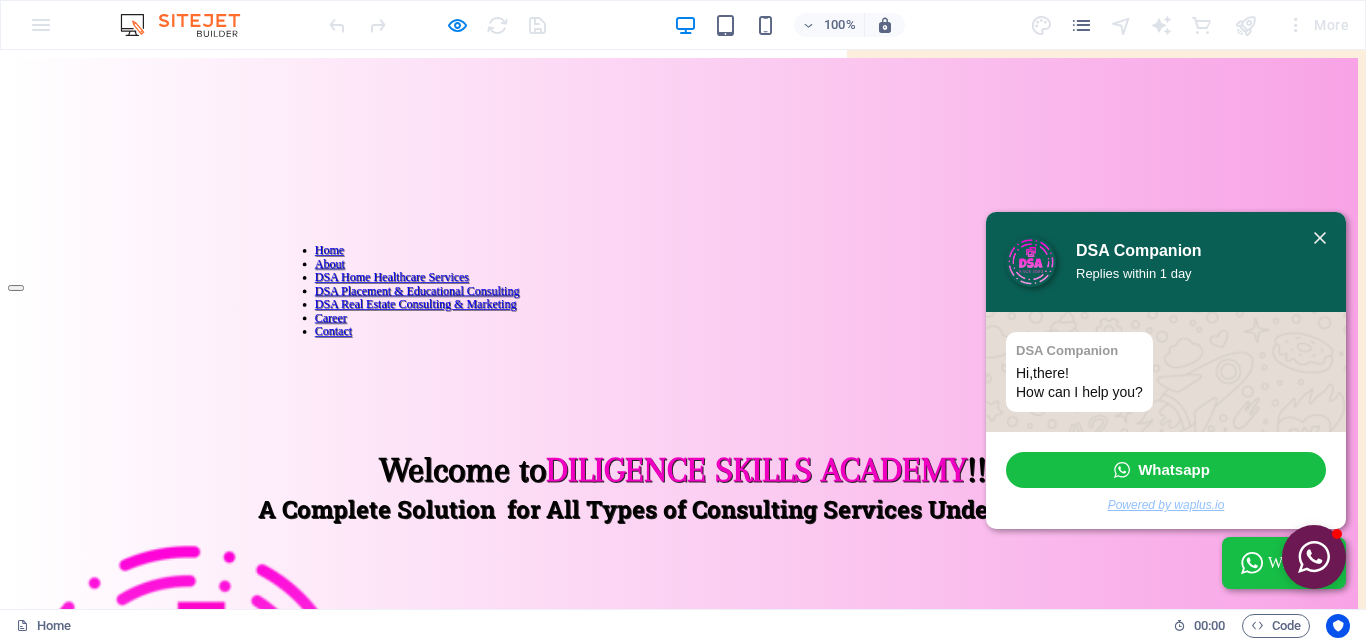 click on "Whatsapp" at bounding box center (1174, 470) 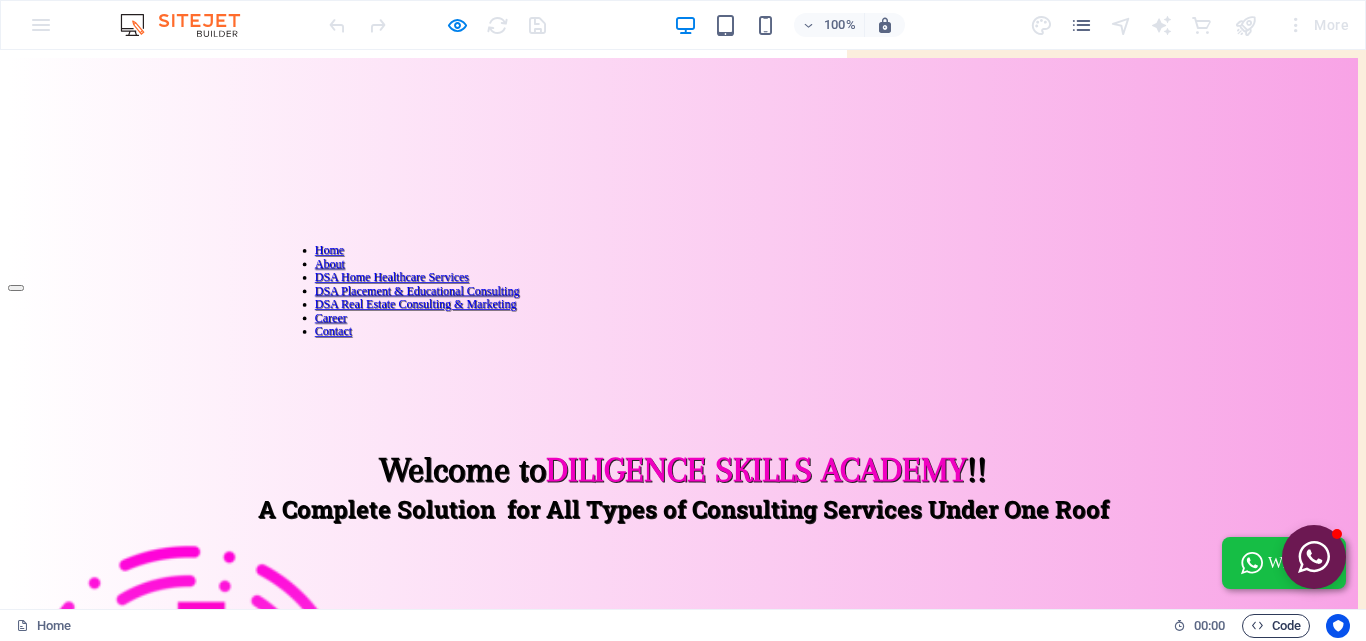 click on "Code" at bounding box center [1276, 626] 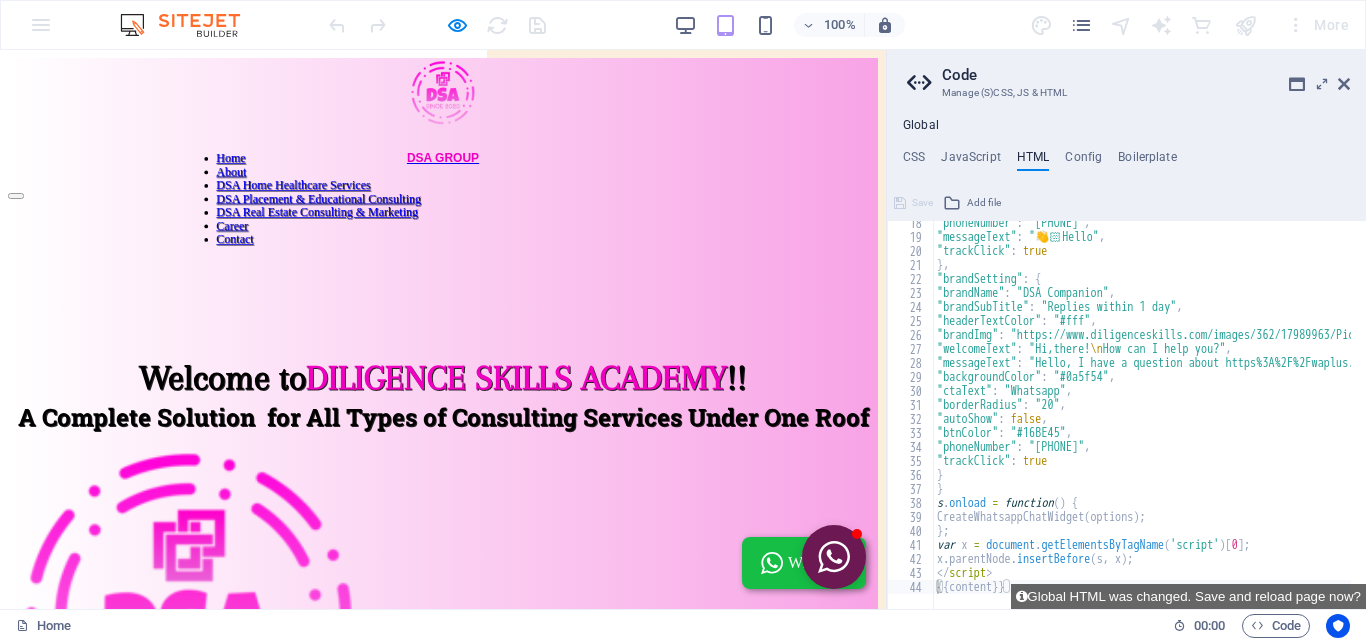 scroll, scrollTop: 243, scrollLeft: 0, axis: vertical 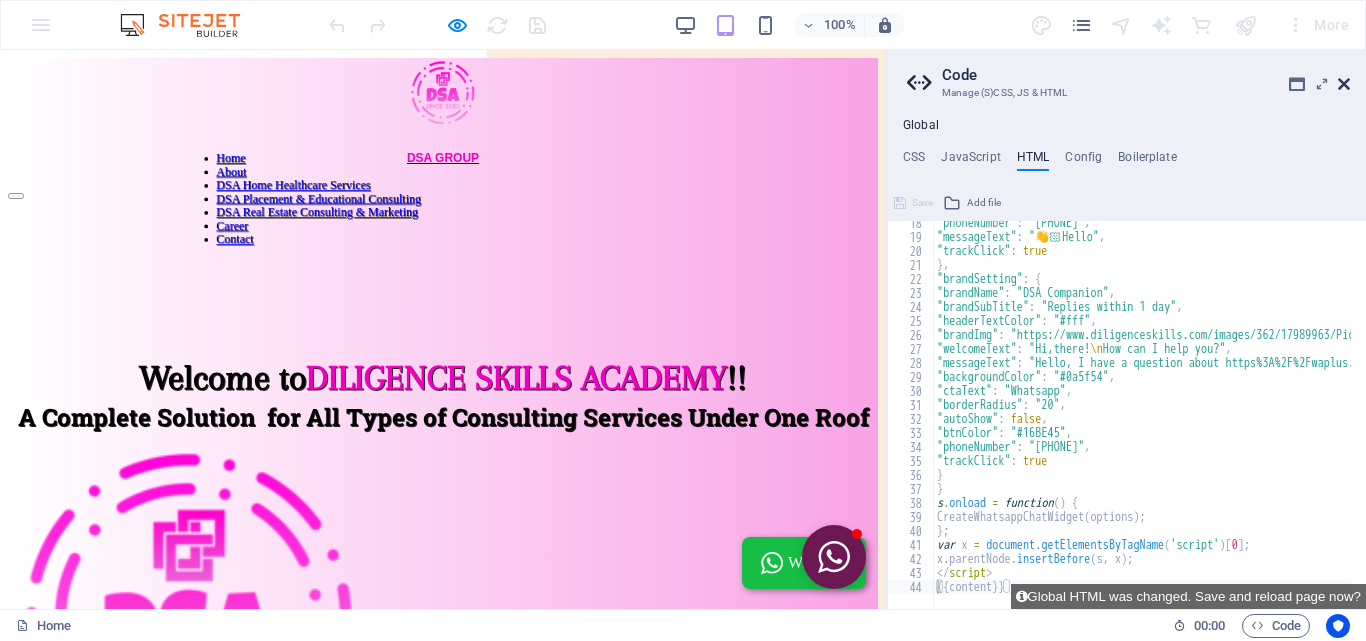 click at bounding box center [1344, 84] 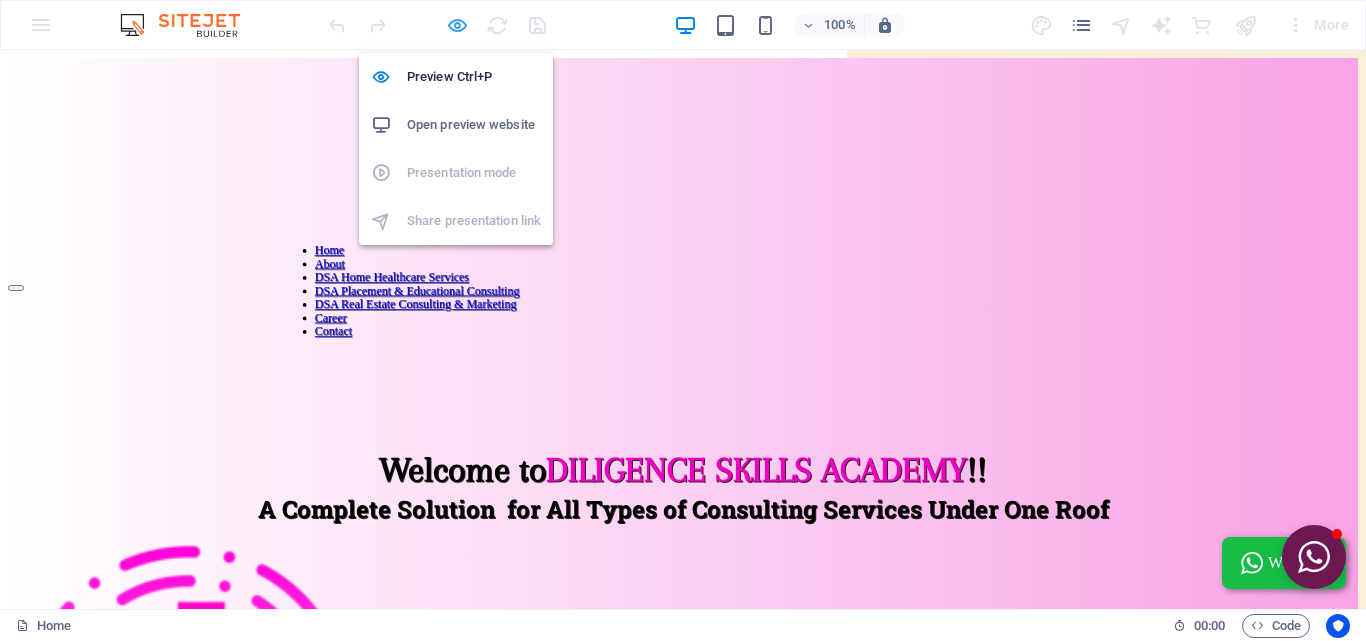 click at bounding box center [457, 25] 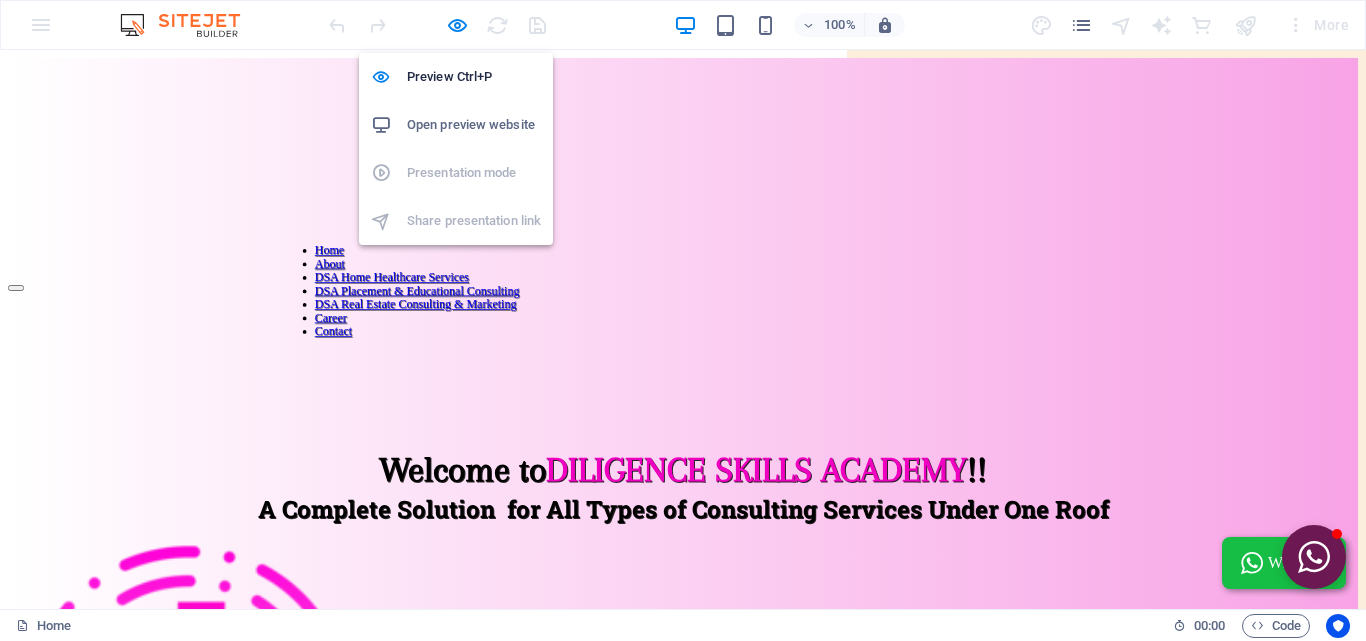 drag, startPoint x: 454, startPoint y: 25, endPoint x: 457, endPoint y: 0, distance: 25.179358 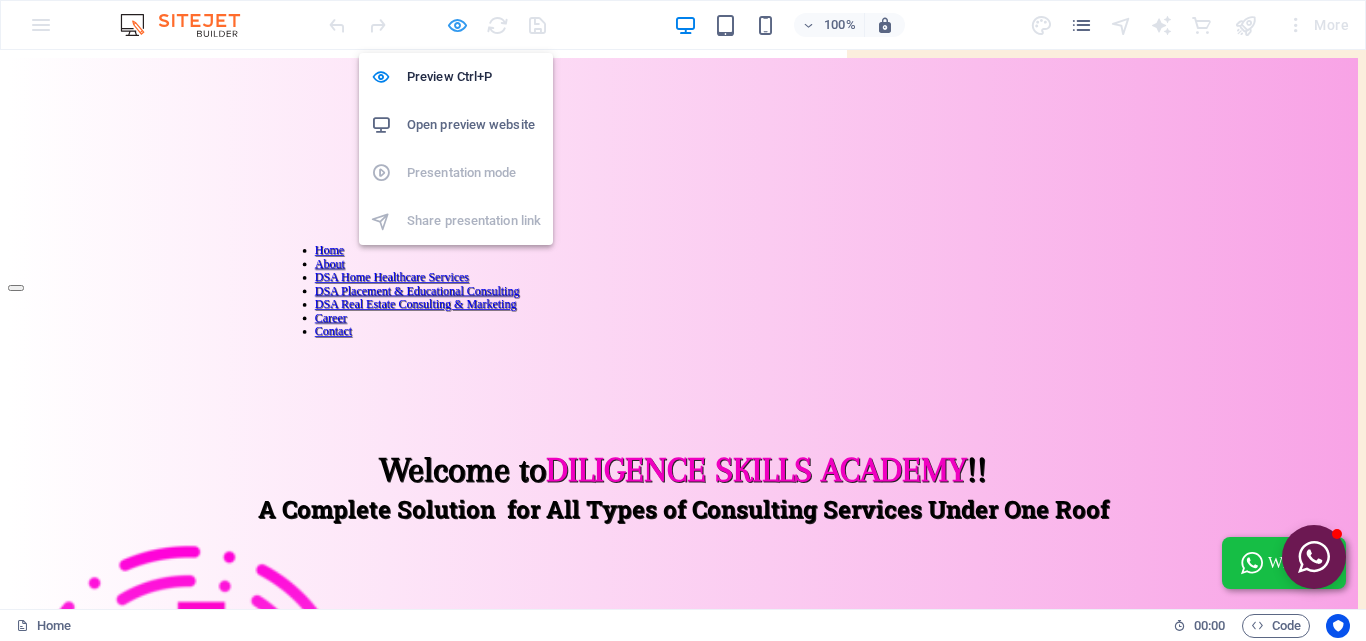 click on "Preview Ctrl+P Open preview website Presentation mode Share presentation link" at bounding box center [456, 141] 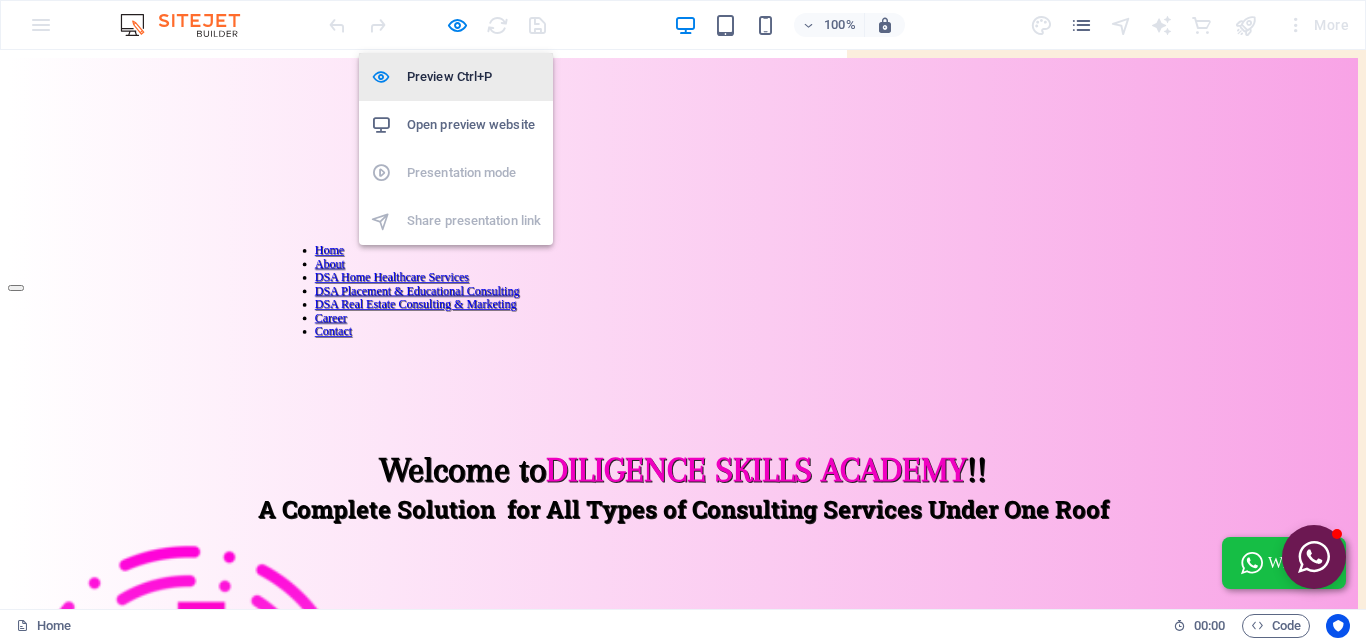 click on "Preview Ctrl+P" at bounding box center [474, 77] 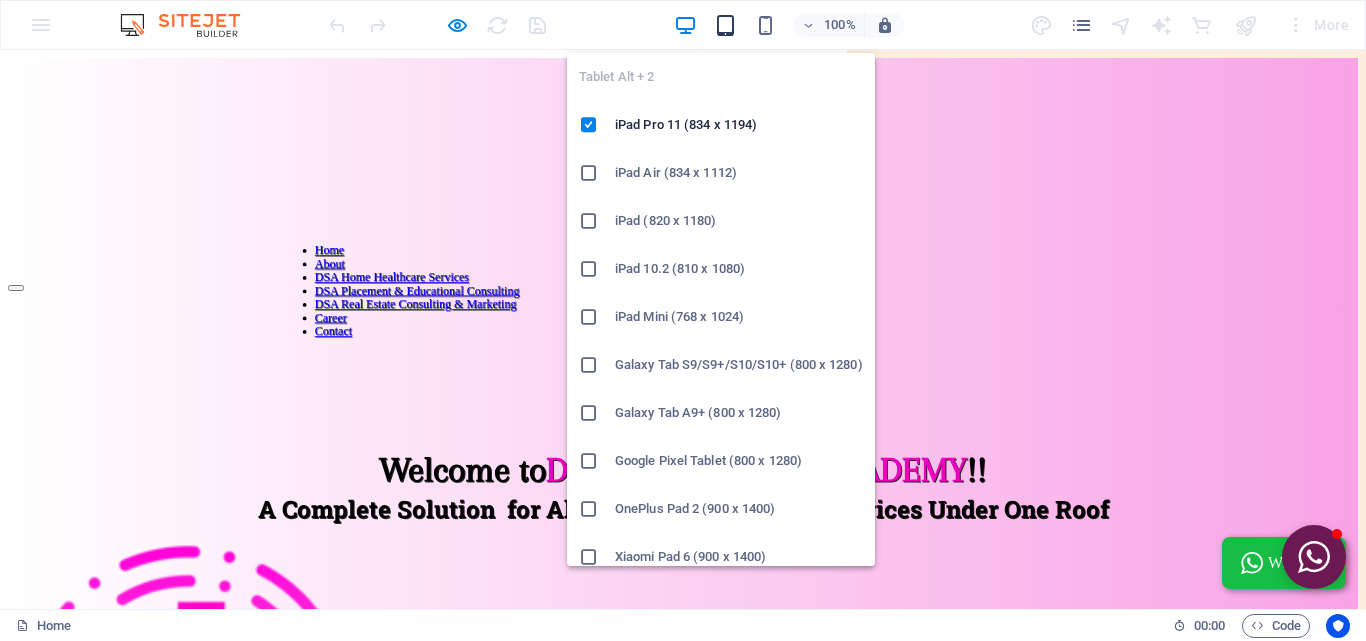 click at bounding box center [725, 25] 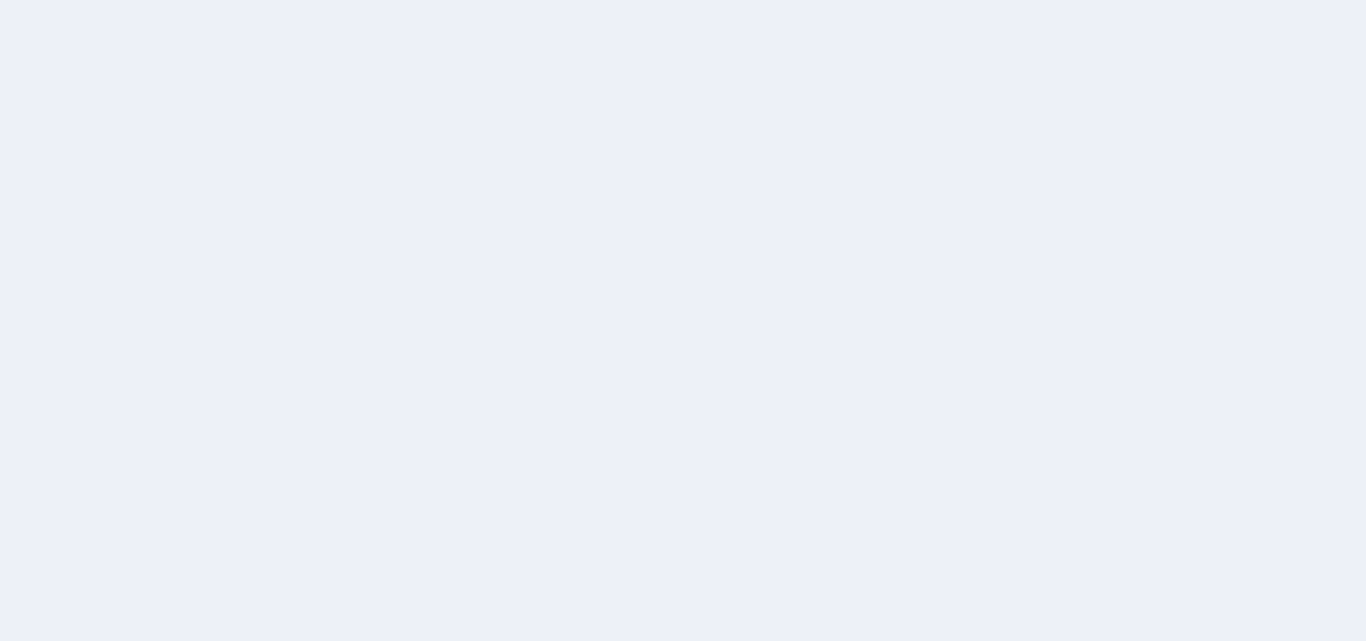 scroll, scrollTop: 0, scrollLeft: 0, axis: both 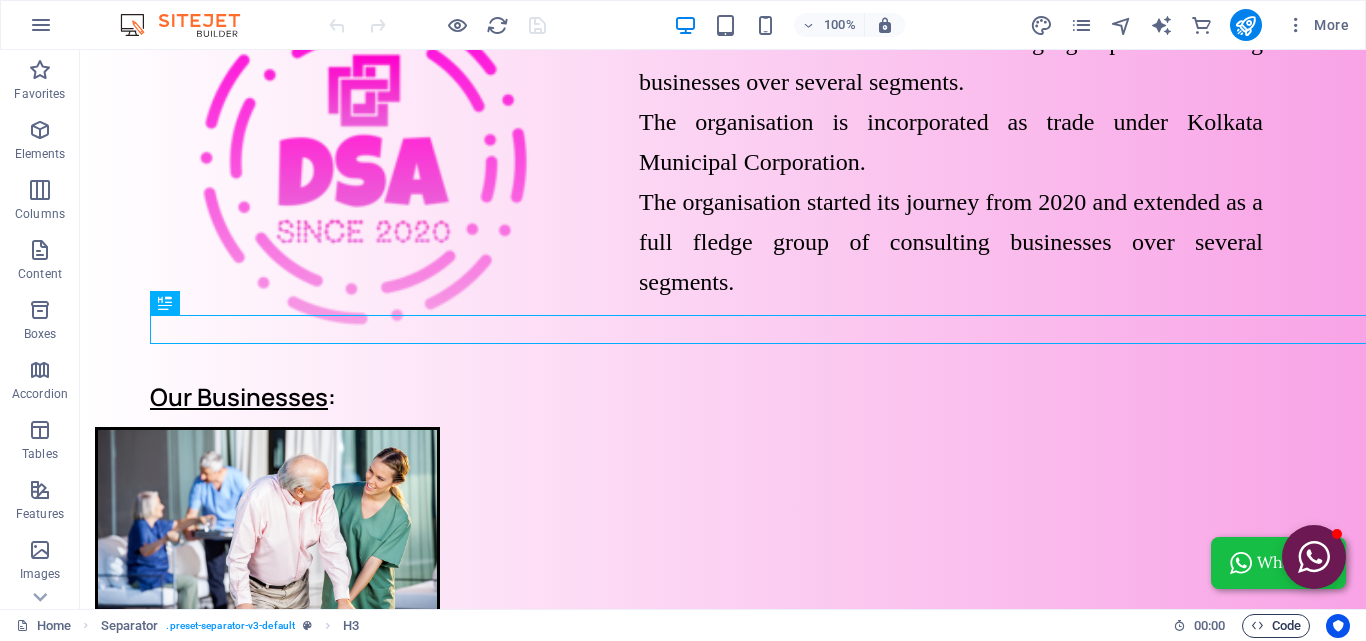 click at bounding box center (1257, 625) 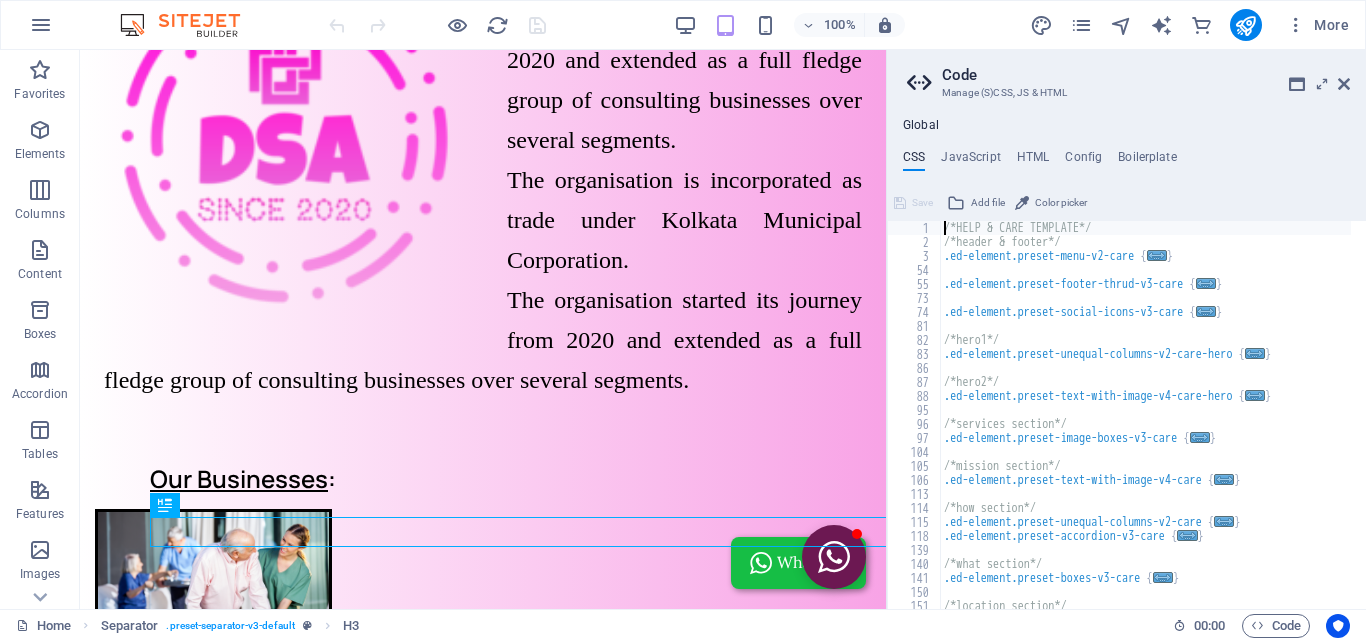 scroll, scrollTop: 446, scrollLeft: 0, axis: vertical 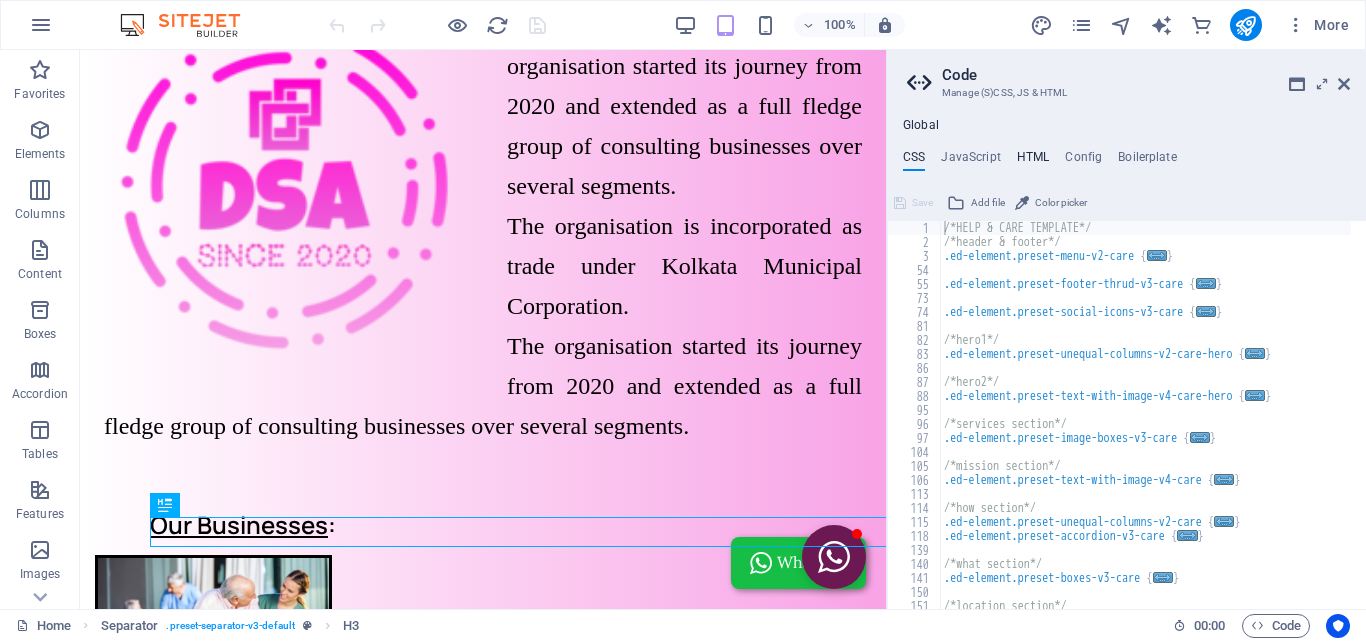 click on "HTML" at bounding box center (1033, 161) 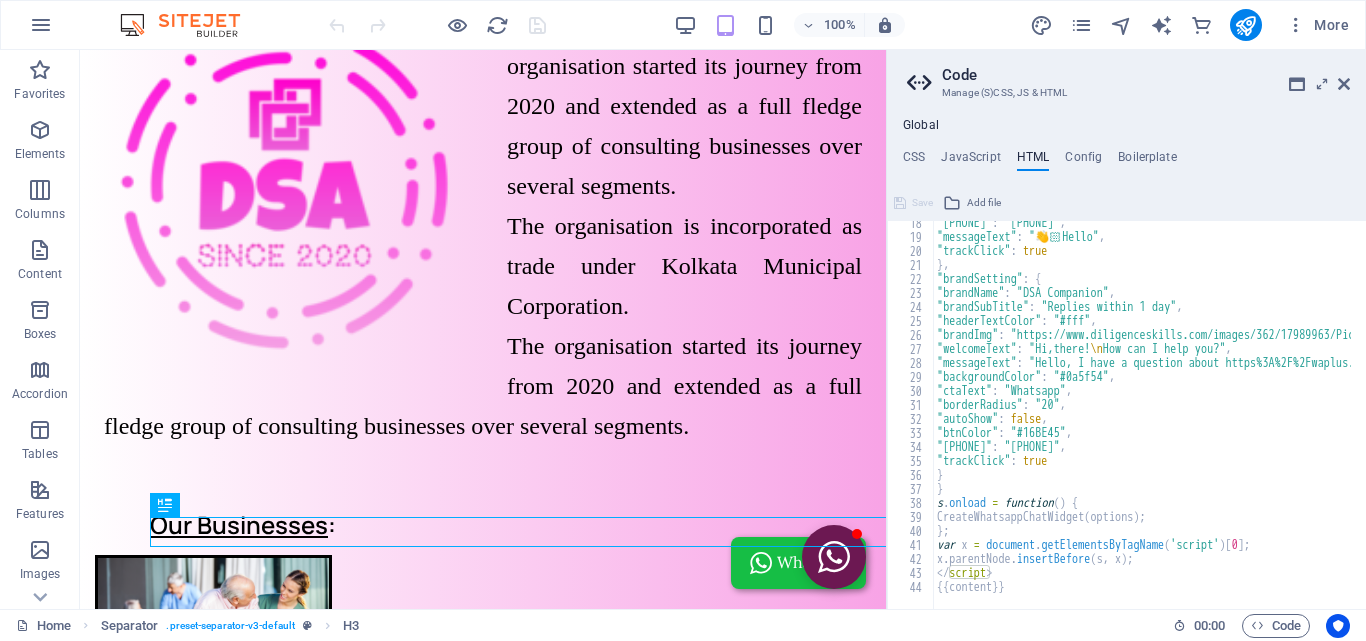 scroll, scrollTop: 243, scrollLeft: 0, axis: vertical 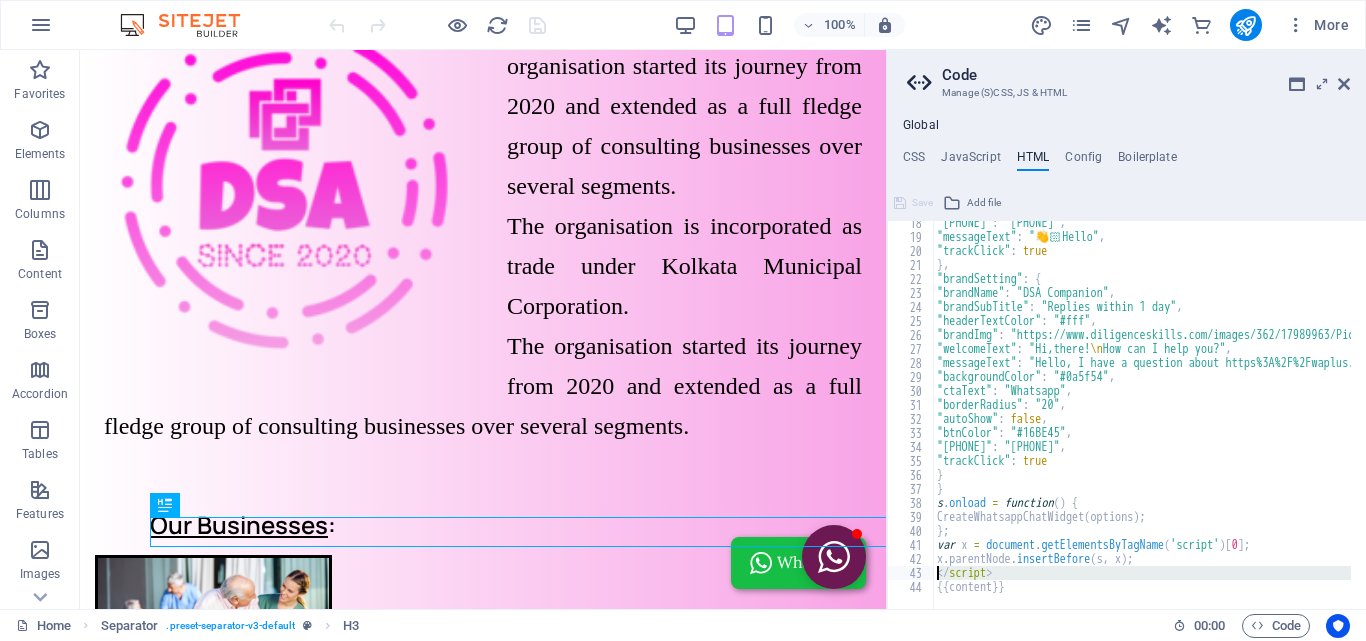 click on "43" at bounding box center [911, 573] 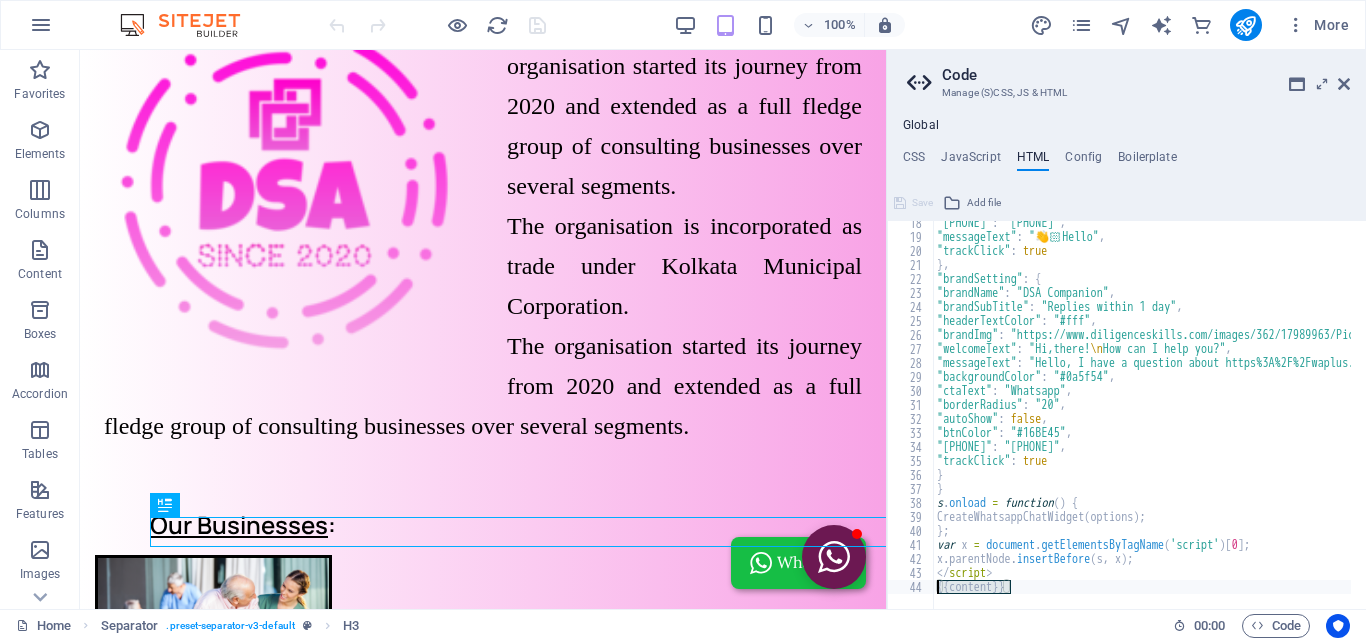 click on "44" at bounding box center (911, 587) 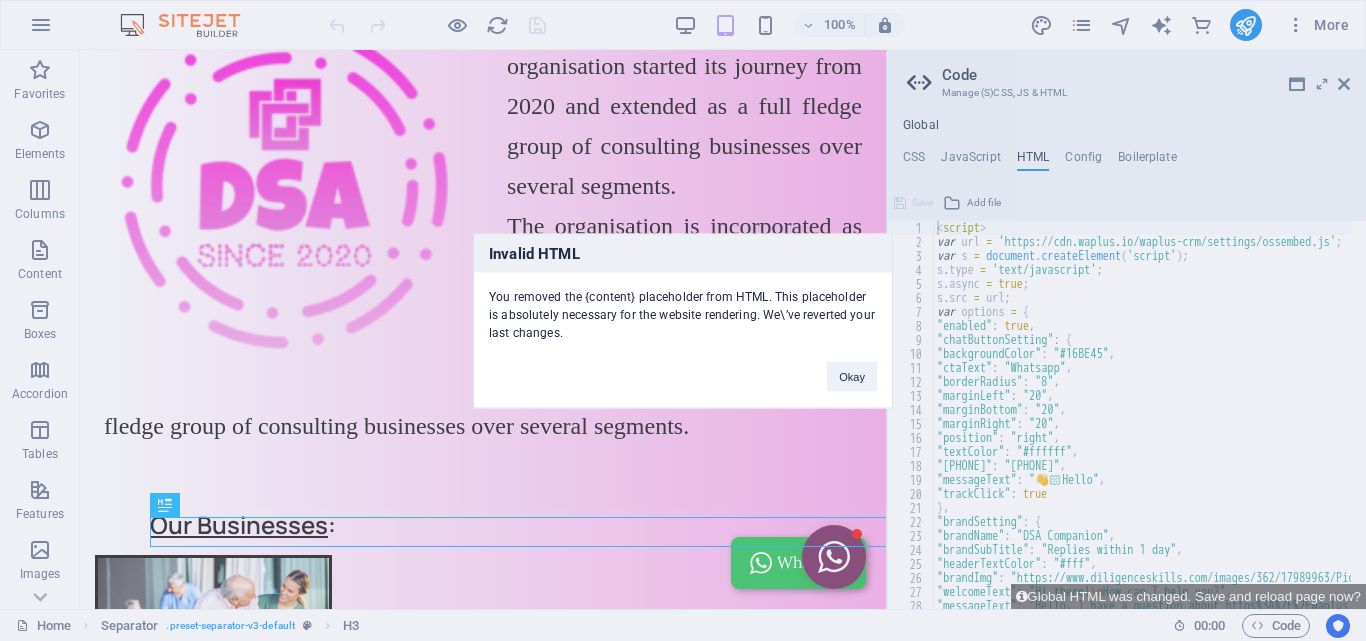 scroll, scrollTop: 0, scrollLeft: 0, axis: both 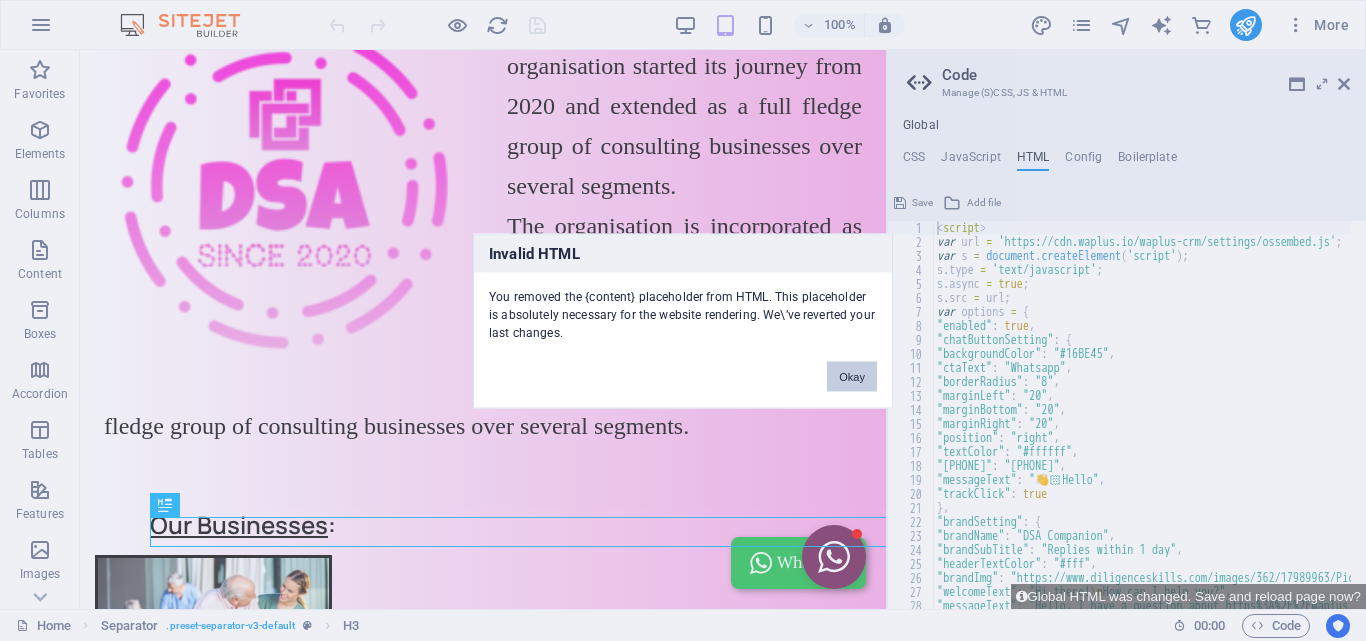 click on "Okay" at bounding box center [852, 376] 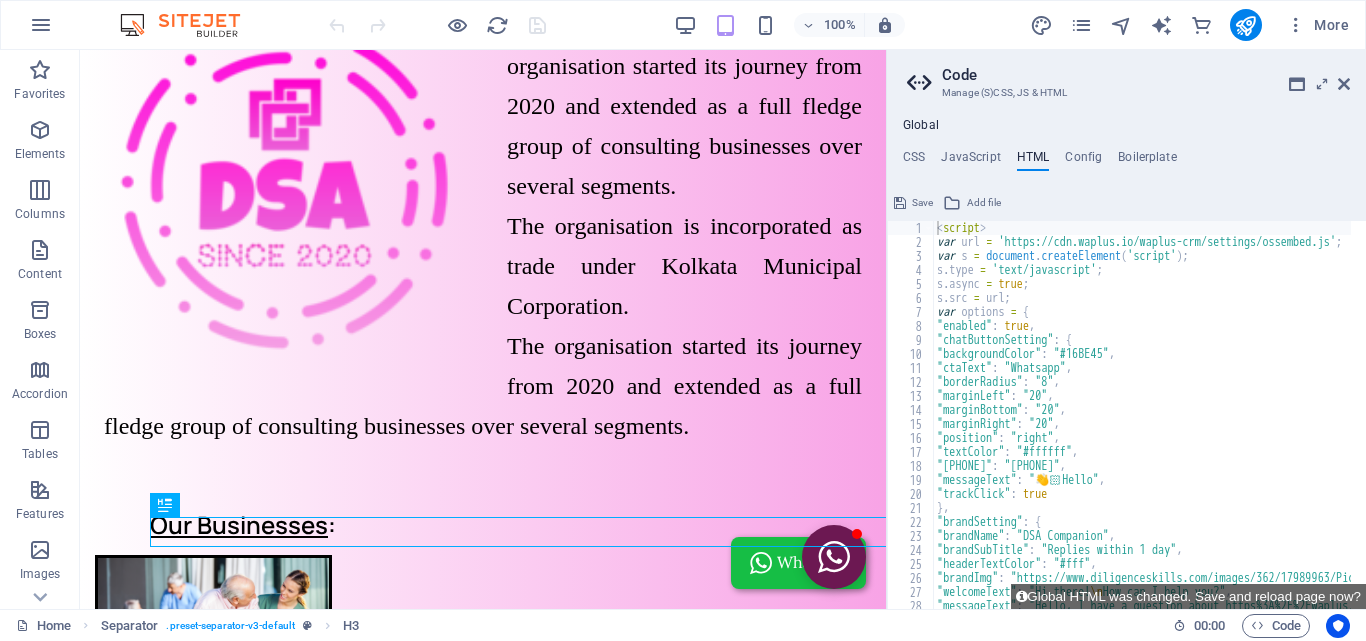 scroll, scrollTop: 0, scrollLeft: 0, axis: both 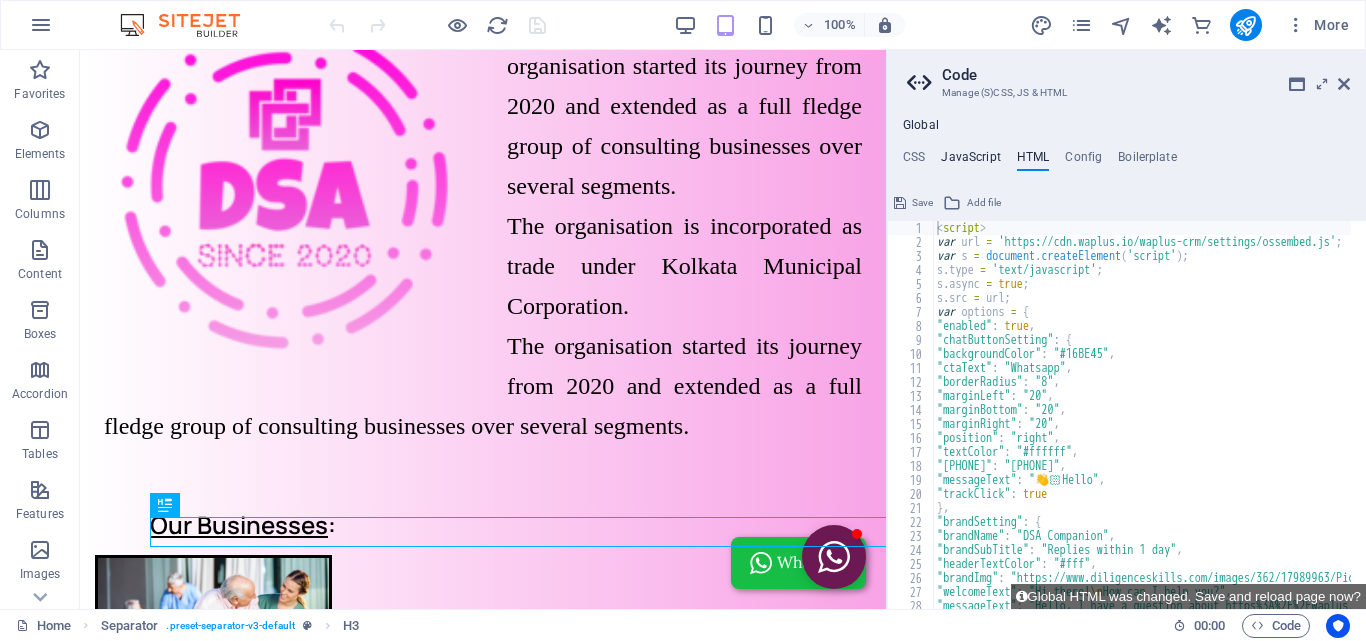 click on "JavaScript" at bounding box center (970, 161) 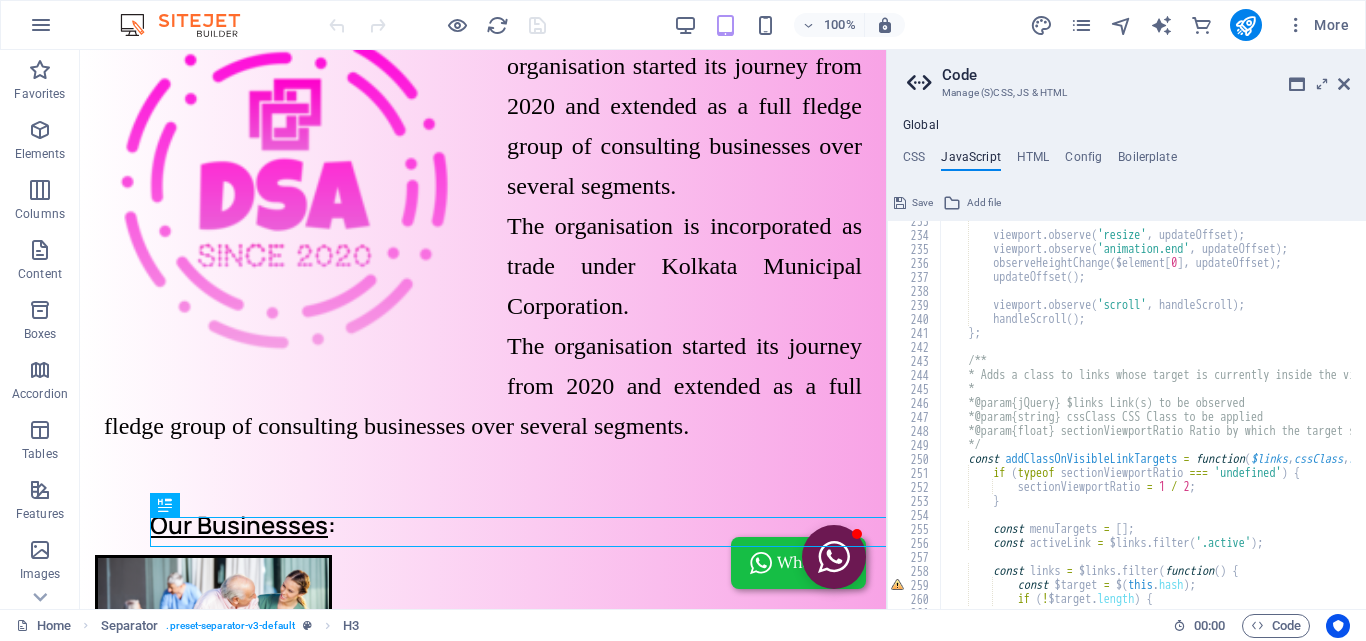 scroll, scrollTop: 3255, scrollLeft: 0, axis: vertical 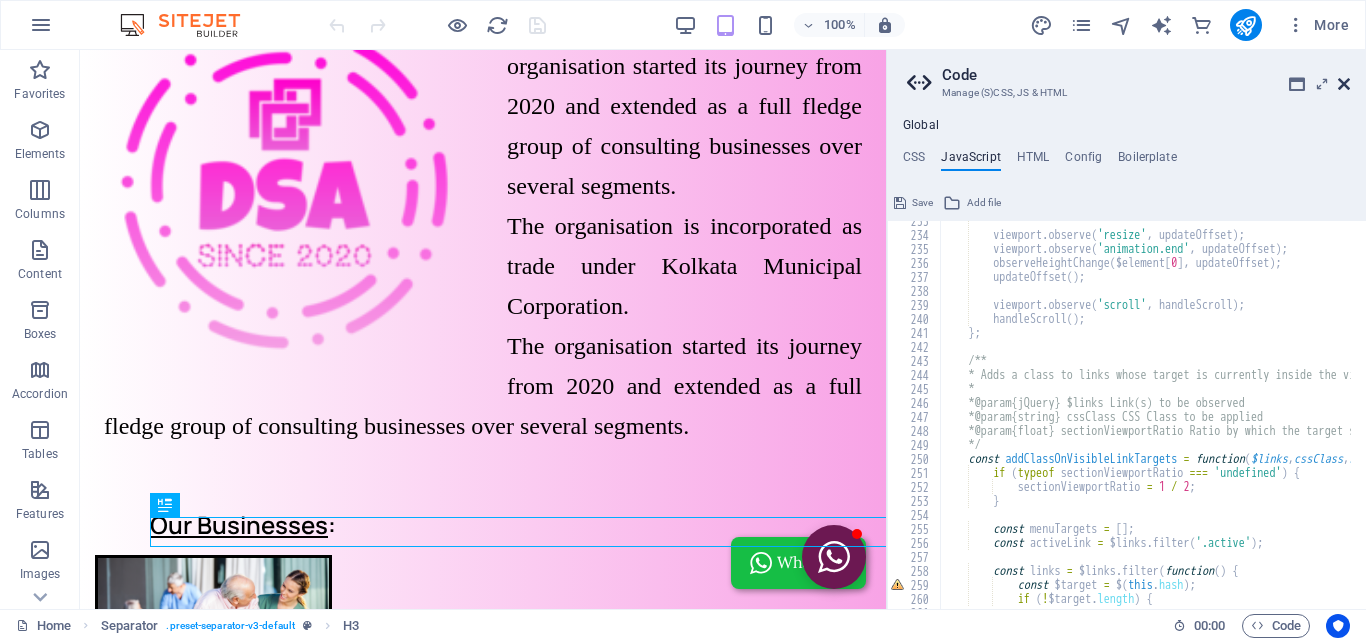 click at bounding box center [1344, 84] 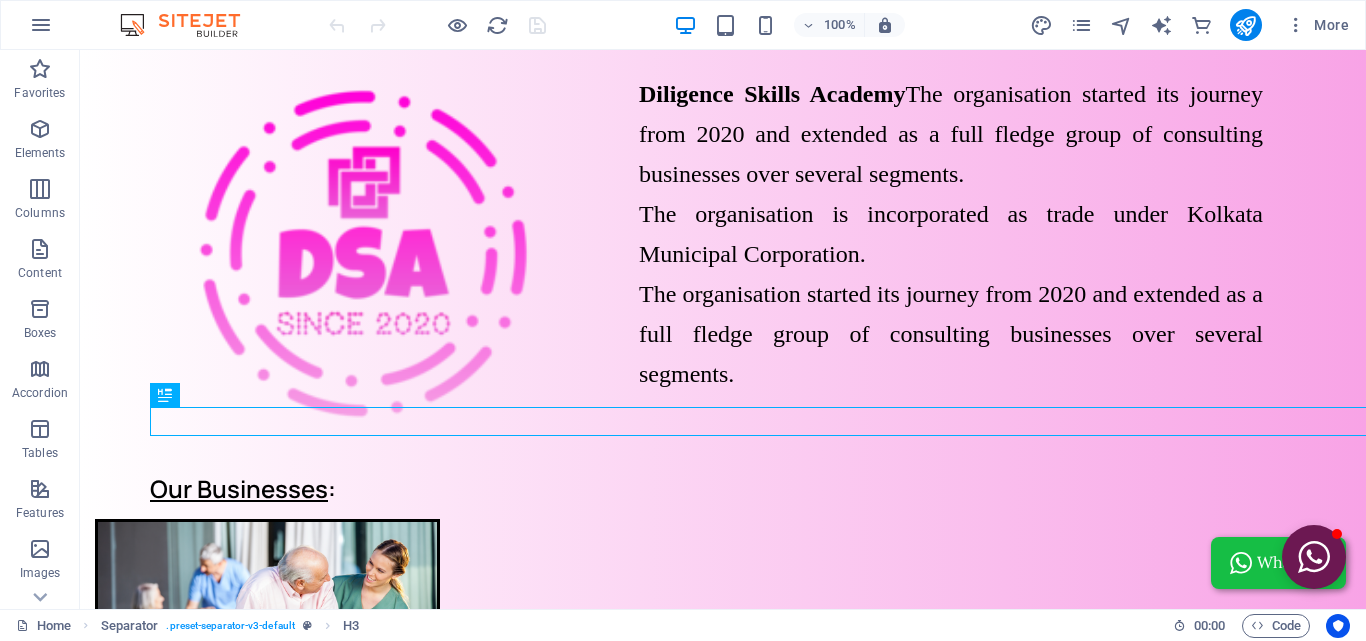 scroll, scrollTop: 0, scrollLeft: 0, axis: both 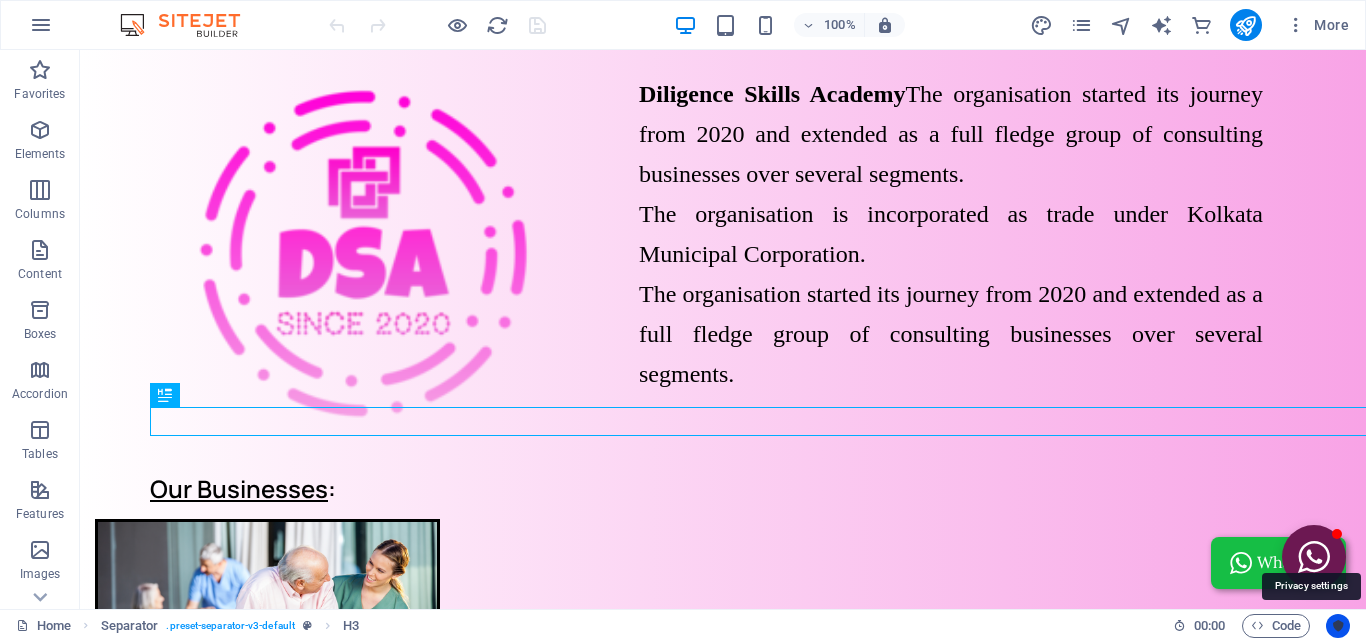 click at bounding box center [1338, 626] 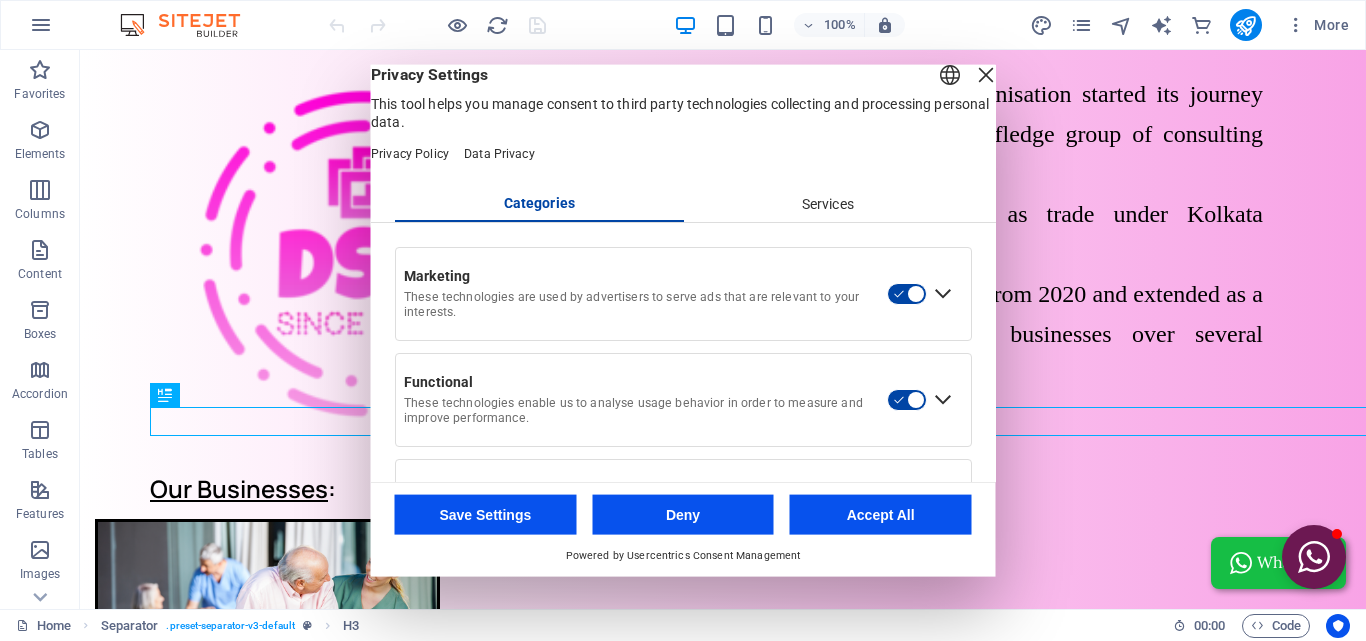 drag, startPoint x: 952, startPoint y: 97, endPoint x: 874, endPoint y: 47, distance: 92.64988 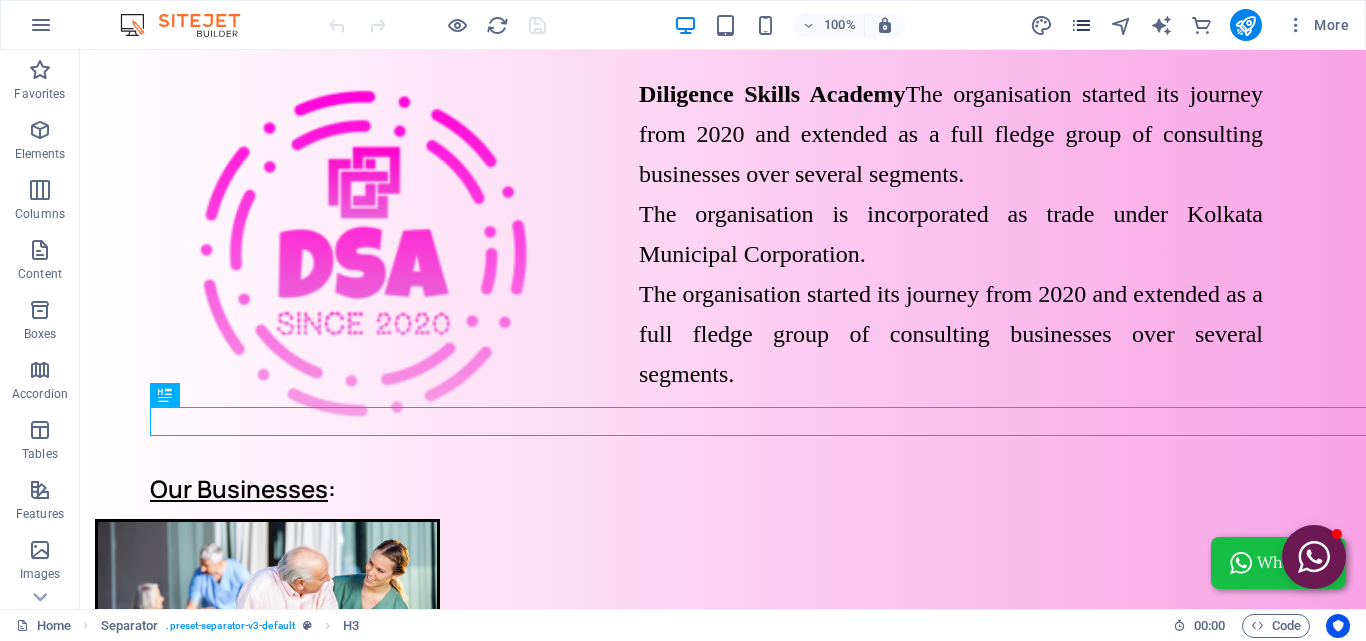 click at bounding box center (1082, 25) 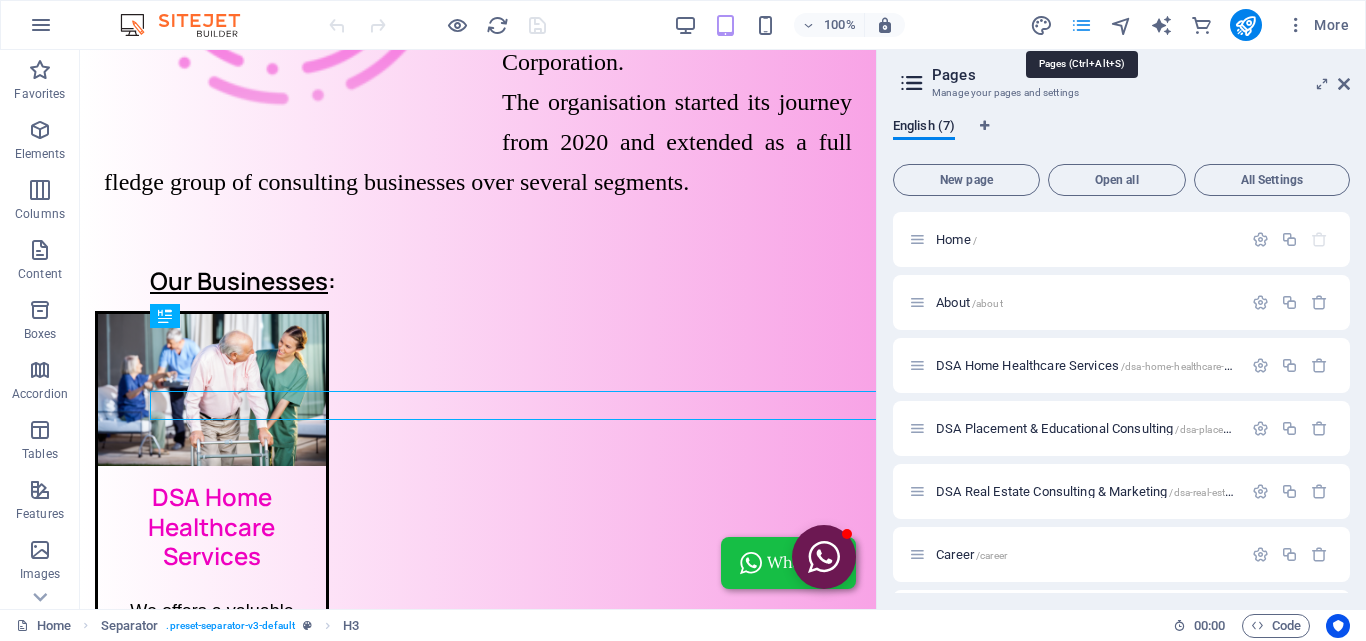 scroll, scrollTop: 689, scrollLeft: 0, axis: vertical 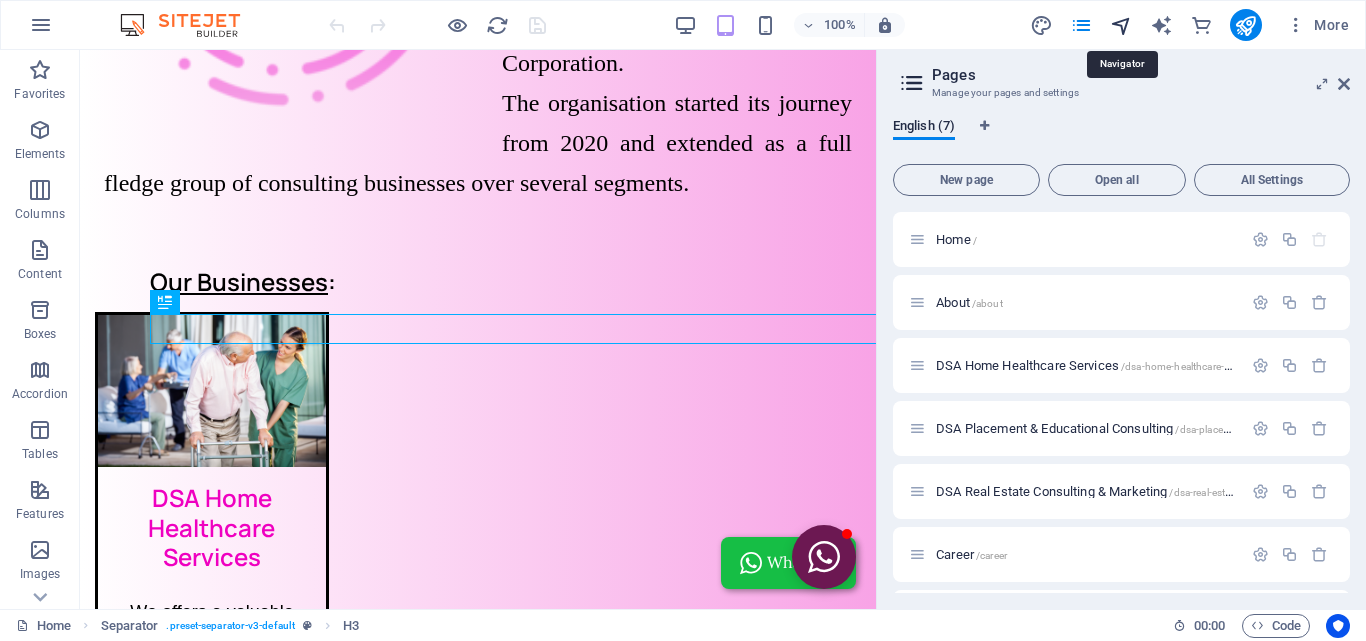 click at bounding box center [1121, 25] 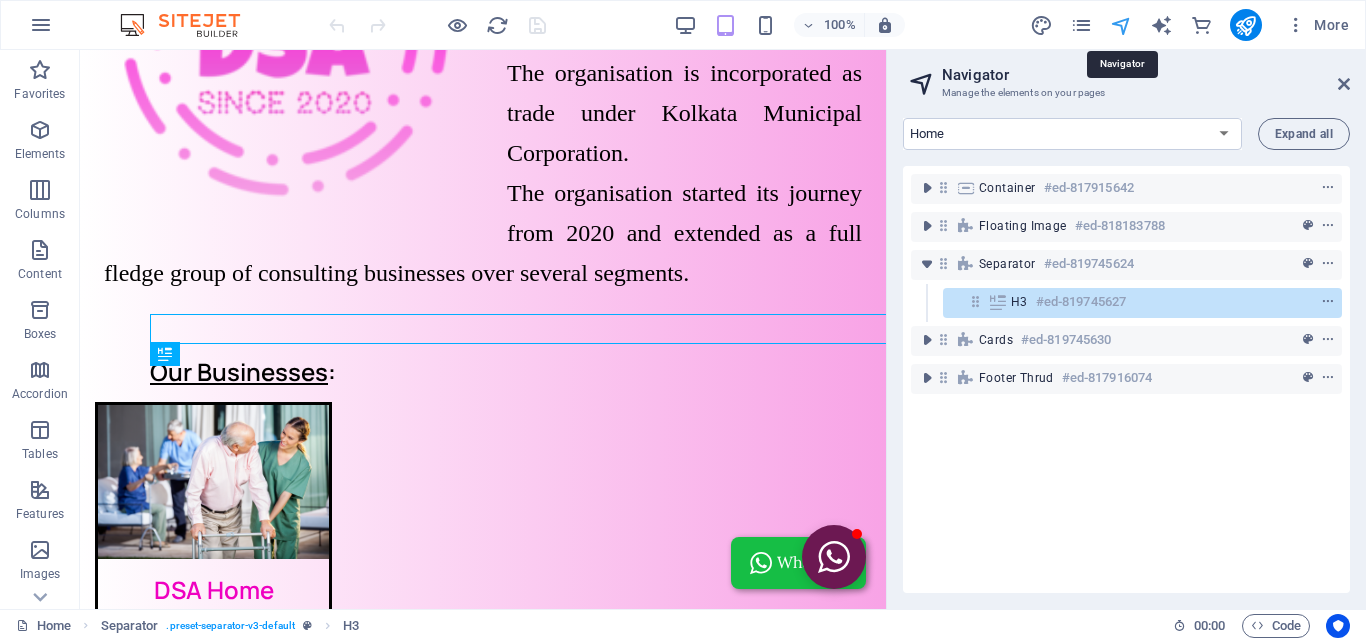 scroll, scrollTop: 597, scrollLeft: 0, axis: vertical 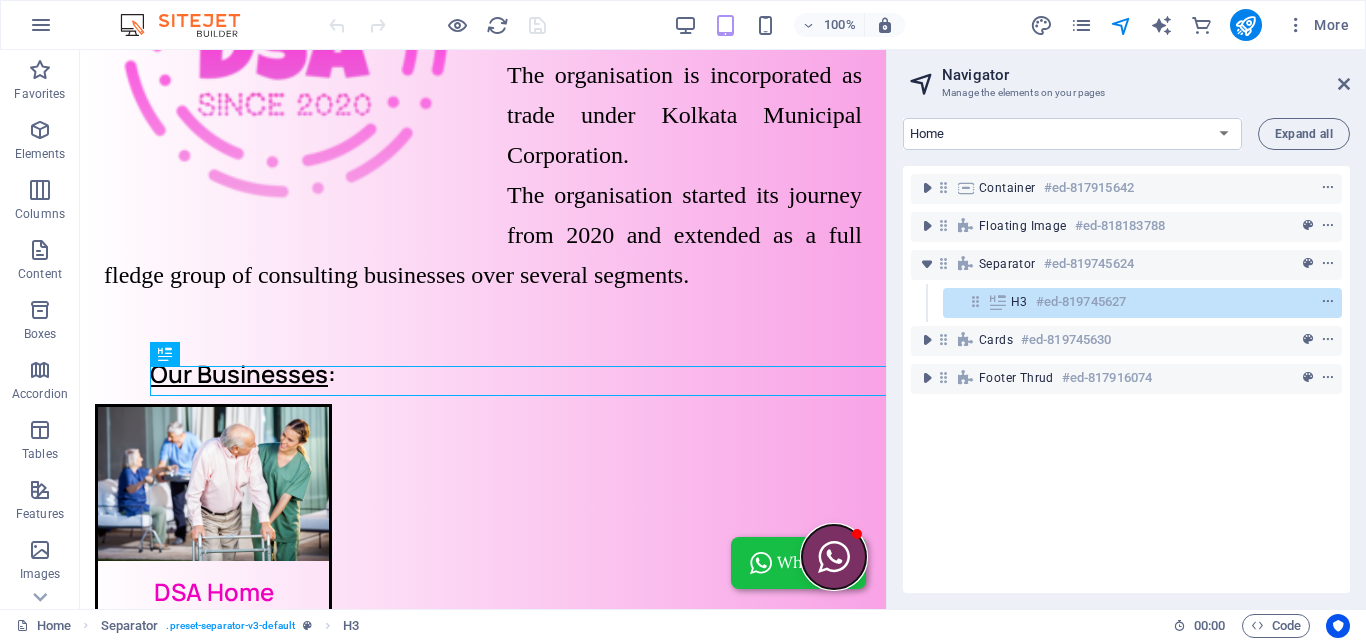 click at bounding box center (834, 557) 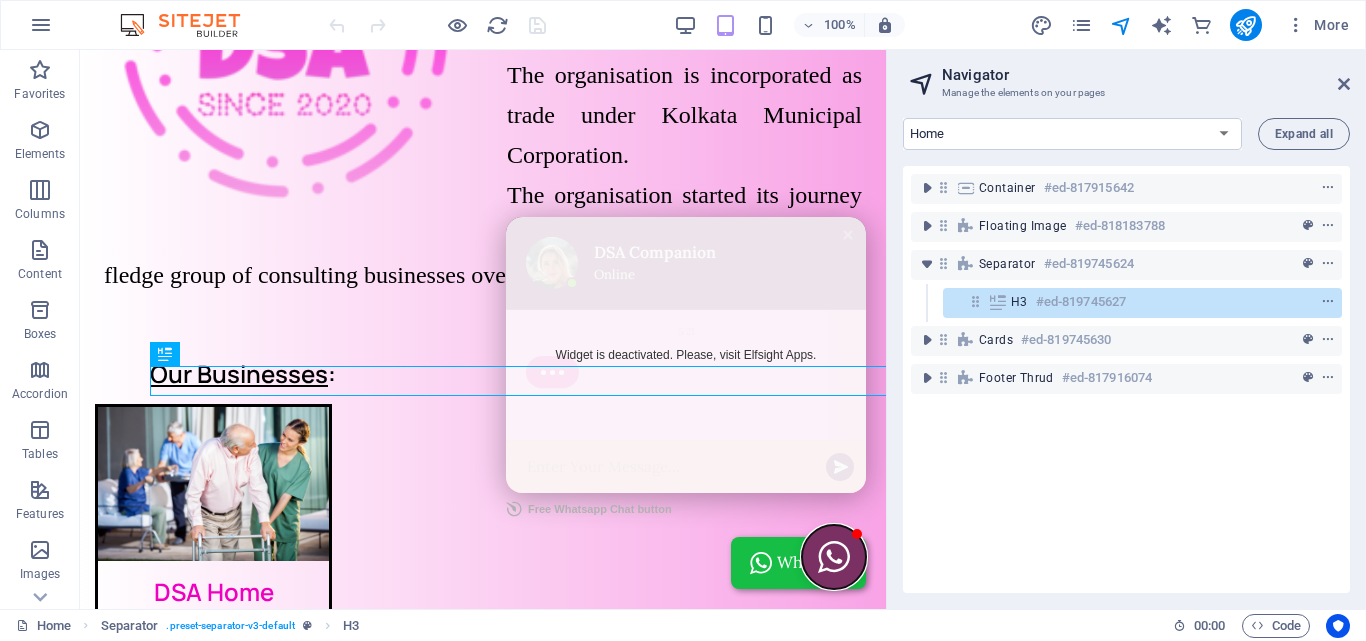 click at bounding box center (834, 557) 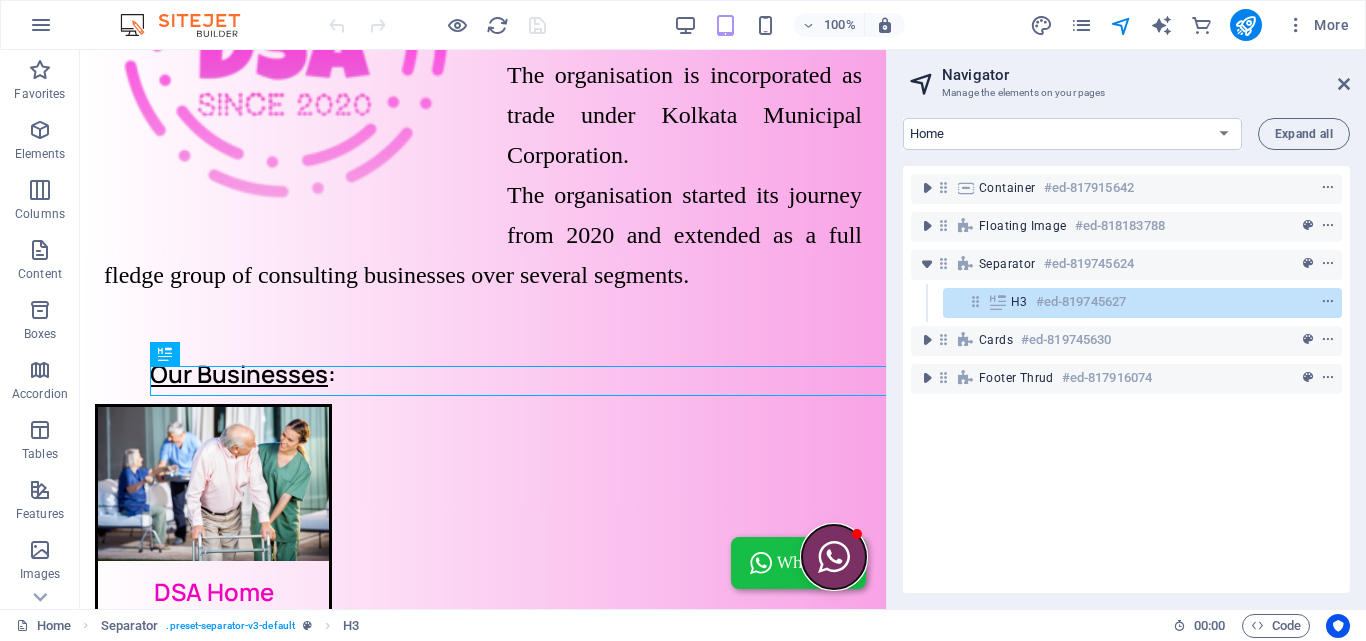 click at bounding box center [834, 557] 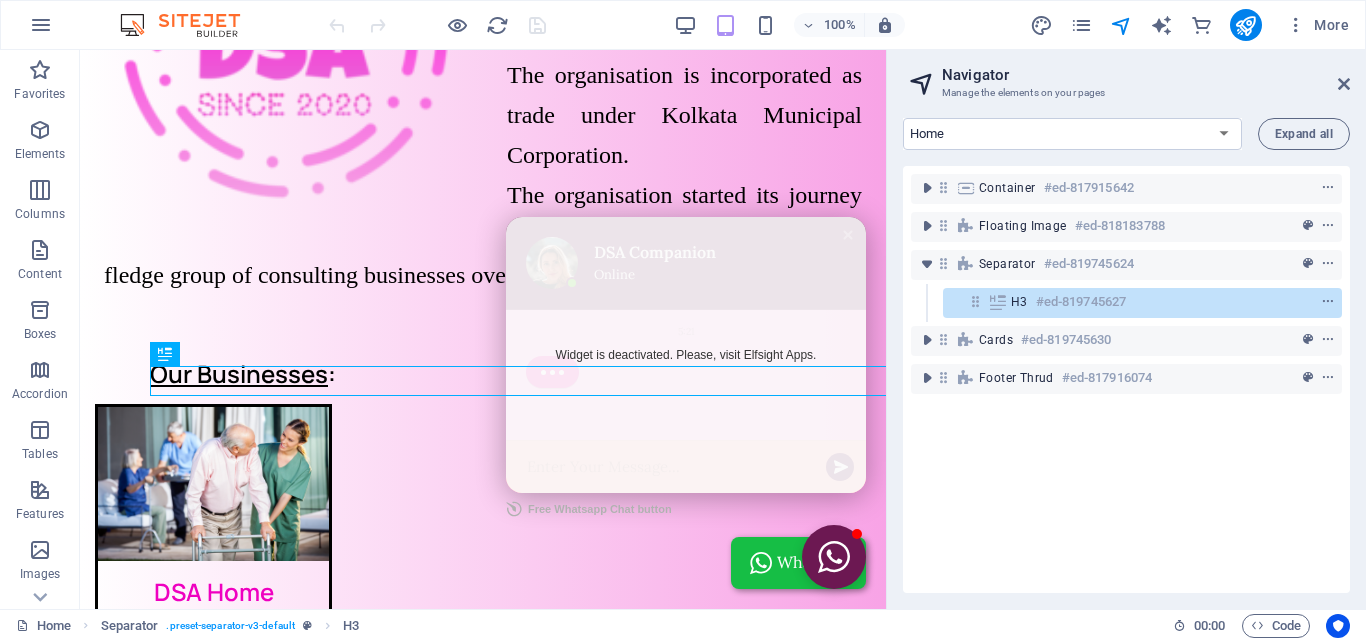 click on "Widget is deactivated. Please, visit Elfsight Apps." at bounding box center [686, 355] 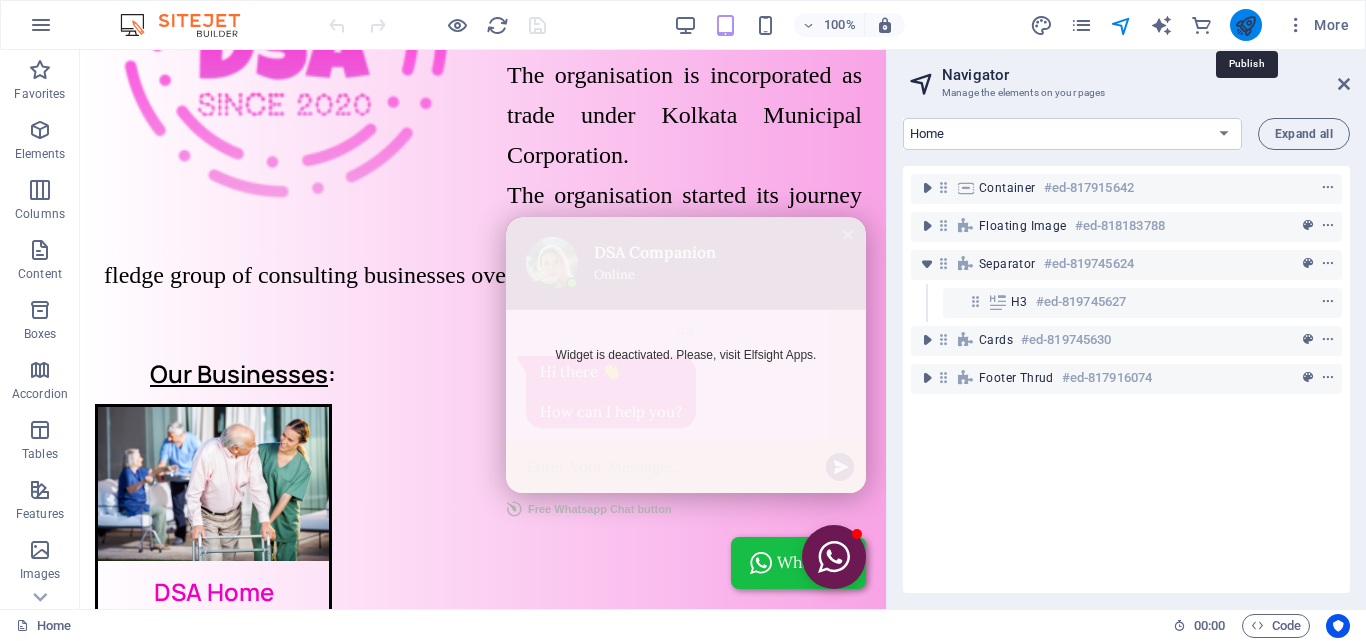 click at bounding box center [1245, 25] 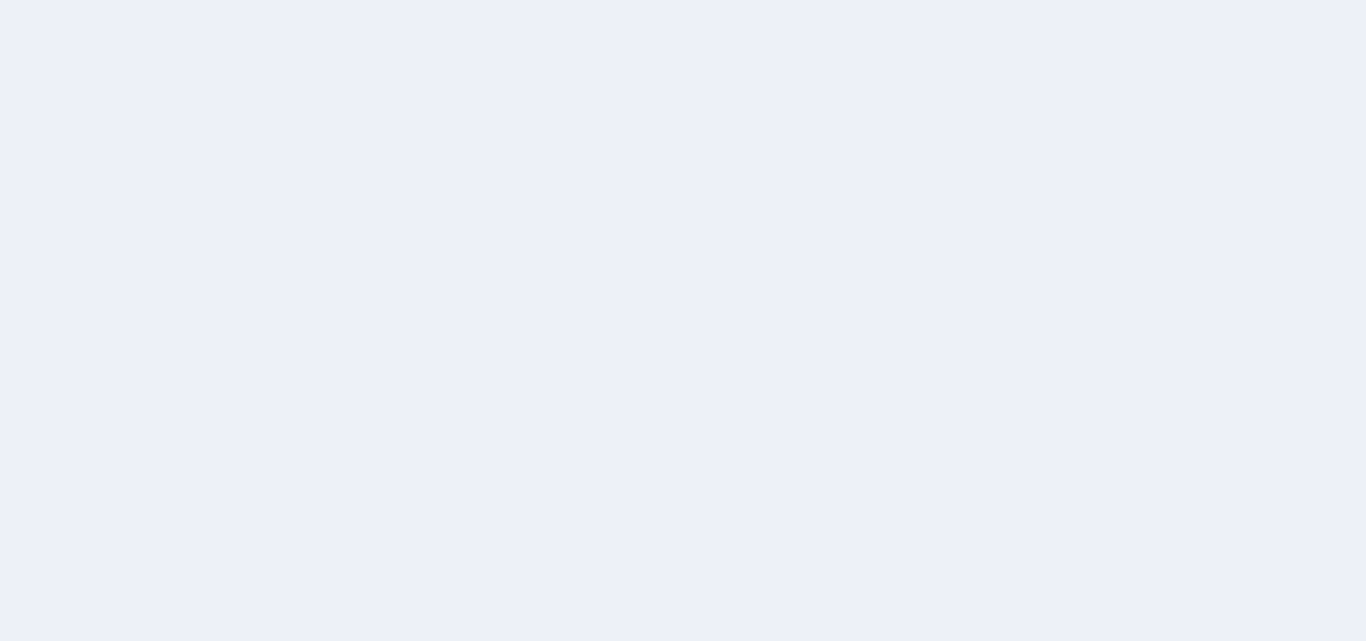 scroll, scrollTop: 0, scrollLeft: 0, axis: both 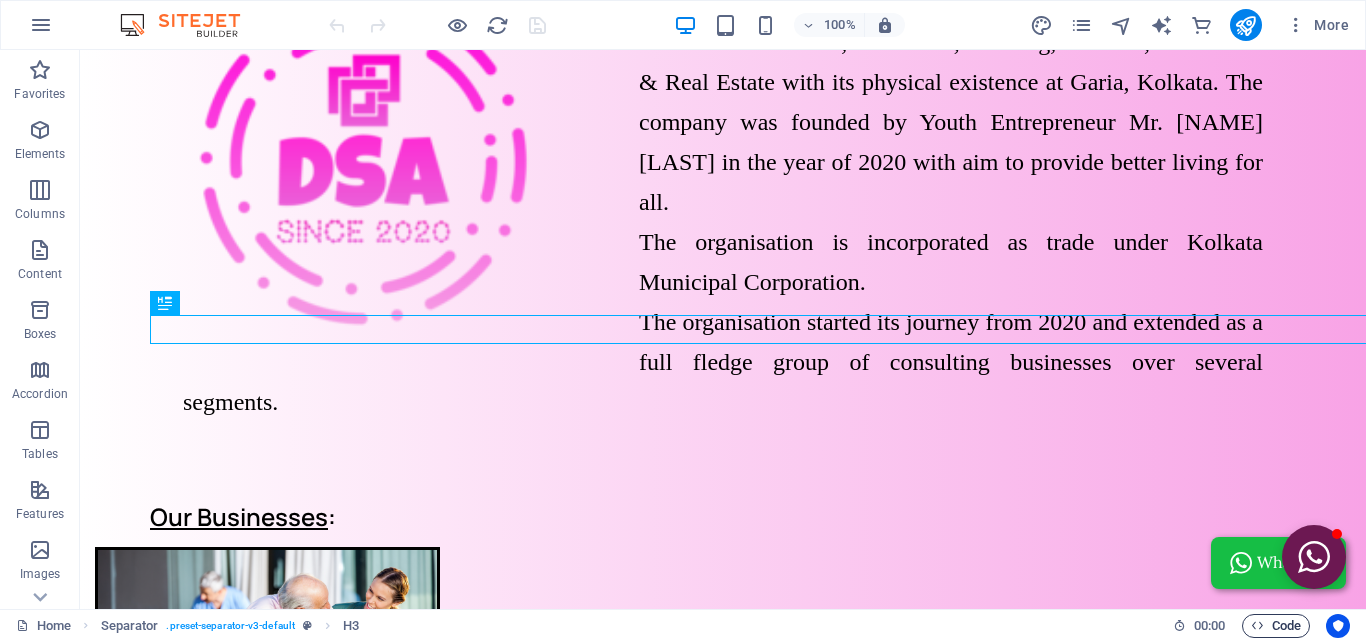 click on "Code" at bounding box center (1276, 626) 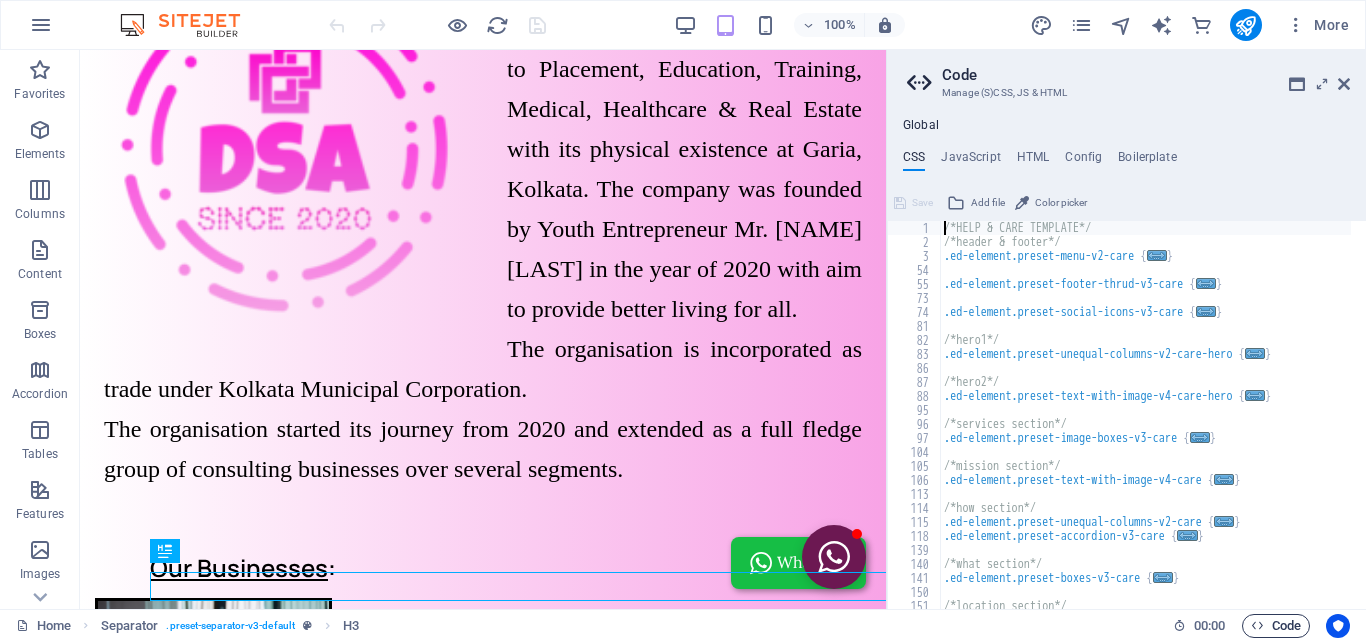 scroll, scrollTop: 446, scrollLeft: 0, axis: vertical 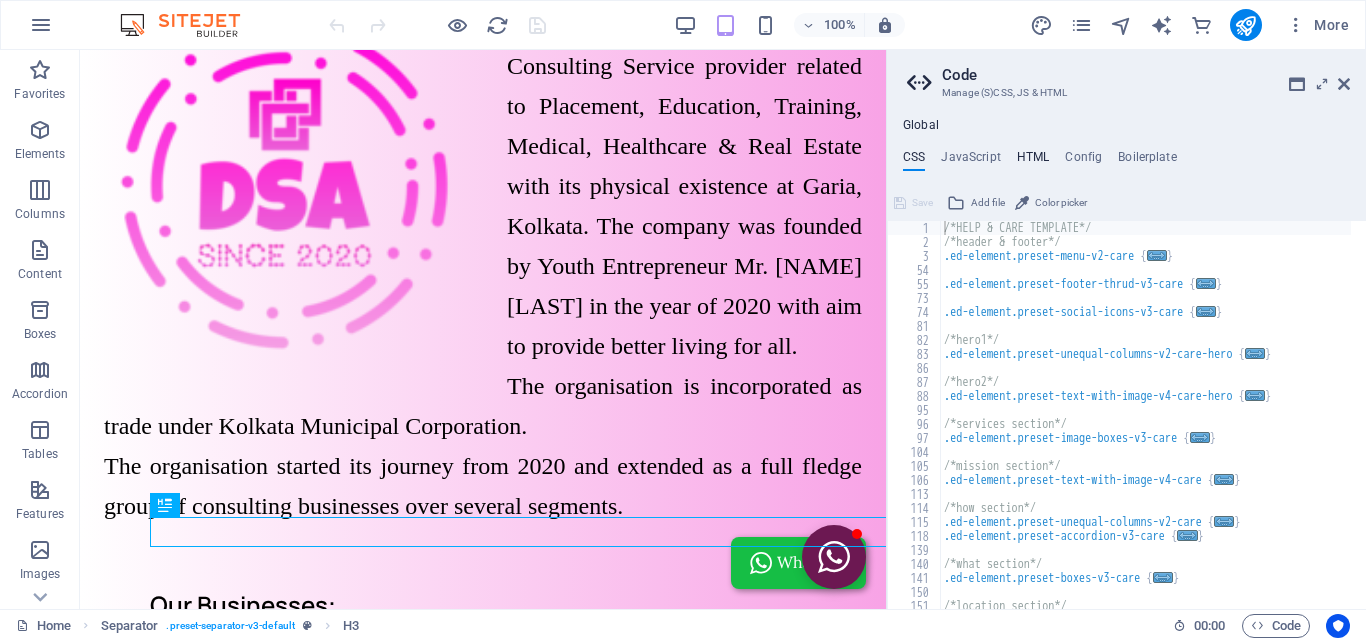 click on "HTML" at bounding box center [1033, 161] 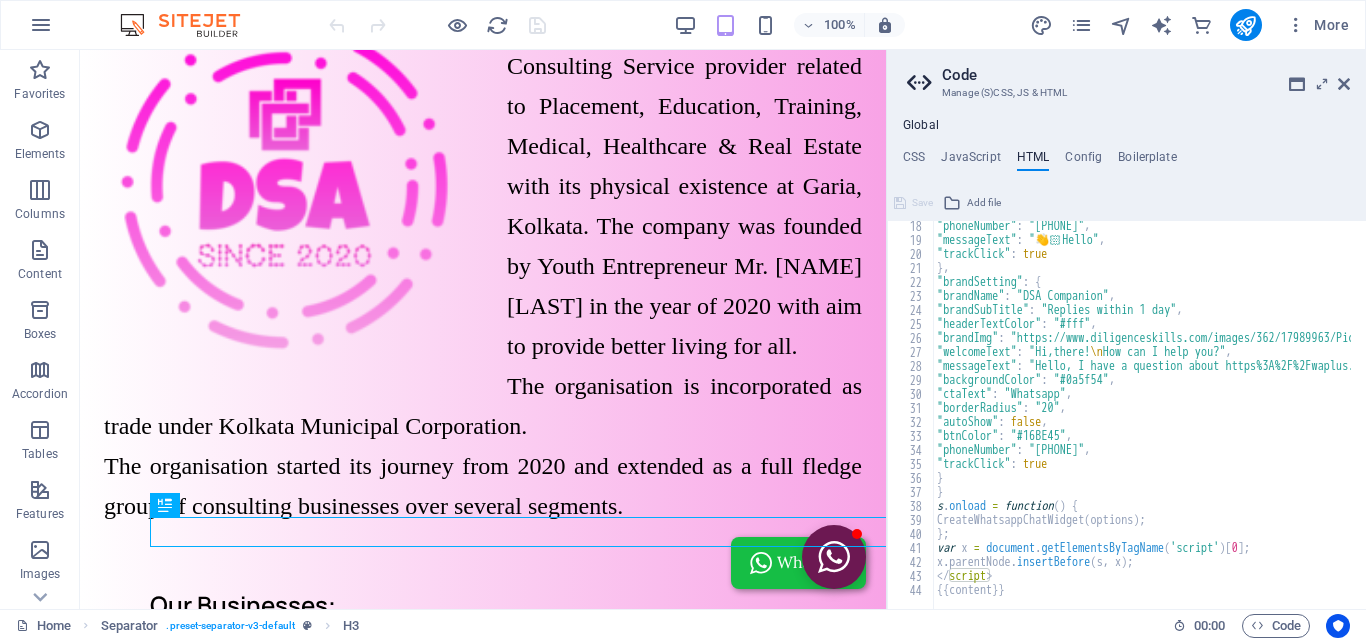 scroll, scrollTop: 243, scrollLeft: 0, axis: vertical 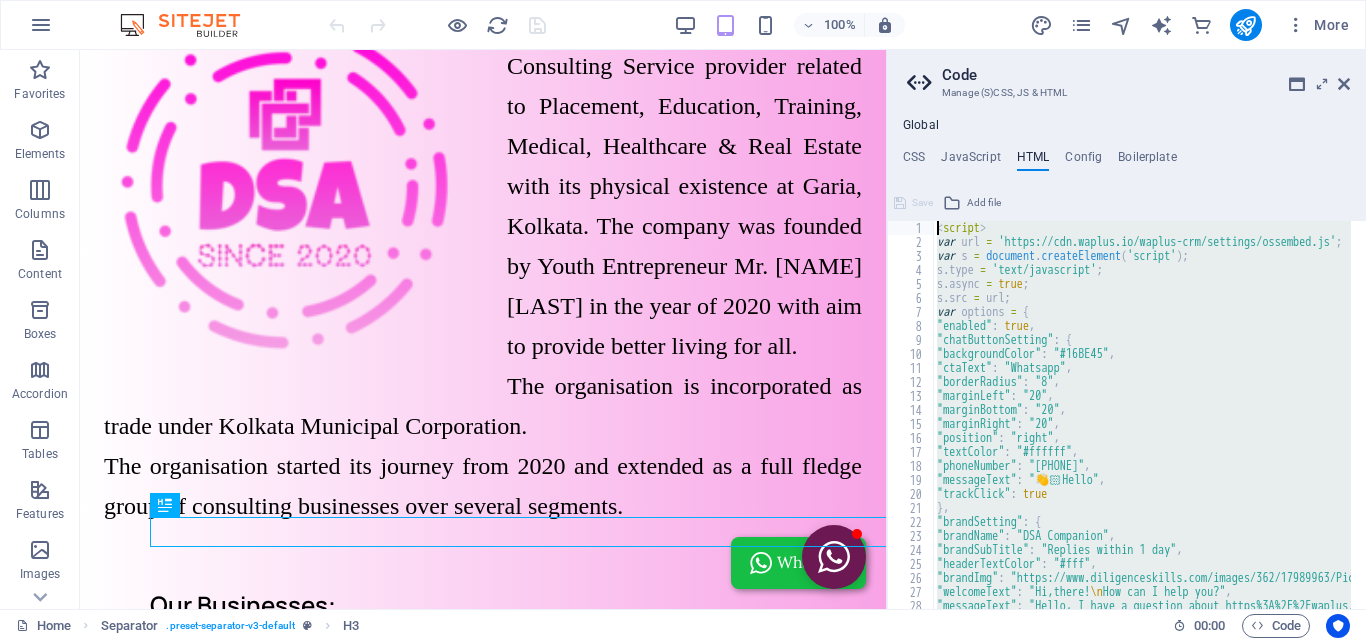 drag, startPoint x: 1024, startPoint y: 575, endPoint x: 928, endPoint y: 190, distance: 396.78836 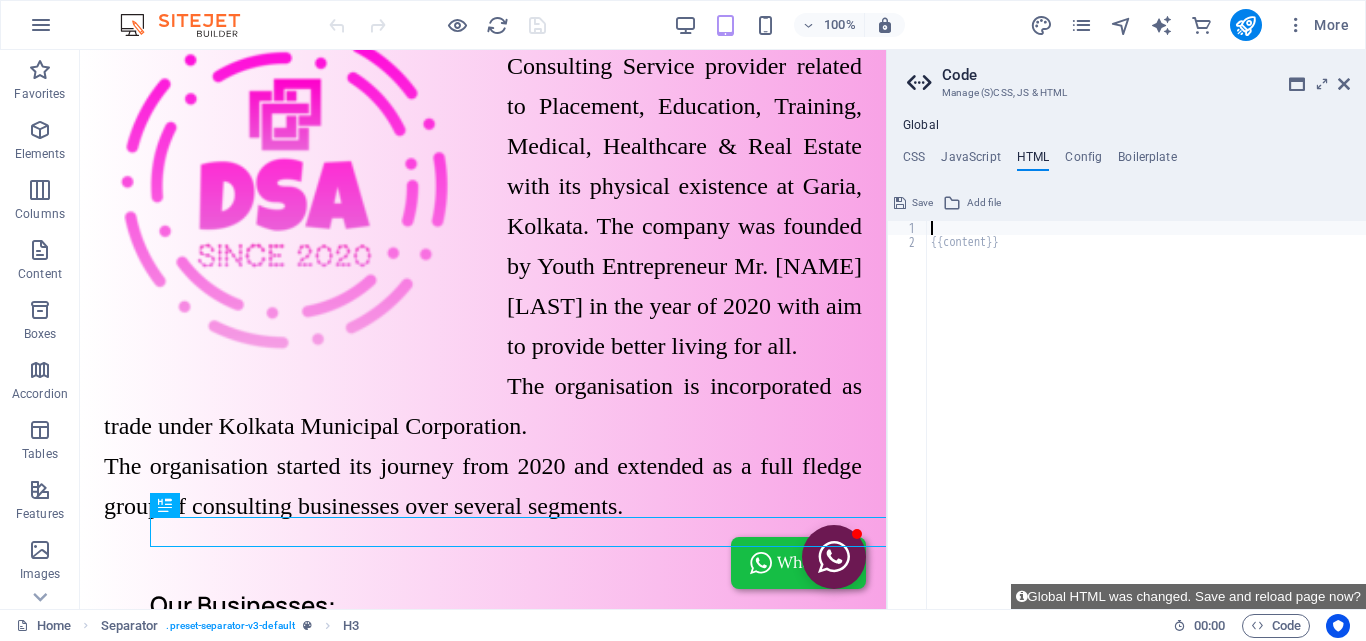 paste on "</script>" 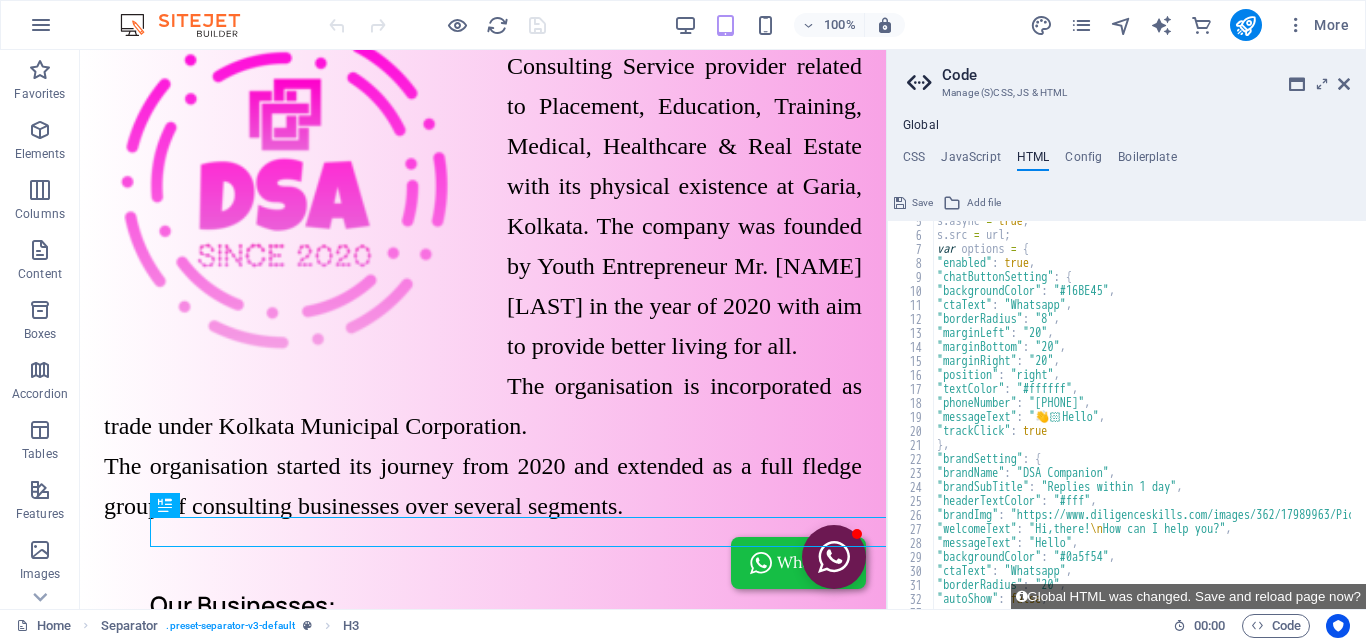 scroll, scrollTop: 63, scrollLeft: 0, axis: vertical 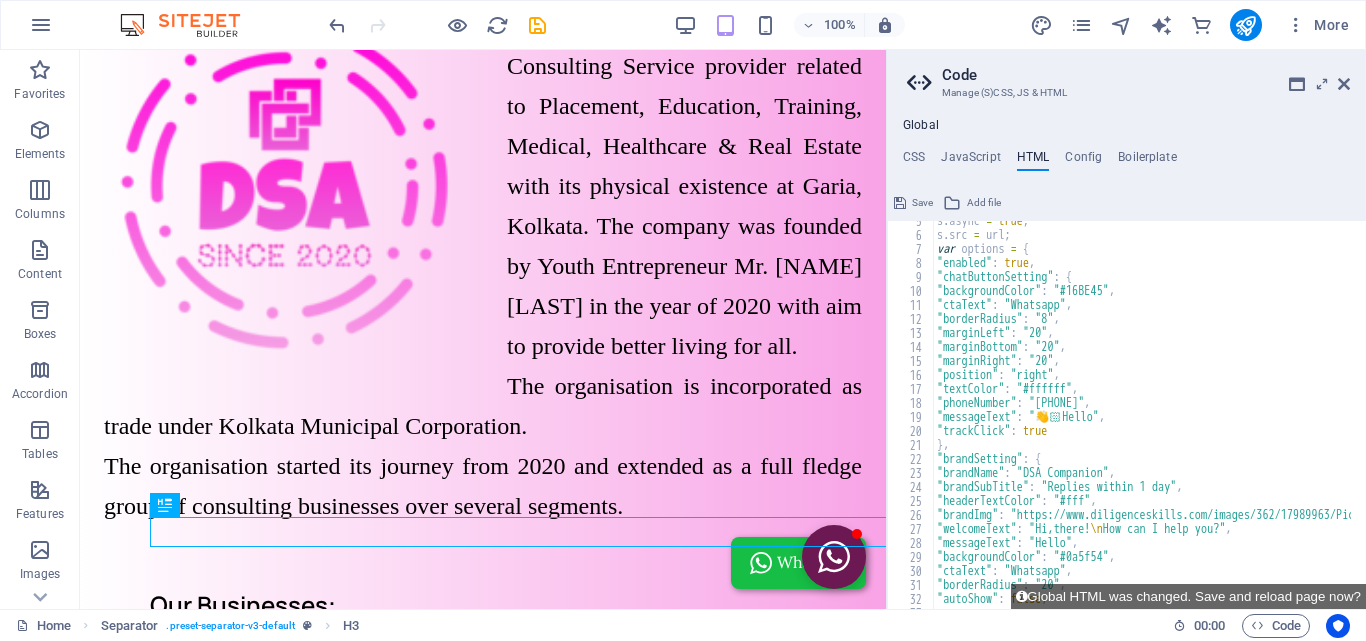 click at bounding box center (900, 203) 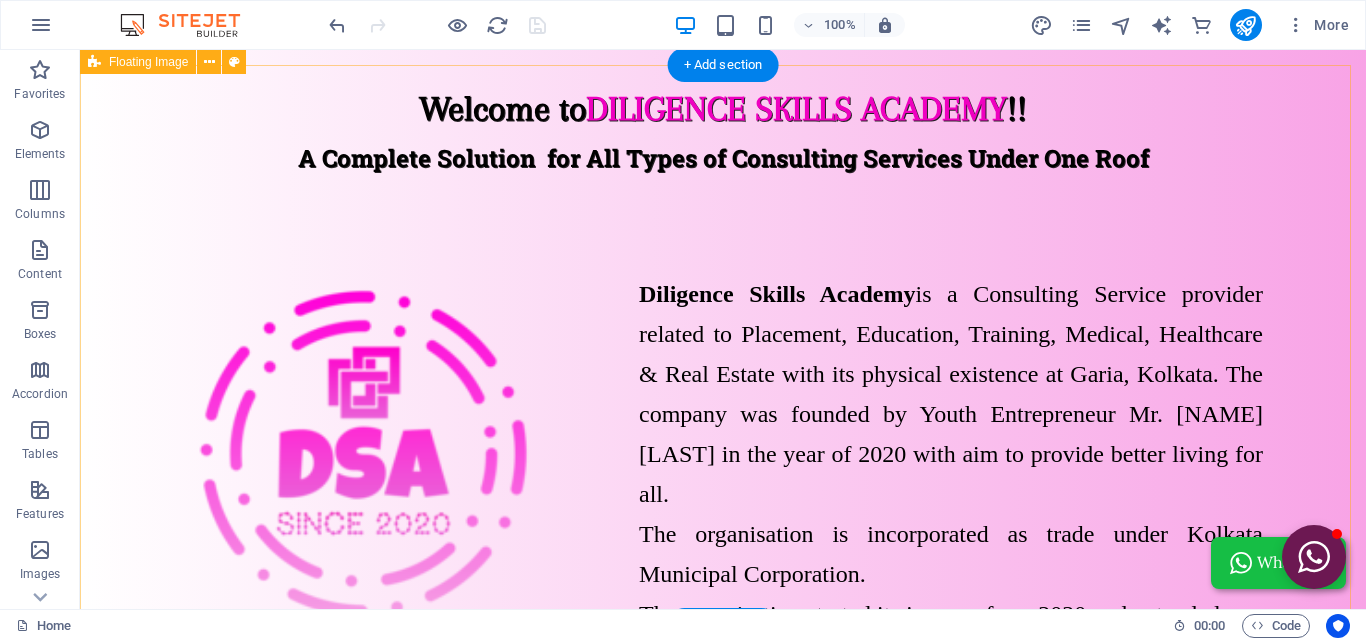 scroll, scrollTop: 0, scrollLeft: 0, axis: both 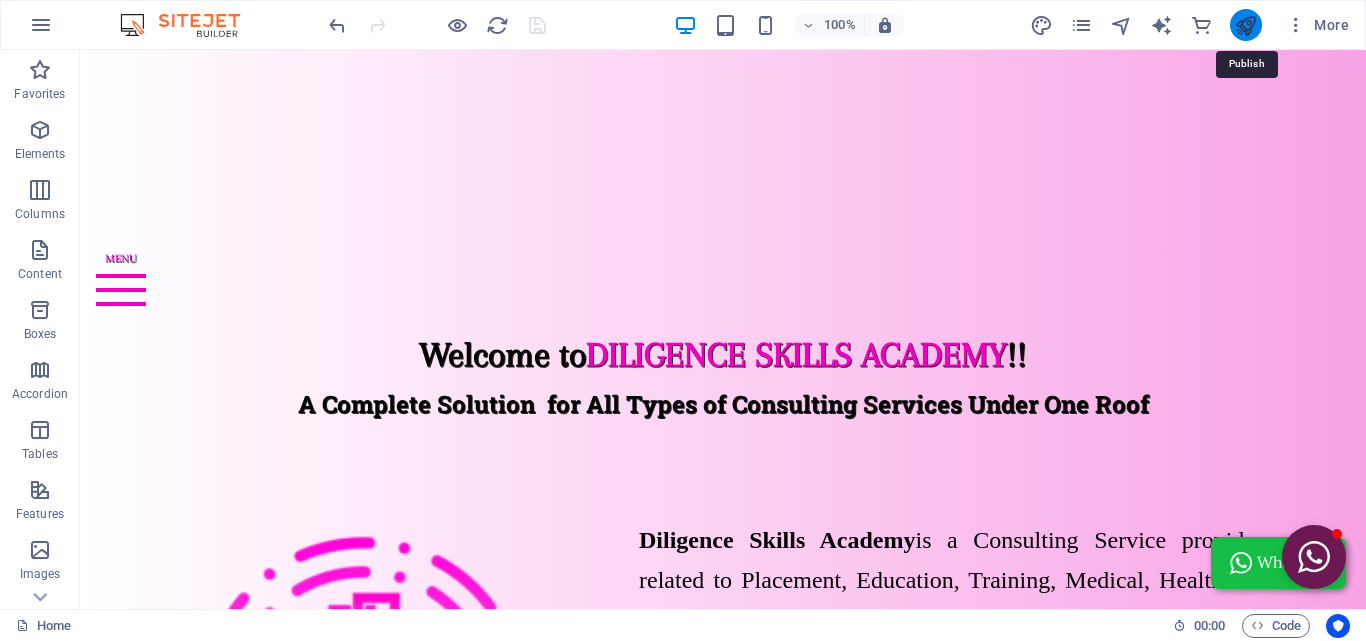 click at bounding box center (1245, 25) 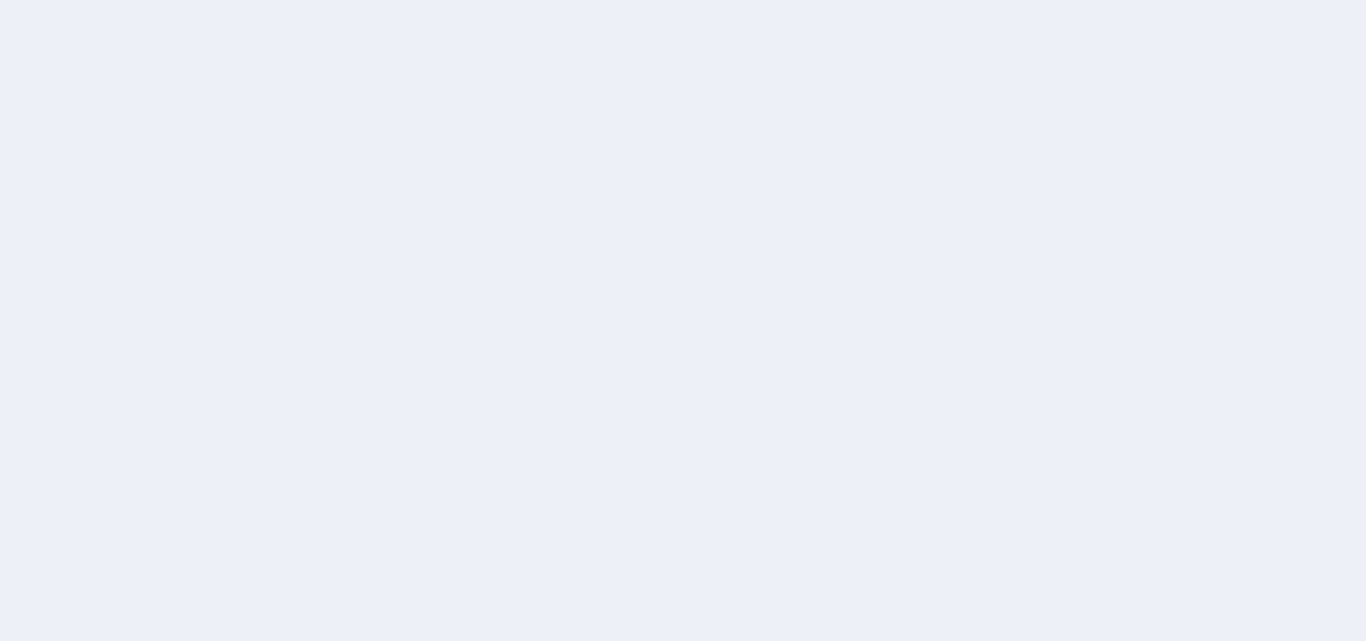 scroll, scrollTop: 0, scrollLeft: 0, axis: both 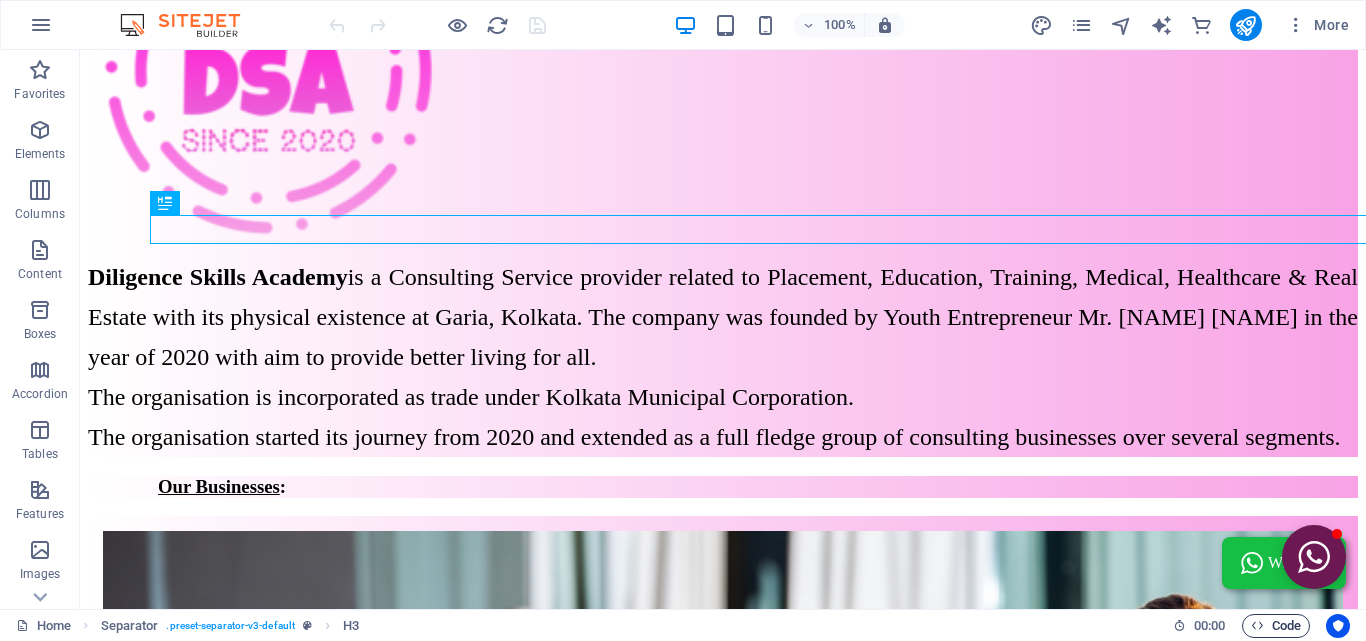 click at bounding box center [1257, 625] 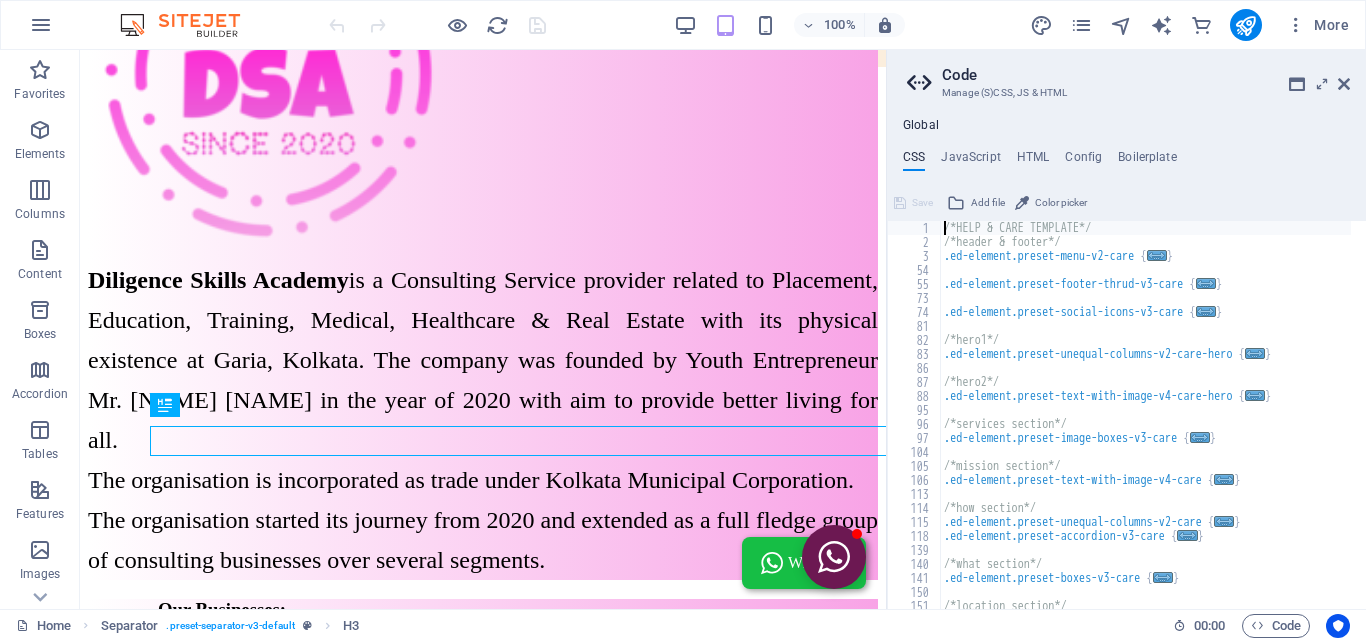 scroll, scrollTop: 546, scrollLeft: 0, axis: vertical 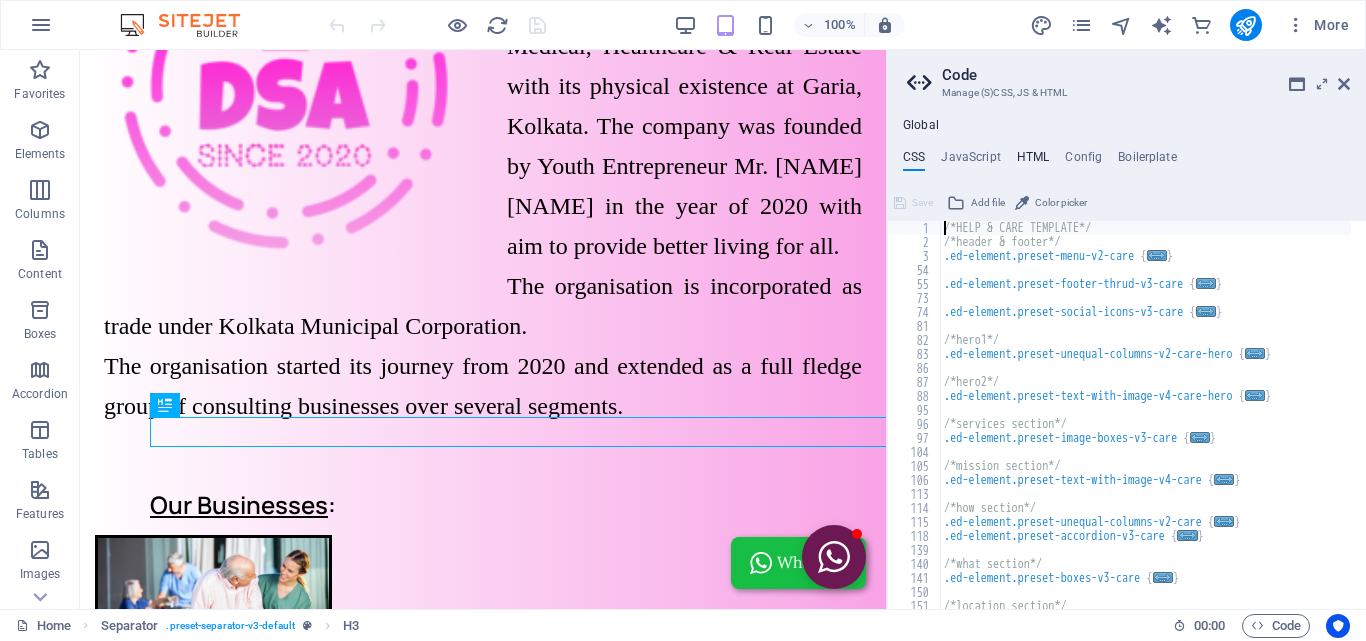click on "HTML" at bounding box center (1033, 161) 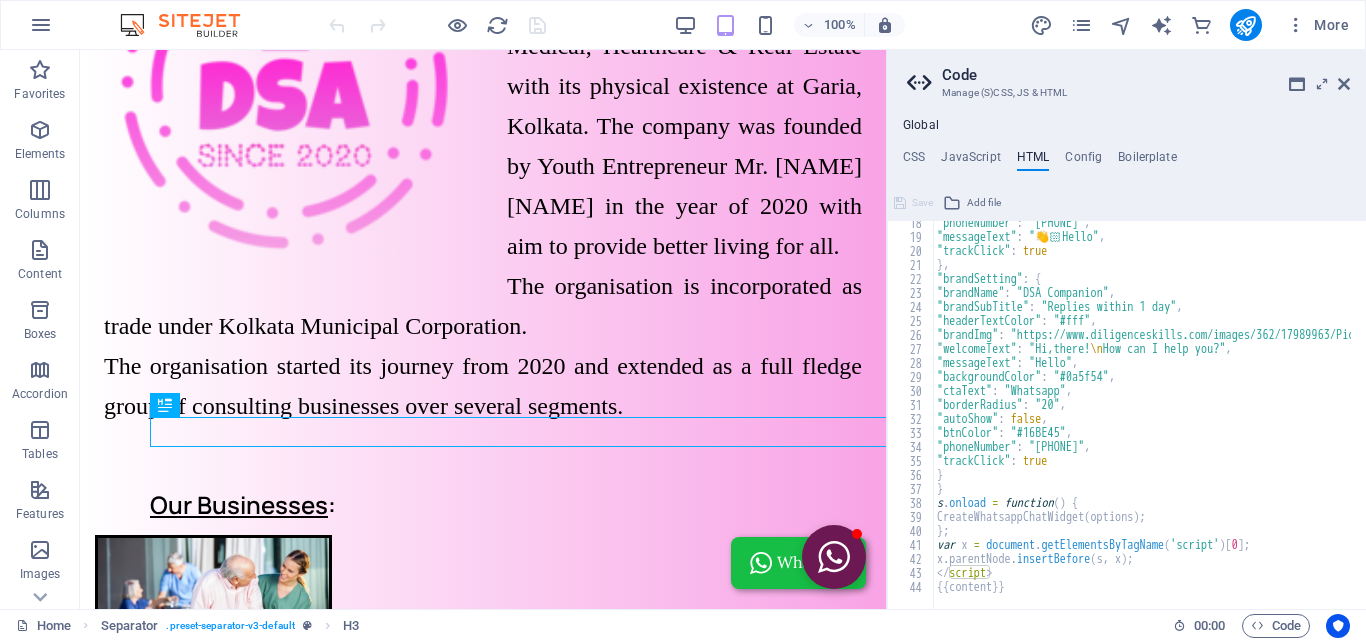 scroll, scrollTop: 243, scrollLeft: 0, axis: vertical 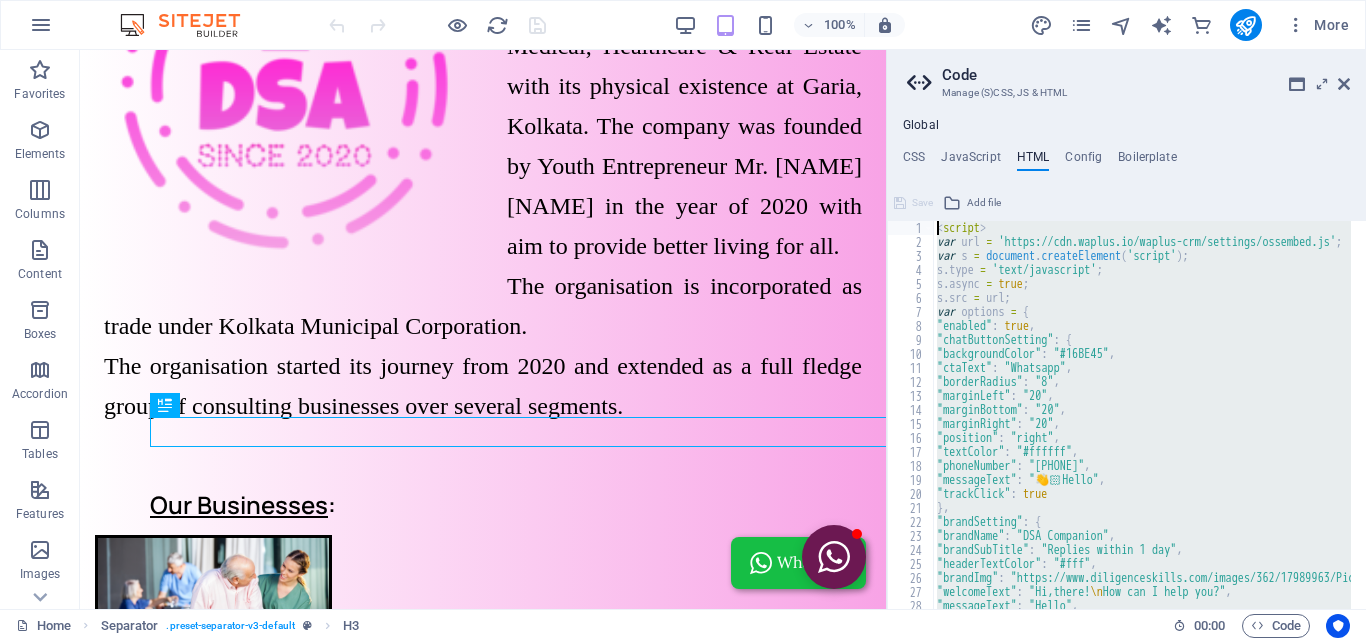 drag, startPoint x: 1097, startPoint y: 630, endPoint x: 877, endPoint y: 185, distance: 496.41214 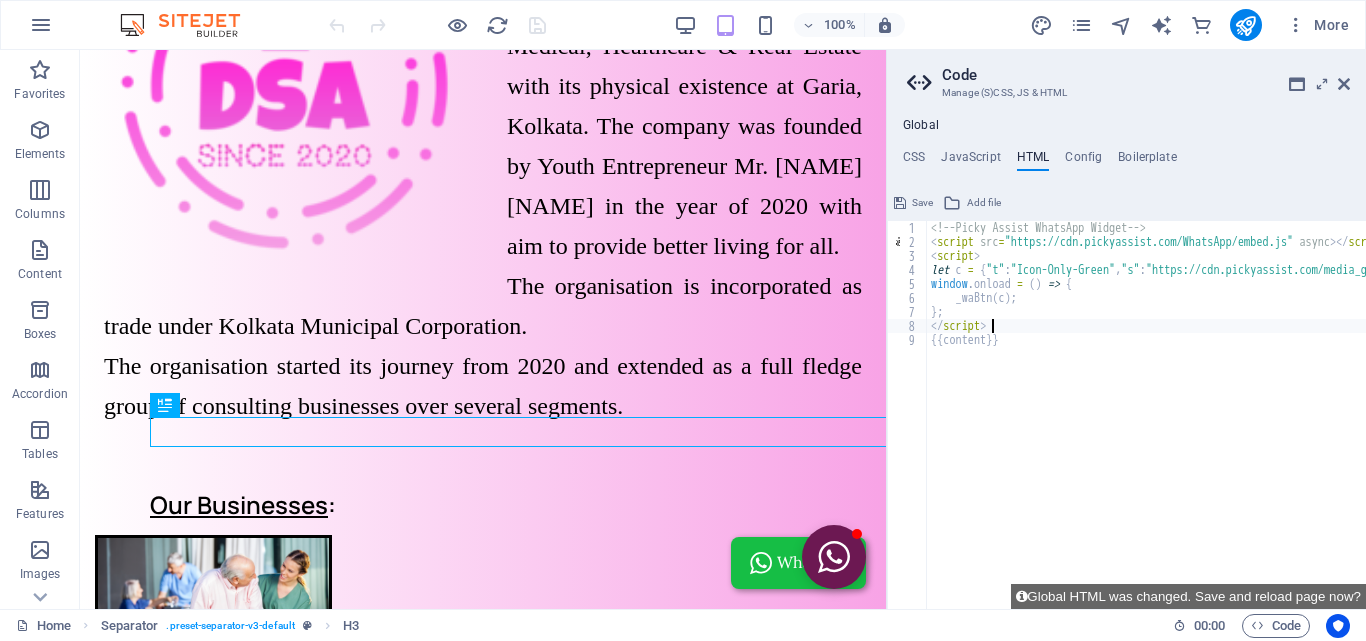 click on "Save" at bounding box center [922, 203] 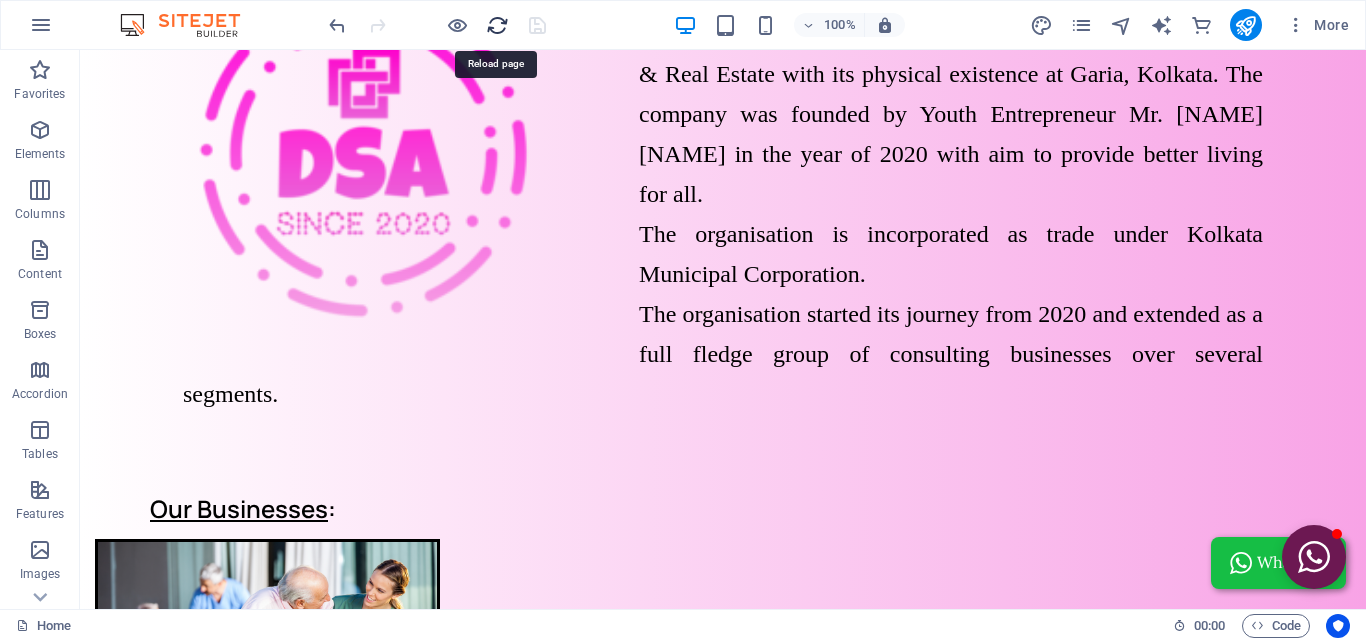 click at bounding box center [497, 25] 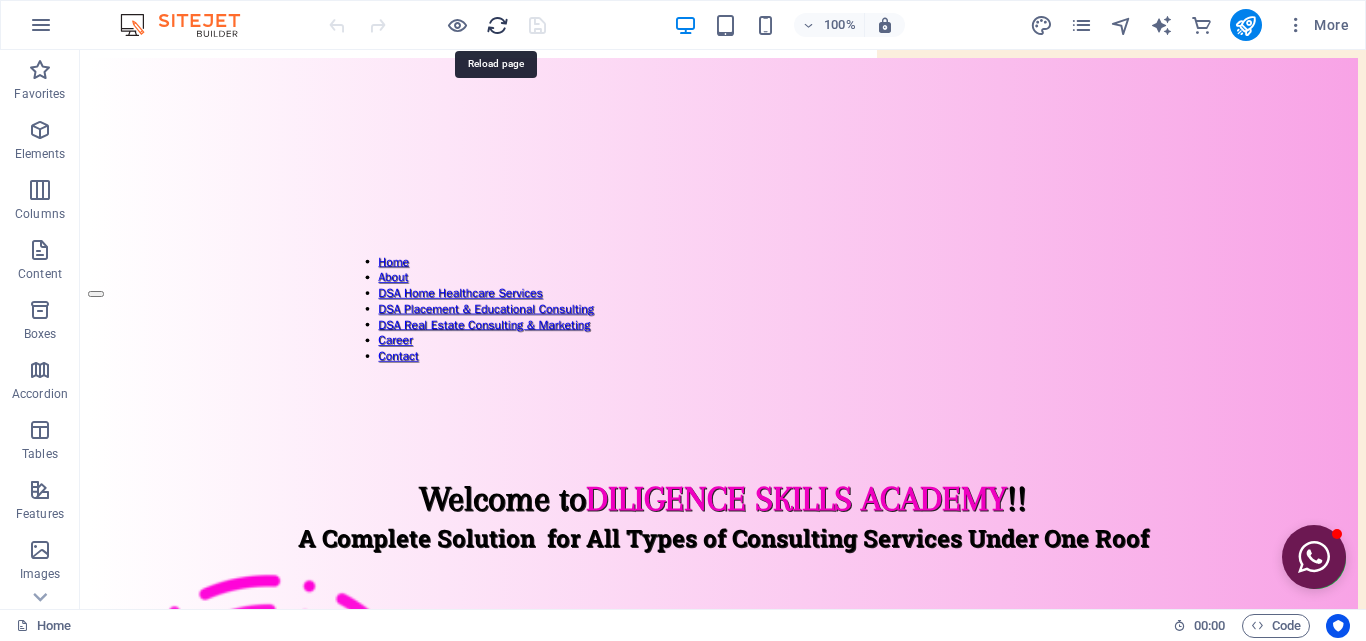 scroll, scrollTop: 0, scrollLeft: 0, axis: both 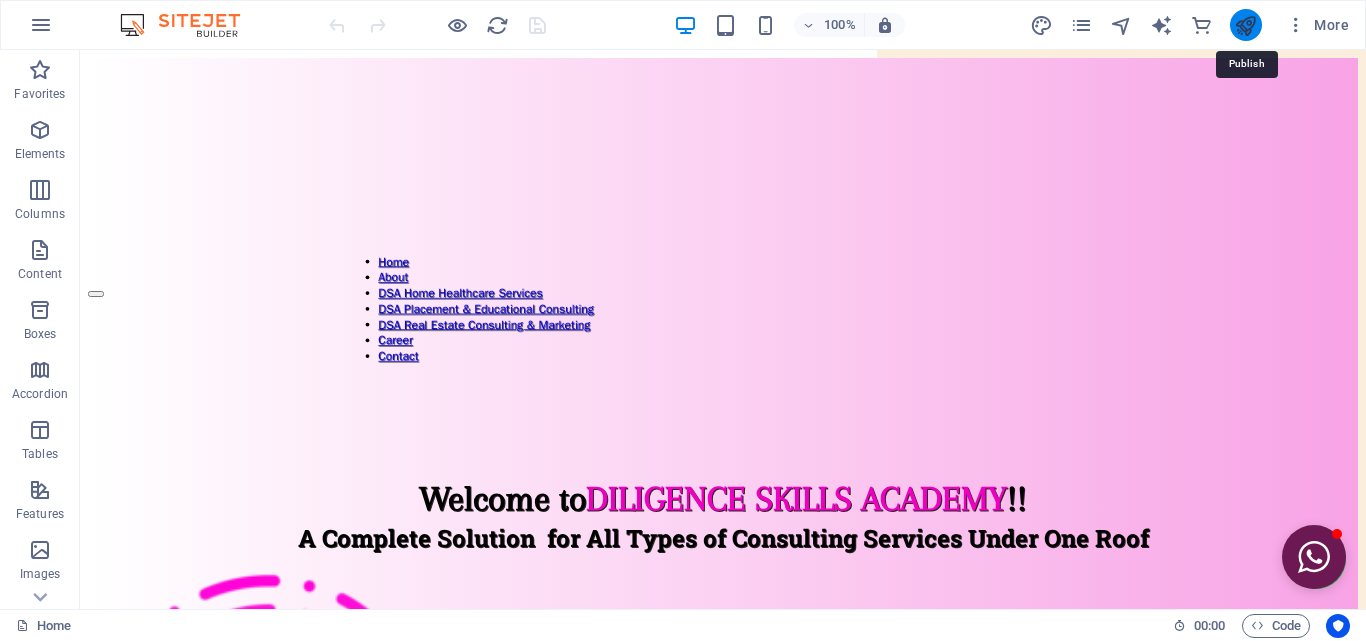 click at bounding box center [1245, 25] 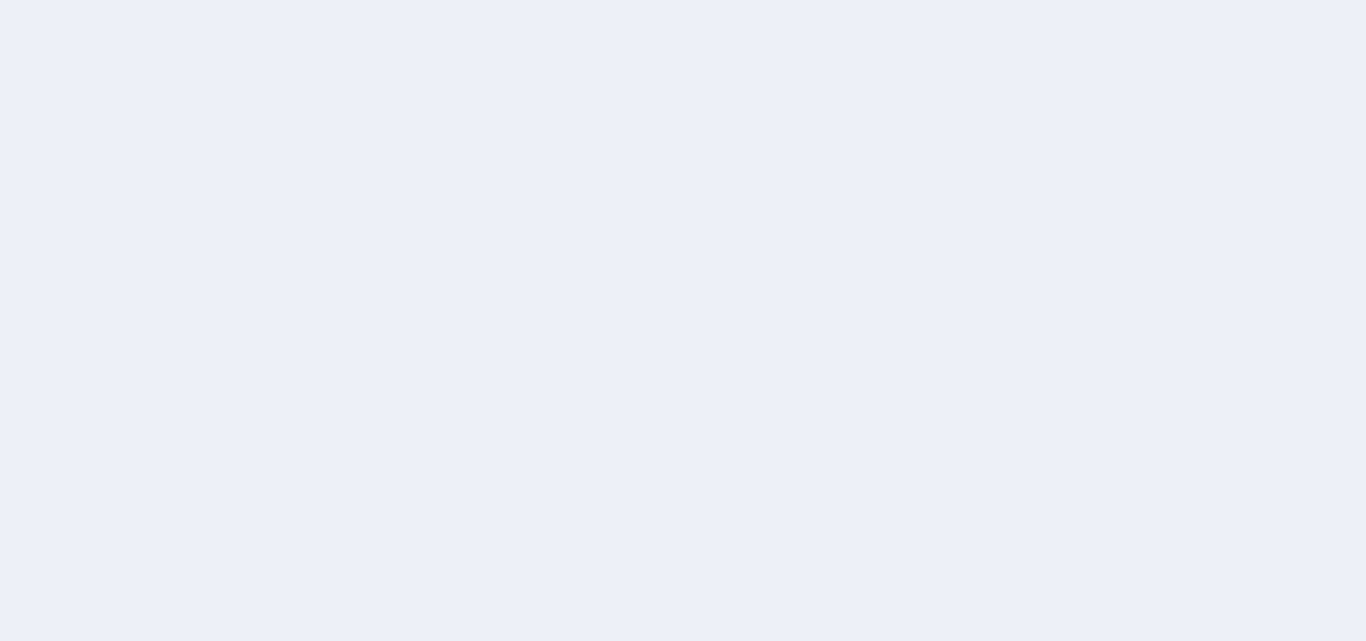 scroll, scrollTop: 0, scrollLeft: 0, axis: both 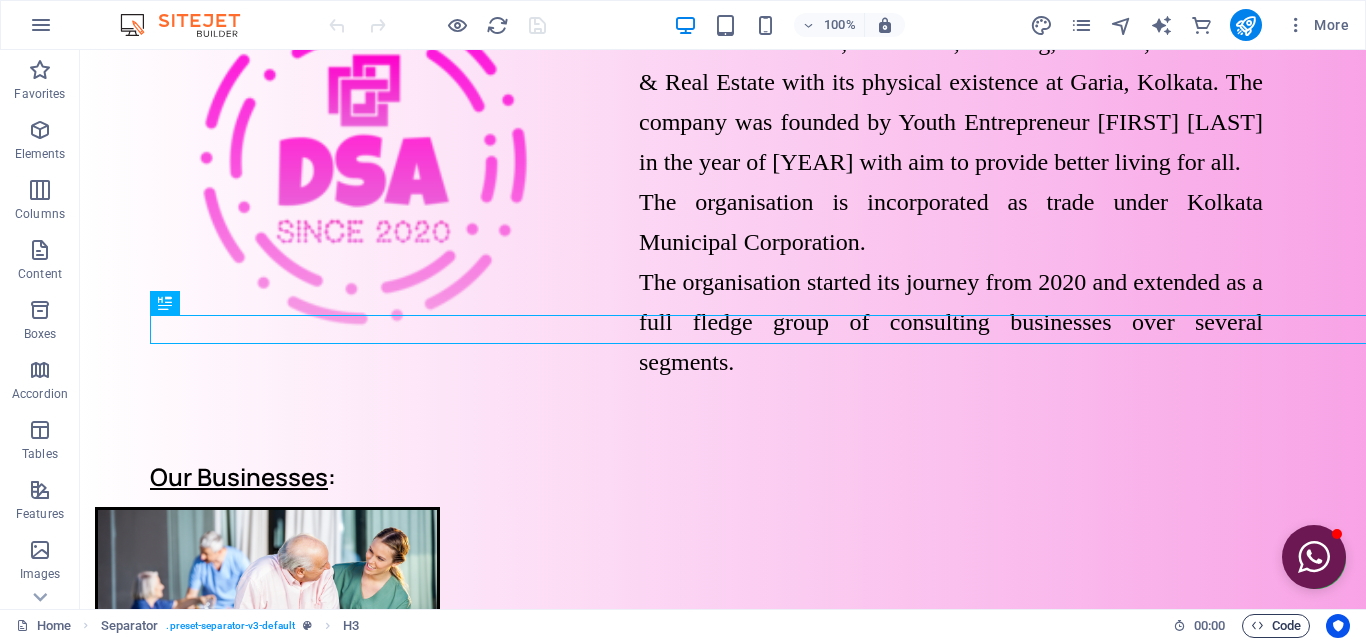 click at bounding box center (1257, 625) 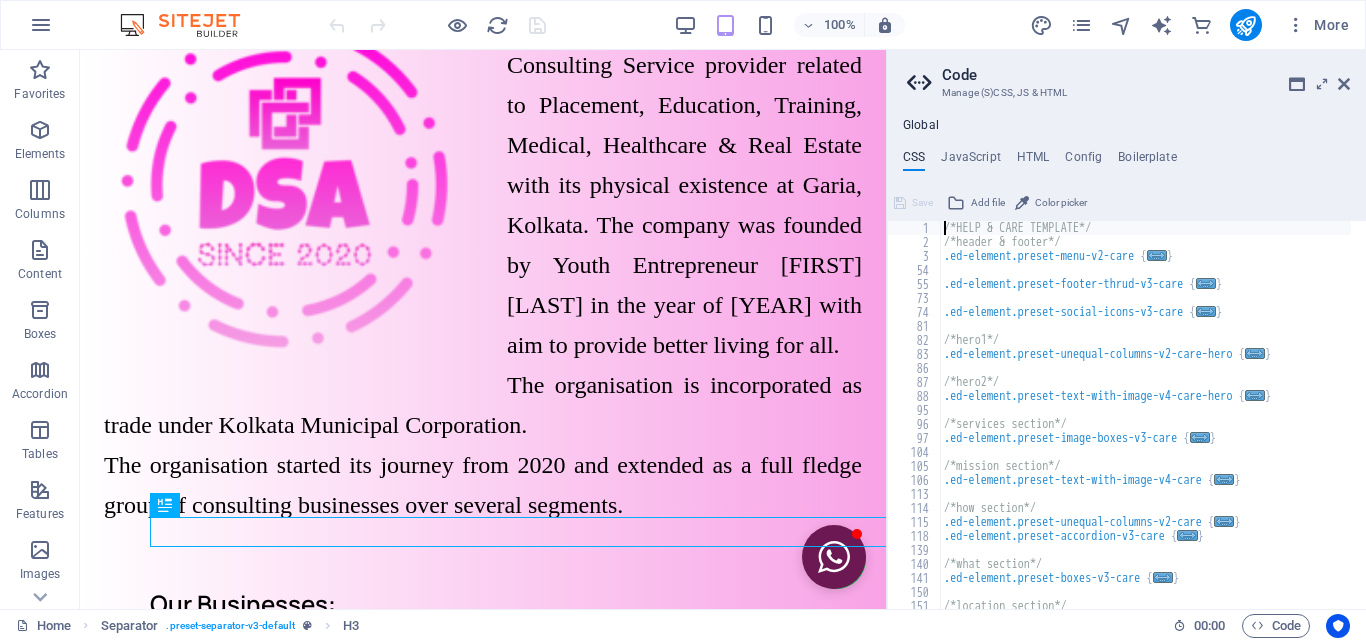scroll, scrollTop: 446, scrollLeft: 0, axis: vertical 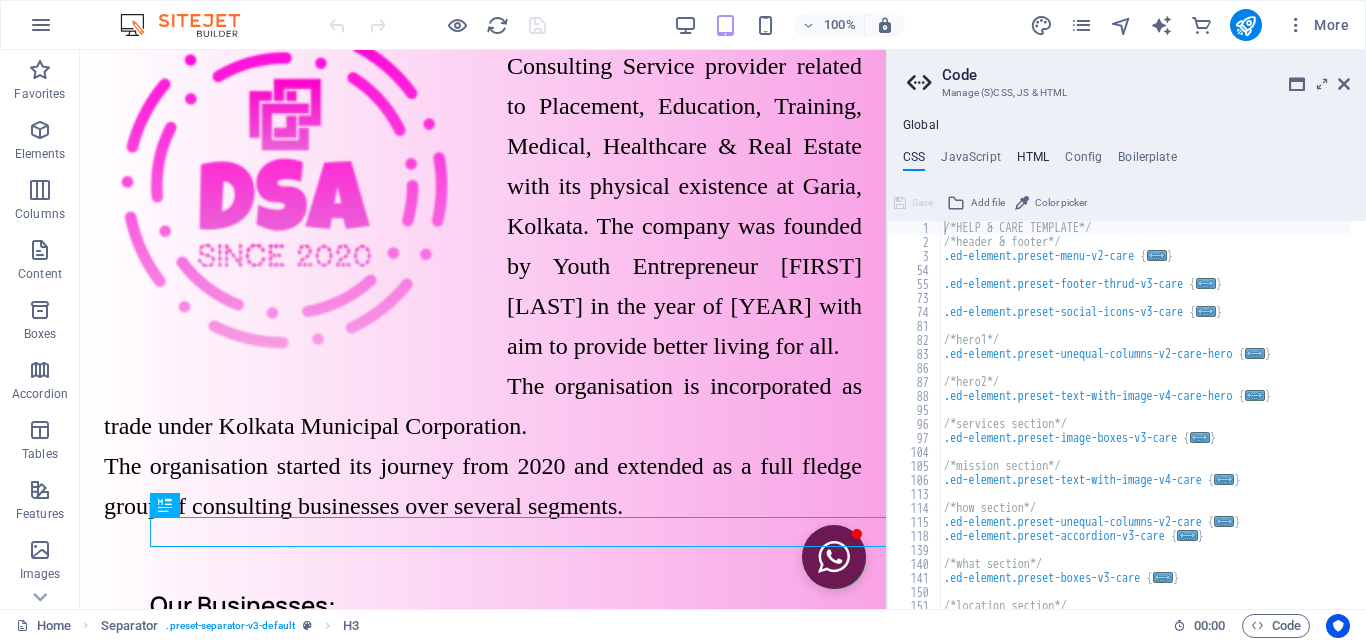 click on "HTML" at bounding box center (1033, 161) 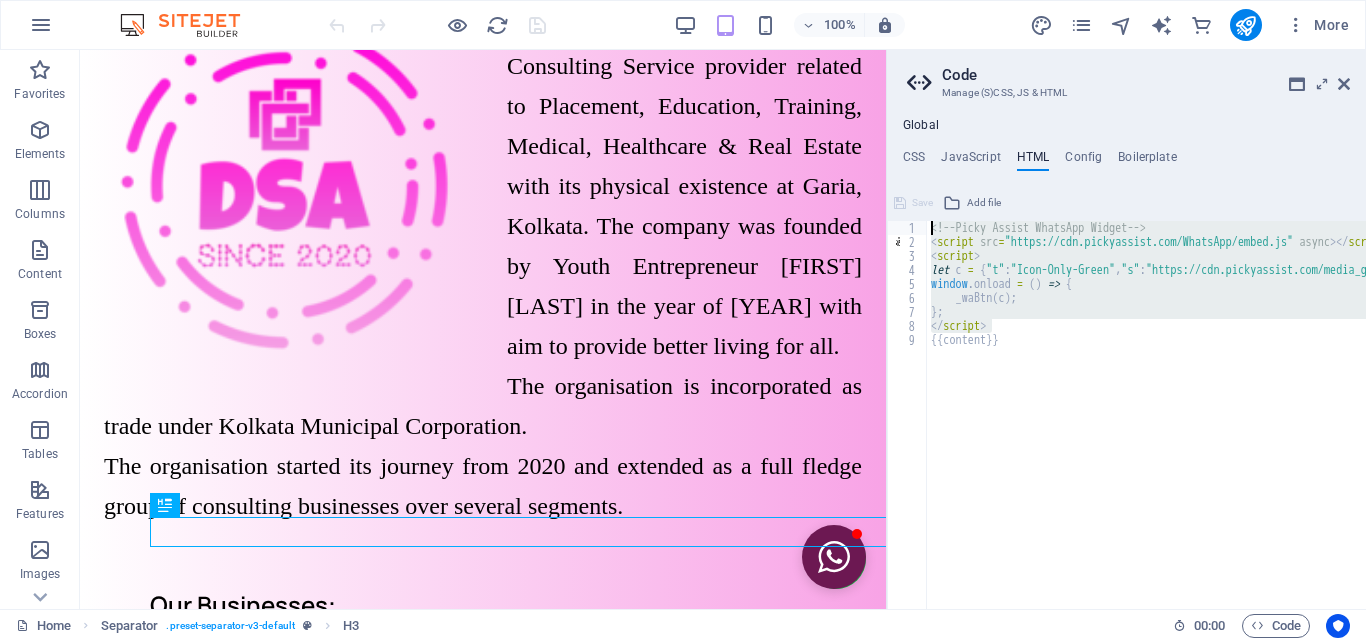 drag, startPoint x: 1030, startPoint y: 322, endPoint x: 910, endPoint y: 175, distance: 189.76038 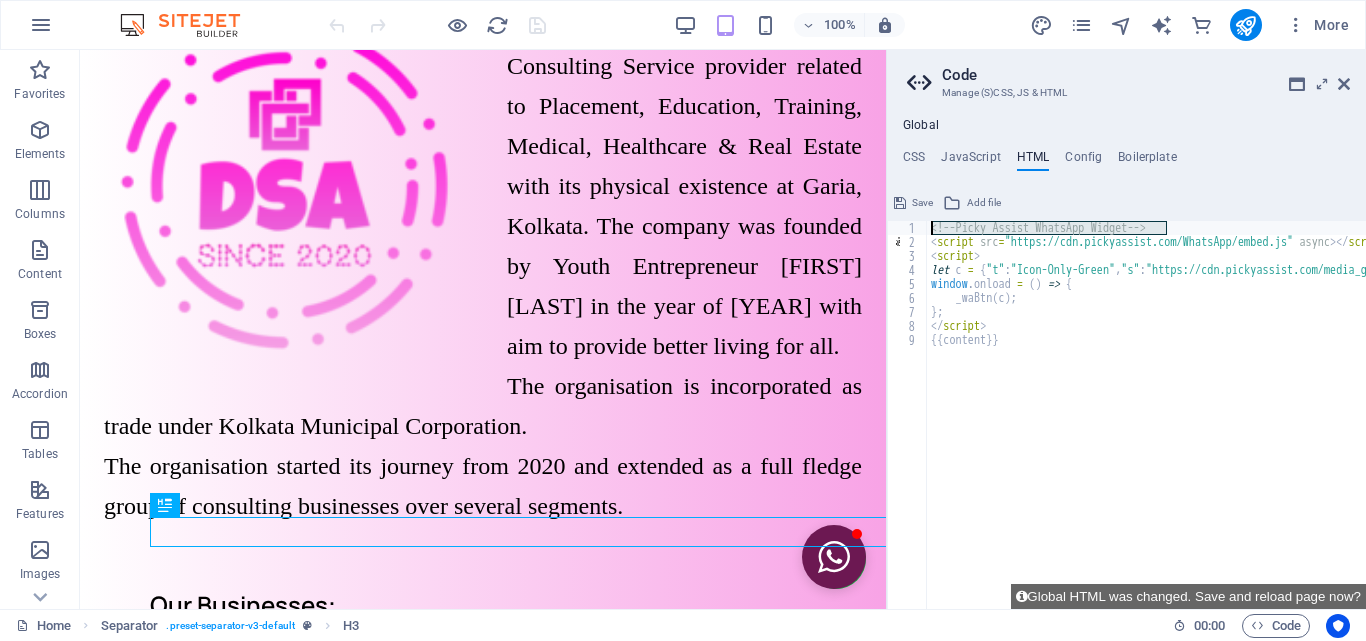drag, startPoint x: 1275, startPoint y: 275, endPoint x: 882, endPoint y: 228, distance: 395.80045 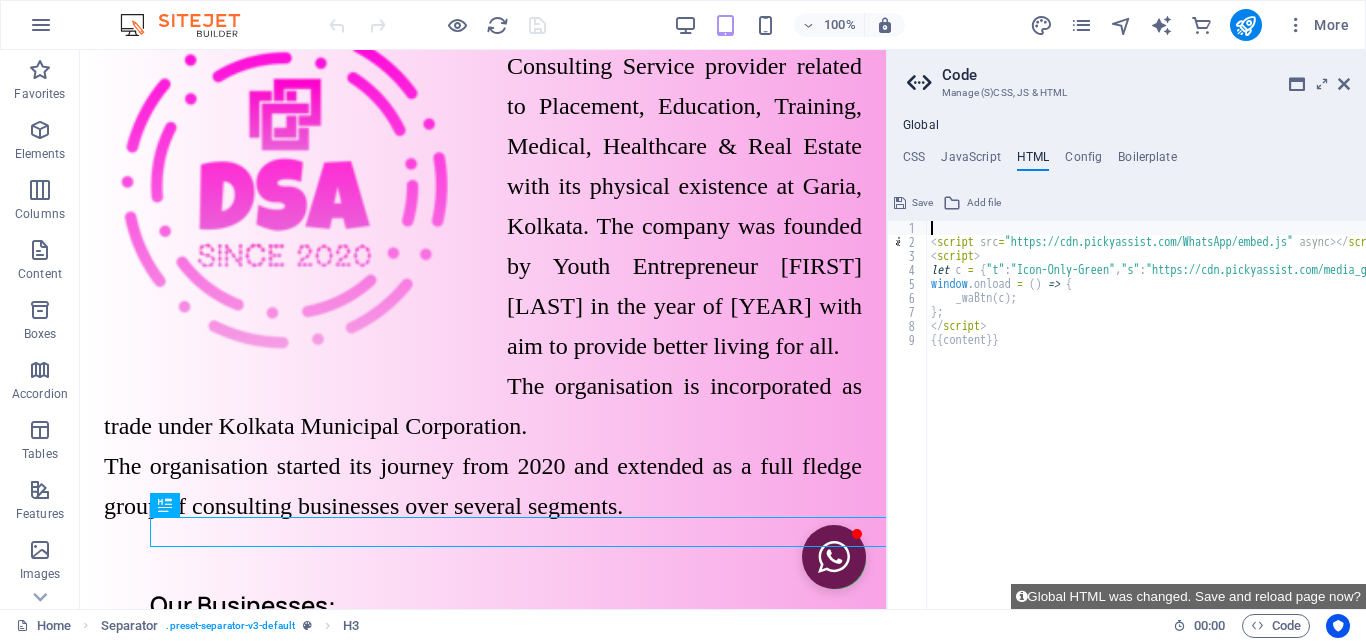 click on "< script   src = "https://cdn.pickyassist.com/WhatsApp/embed.js"   async > </ script > < script > let   c   =   { "t" : "Icon-Only-Green" , "s" : "https://cdn.pickyassist.com/media_gallery/audio/7_1734679637_popup-sound.mp3" , "i" : "WhatsApp Us" , "a" : "Glow_Anm" , "n" : "918906117456" , "m" : "Hello!!" , "w" : 3 , "b" : "#16be45" , "c" : "#ffffff" , "mr" : "0" , "ml" : "0" , "mb" : "0" , "z" : "9999" , "p" : "position-right" } ; window . onload   =   ( )   =>   {      _waBtn ( c ) ; } ; </ script > {{content}}" at bounding box center (1854, 421) 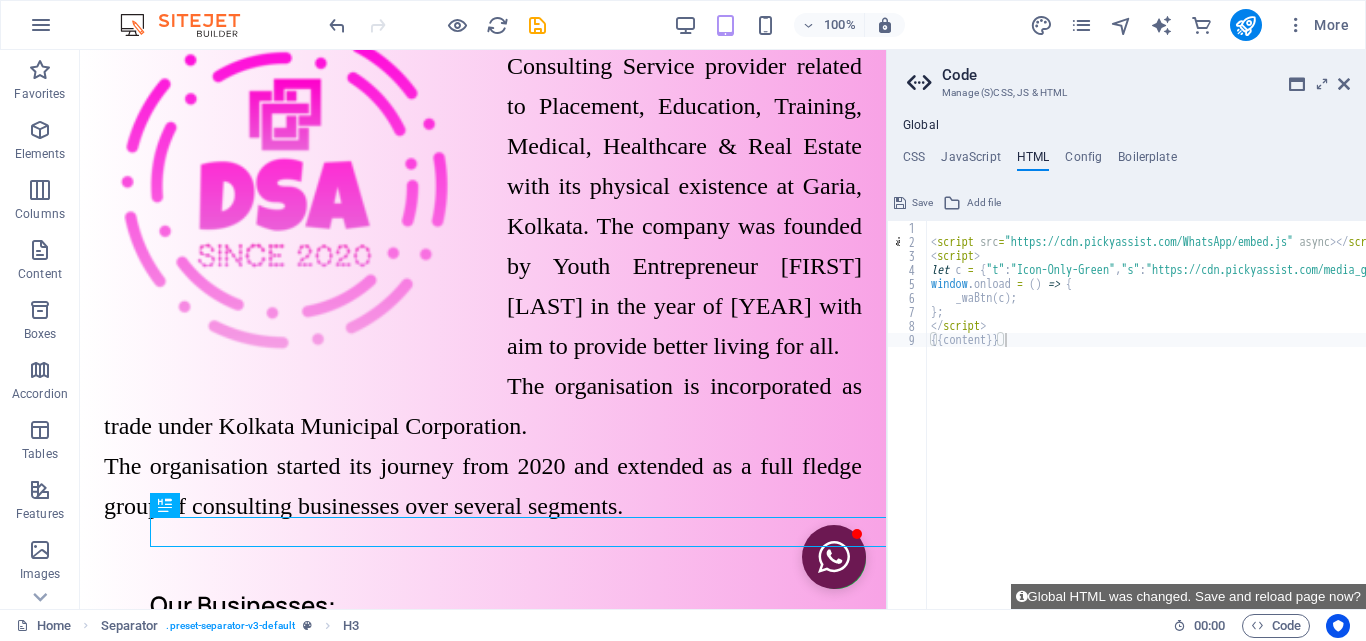 click on "Save" at bounding box center [922, 203] 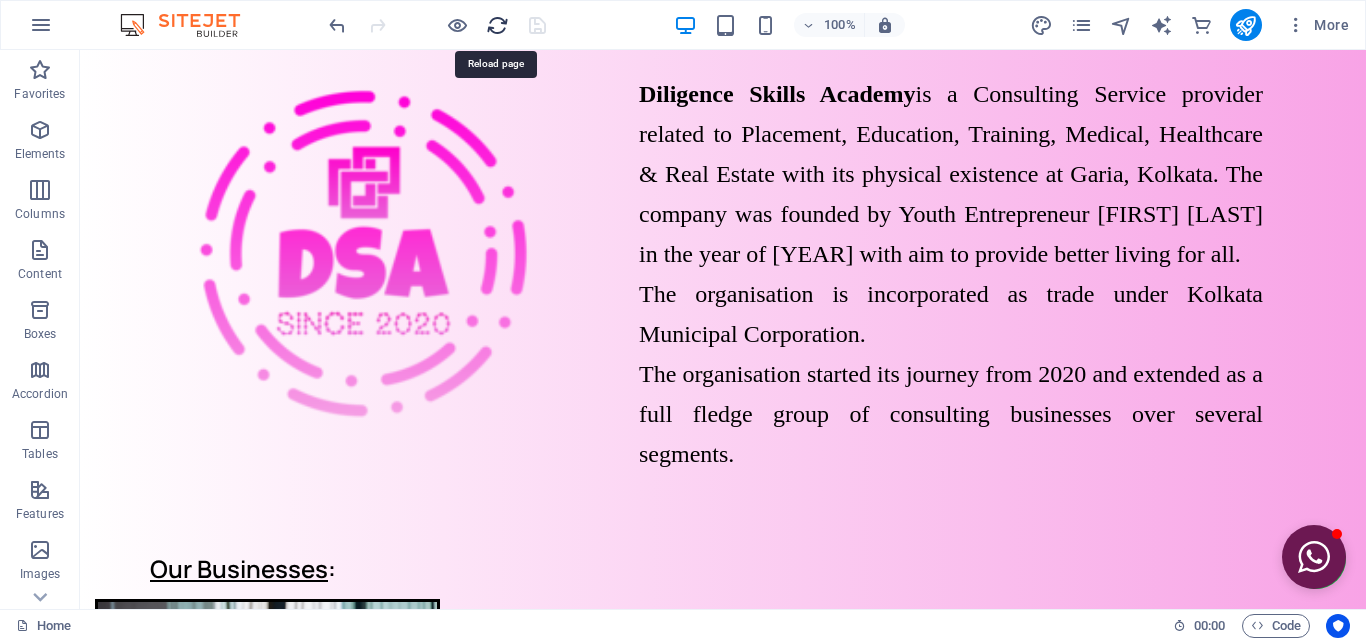 click at bounding box center (497, 25) 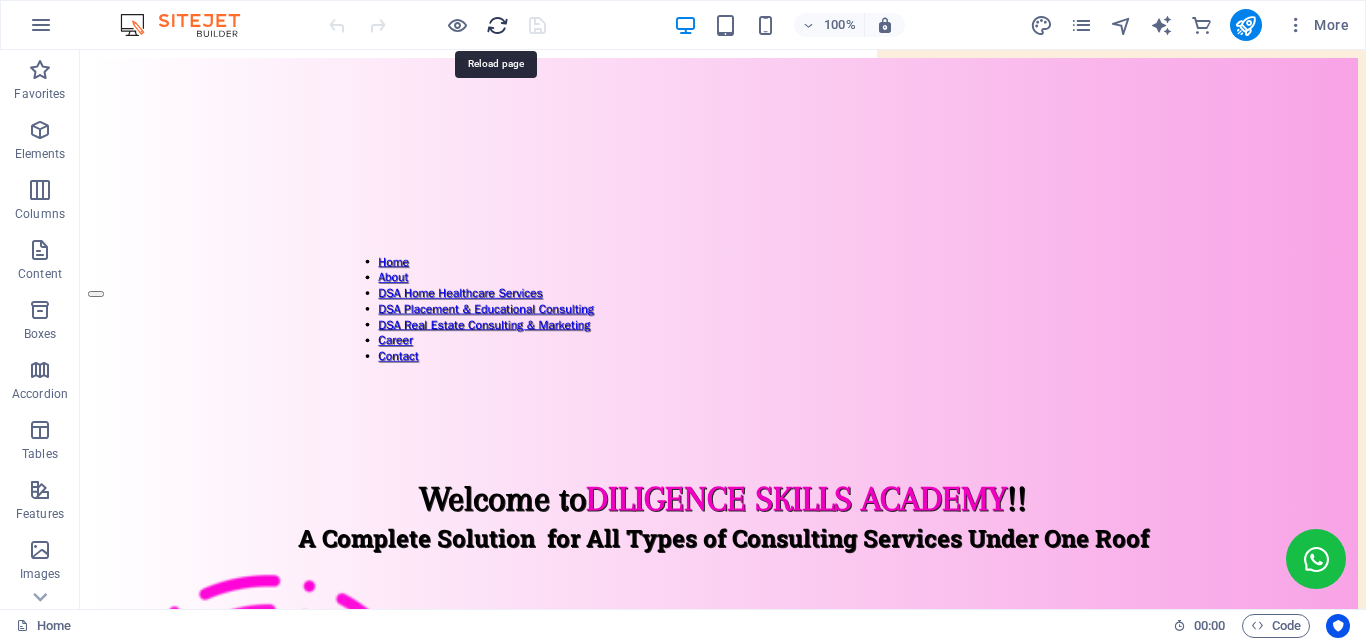 scroll, scrollTop: 0, scrollLeft: 0, axis: both 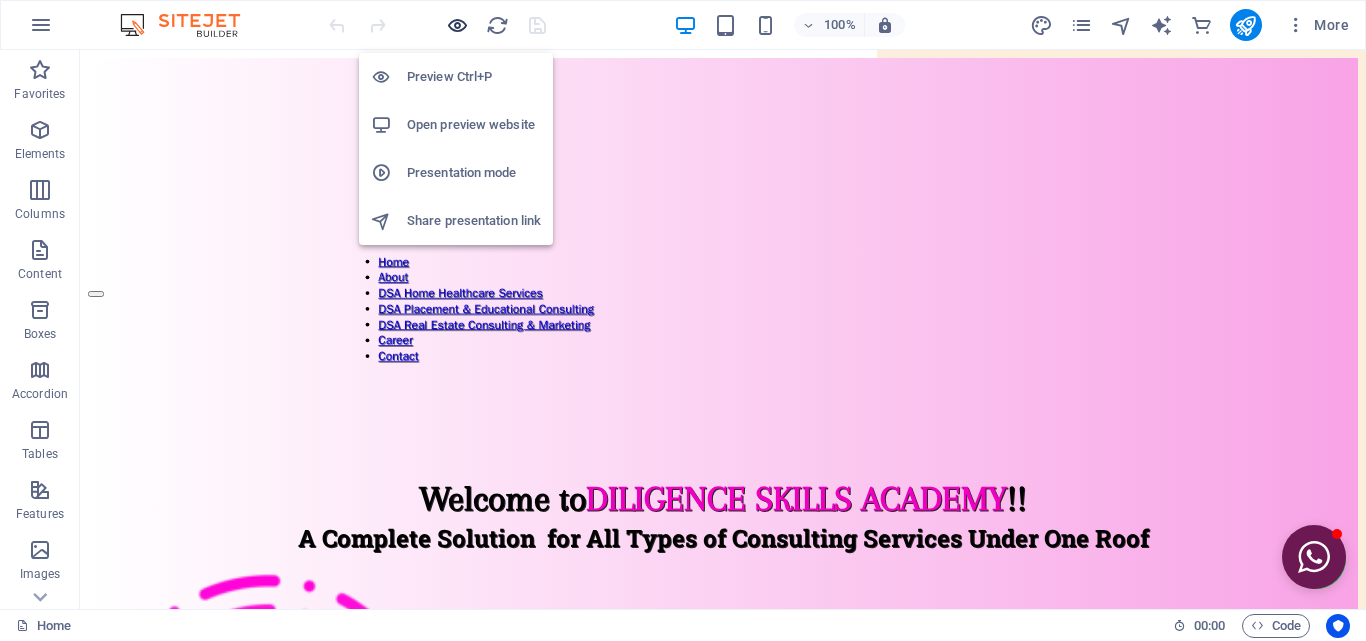 click at bounding box center (457, 25) 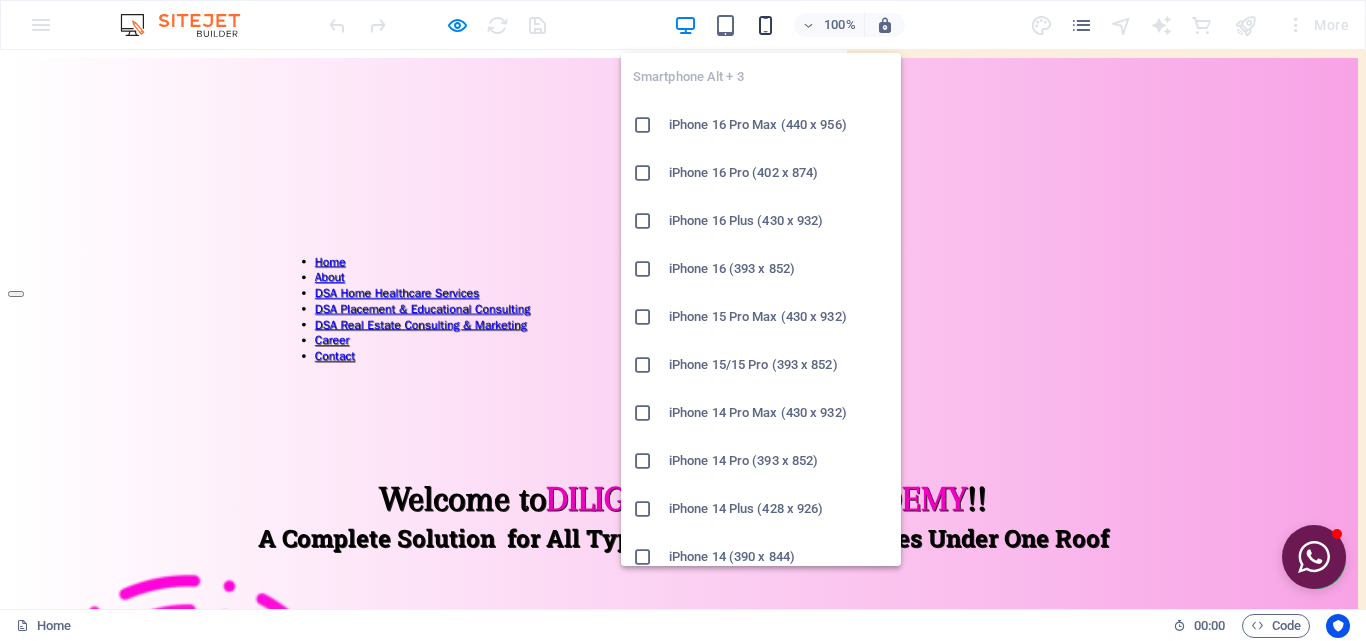 click at bounding box center (765, 25) 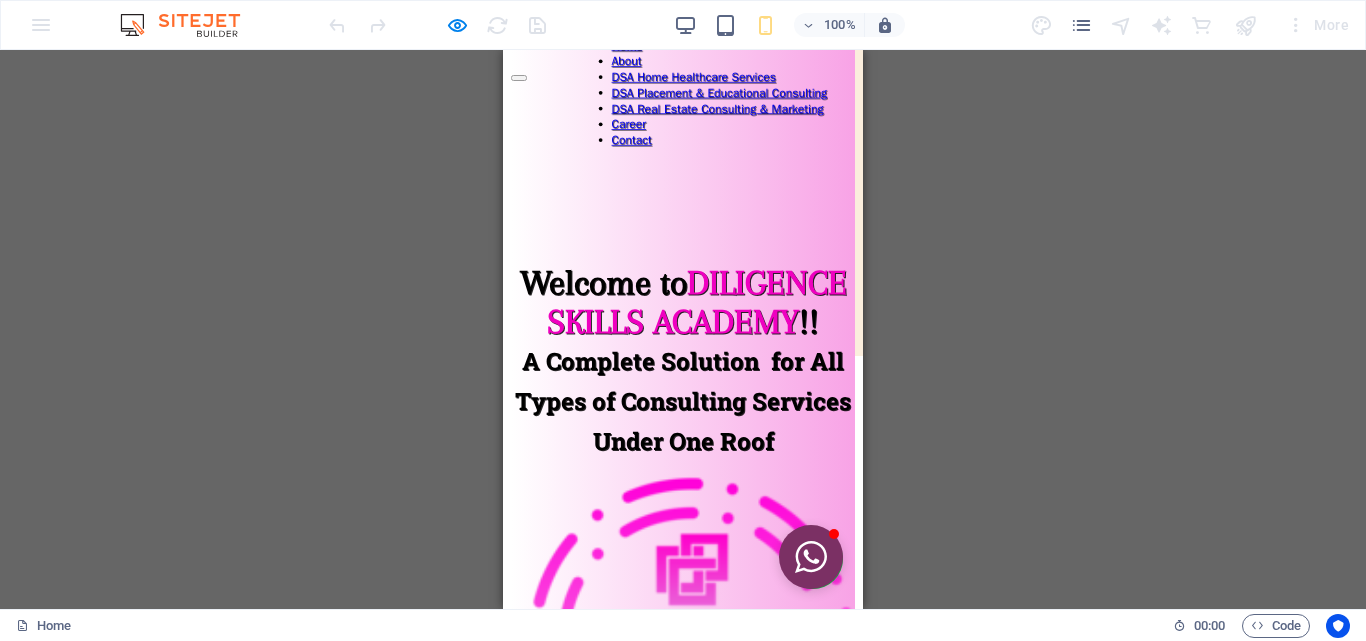 scroll, scrollTop: 0, scrollLeft: 0, axis: both 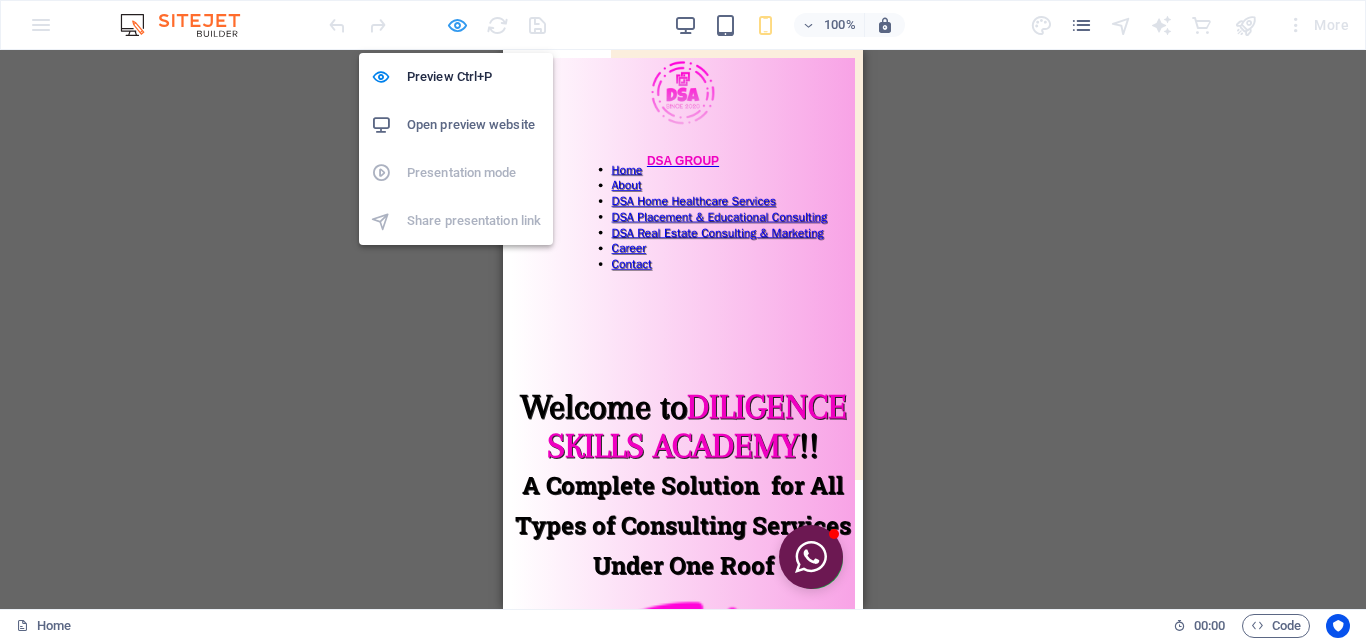 click at bounding box center [457, 25] 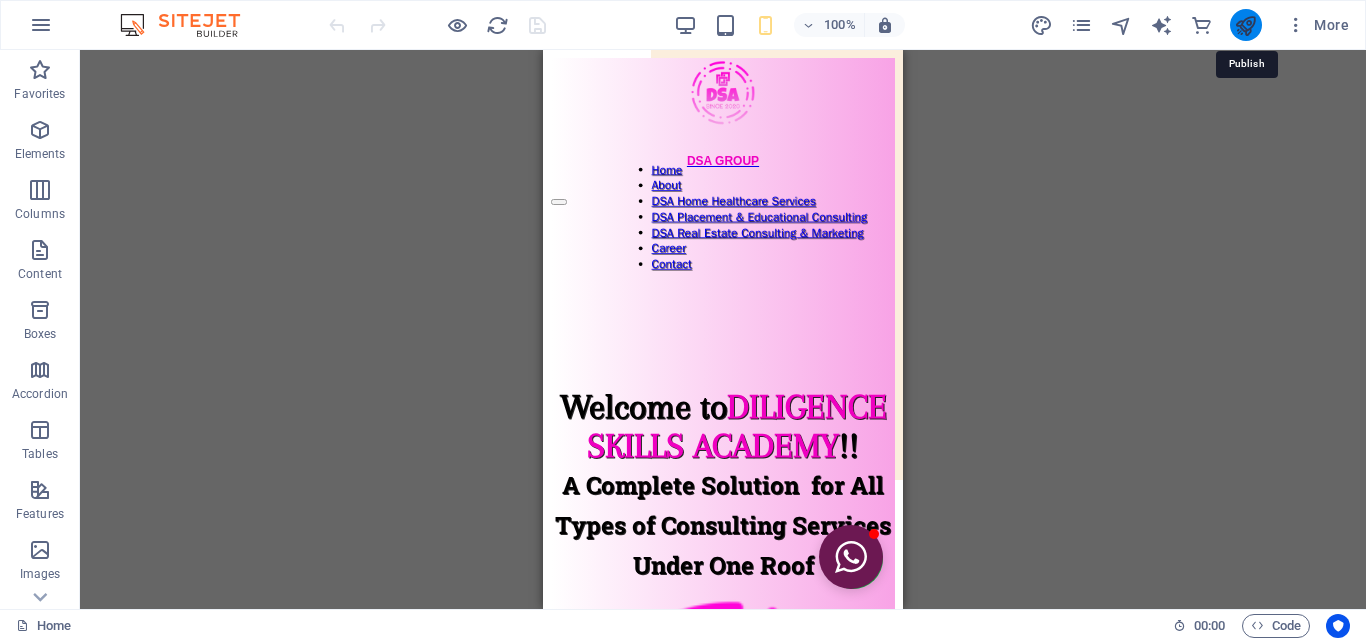 click at bounding box center [1245, 25] 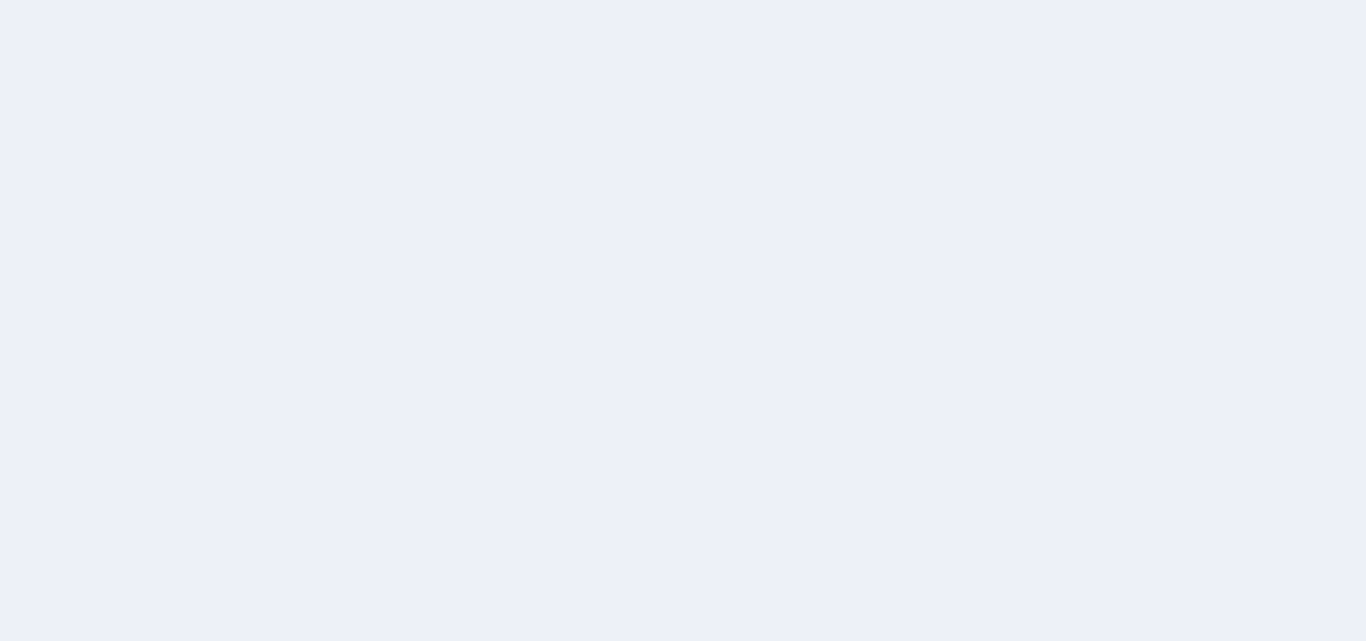 scroll, scrollTop: 0, scrollLeft: 0, axis: both 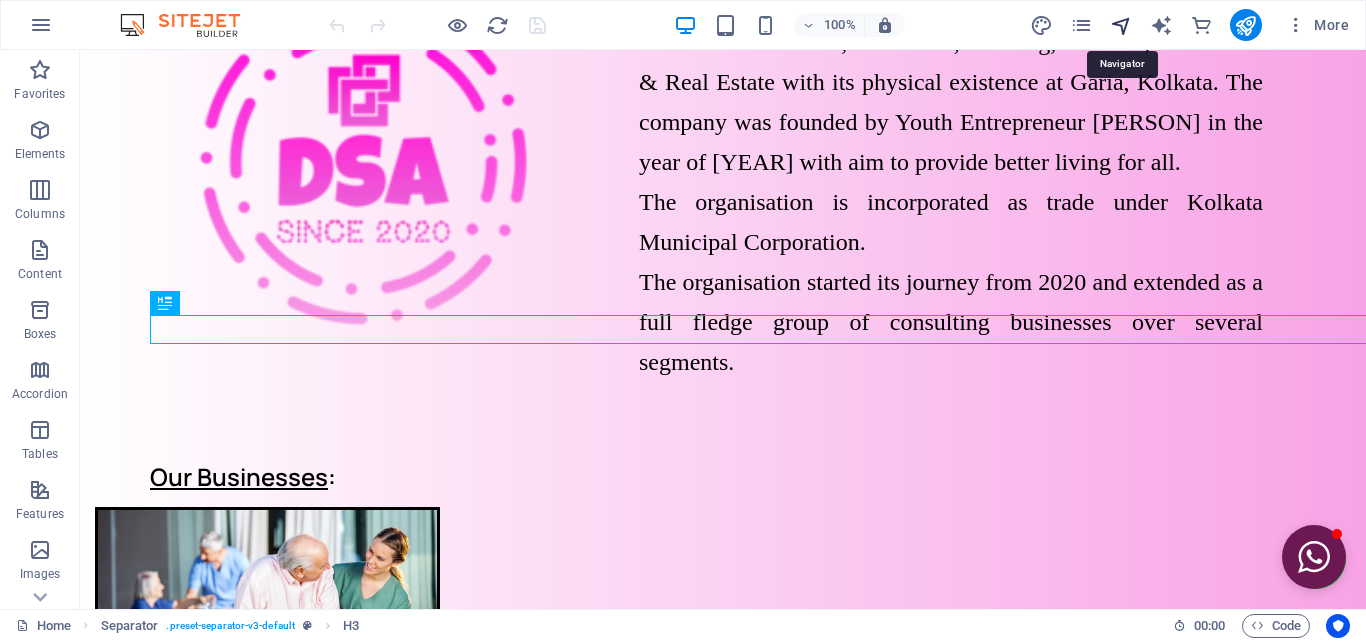 click at bounding box center [1121, 25] 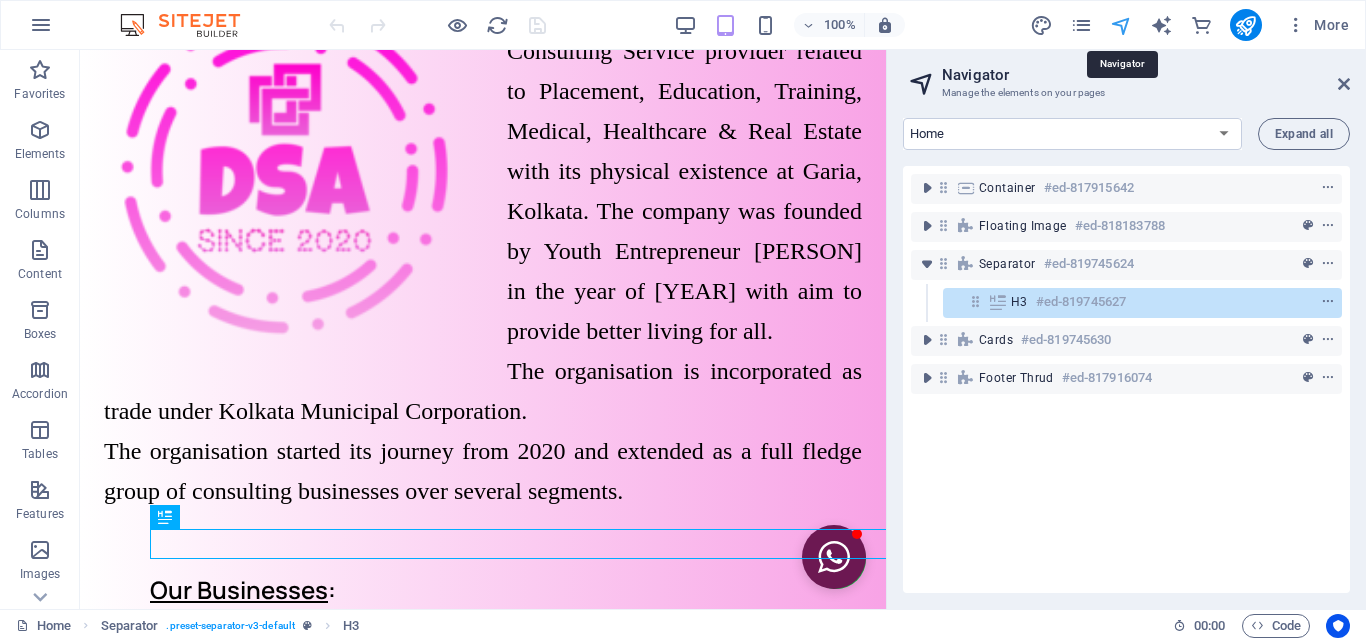 scroll, scrollTop: 446, scrollLeft: 0, axis: vertical 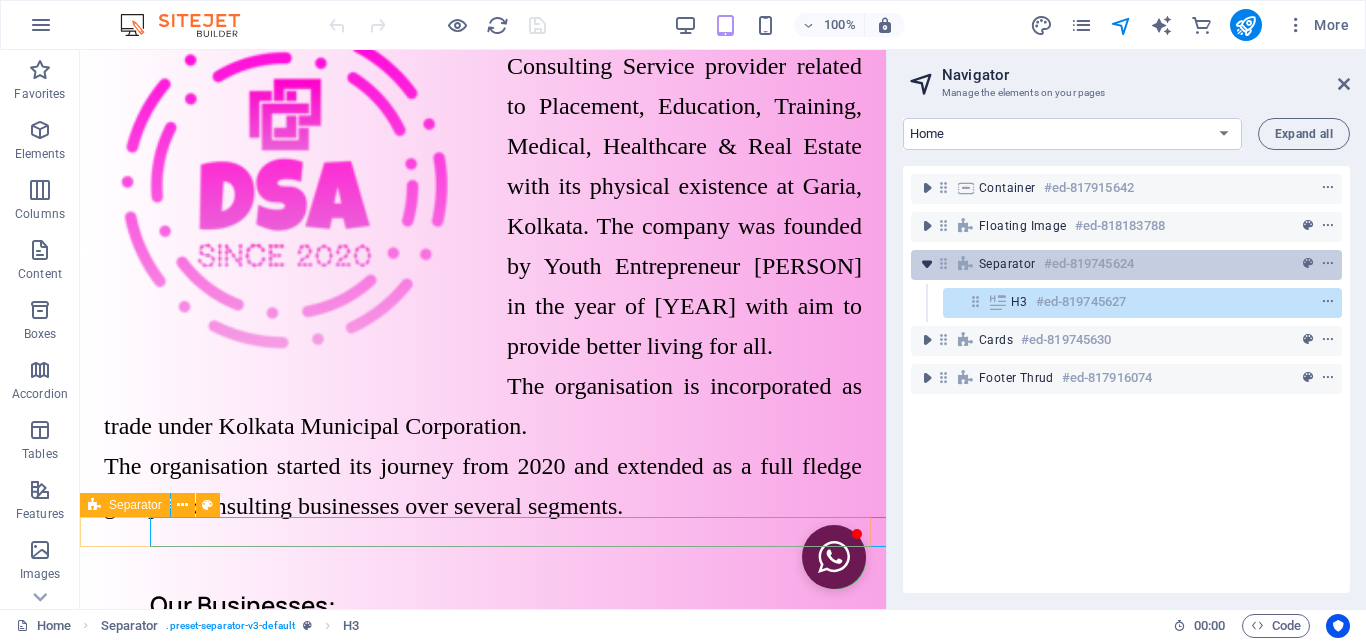 click at bounding box center [927, 264] 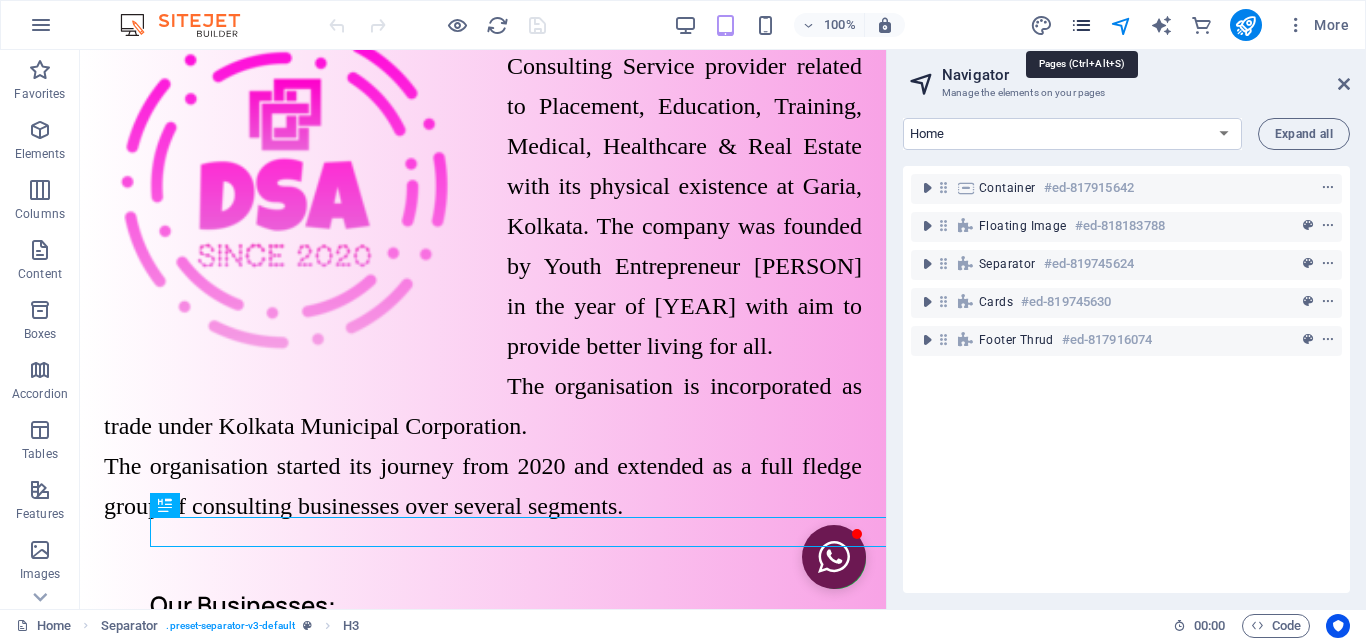 click at bounding box center (1081, 25) 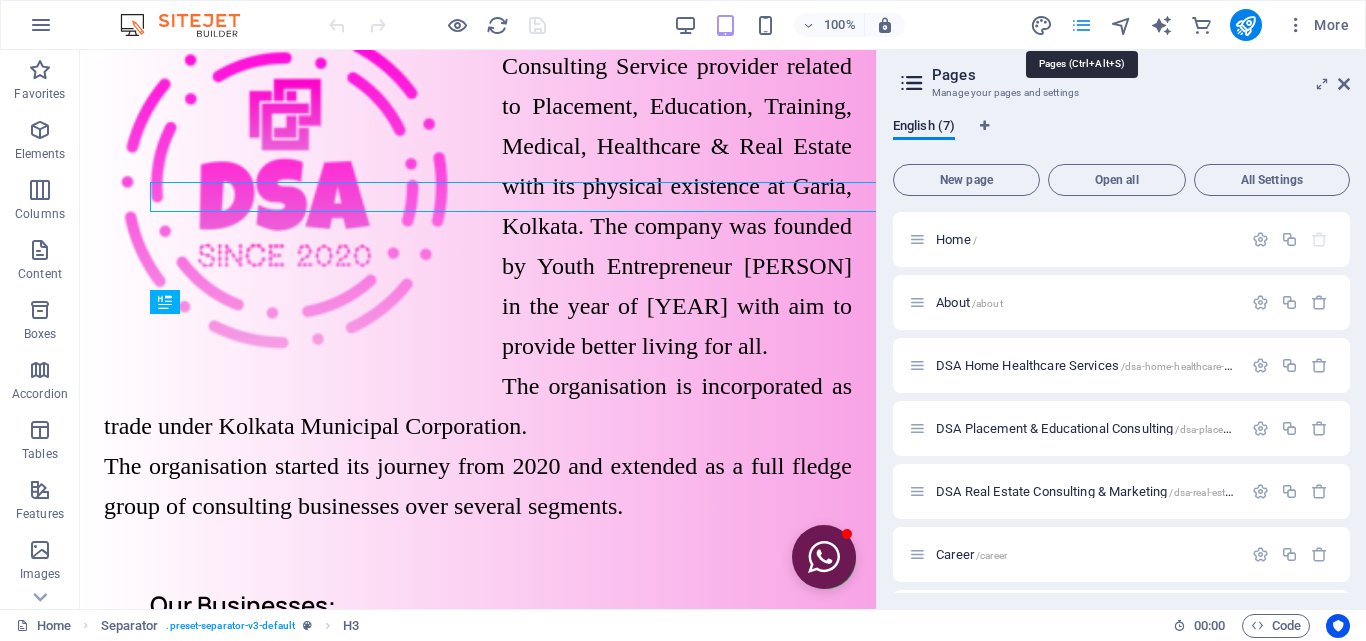 scroll, scrollTop: 689, scrollLeft: 0, axis: vertical 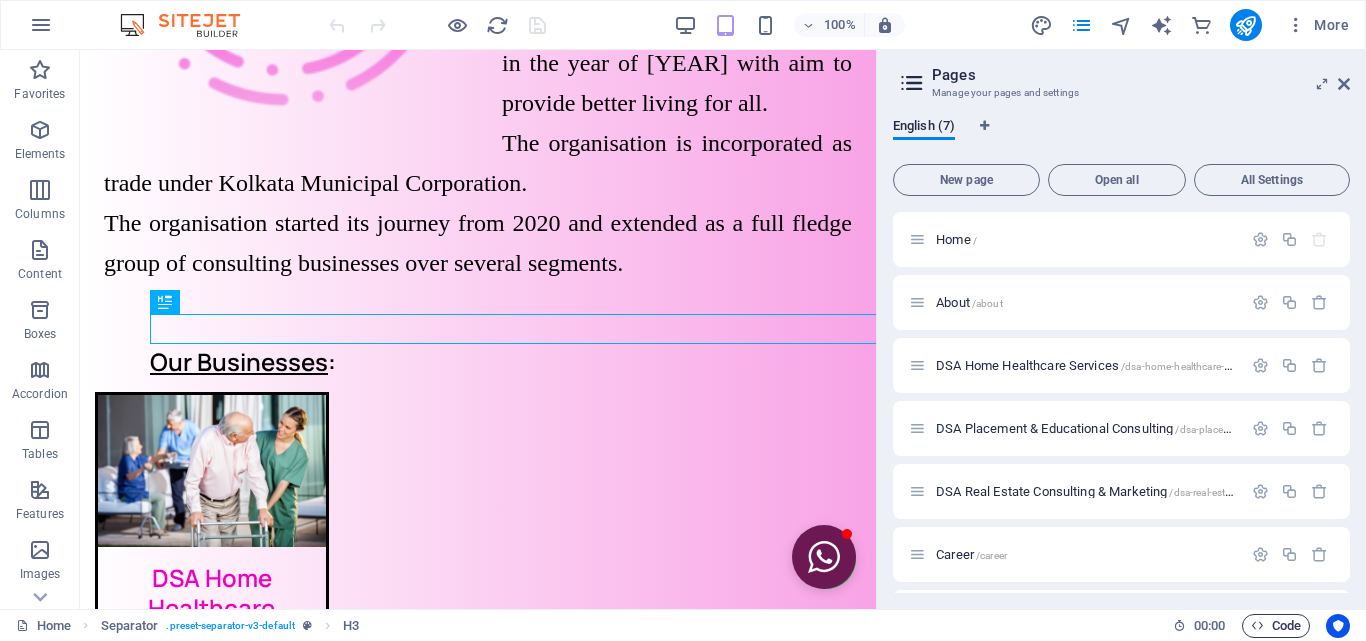click on "Code" at bounding box center [1276, 626] 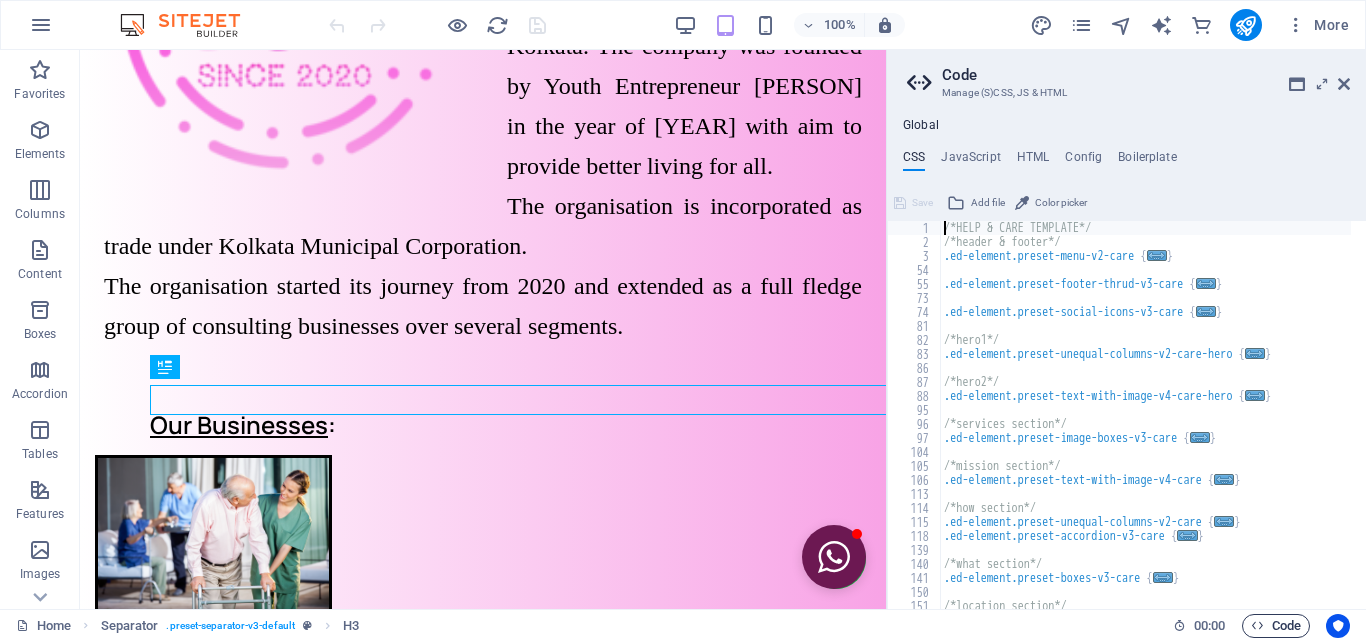 scroll, scrollTop: 597, scrollLeft: 0, axis: vertical 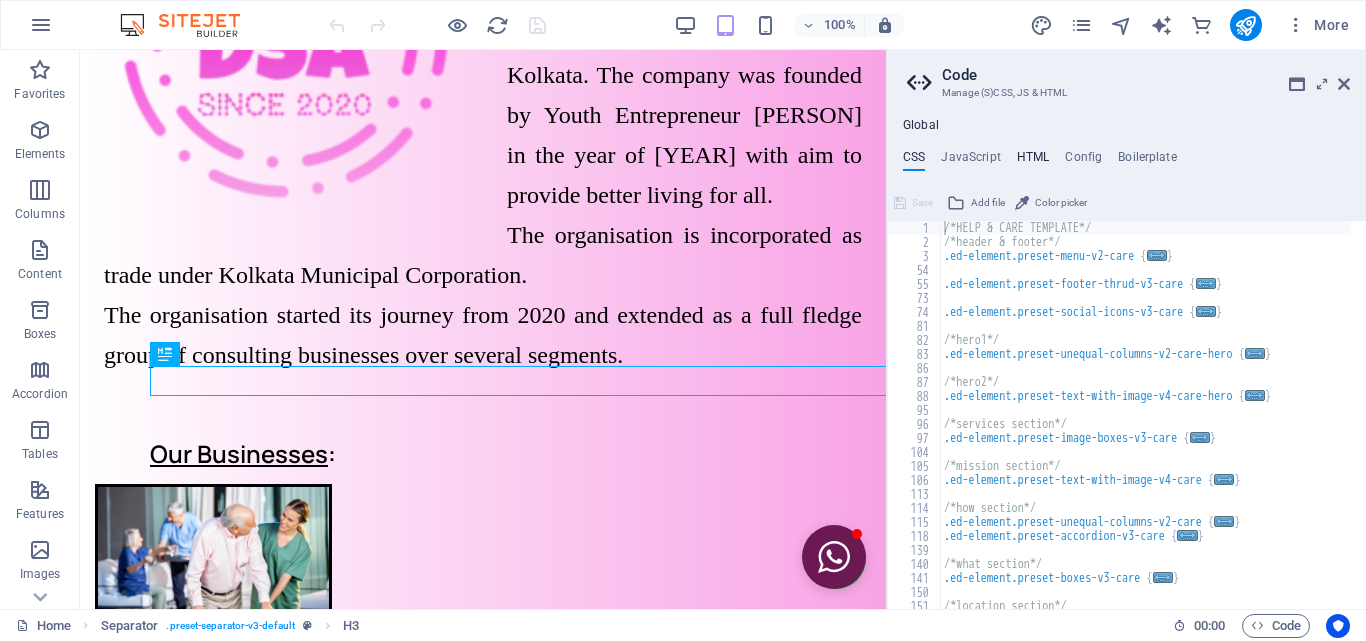 click on "HTML" at bounding box center [1033, 161] 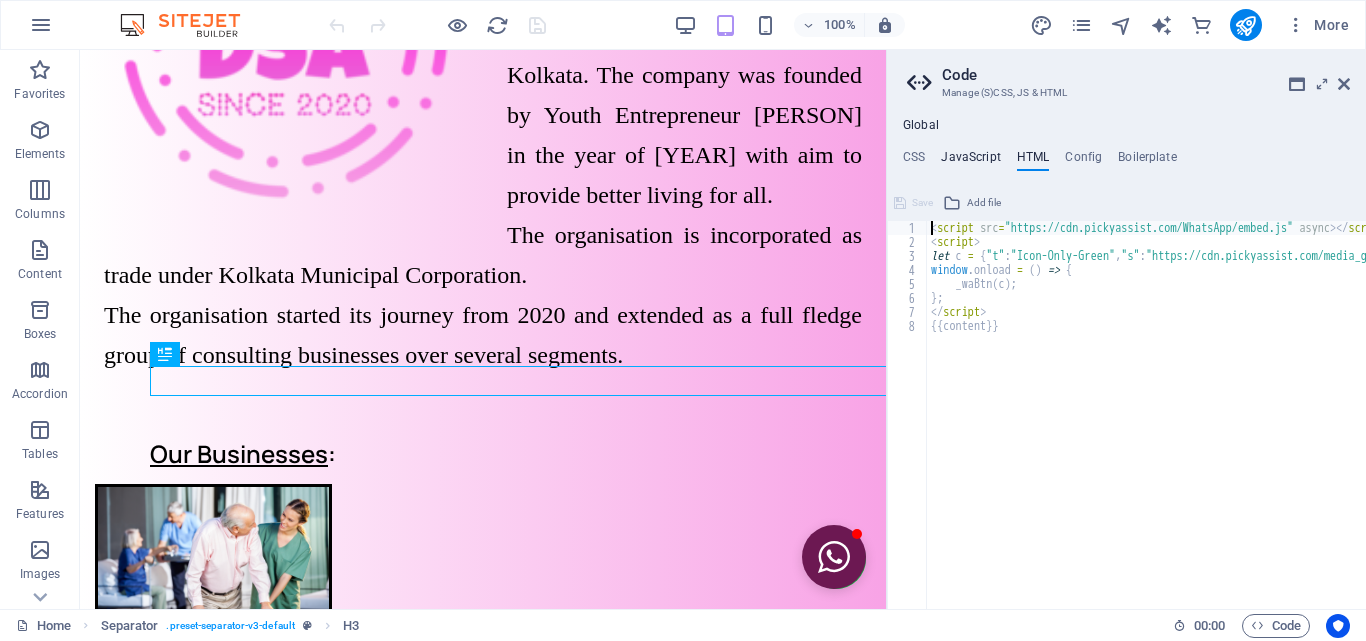 click on "JavaScript" at bounding box center [970, 161] 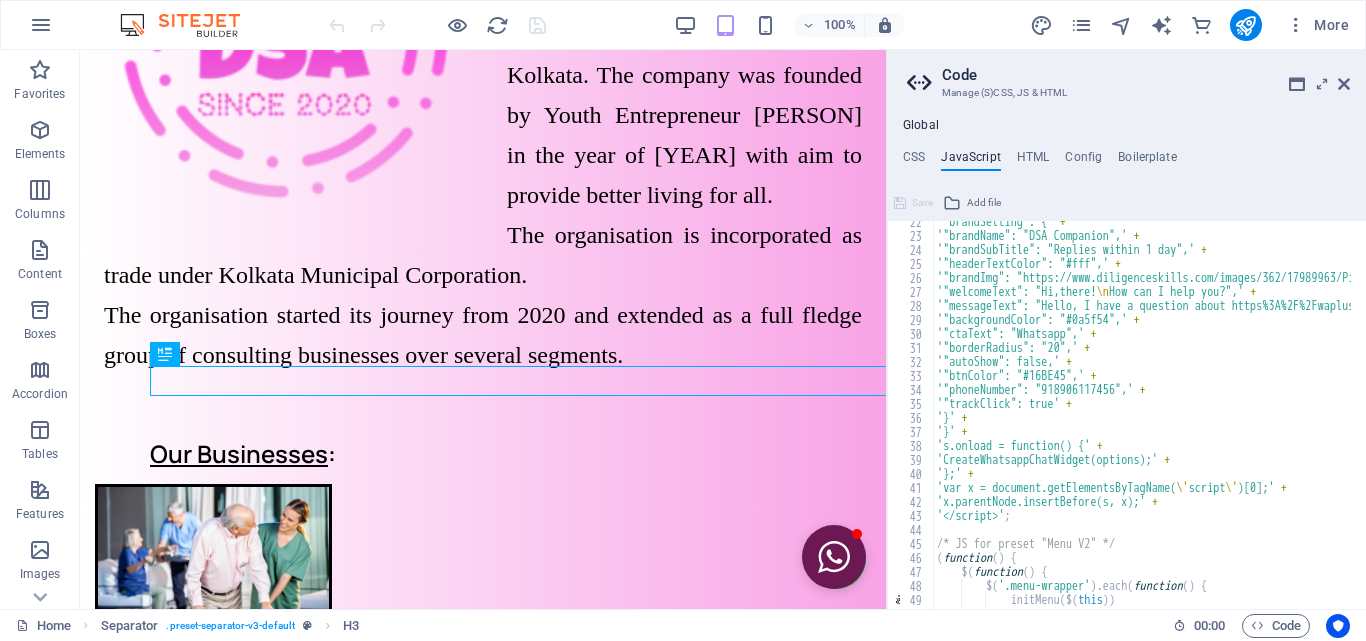 scroll, scrollTop: 420, scrollLeft: 0, axis: vertical 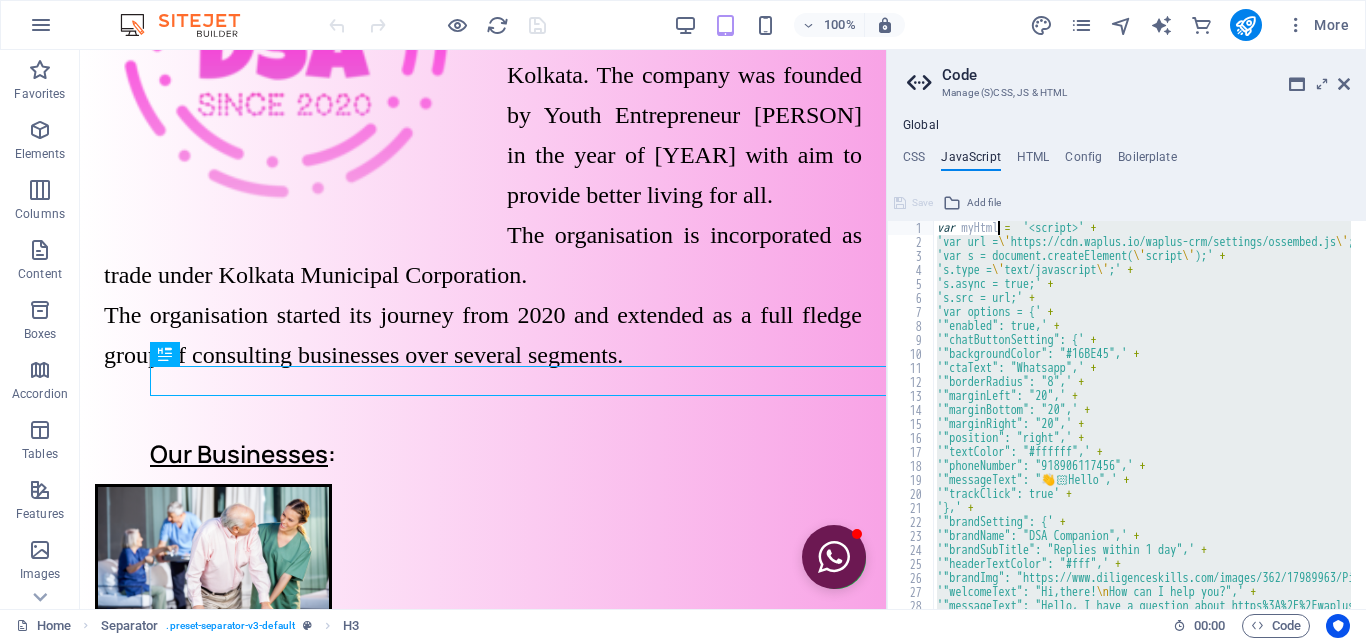 drag, startPoint x: 1019, startPoint y: 392, endPoint x: 995, endPoint y: 225, distance: 168.71574 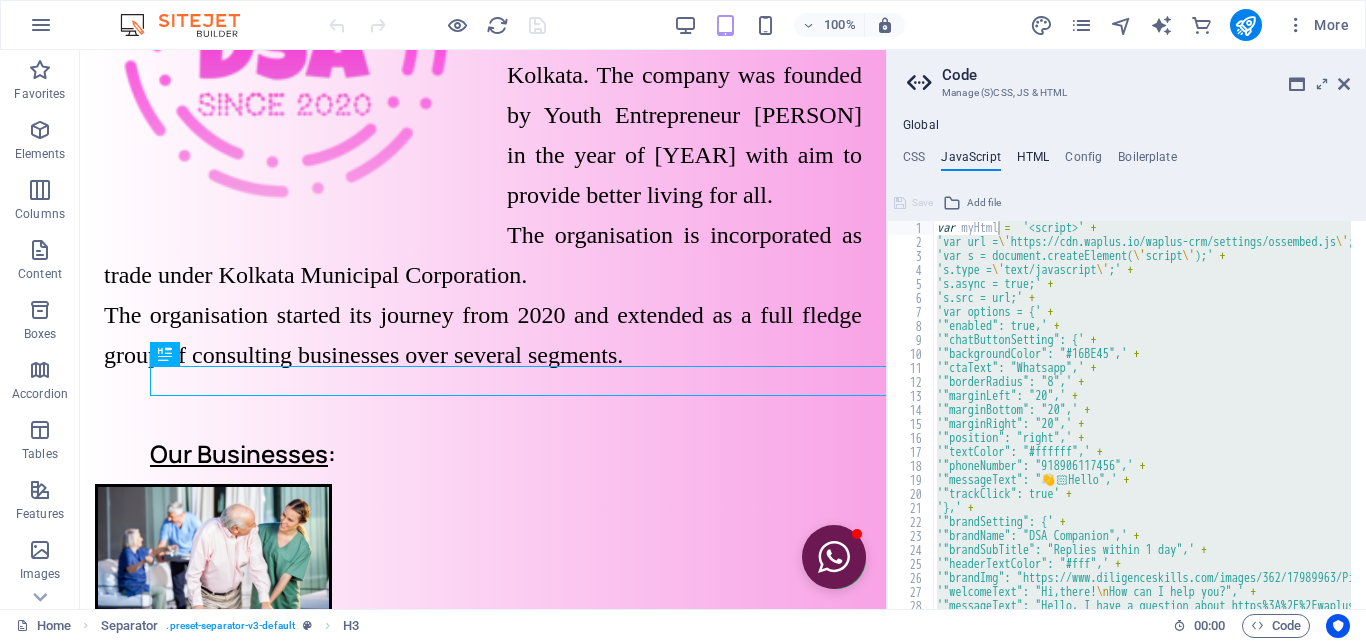 click on "HTML" at bounding box center (1033, 161) 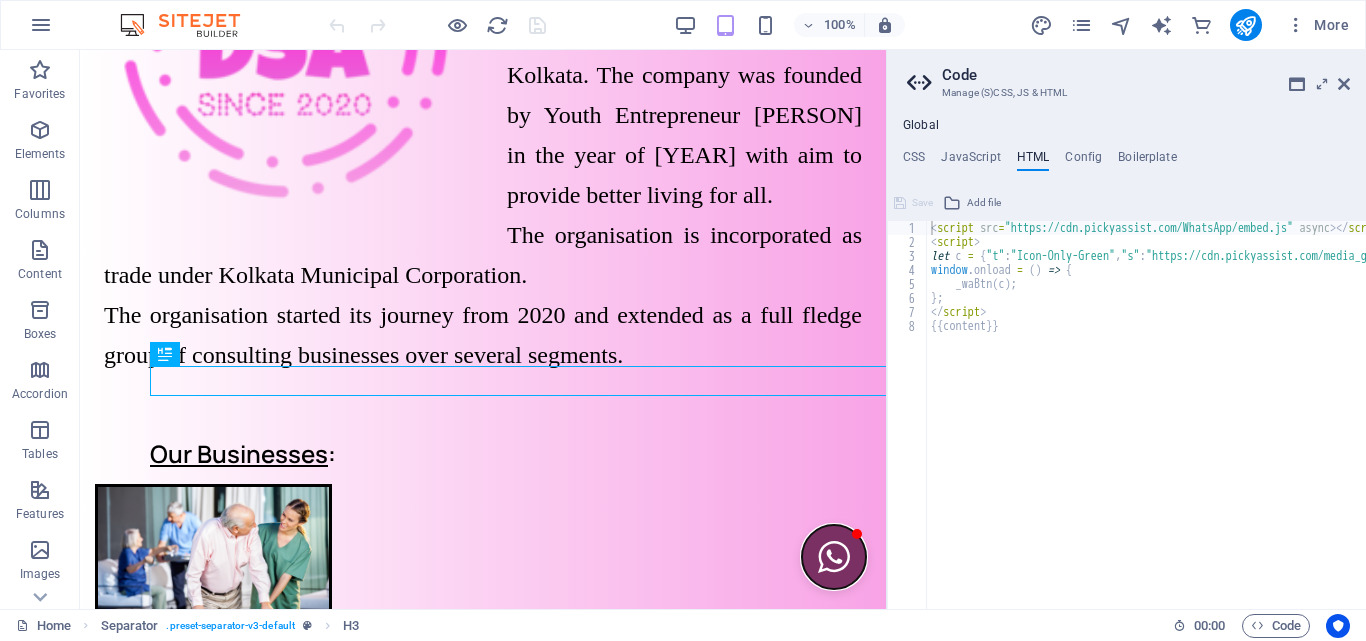drag, startPoint x: 843, startPoint y: 544, endPoint x: 827, endPoint y: 530, distance: 21.260292 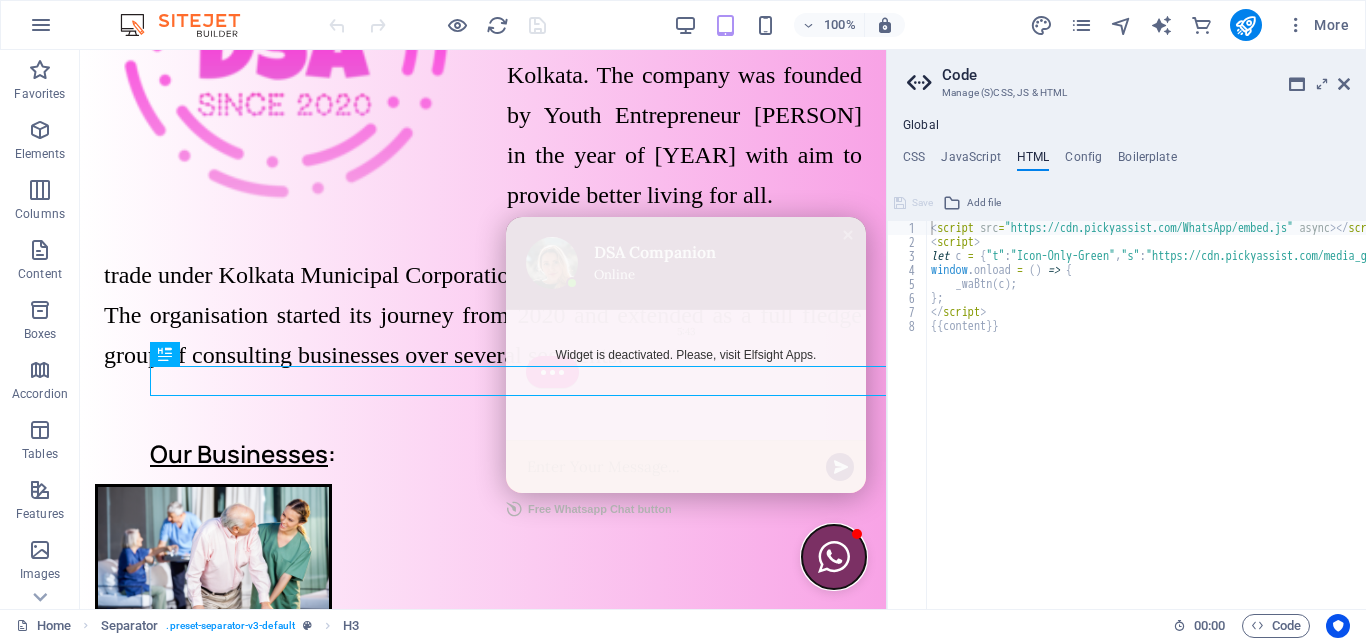 click at bounding box center (834, 557) 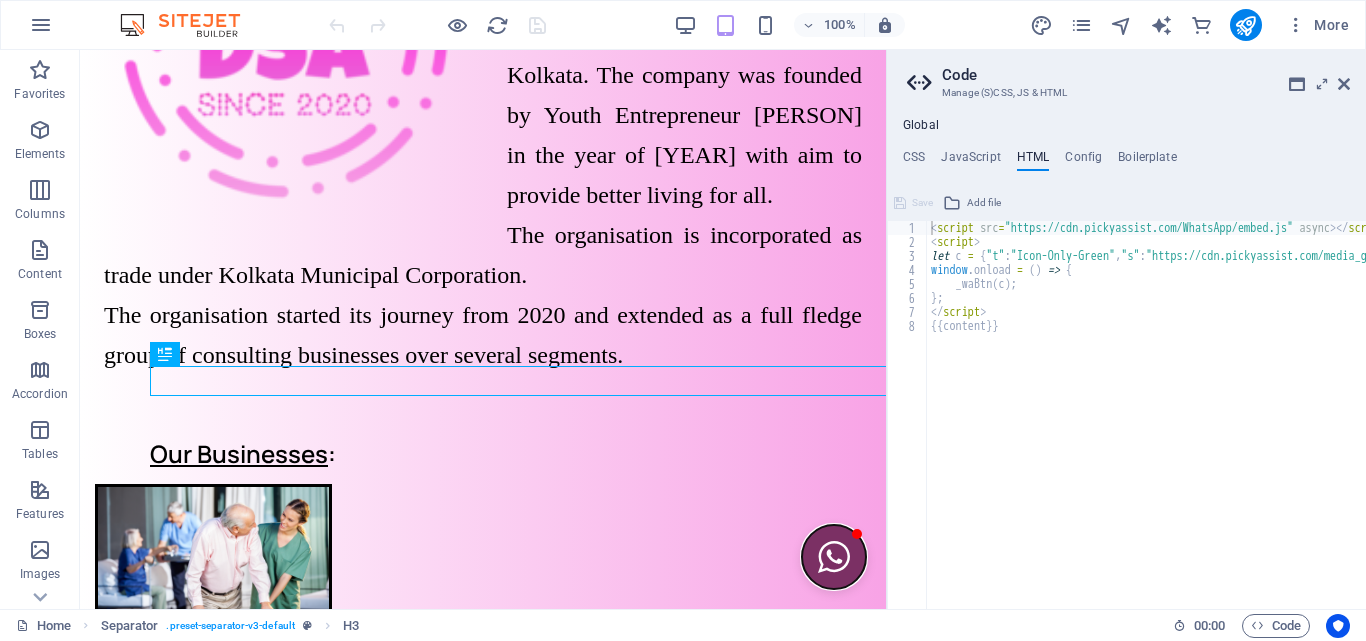 click at bounding box center (834, 557) 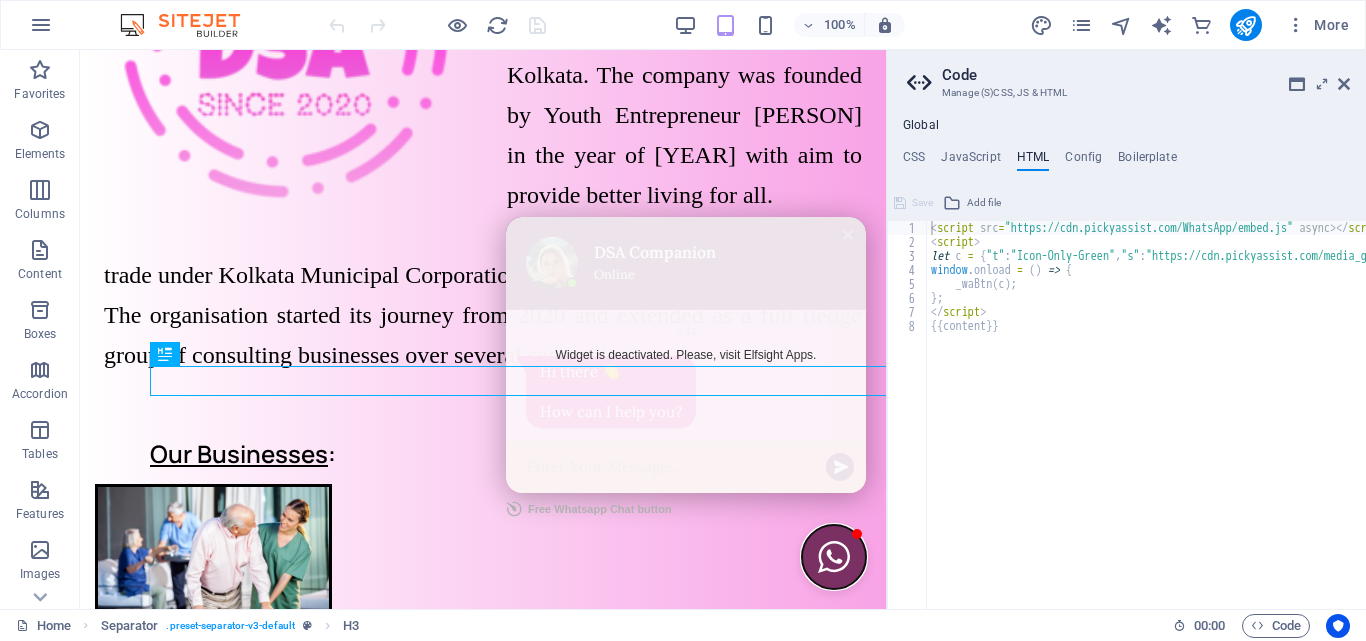 click at bounding box center [834, 557] 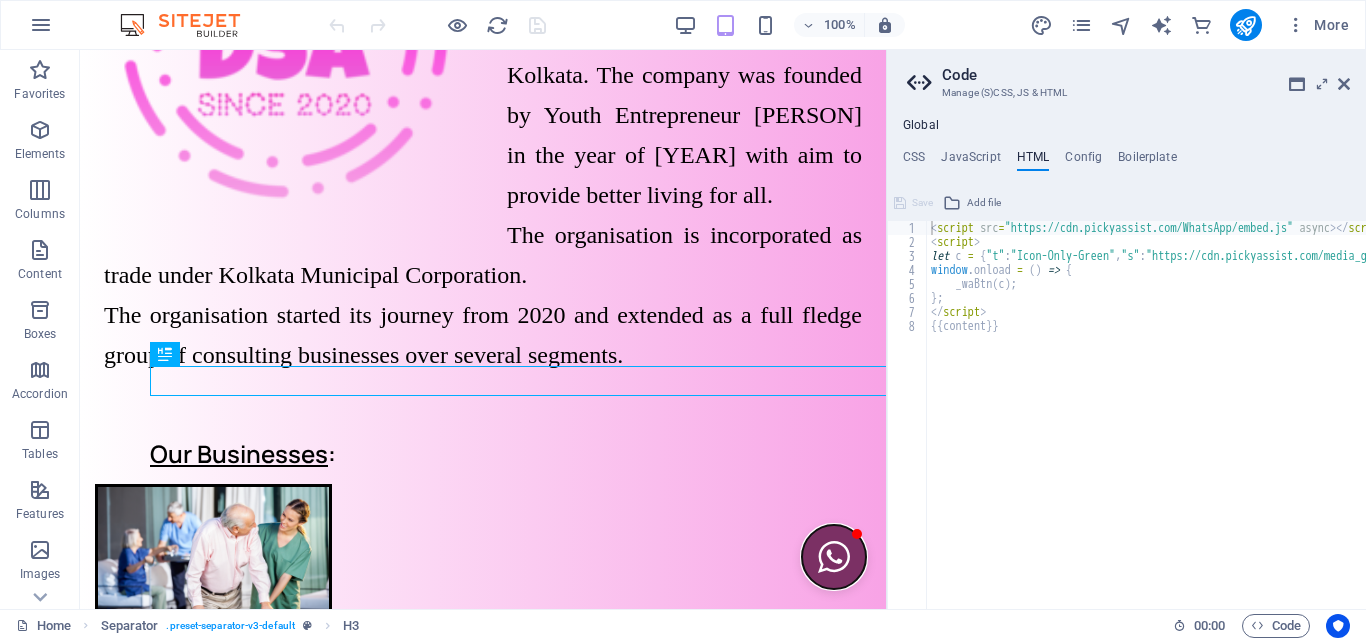 click at bounding box center [834, 557] 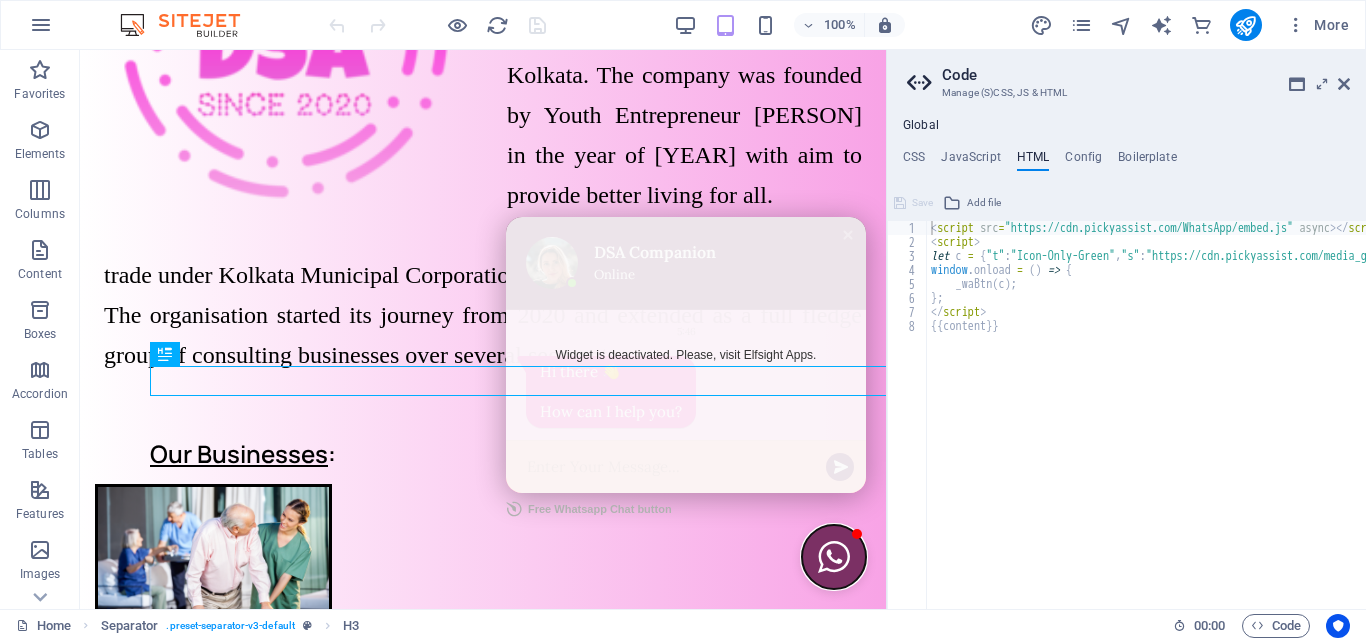 click at bounding box center (834, 557) 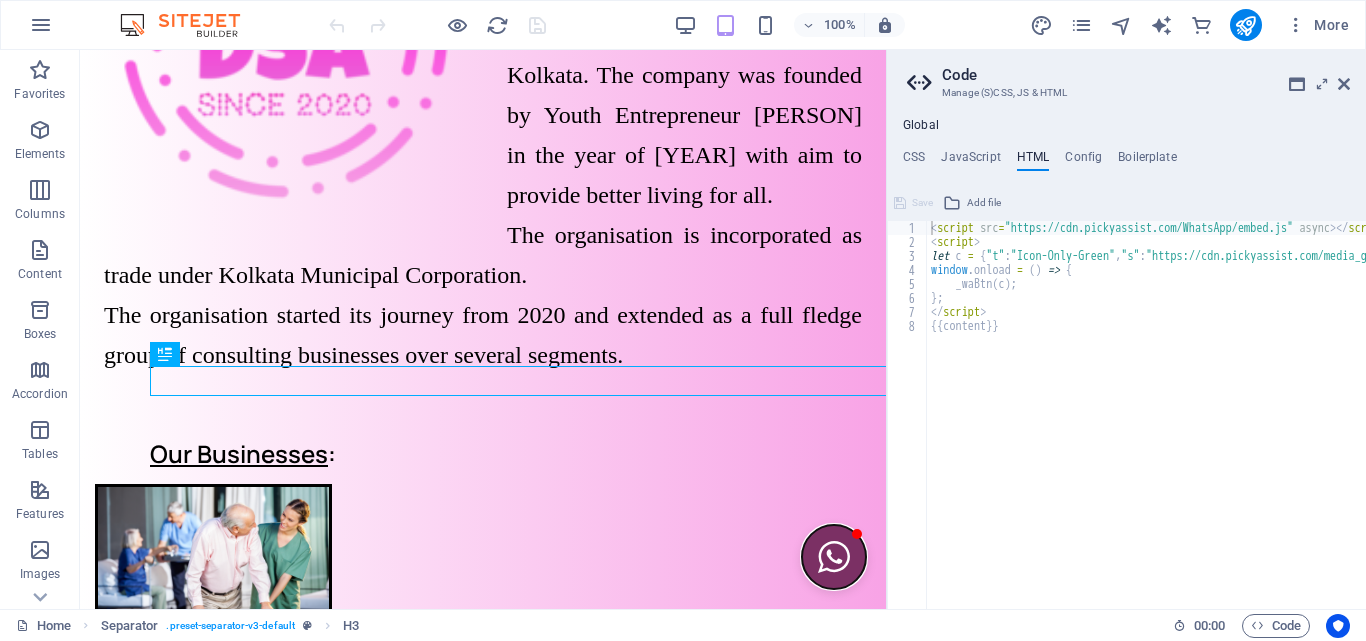 drag, startPoint x: 829, startPoint y: 530, endPoint x: 840, endPoint y: 540, distance: 14.866069 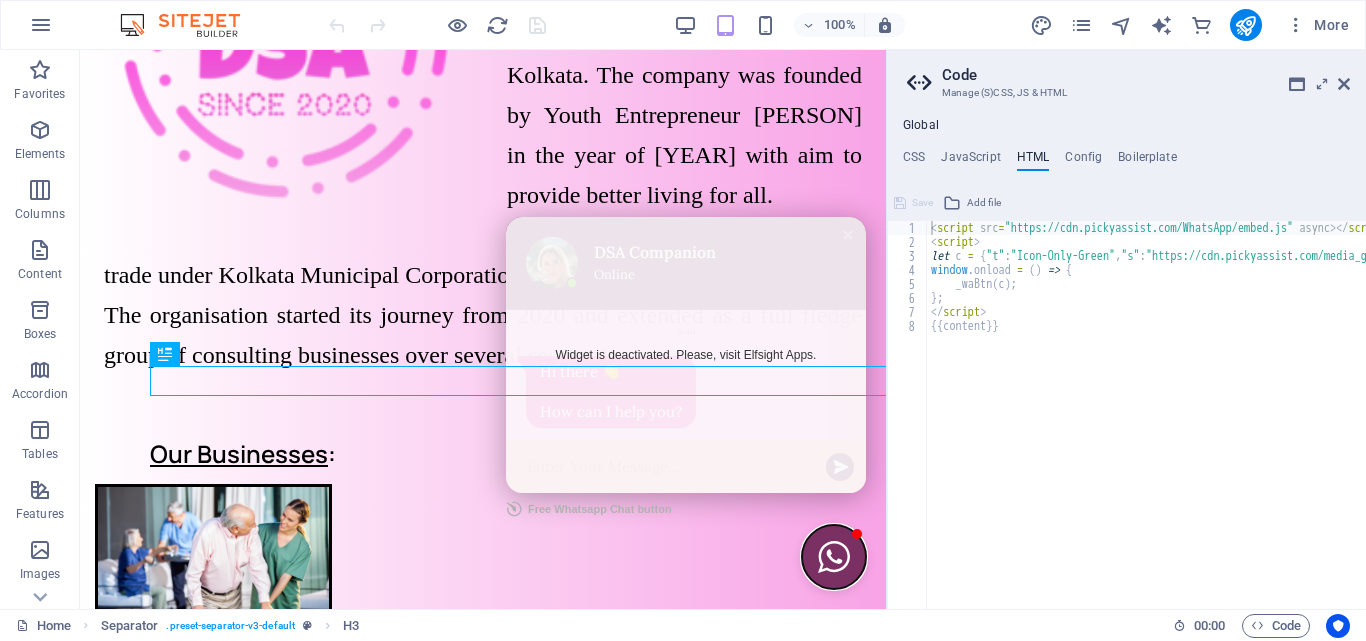 click at bounding box center (834, 557) 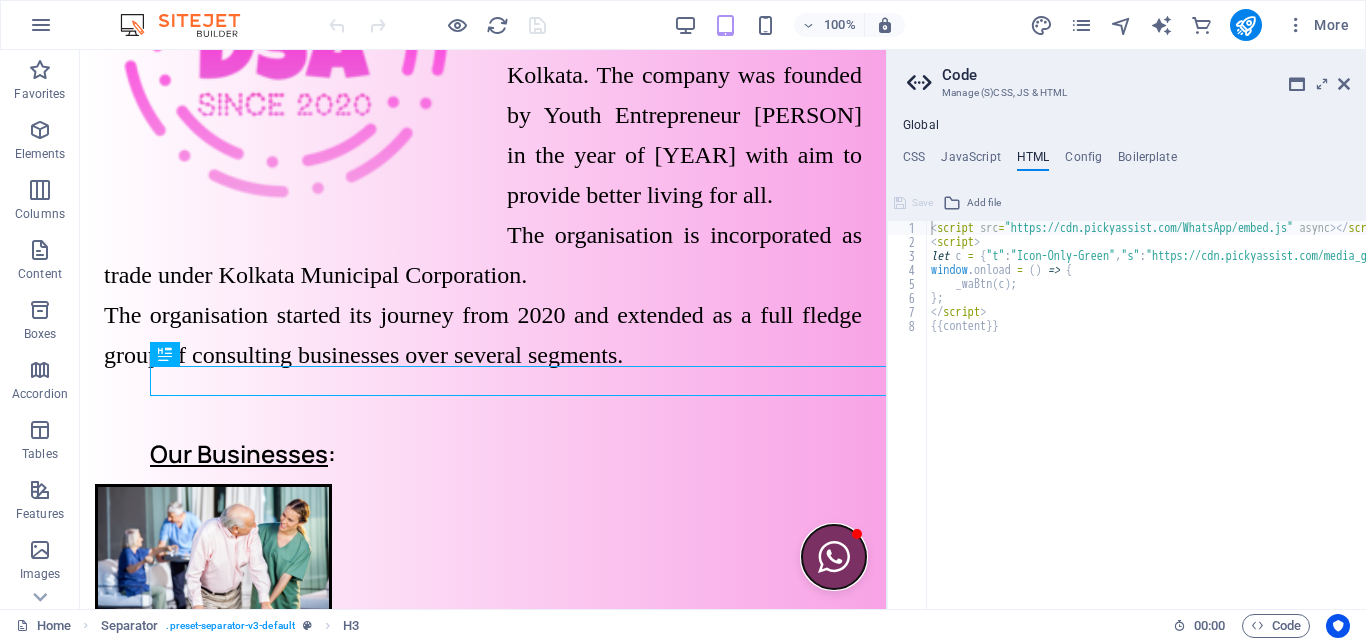 click at bounding box center (857, 534) 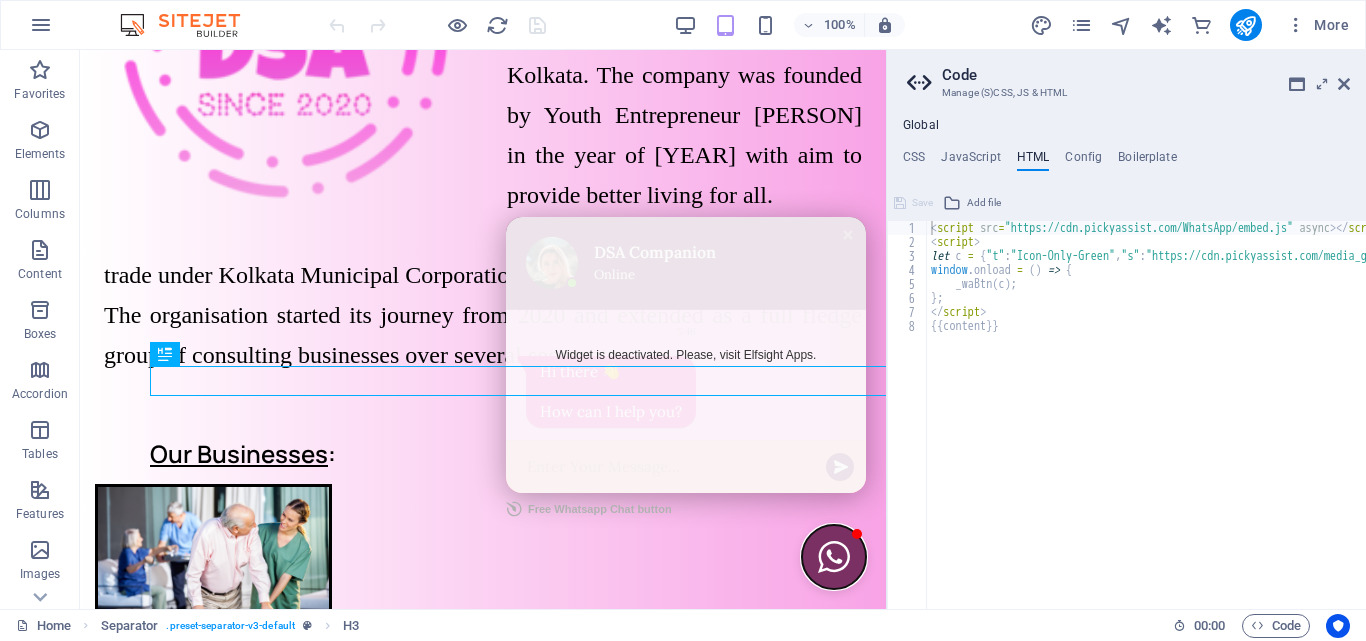 click at bounding box center (857, 534) 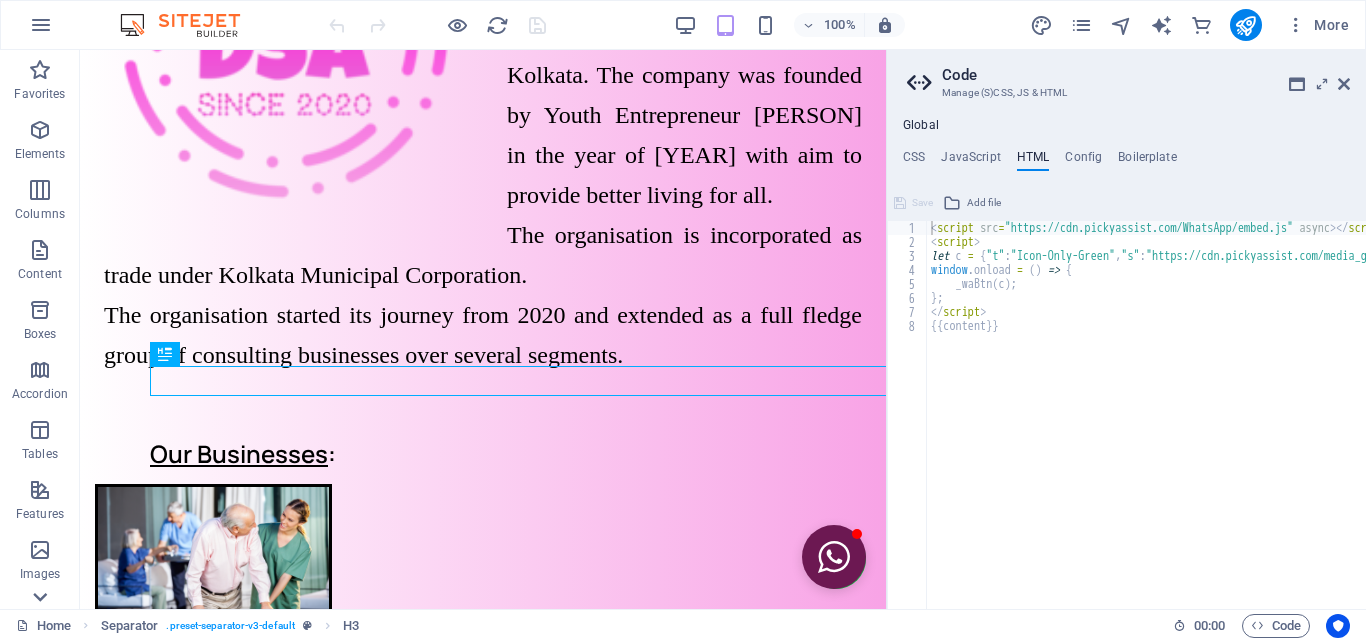 click 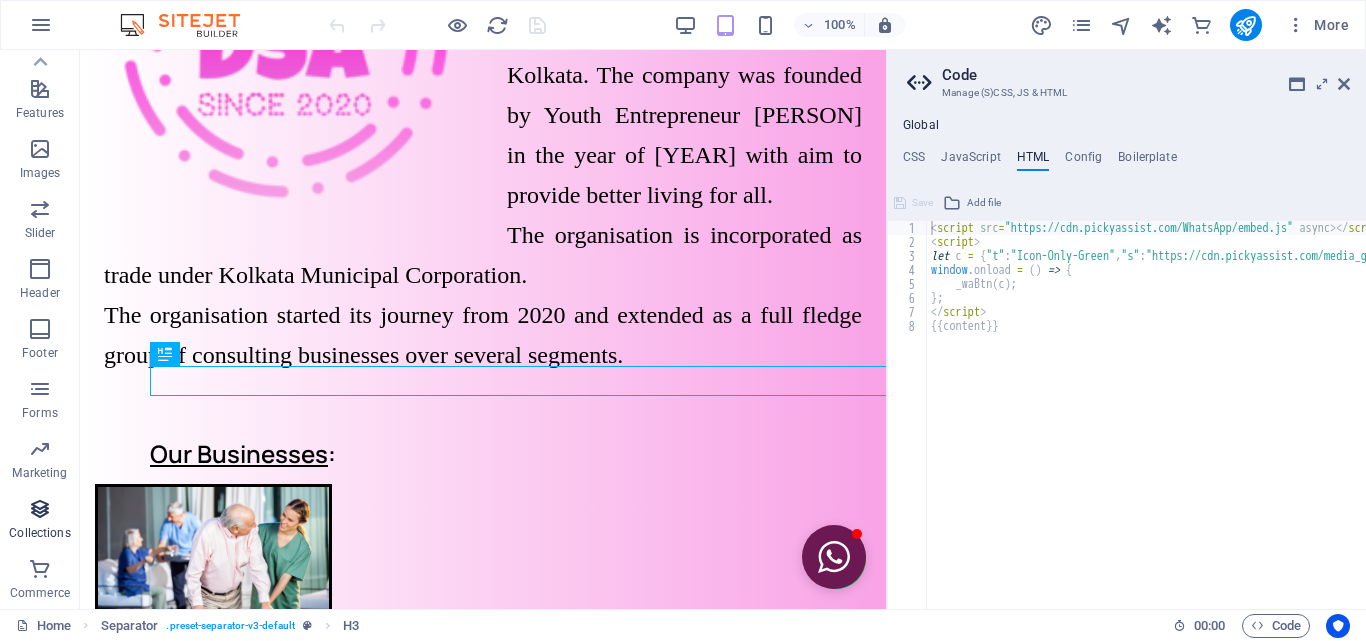 click on "Collections" at bounding box center [40, 521] 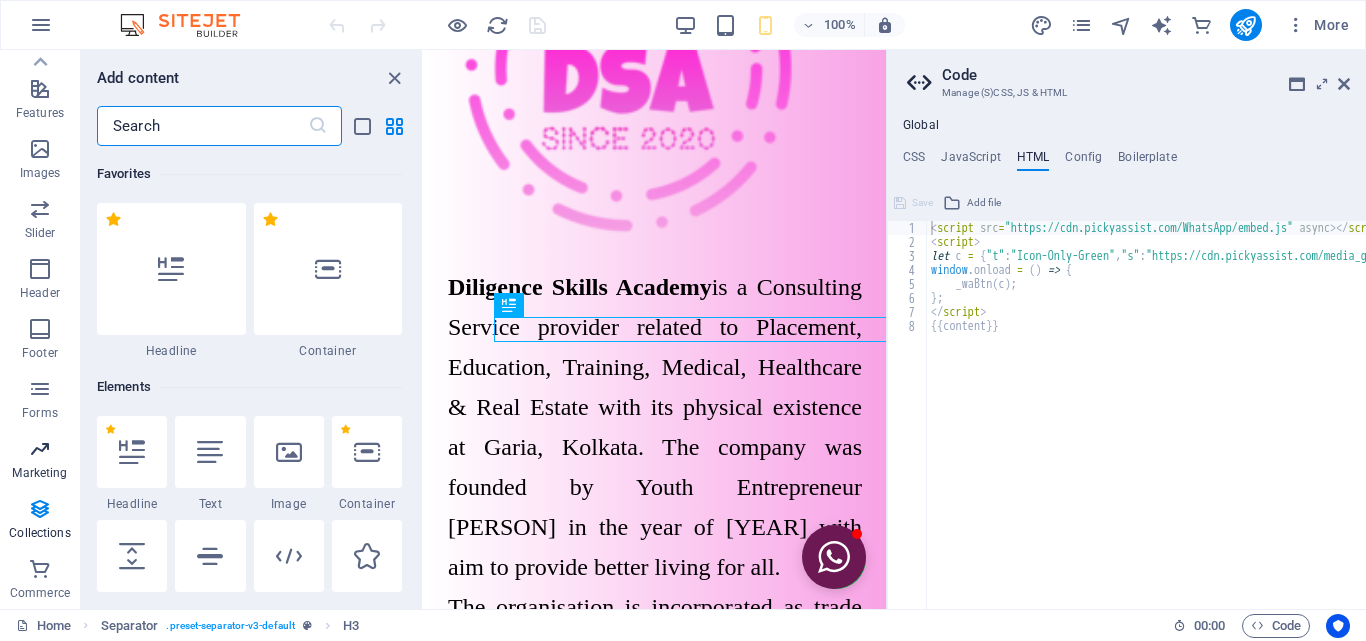 scroll, scrollTop: 1154, scrollLeft: 0, axis: vertical 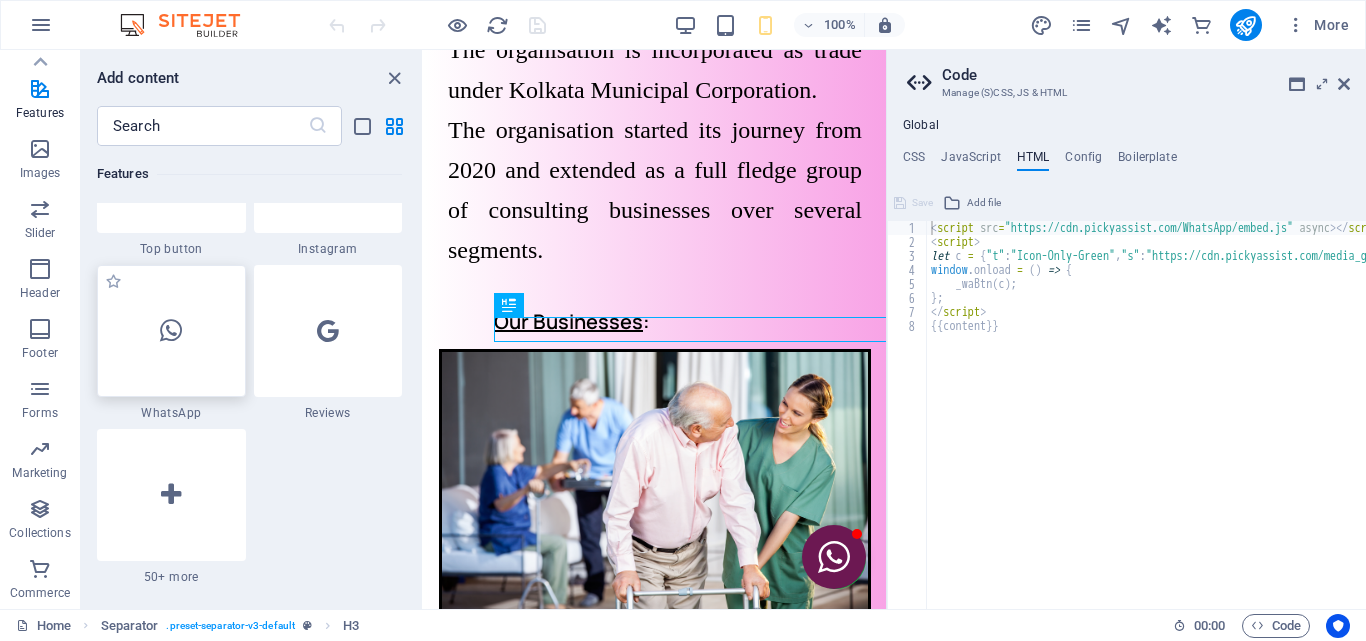 click at bounding box center [171, 331] 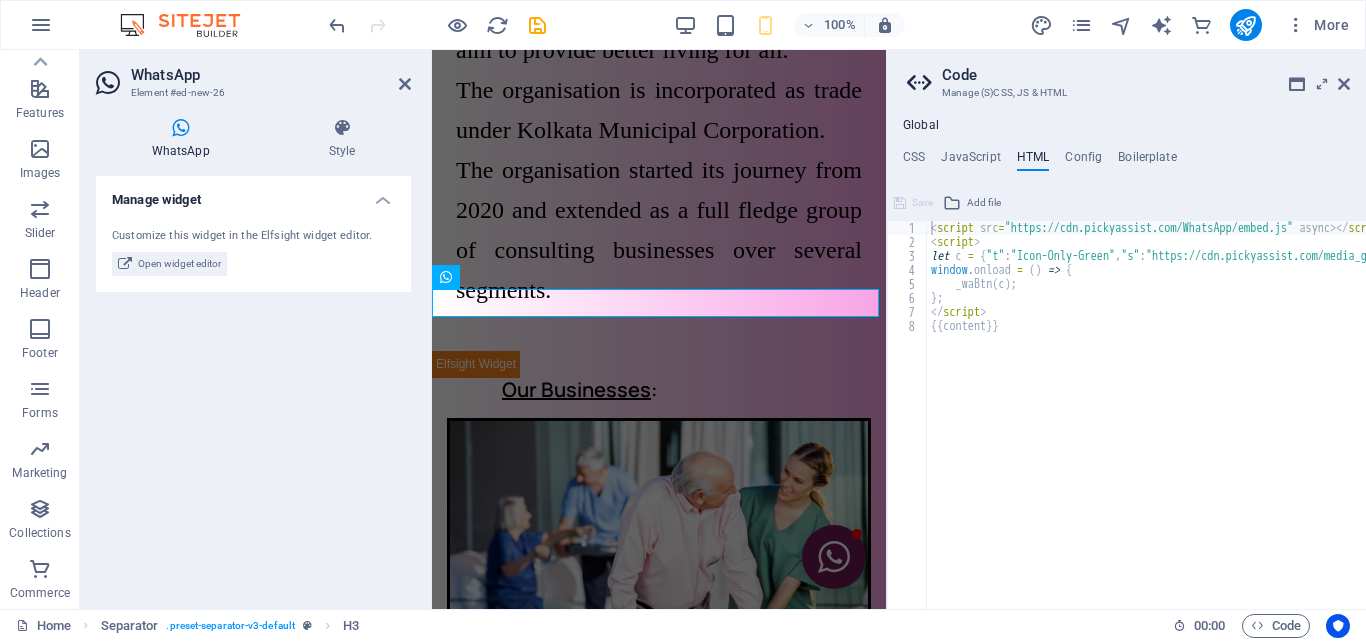 scroll, scrollTop: 1182, scrollLeft: 0, axis: vertical 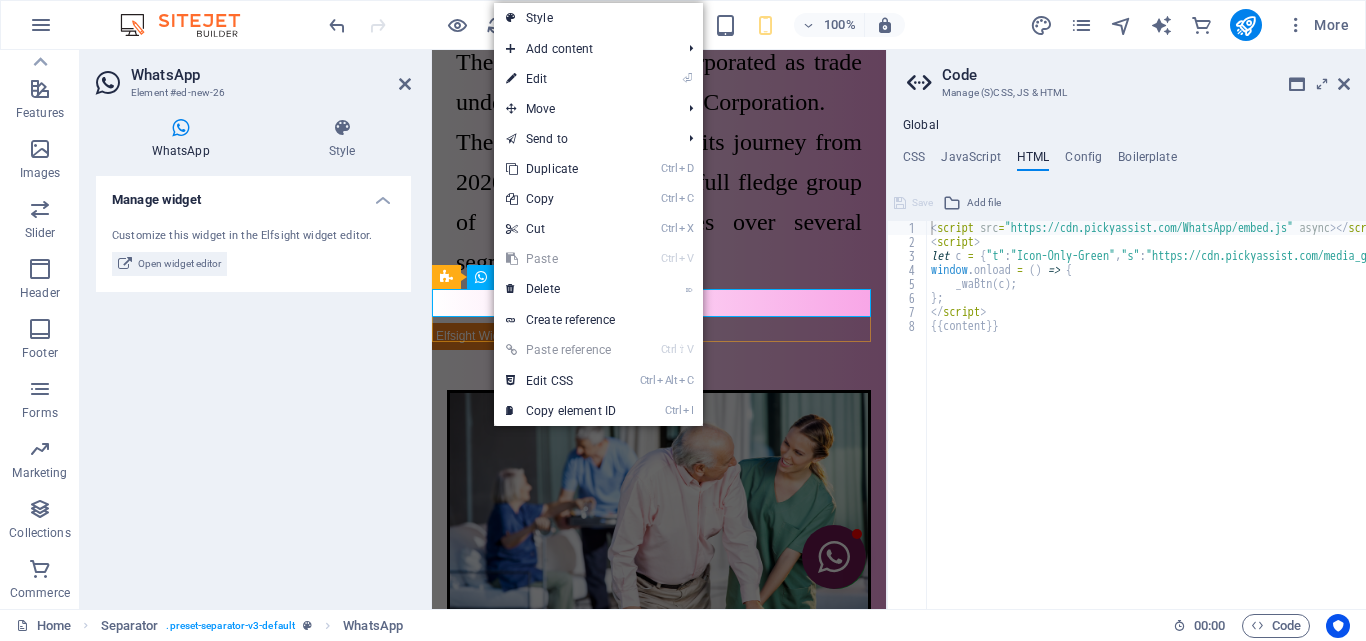 click at bounding box center (481, 277) 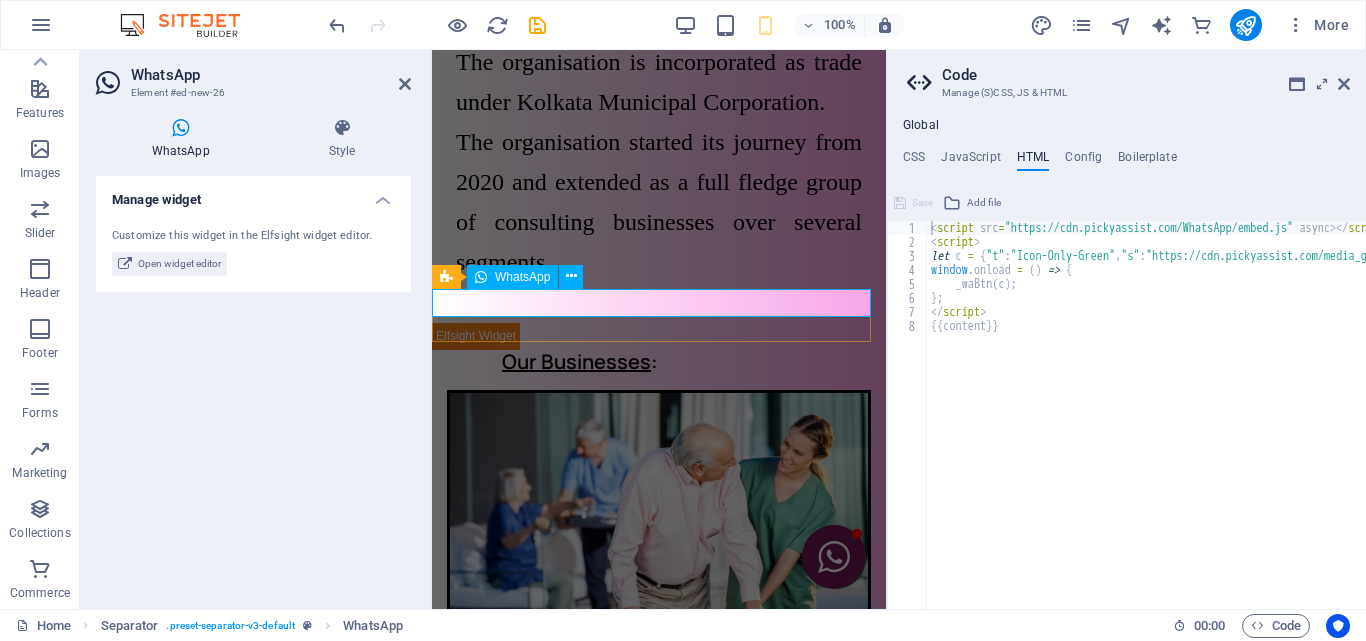 click at bounding box center (481, 277) 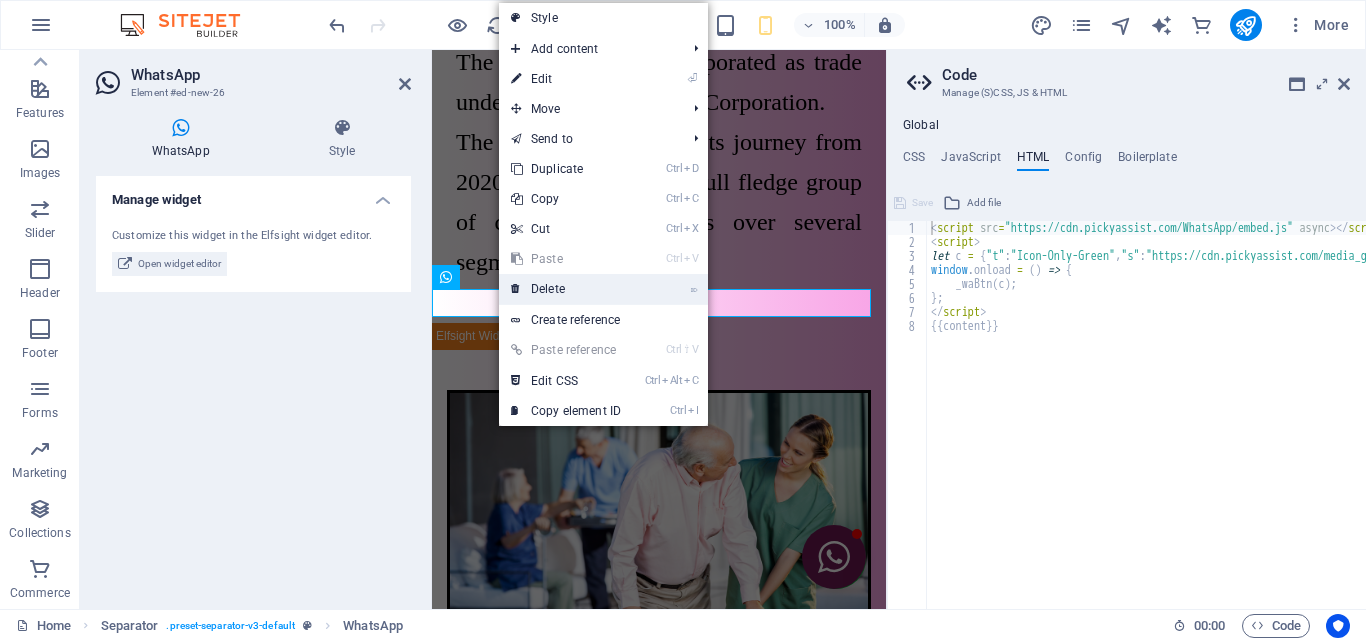 click on "⌦  Delete" at bounding box center (566, 289) 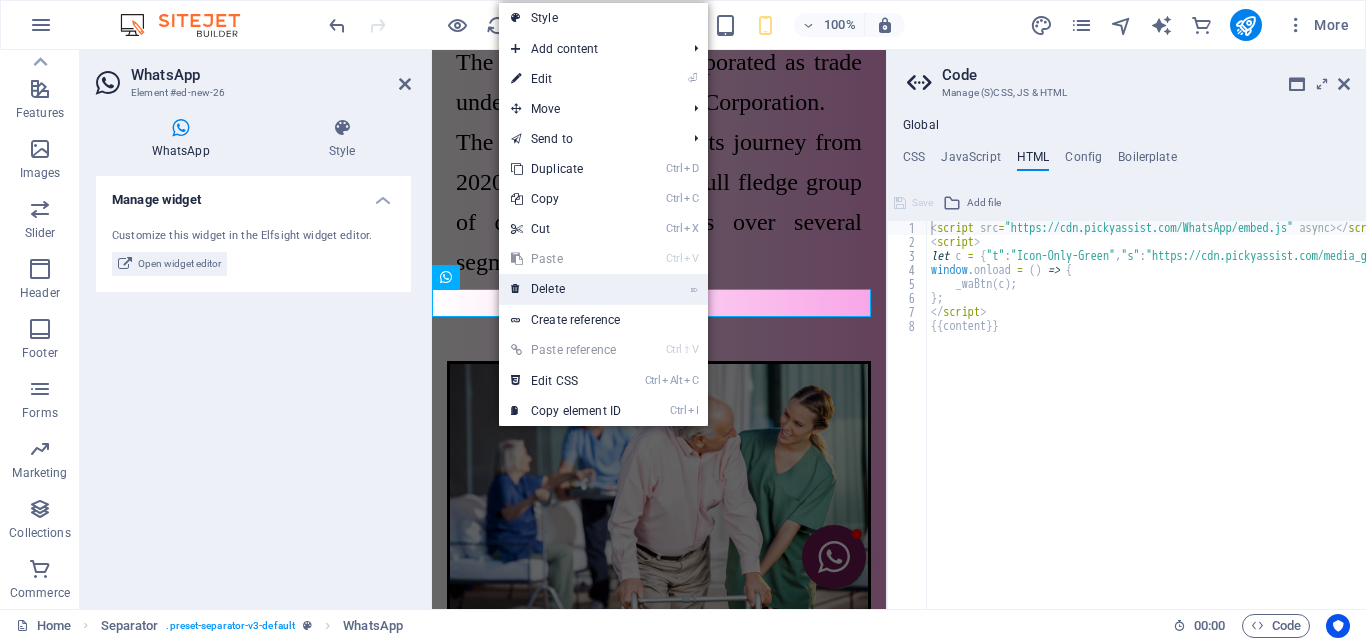 scroll, scrollTop: 648, scrollLeft: 0, axis: vertical 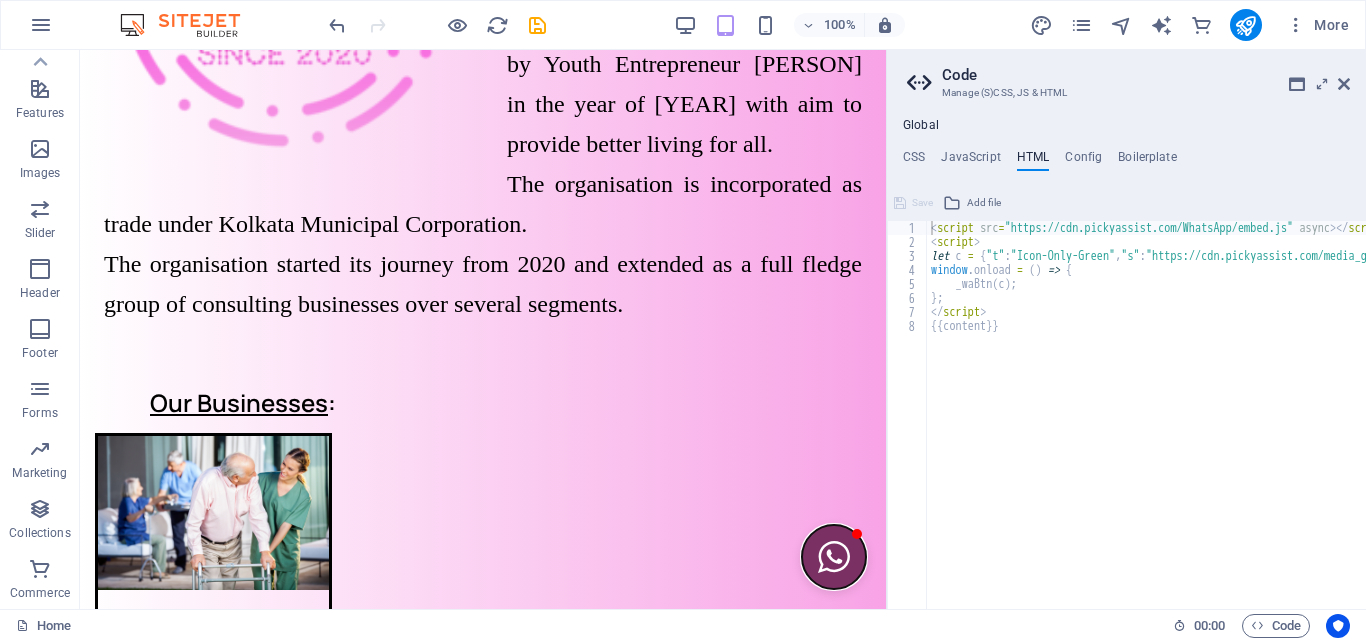 click at bounding box center (834, 557) 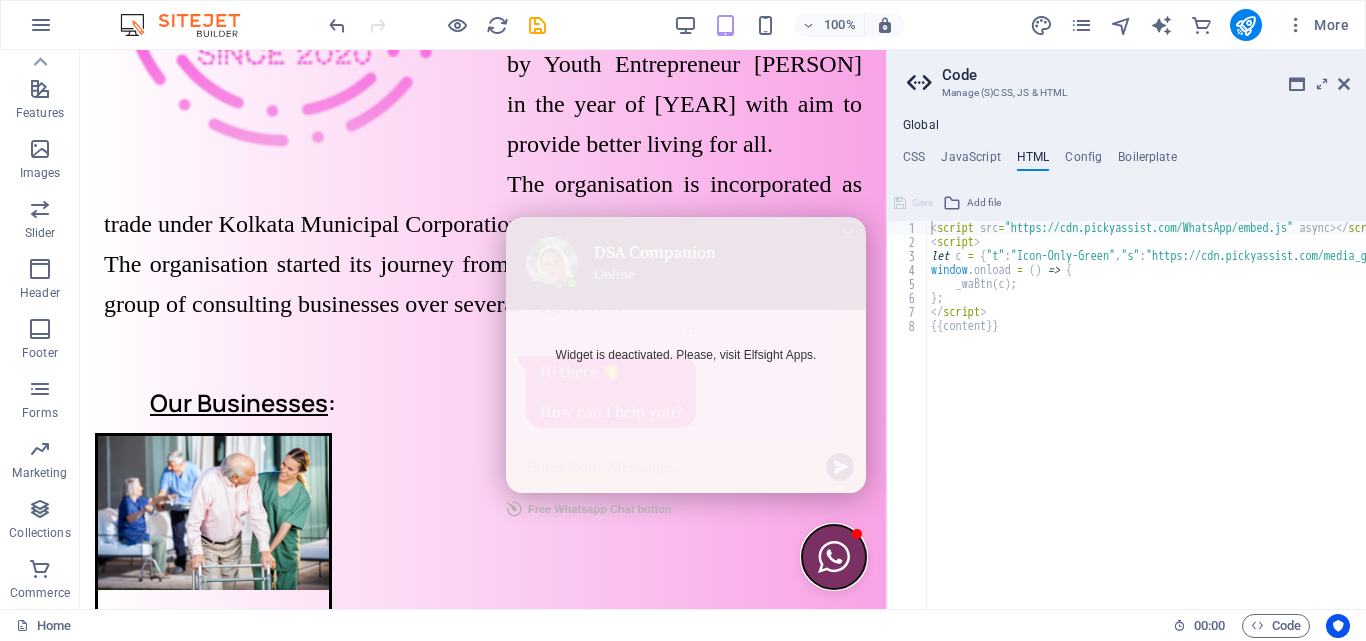 click at bounding box center [834, 557] 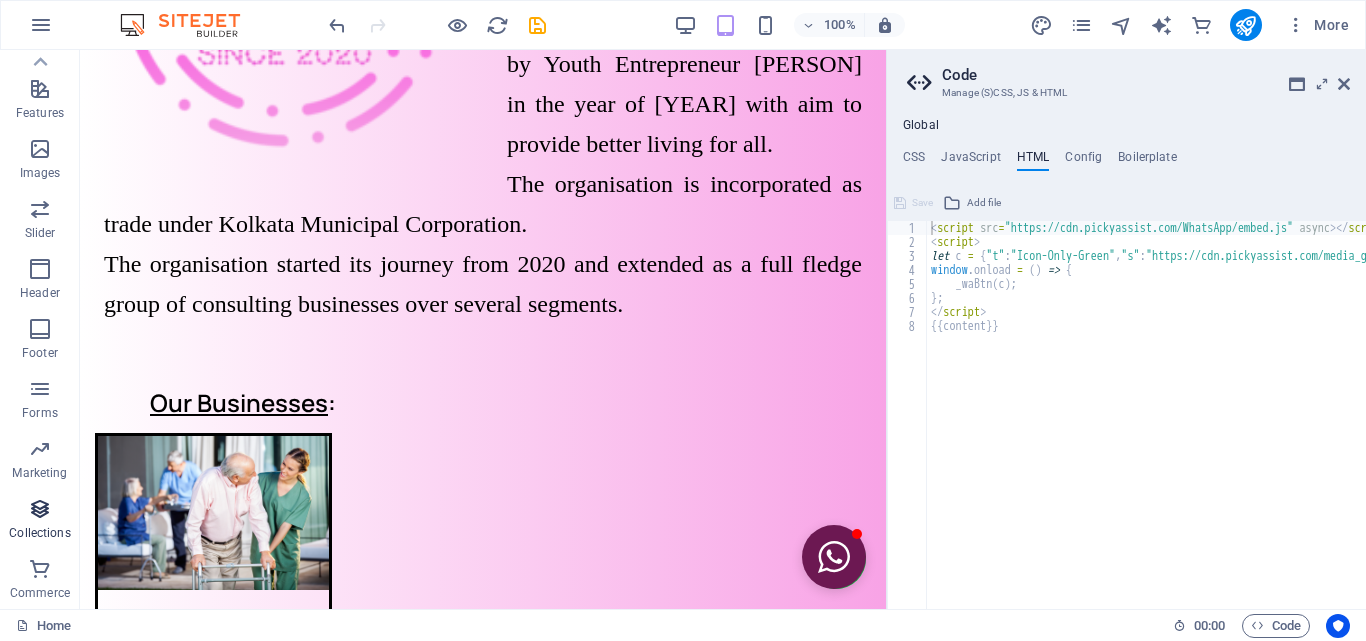 click at bounding box center [40, 509] 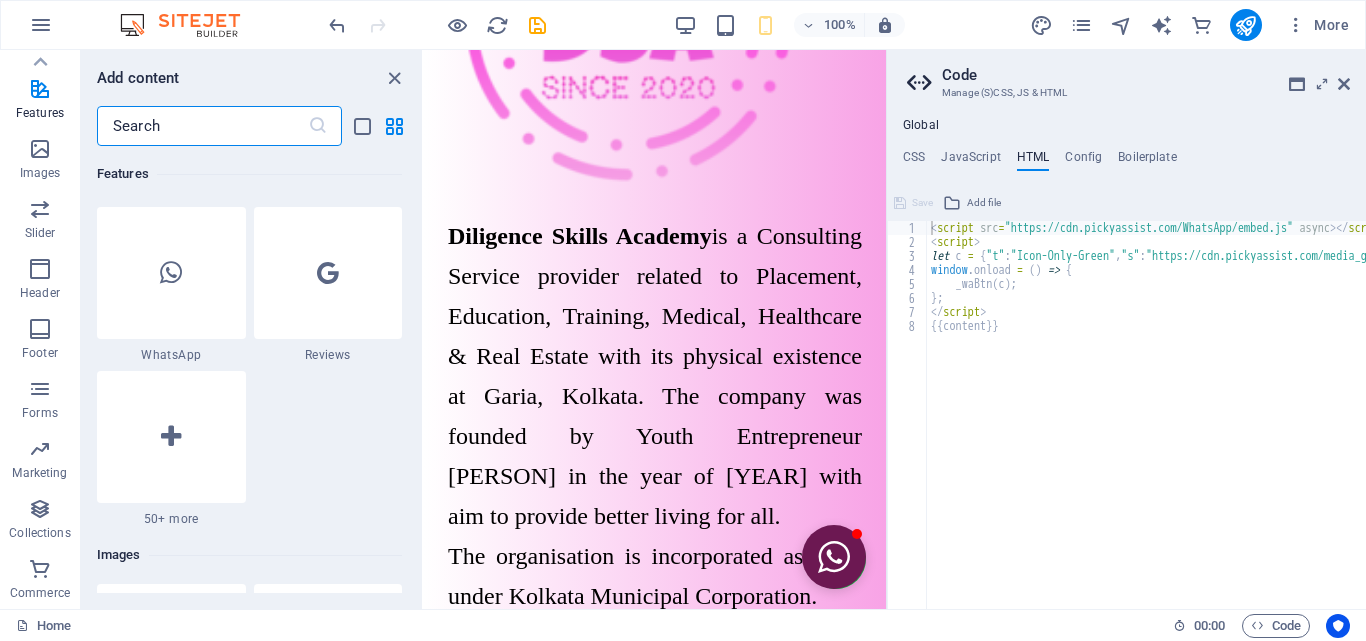 scroll, scrollTop: 9606, scrollLeft: 0, axis: vertical 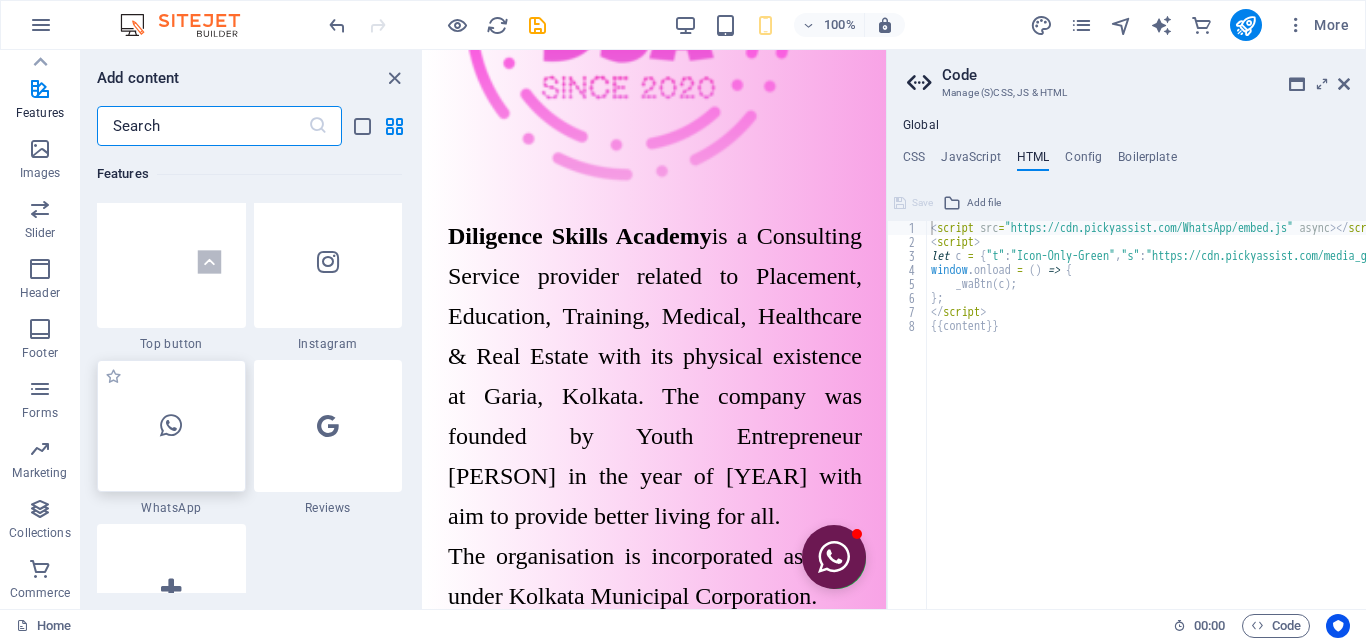 click at bounding box center [171, 426] 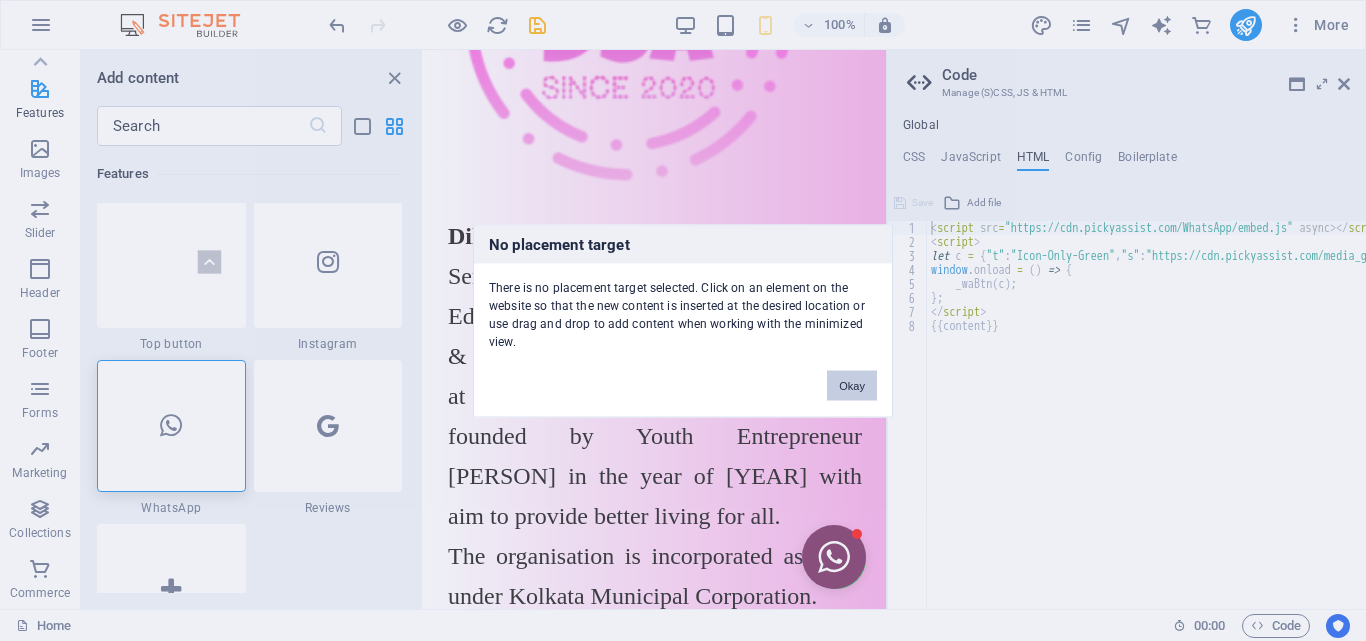 click on "Okay" at bounding box center [852, 385] 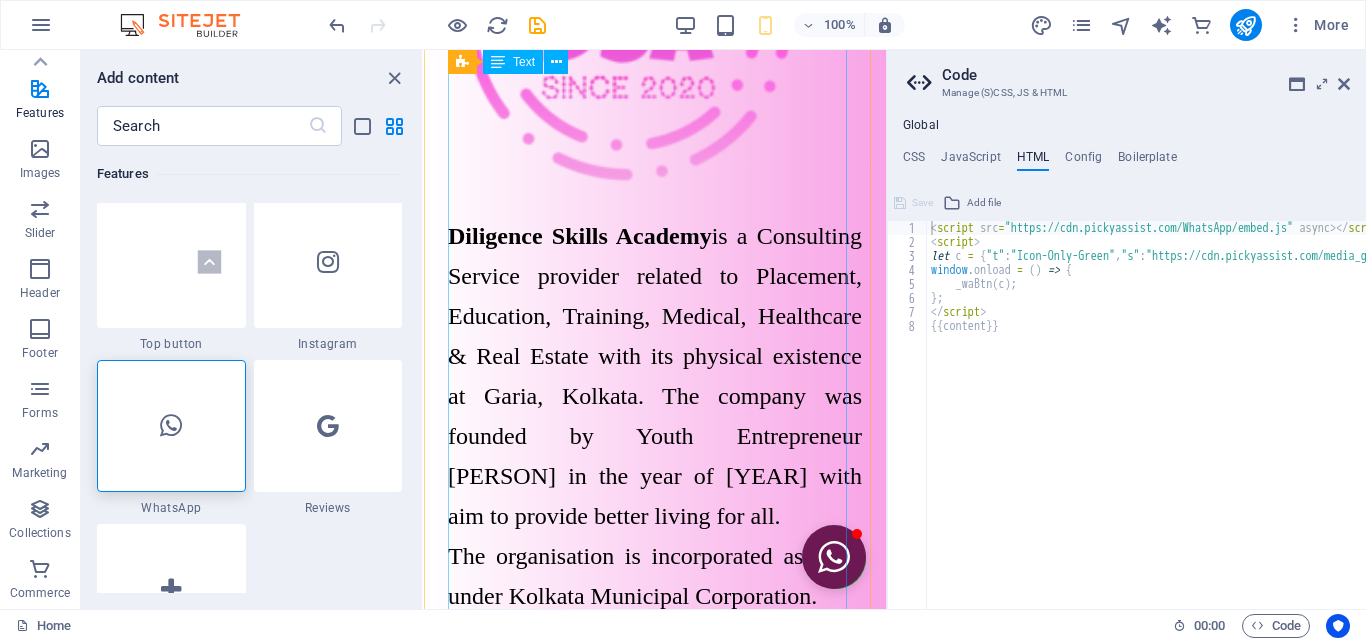 click on "Diligence Skills Academy  is a Consulting Service provider related to Placement, Education, Training, Medical, Healthcare & Real Estate with its physical existence at Garia, Kolkata. The company was founded by Youth Entrepreneur Mr. Titas Sarkar in the year of 2020 with aim to provide better living for all." at bounding box center [658, 376] 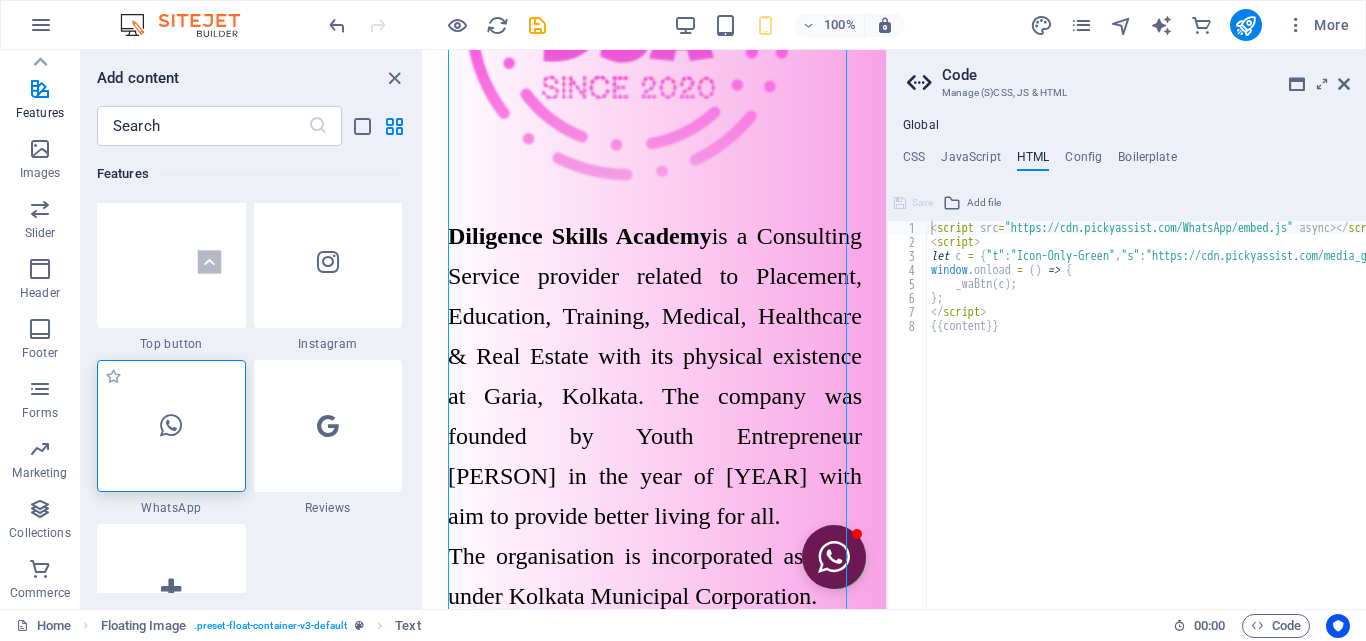 click at bounding box center [171, 426] 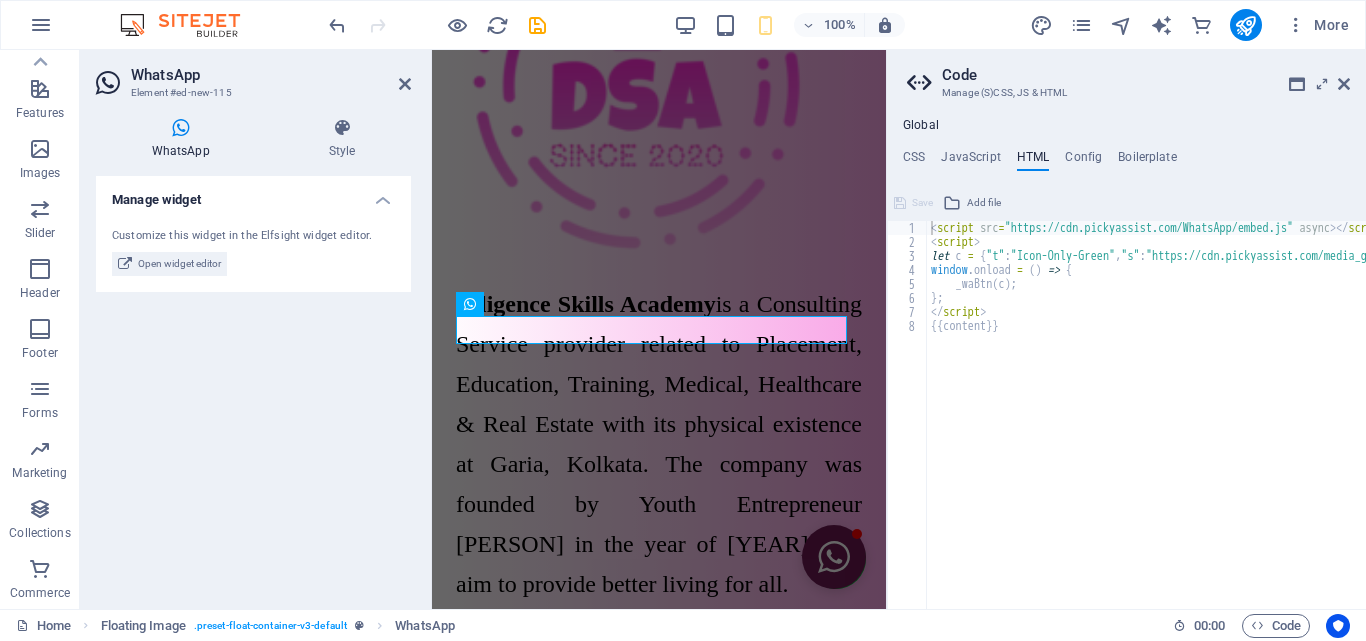 scroll, scrollTop: 137, scrollLeft: 0, axis: vertical 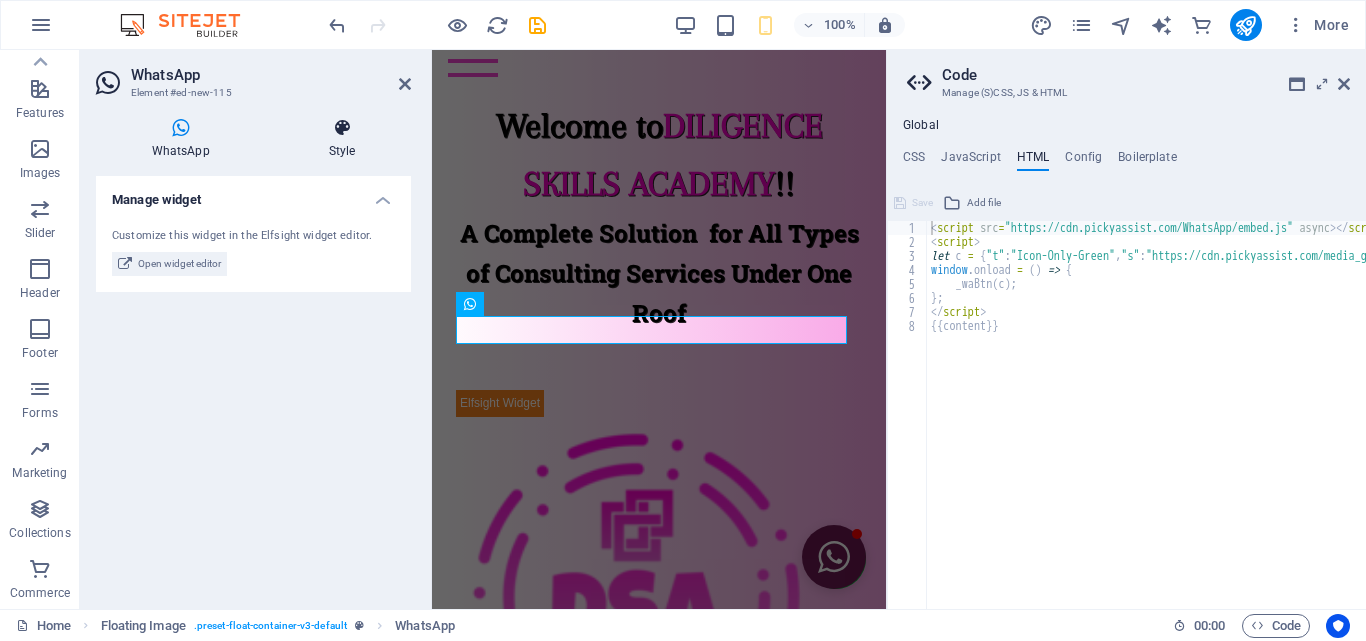 click on "Style" at bounding box center [342, 139] 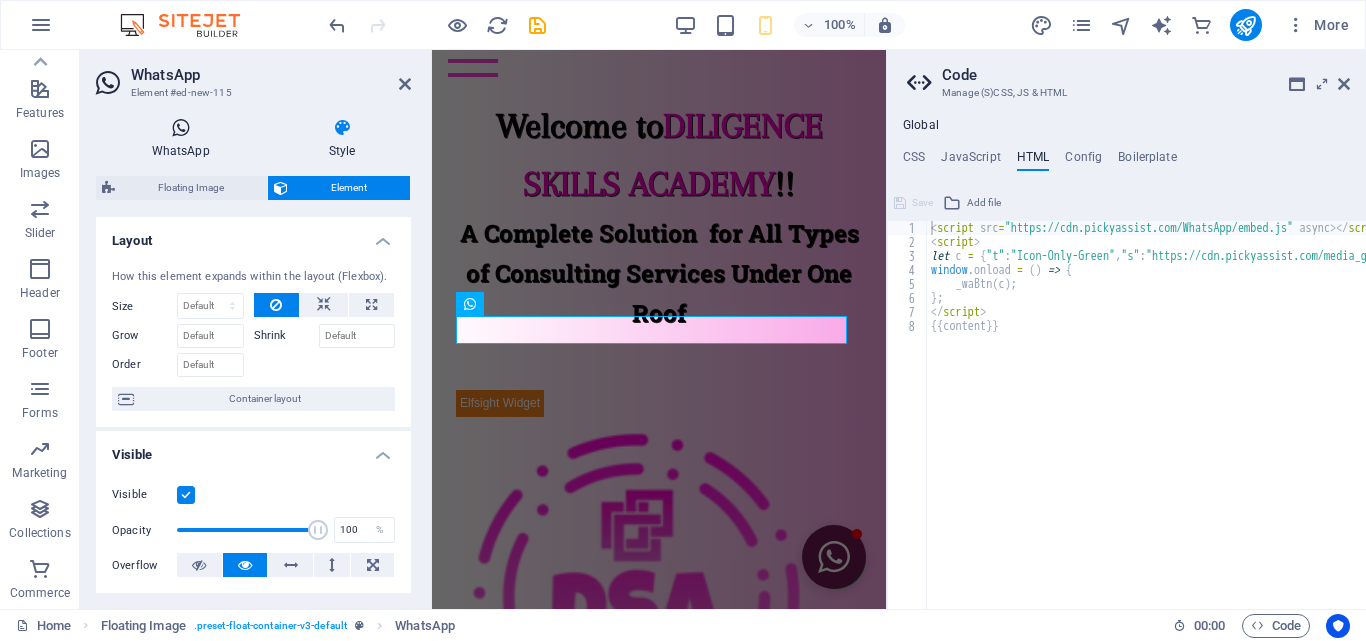 click on "WhatsApp" at bounding box center [184, 139] 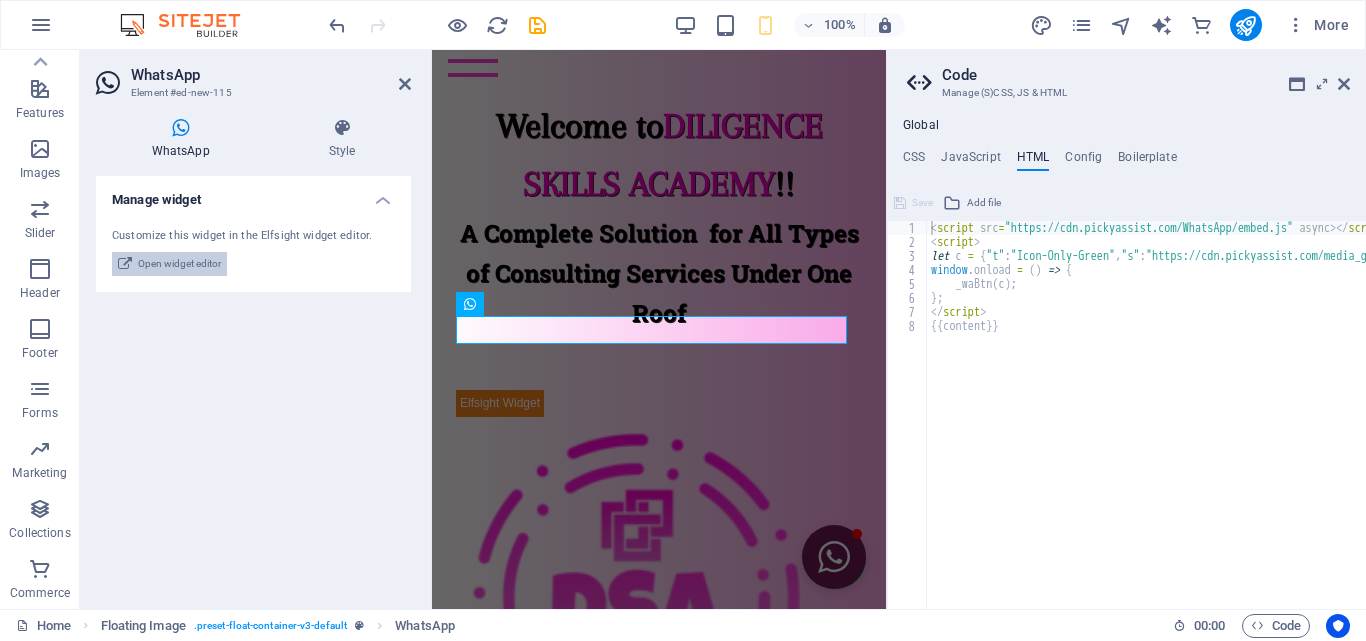 click on "Open widget editor" at bounding box center (179, 264) 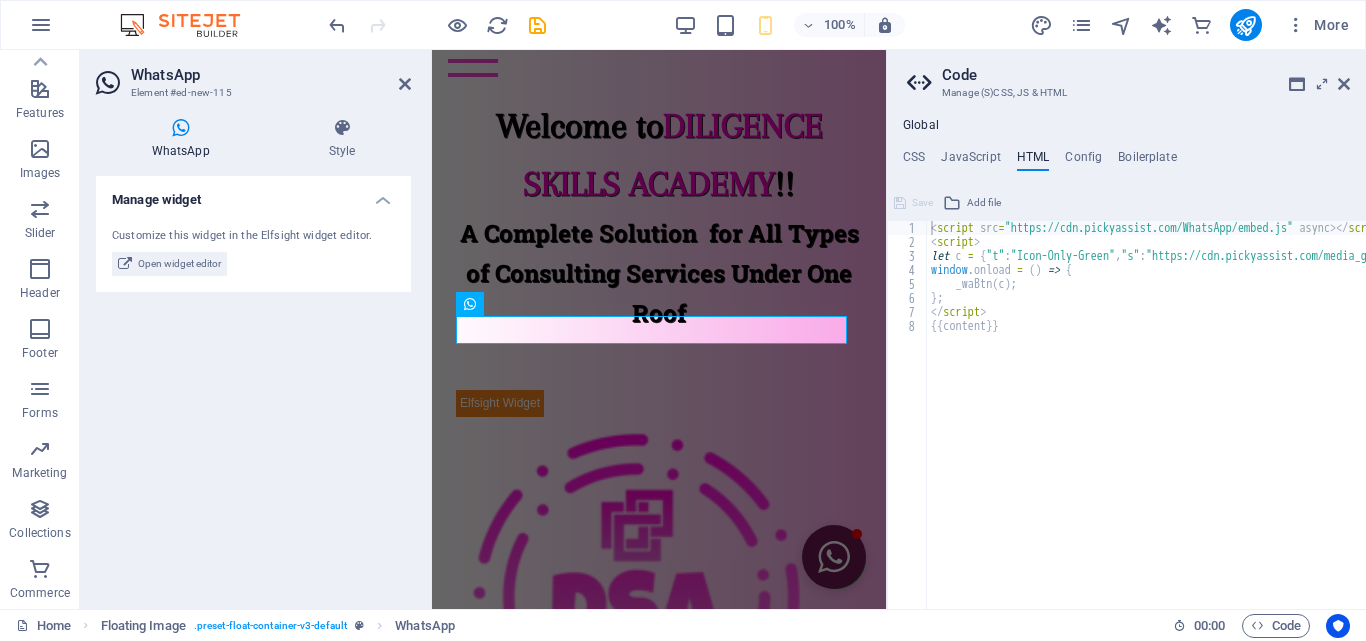 click on "Customize this widget in the Elfsight widget editor." at bounding box center (253, 236) 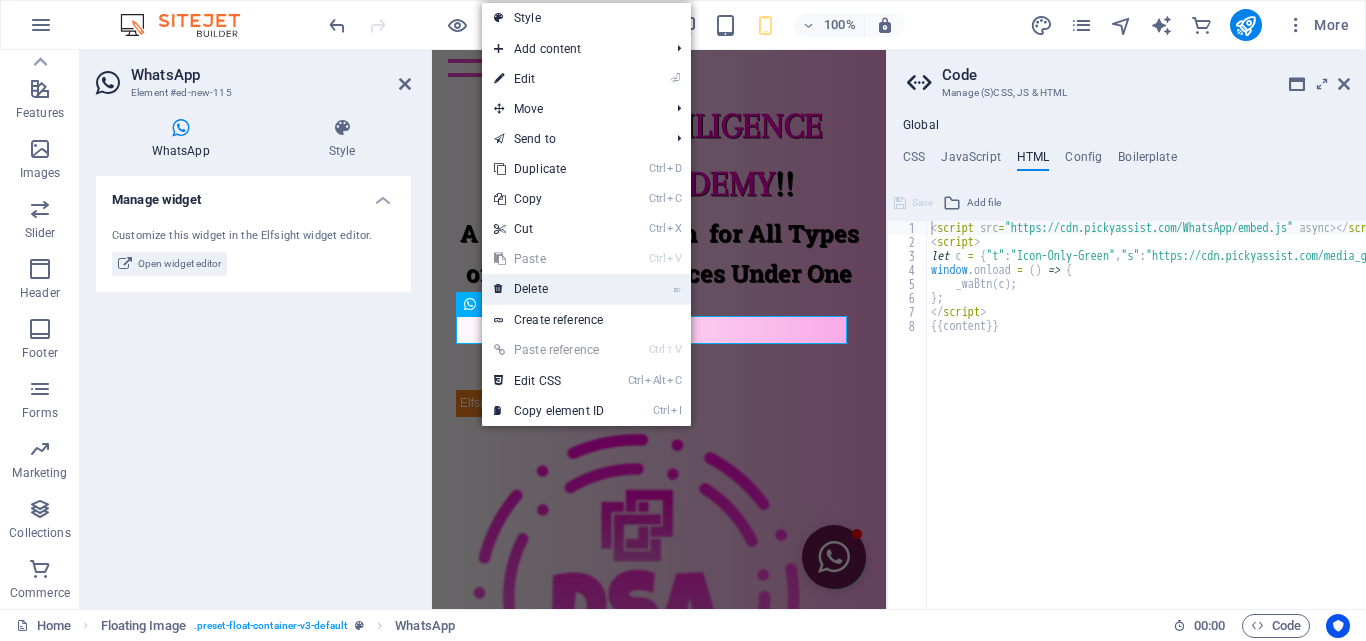 click at bounding box center (499, 289) 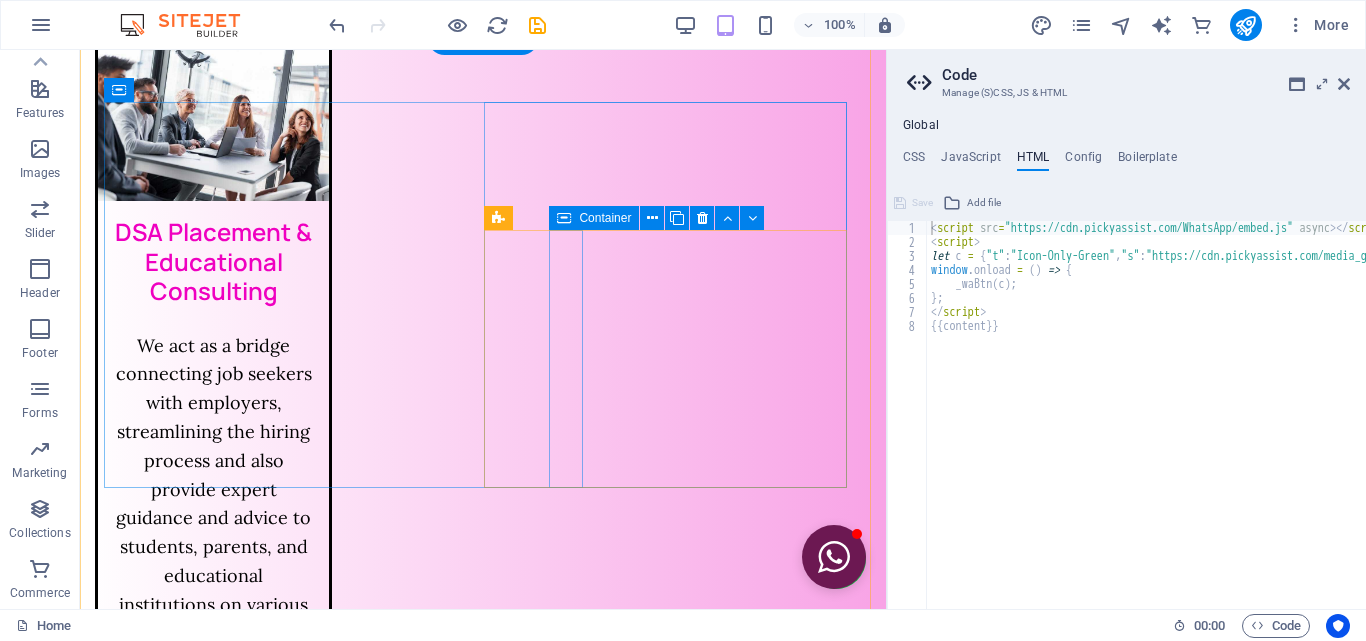 scroll, scrollTop: 1690, scrollLeft: 0, axis: vertical 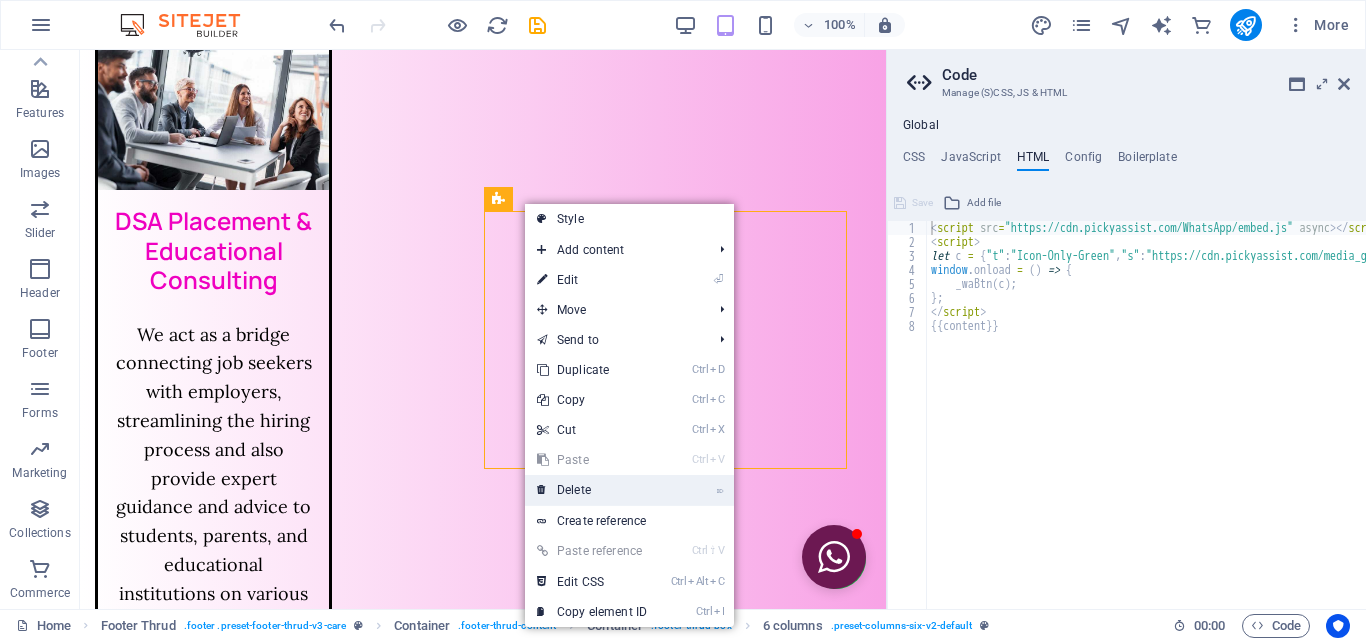 click on "⌦  Delete" at bounding box center [592, 490] 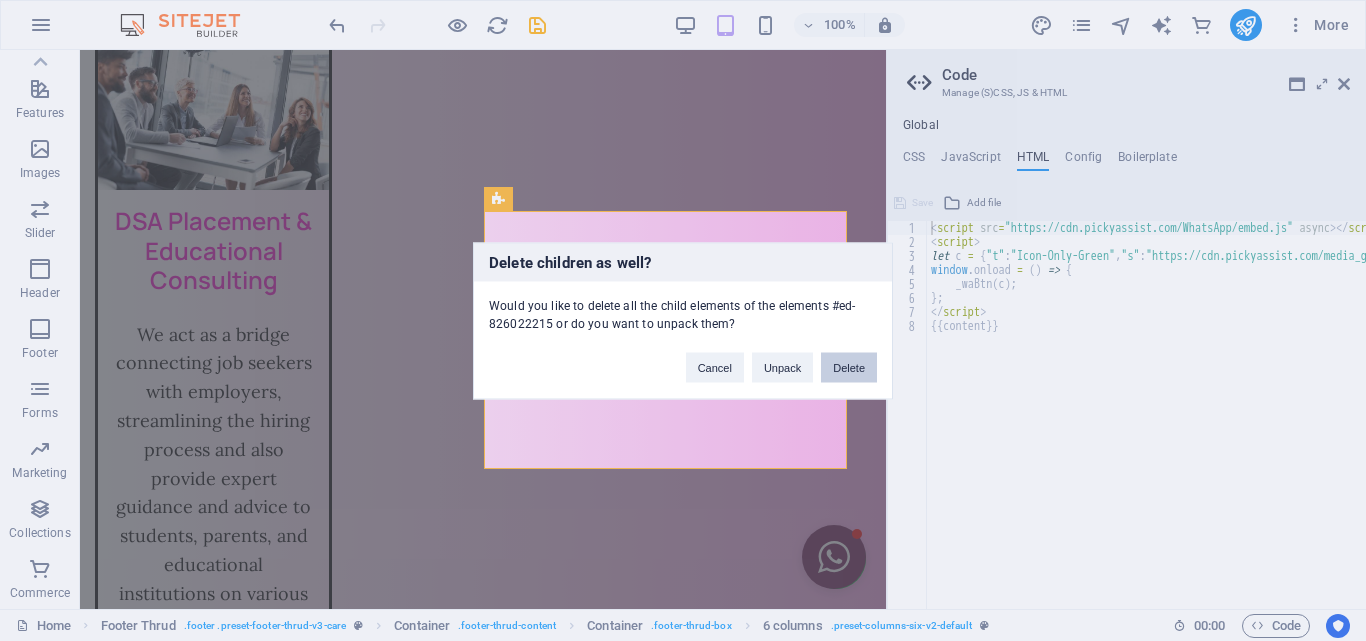 click on "Delete" at bounding box center (849, 367) 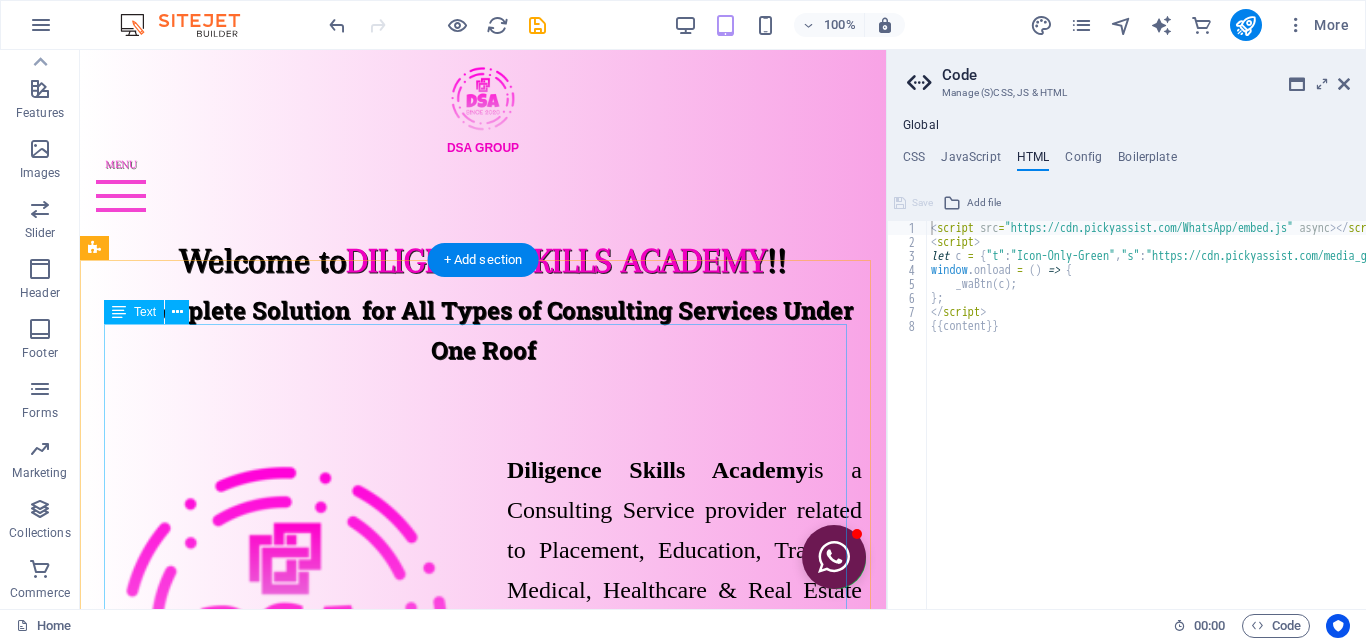 scroll, scrollTop: 0, scrollLeft: 0, axis: both 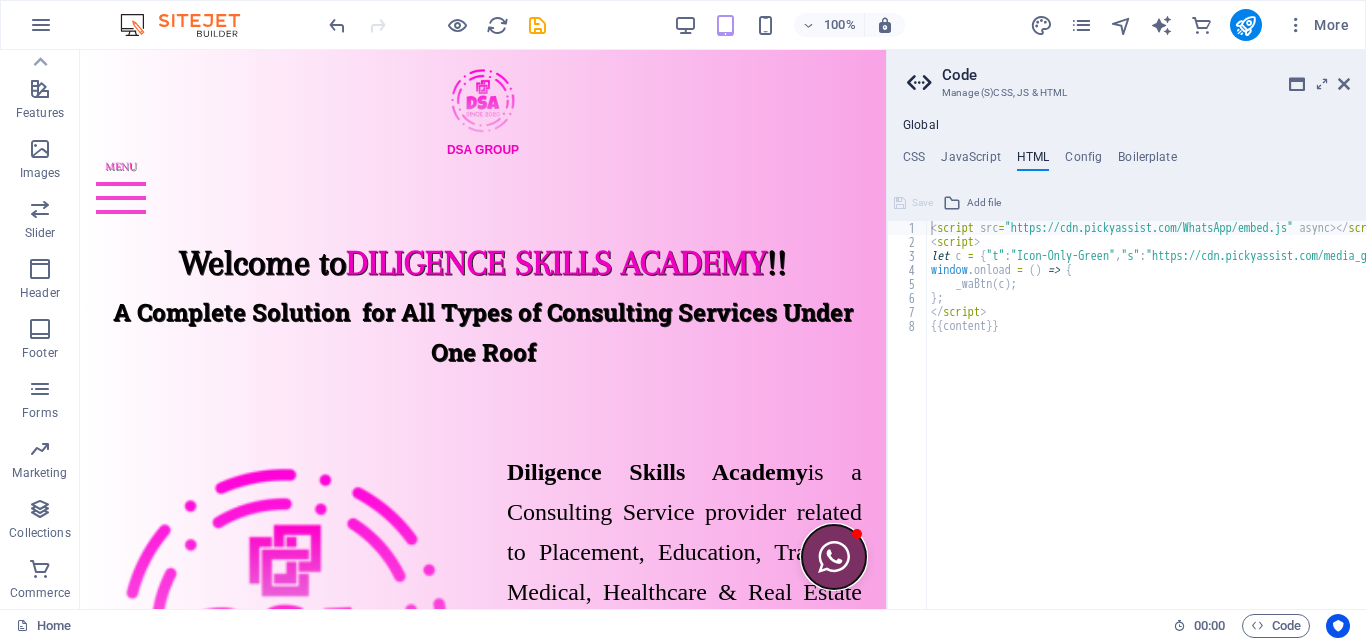 drag, startPoint x: 815, startPoint y: 569, endPoint x: 819, endPoint y: 582, distance: 13.601471 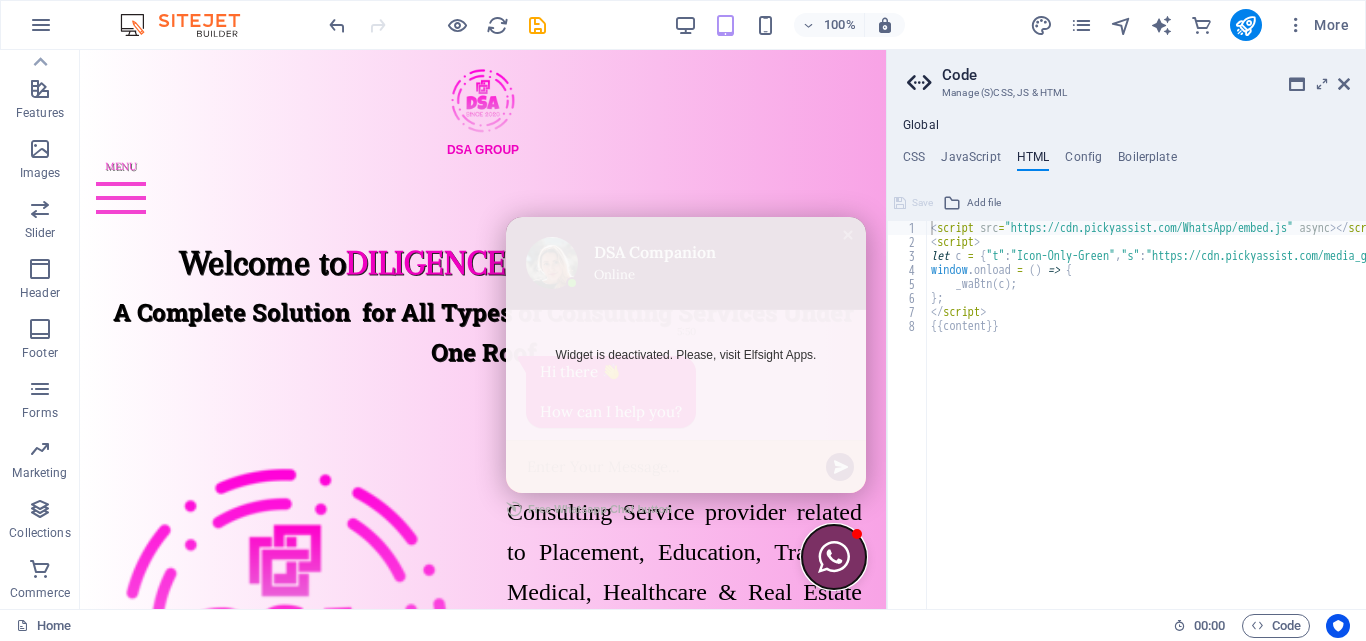 click at bounding box center (834, 557) 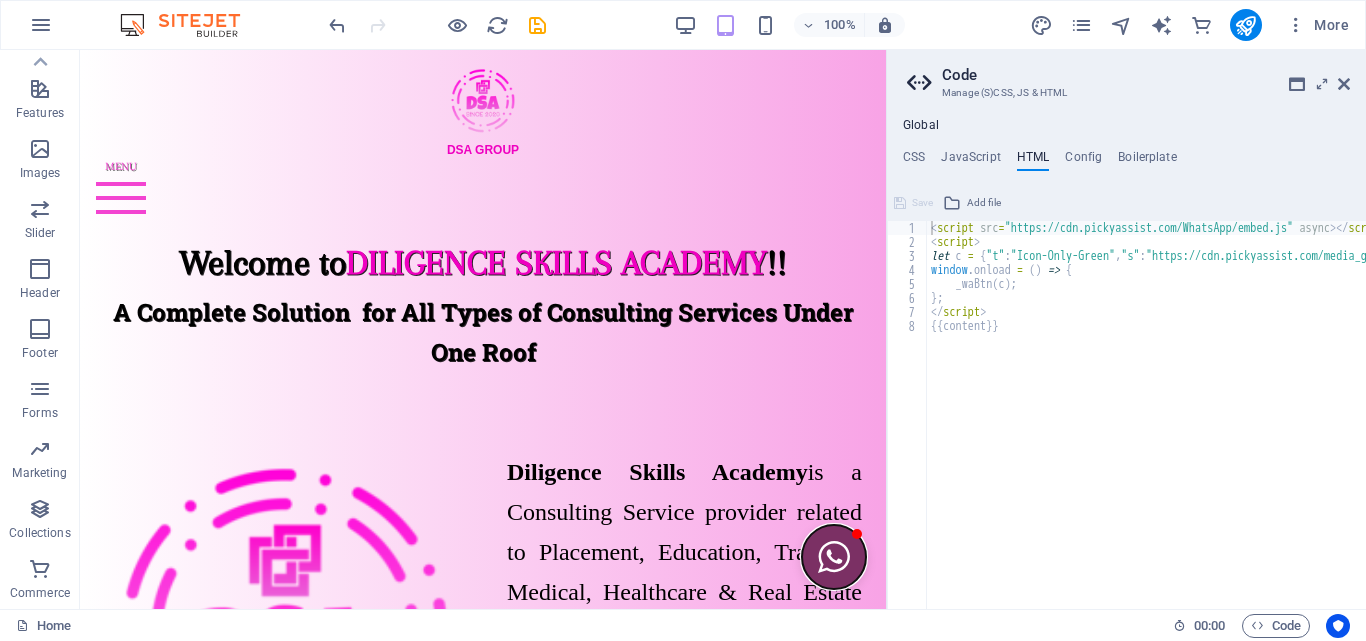 click at bounding box center (834, 557) 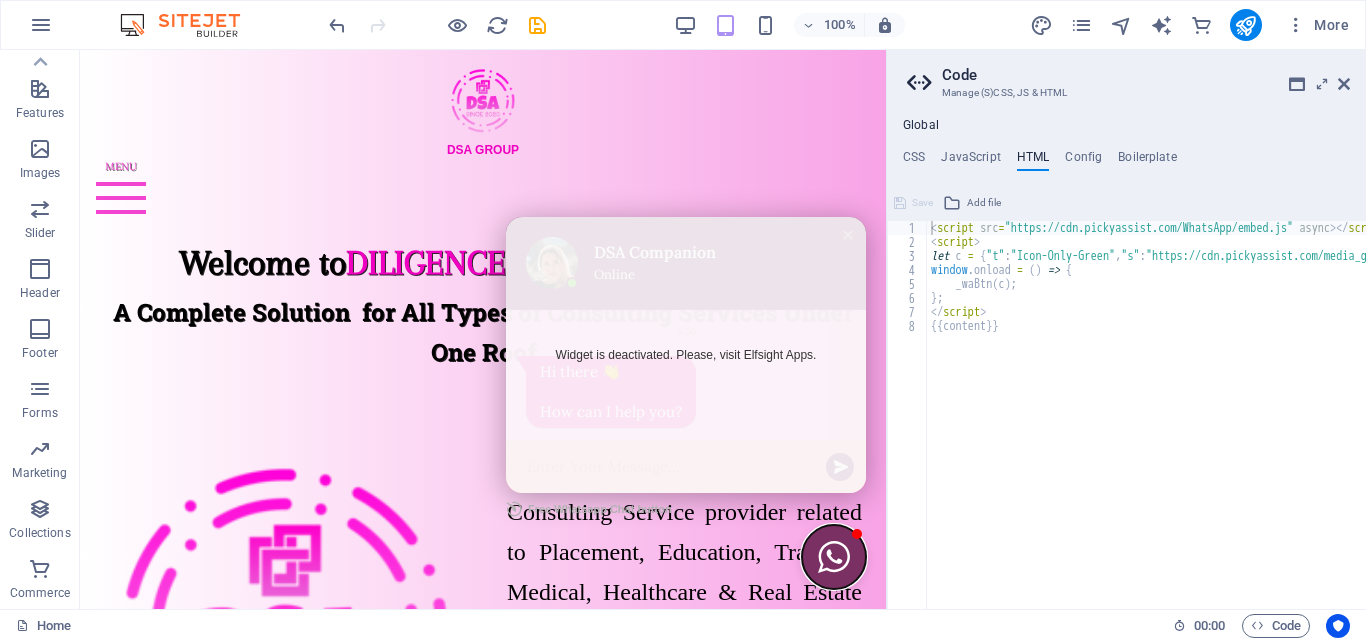 click at bounding box center (834, 557) 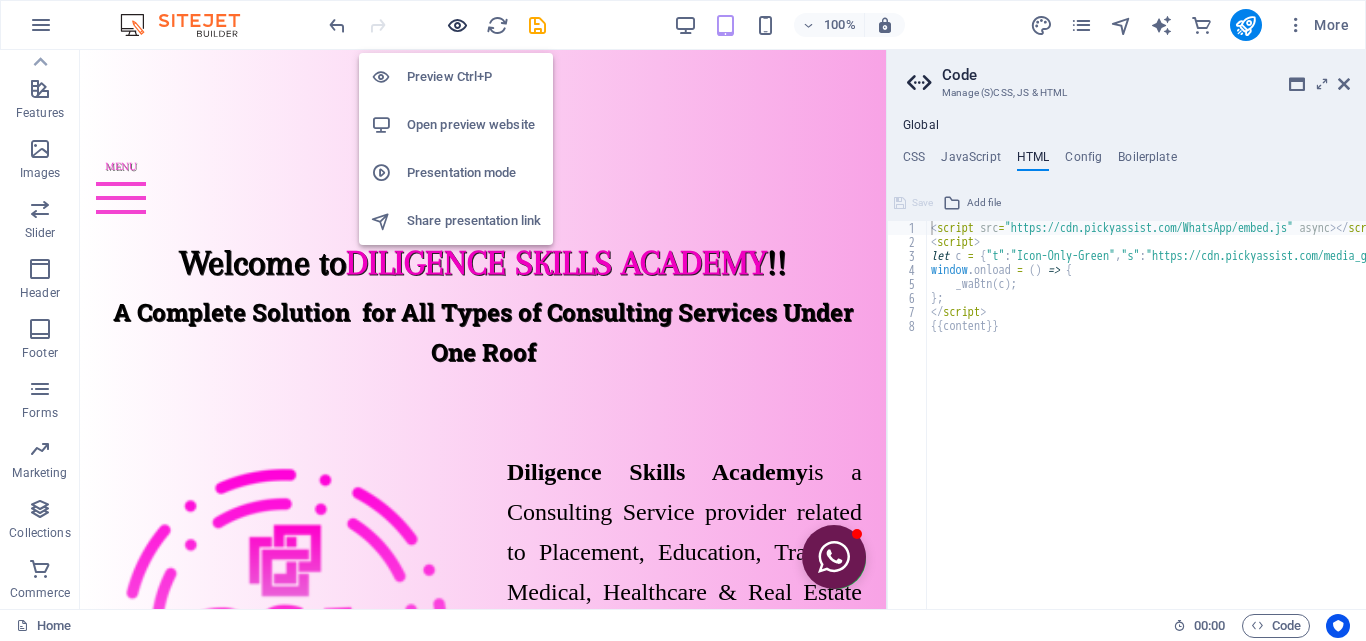 click at bounding box center (457, 25) 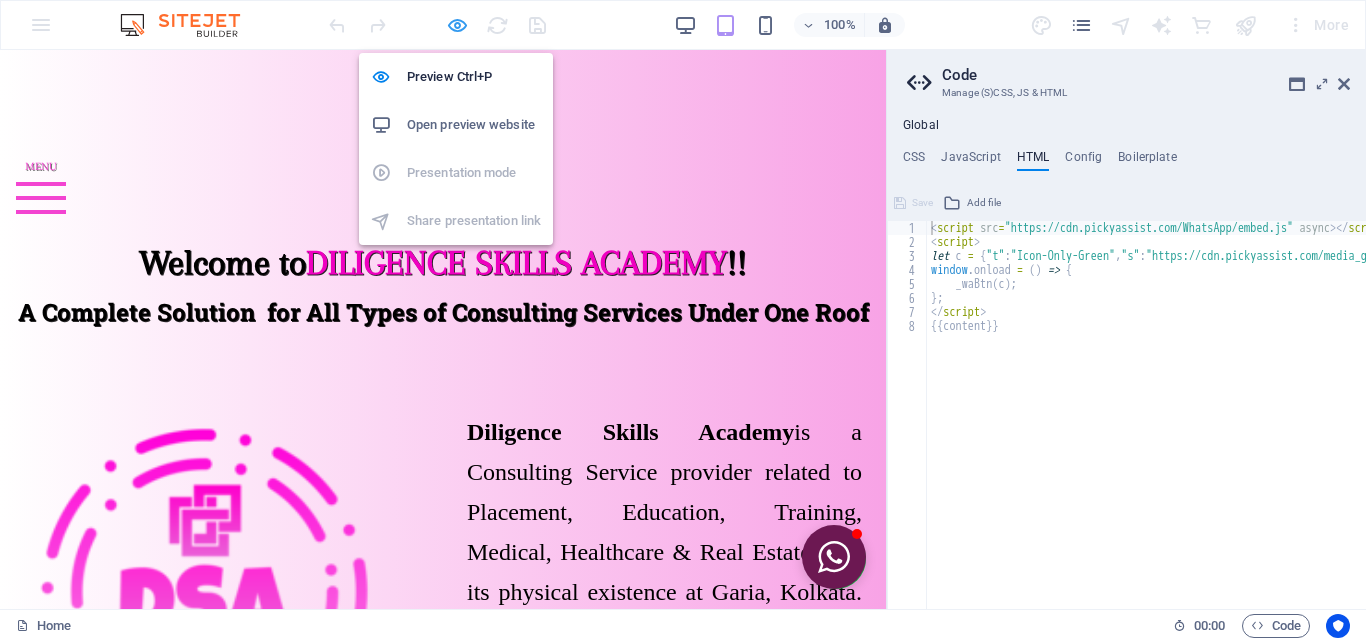 click at bounding box center (457, 25) 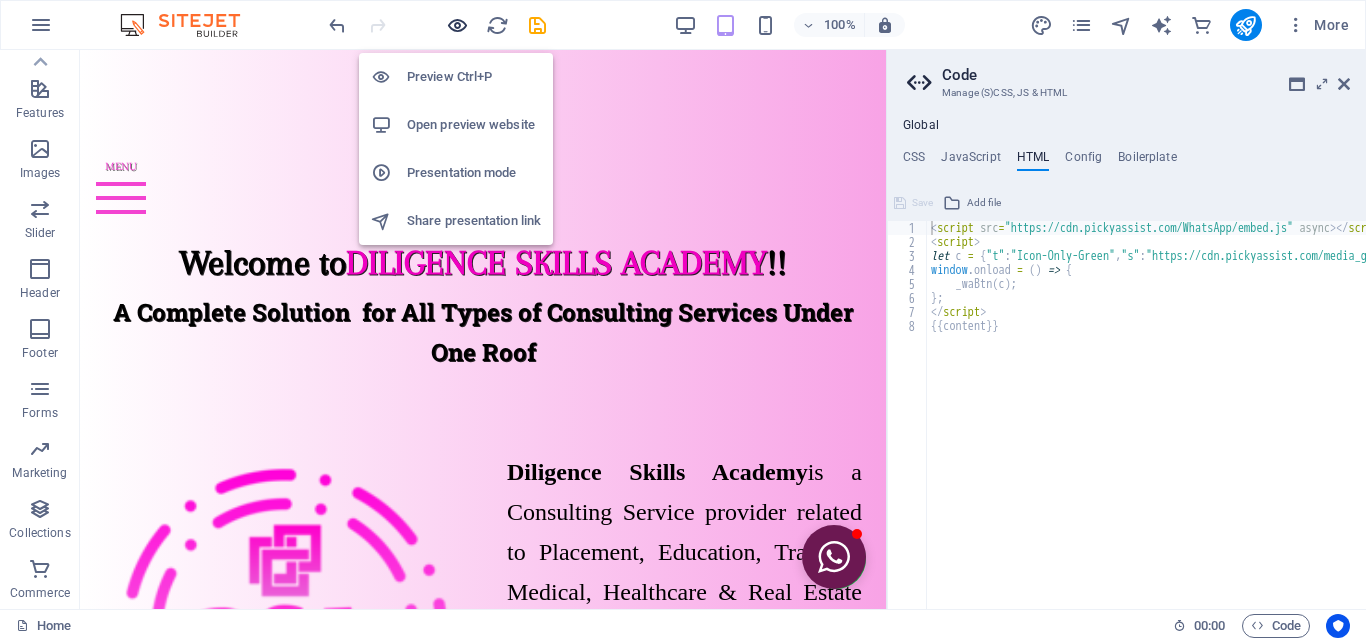 click at bounding box center [457, 25] 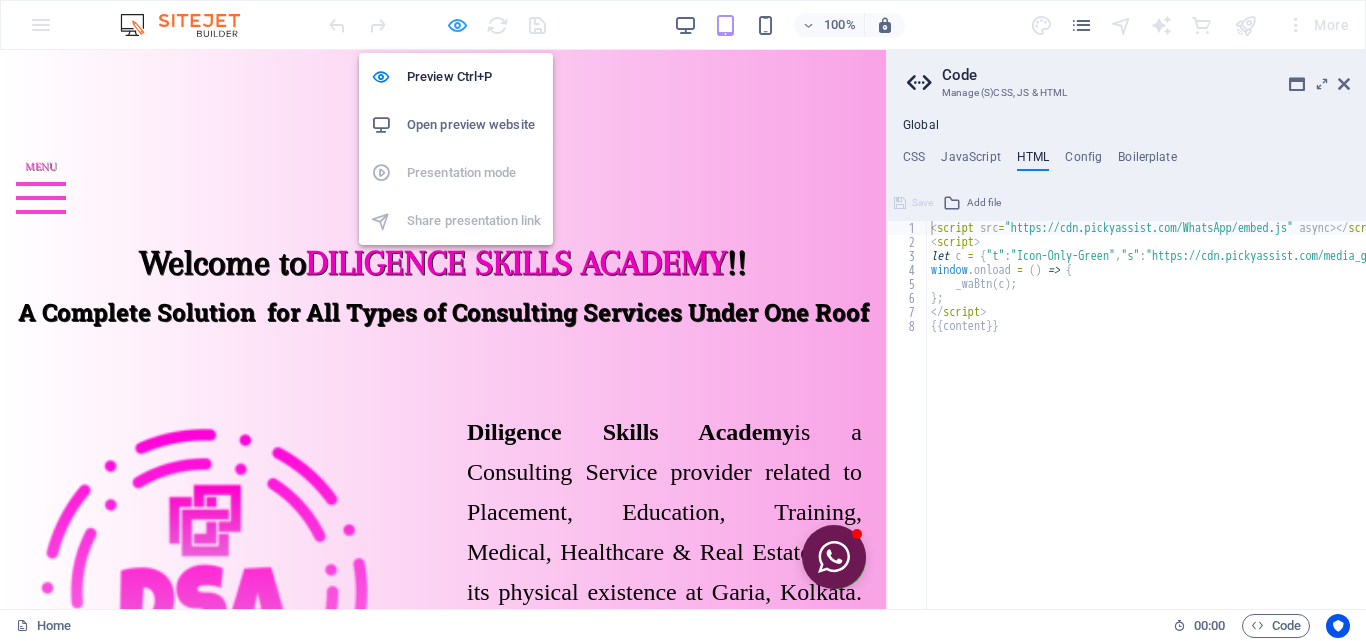 click at bounding box center [457, 25] 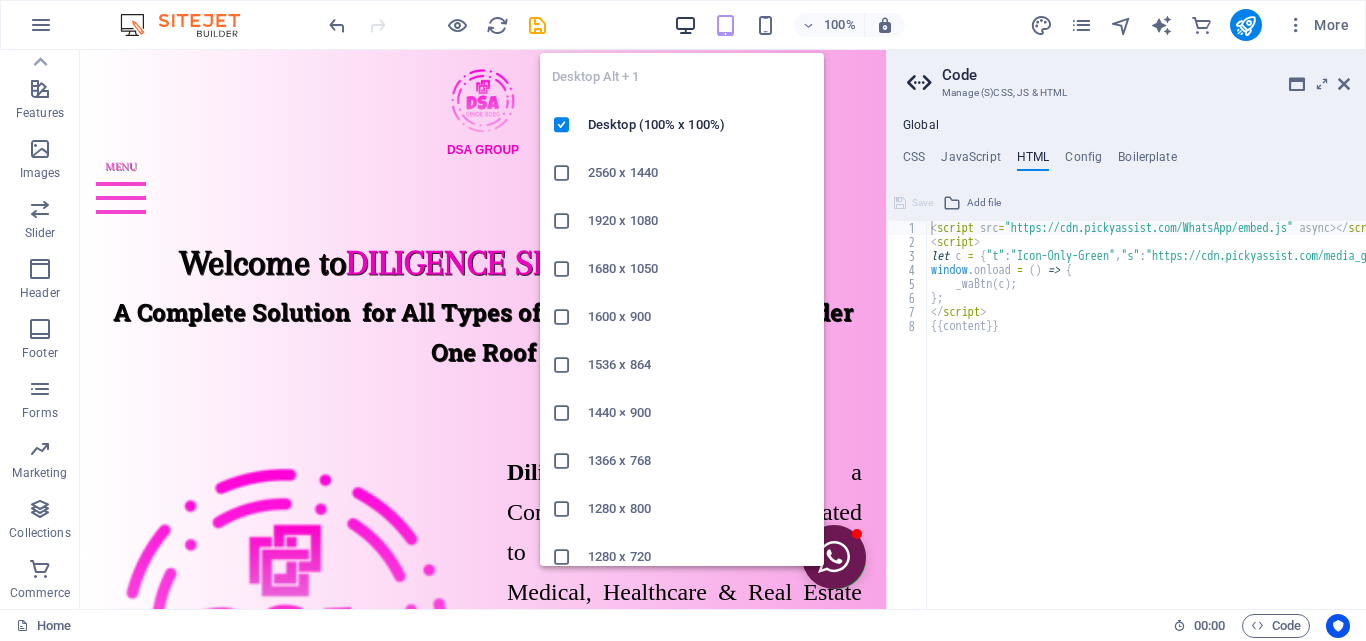 click at bounding box center [685, 25] 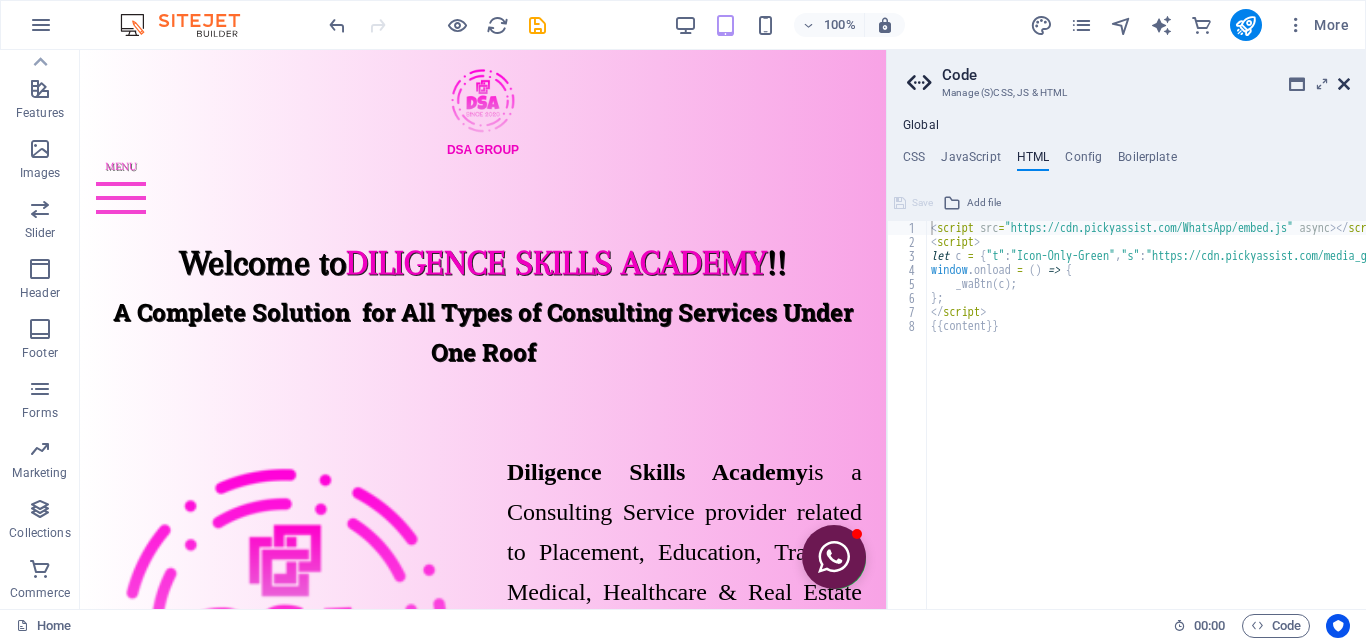 click at bounding box center [1344, 84] 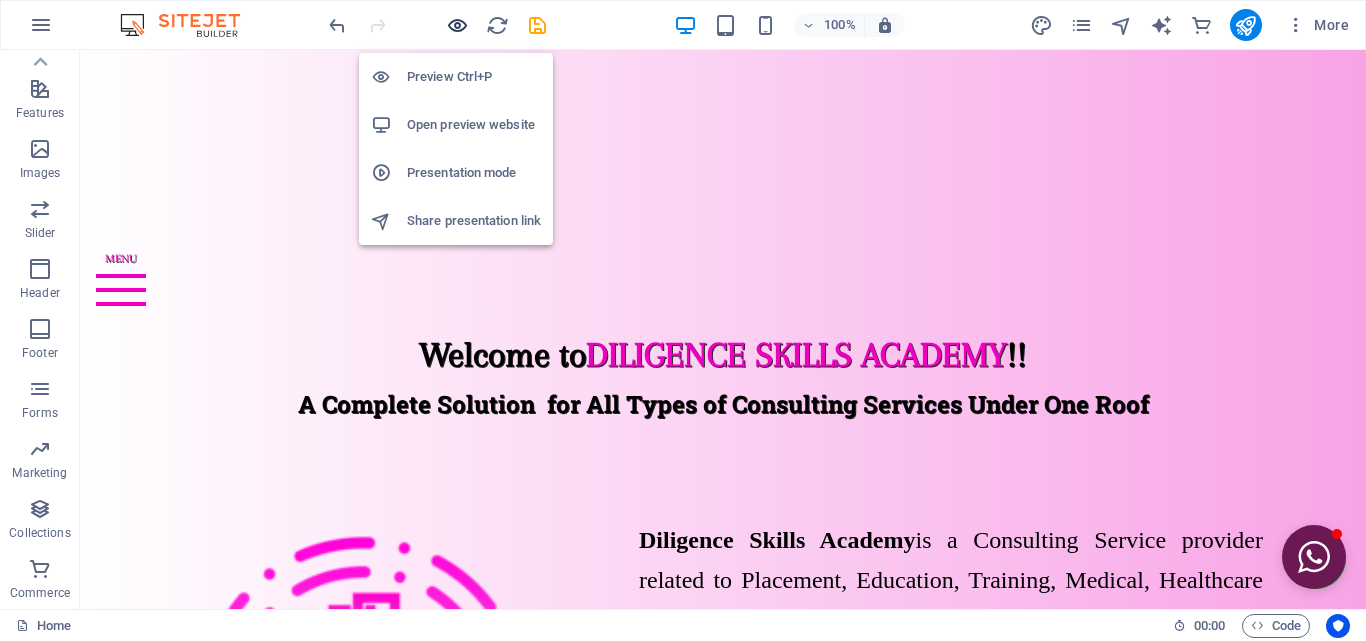 click at bounding box center (457, 25) 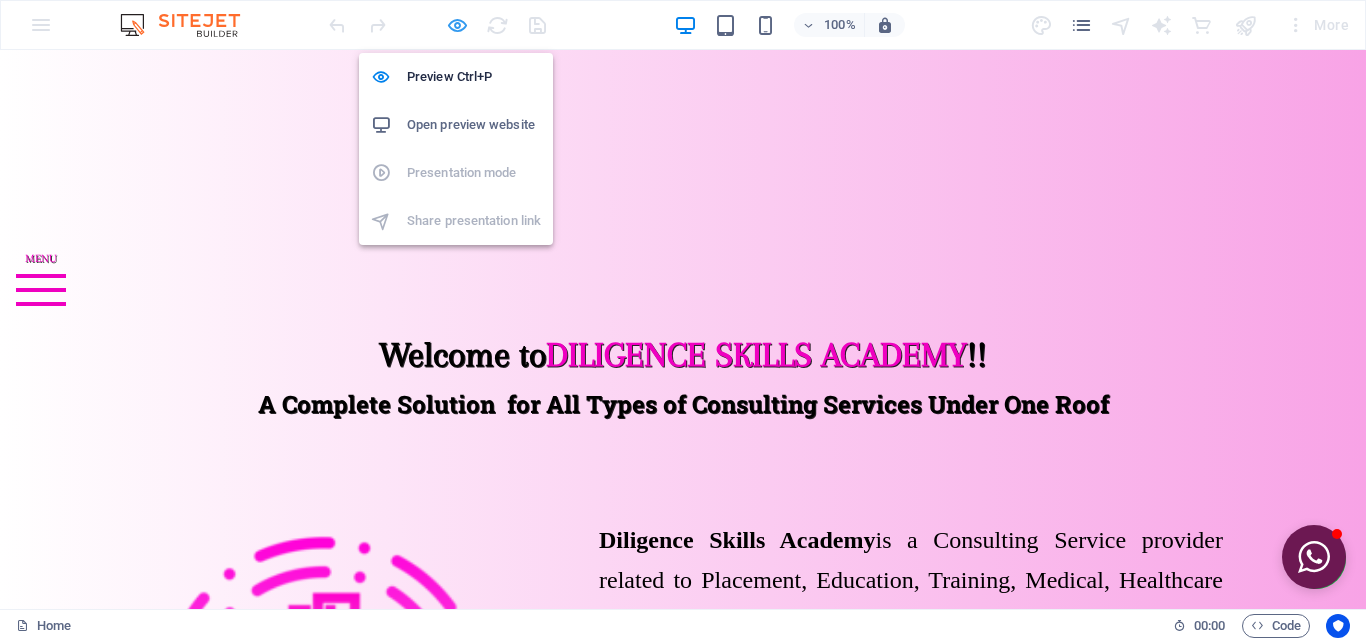 click at bounding box center [457, 25] 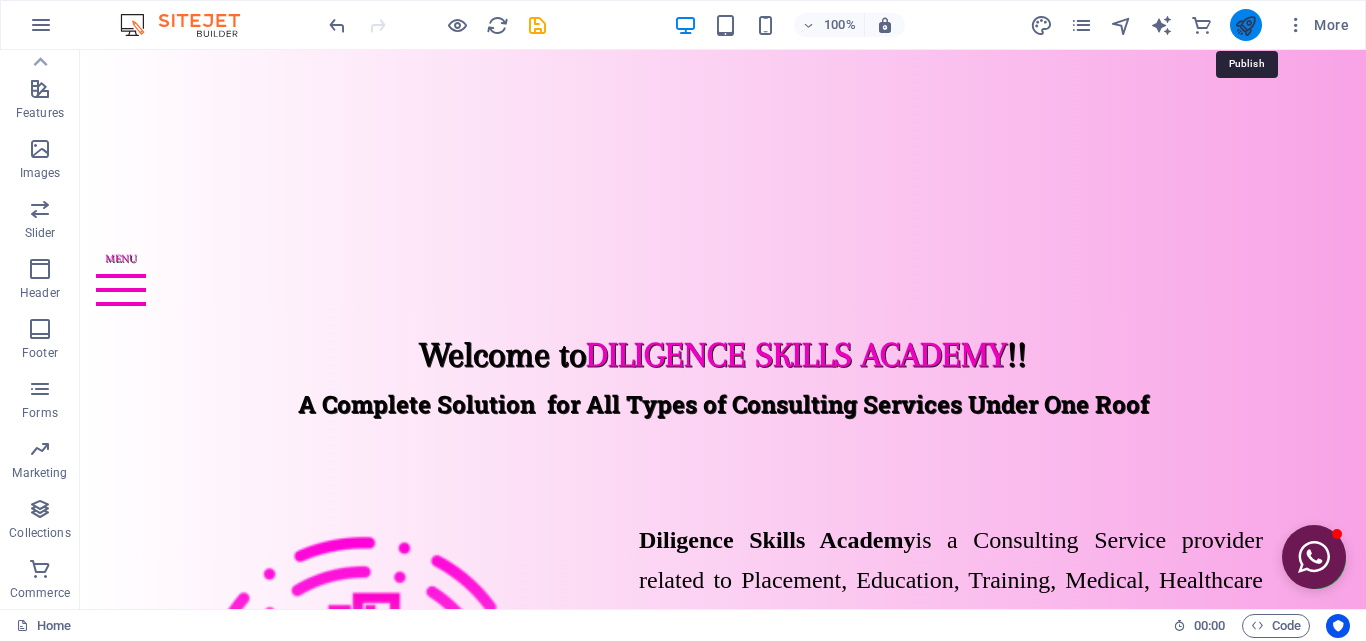 click at bounding box center (1245, 25) 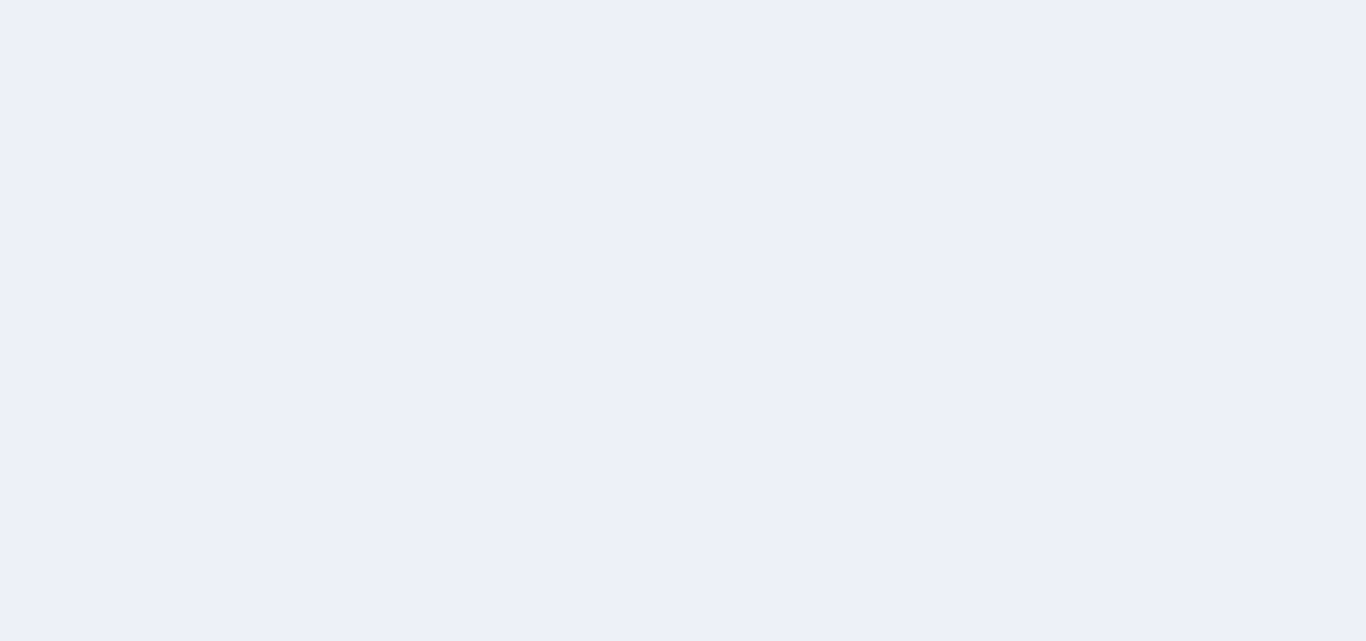 scroll, scrollTop: 0, scrollLeft: 0, axis: both 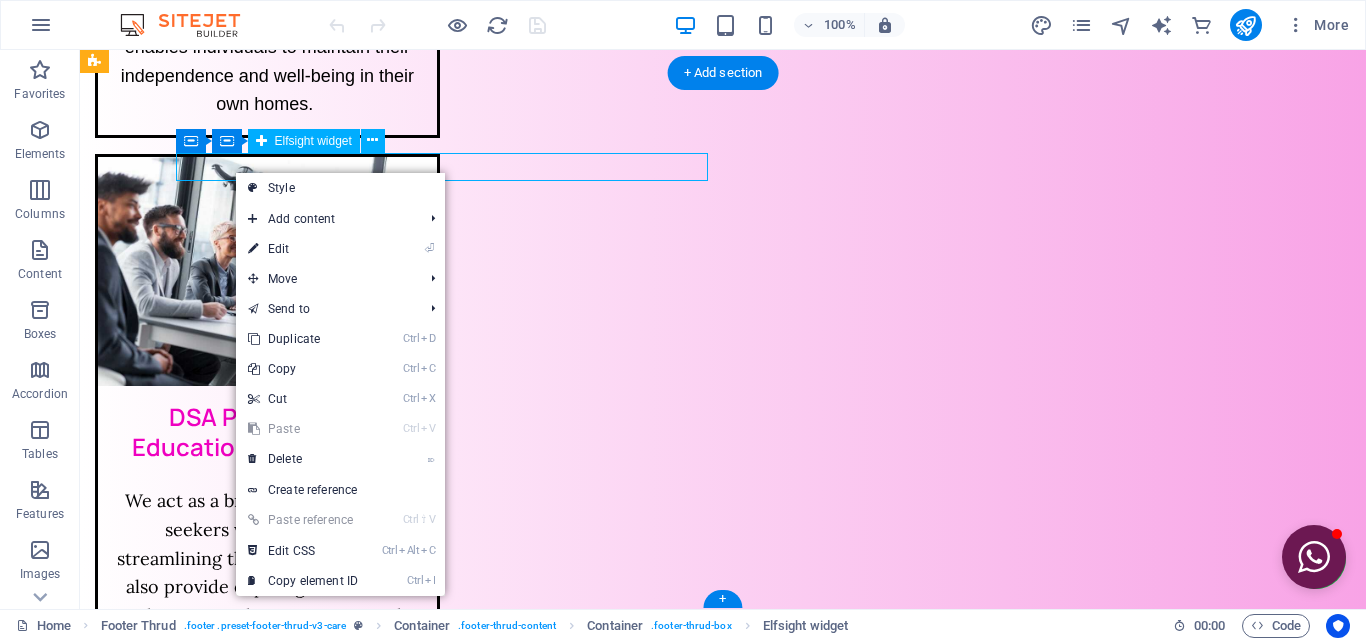 click on "Panel only seen by widget owner
Edit widget
Views
100% Share 🔥" at bounding box center (449, 1520) 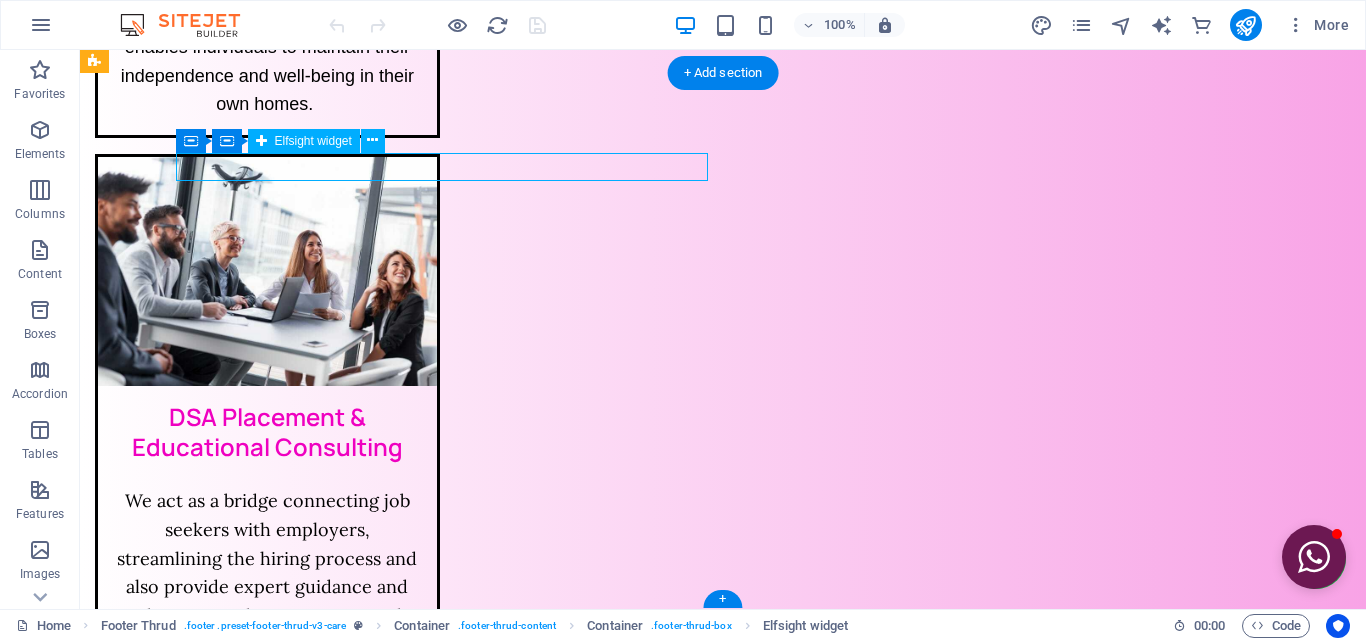 click on "Panel only seen by widget owner
Edit widget
Views
100% Share 🔥" at bounding box center (449, 1520) 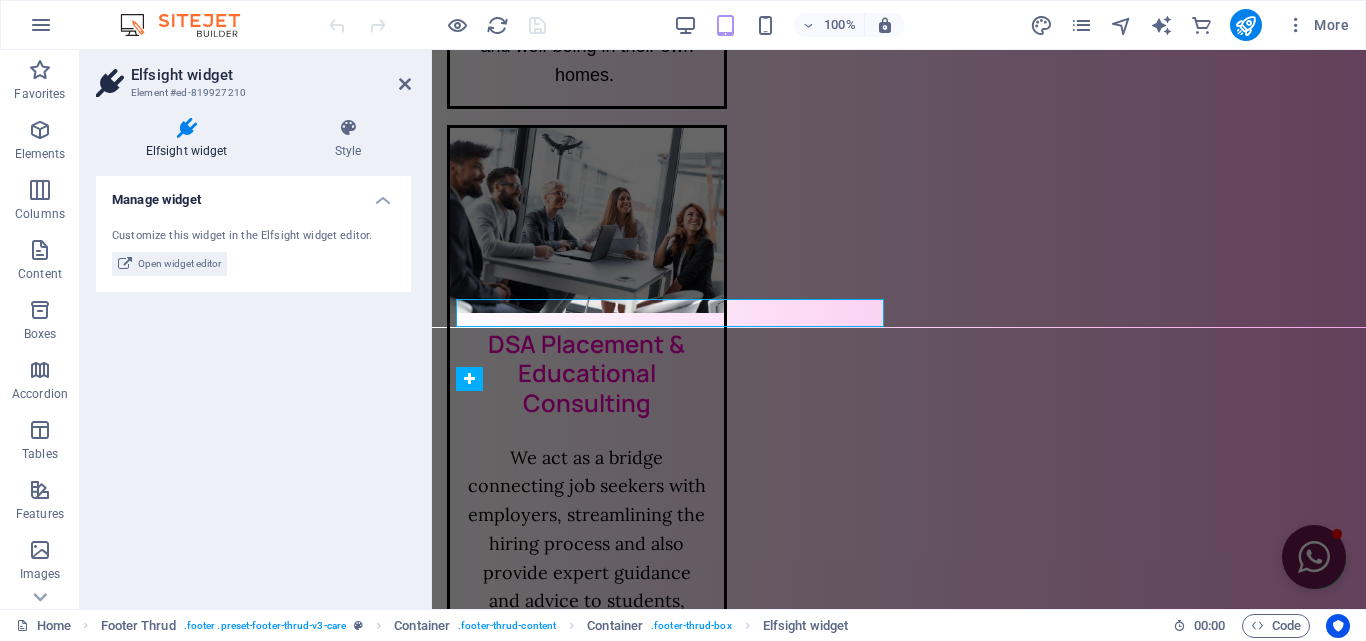 scroll, scrollTop: 1365, scrollLeft: 0, axis: vertical 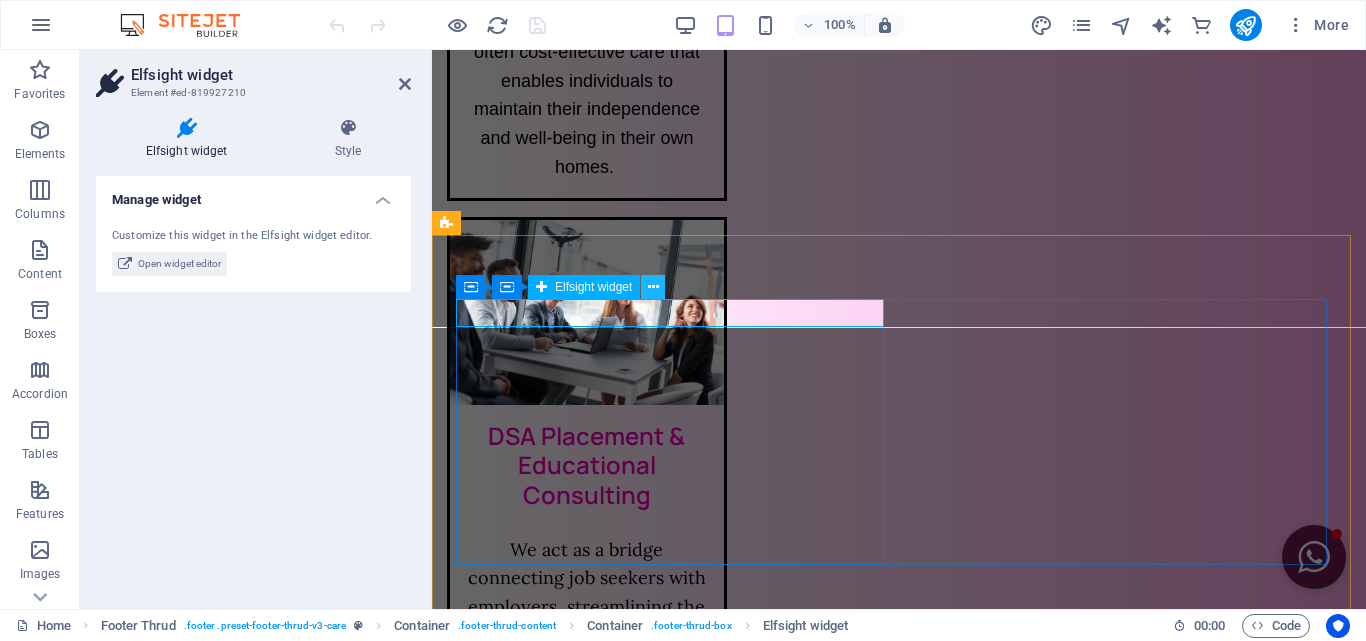 click at bounding box center (653, 287) 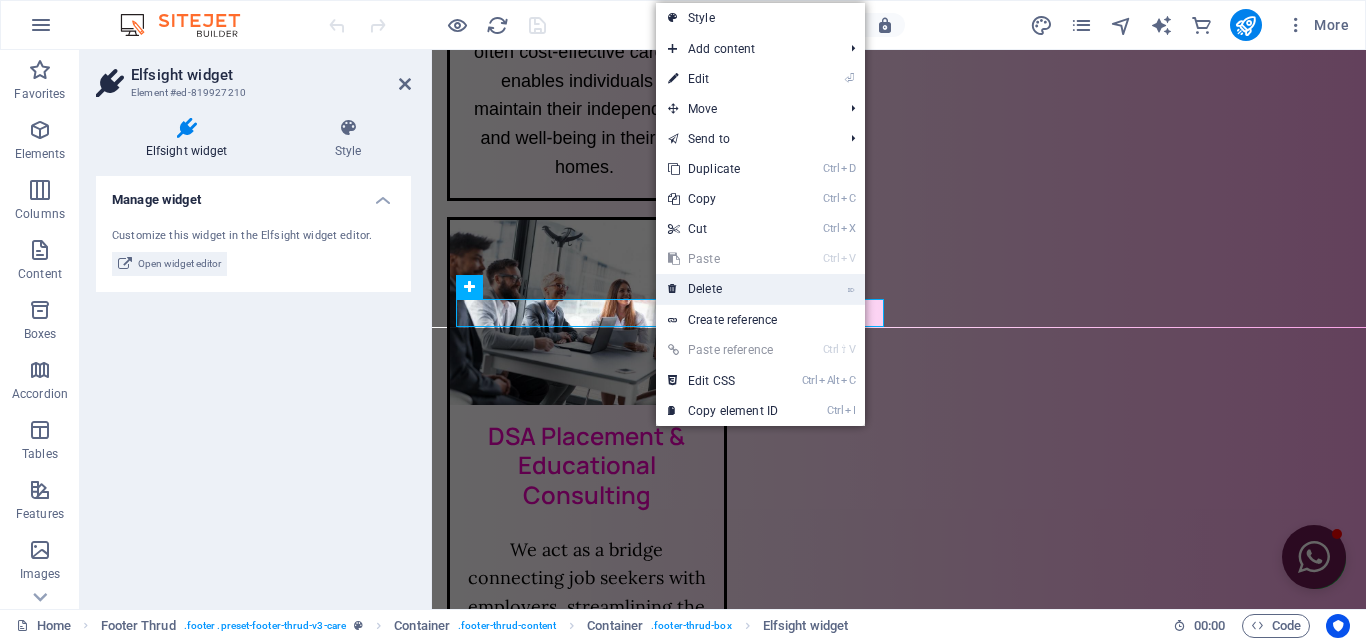 click on "⌦  Delete" at bounding box center [723, 289] 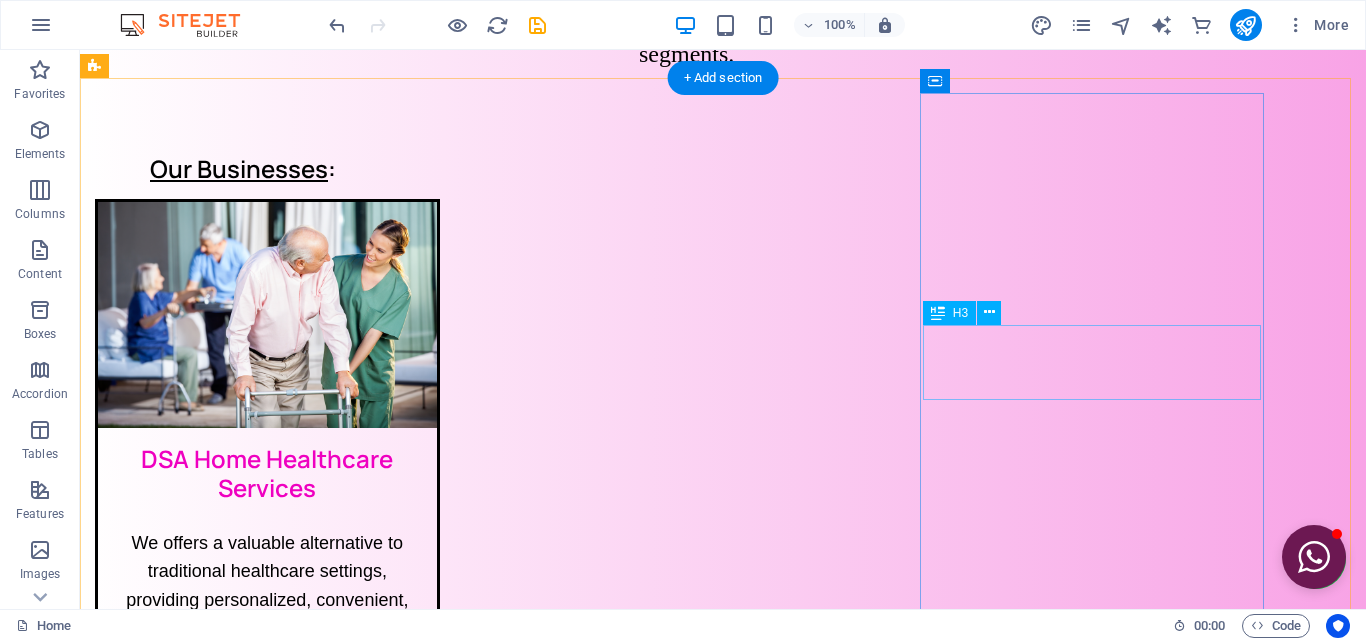 scroll, scrollTop: 665, scrollLeft: 0, axis: vertical 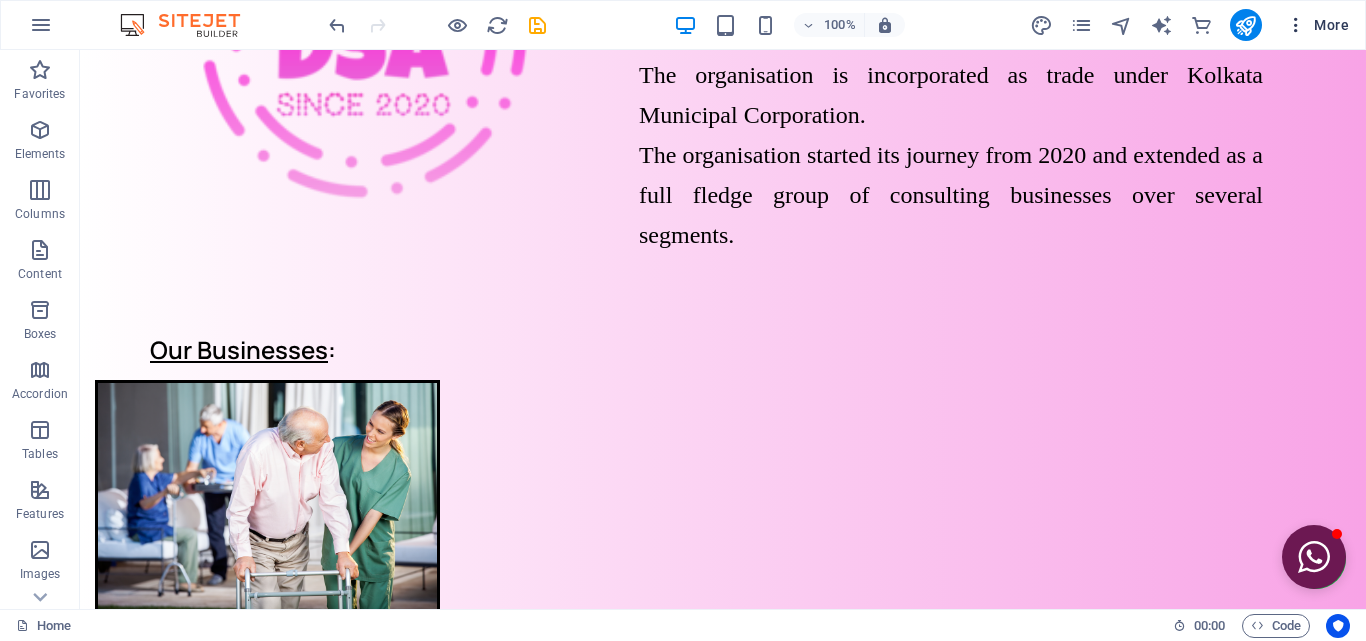 click on "More" at bounding box center (1317, 25) 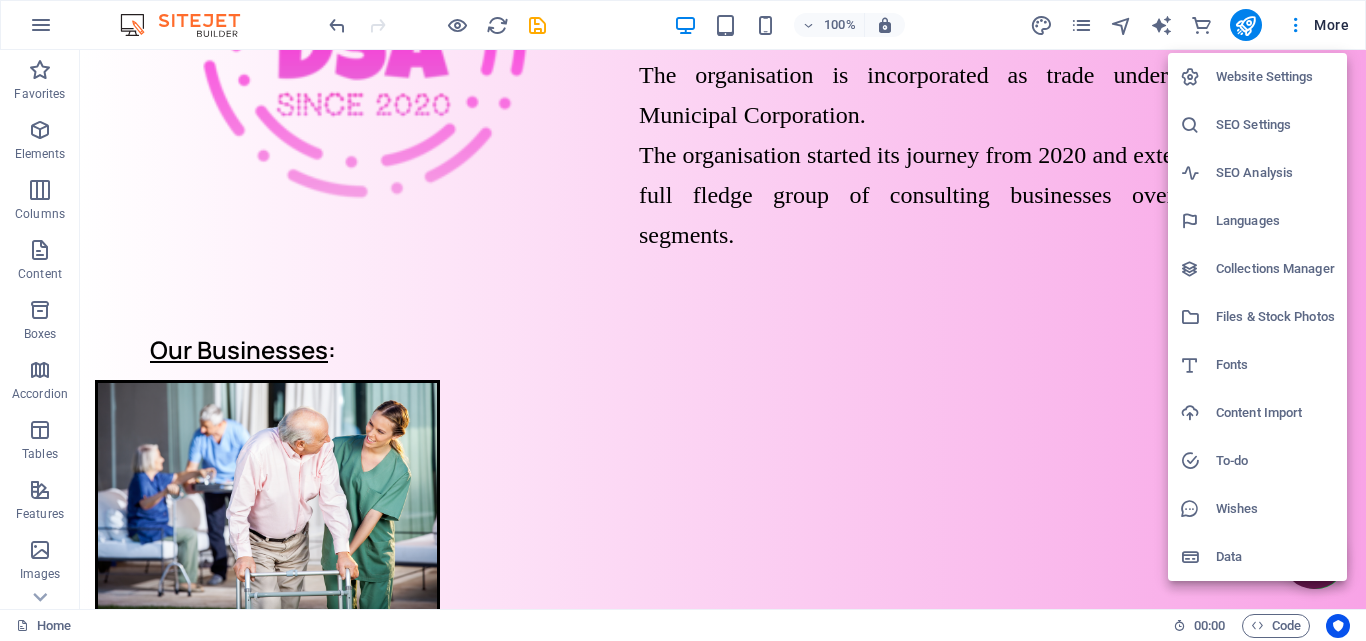 click on "Website Settings" at bounding box center [1275, 77] 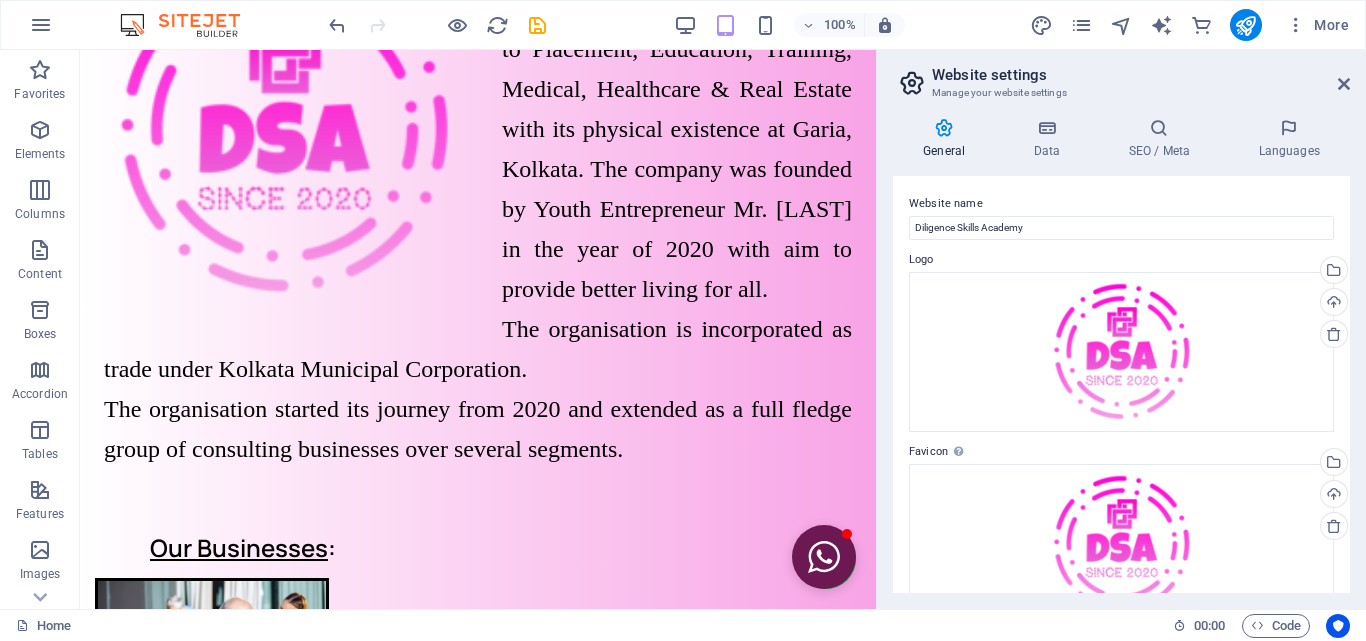 scroll, scrollTop: 573, scrollLeft: 0, axis: vertical 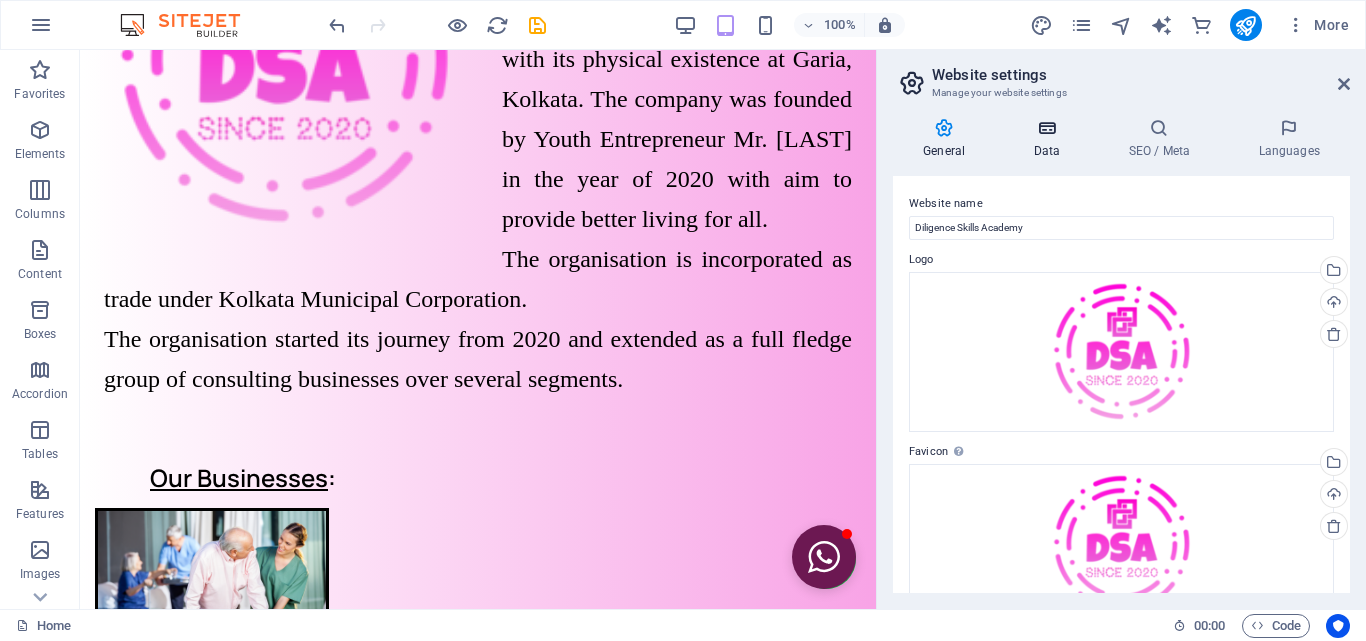 click on "Data" at bounding box center [1050, 139] 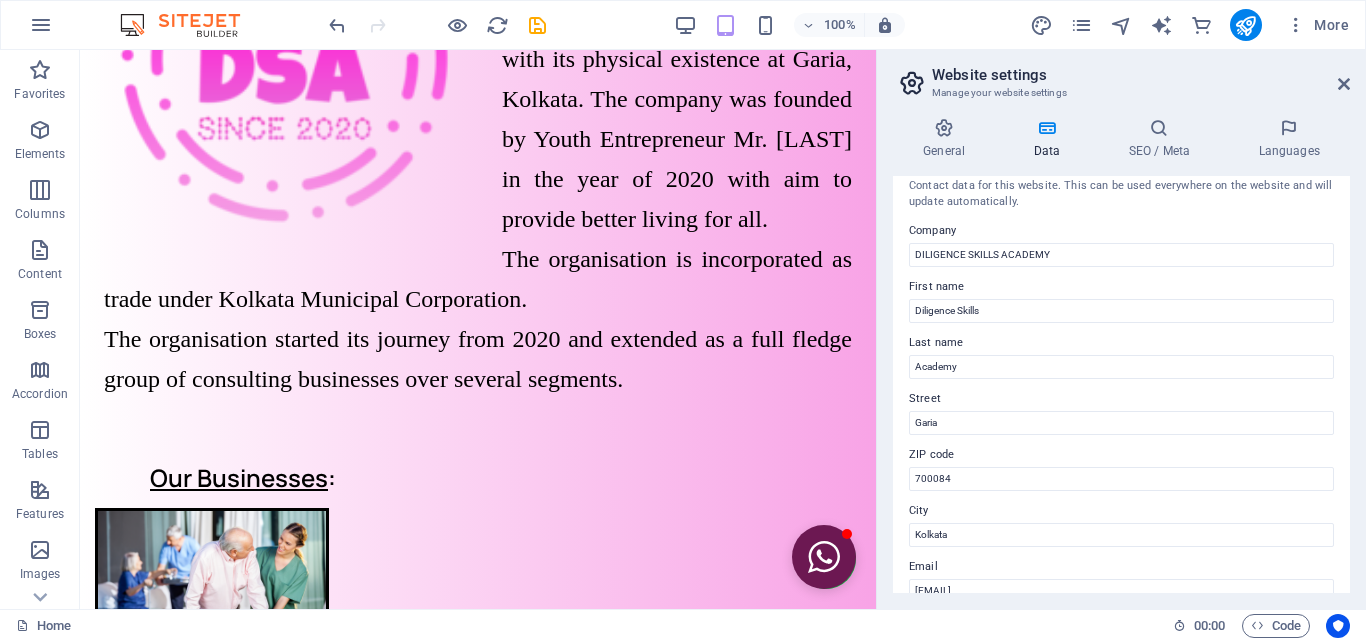 scroll, scrollTop: 0, scrollLeft: 0, axis: both 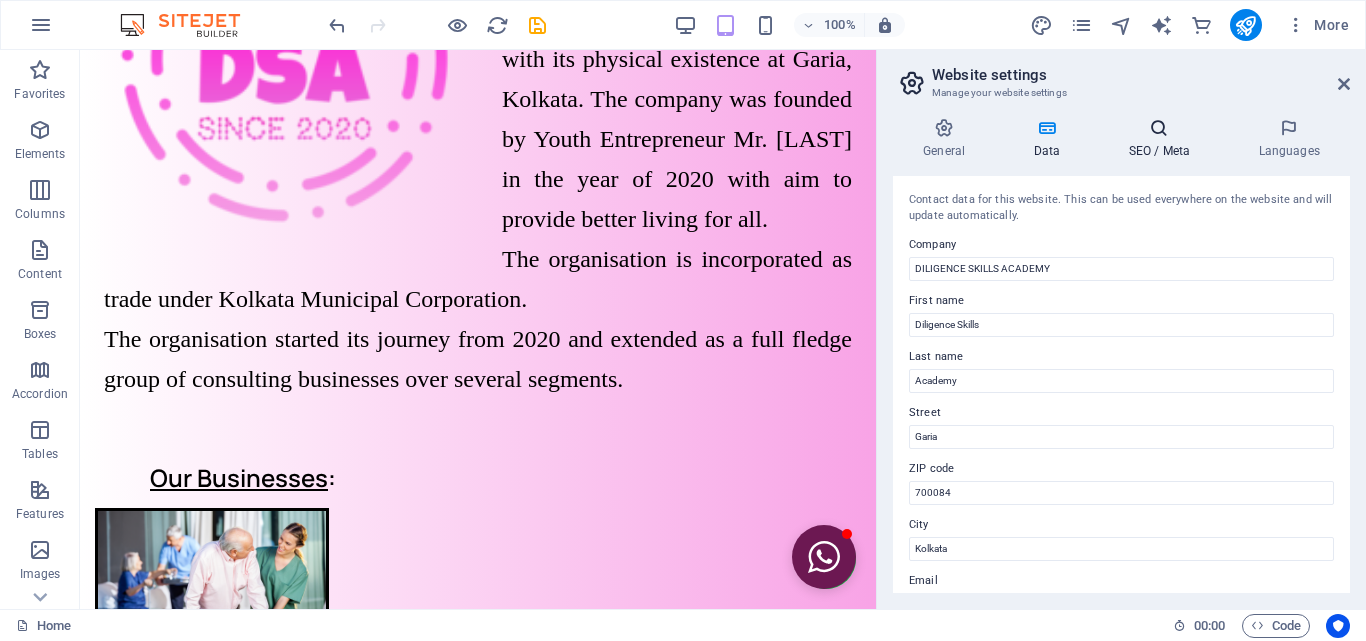 click at bounding box center (1159, 128) 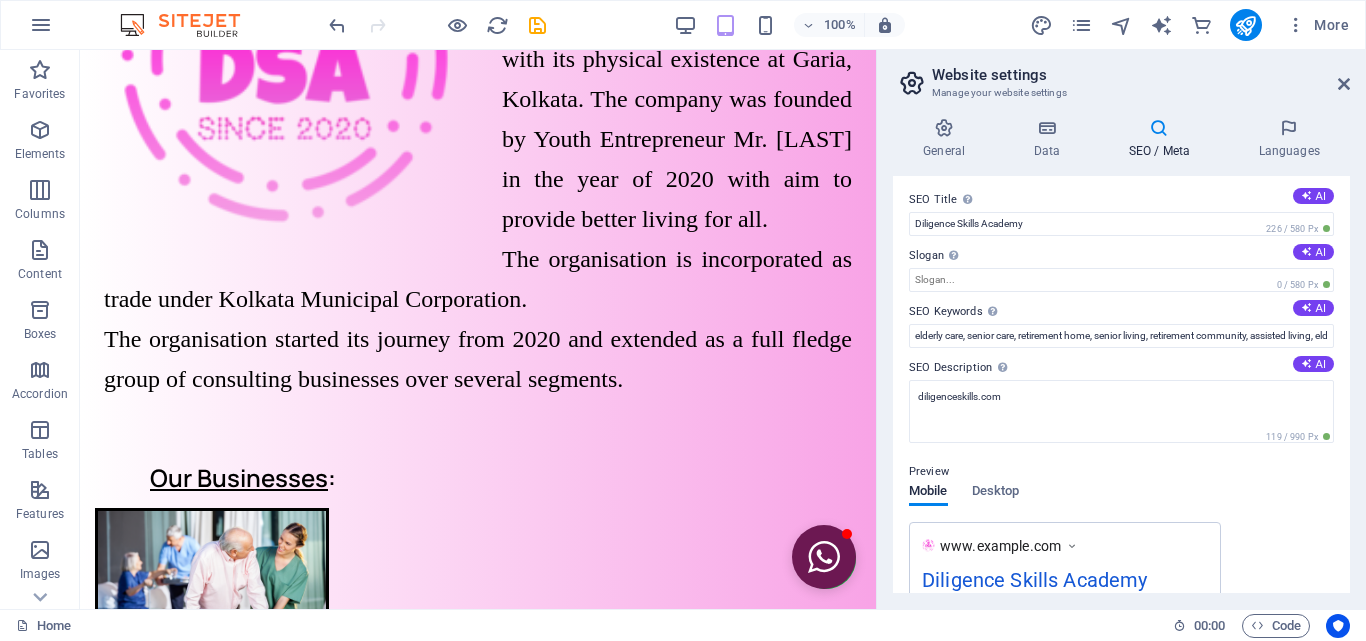 scroll, scrollTop: 0, scrollLeft: 0, axis: both 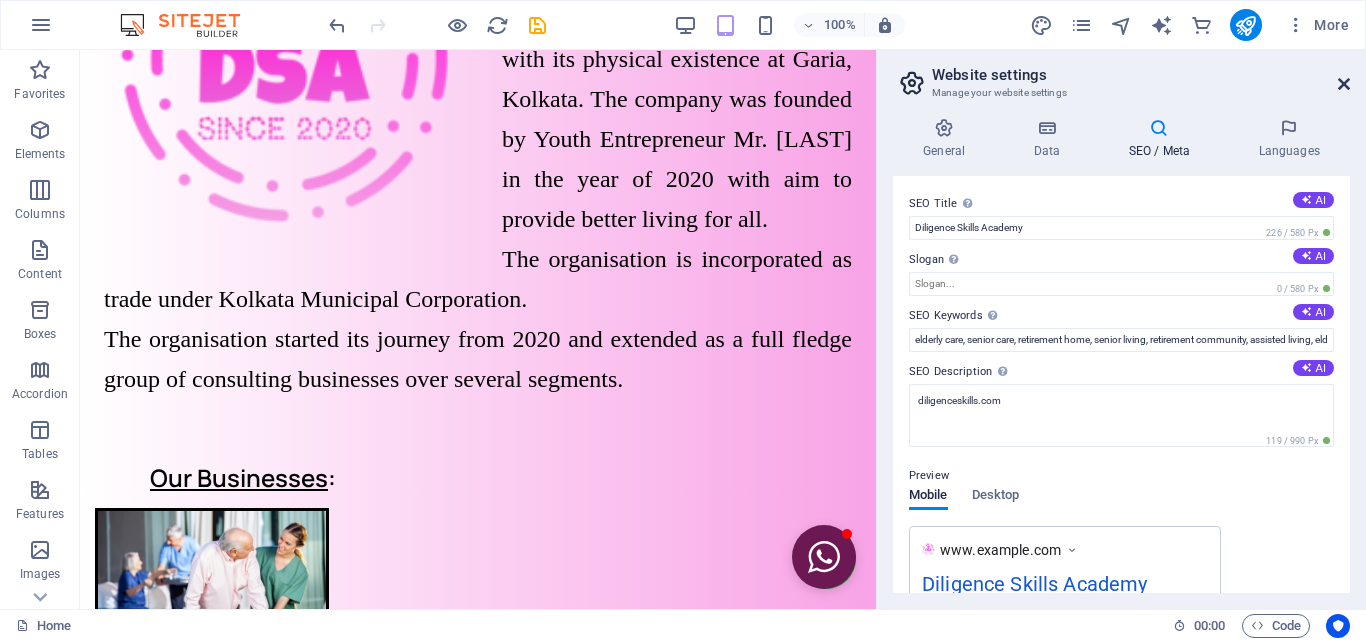 click at bounding box center [1344, 84] 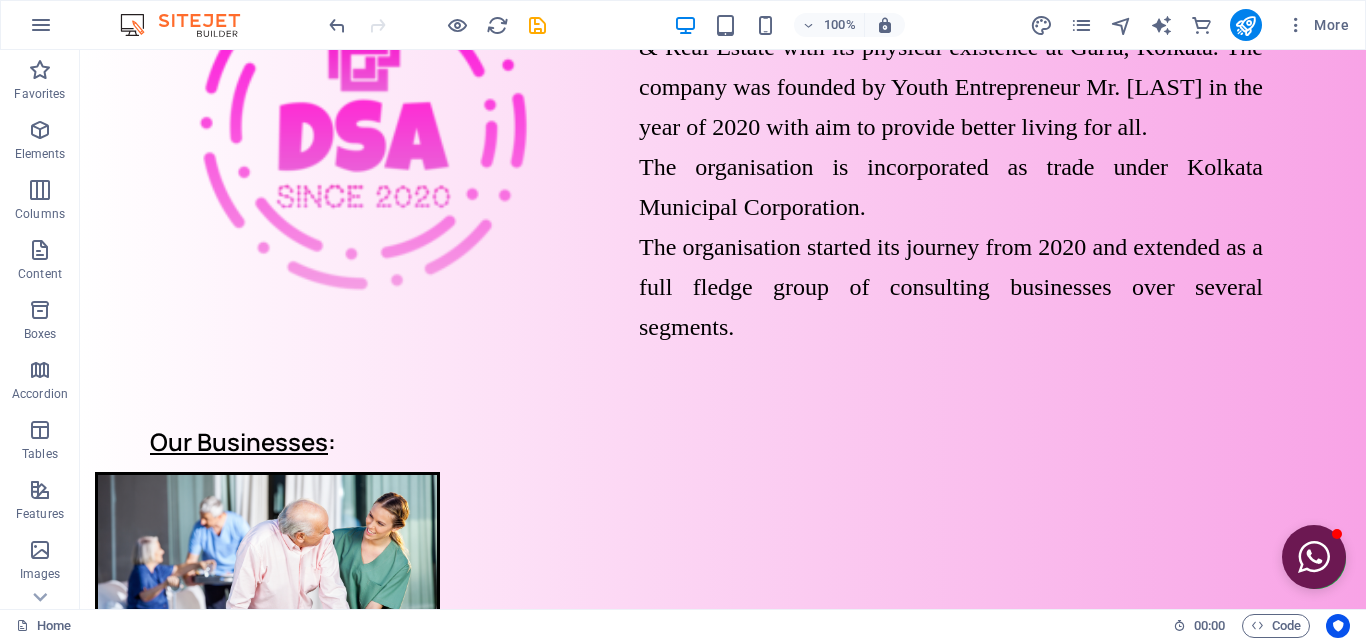 click on "100% More" at bounding box center (683, 25) 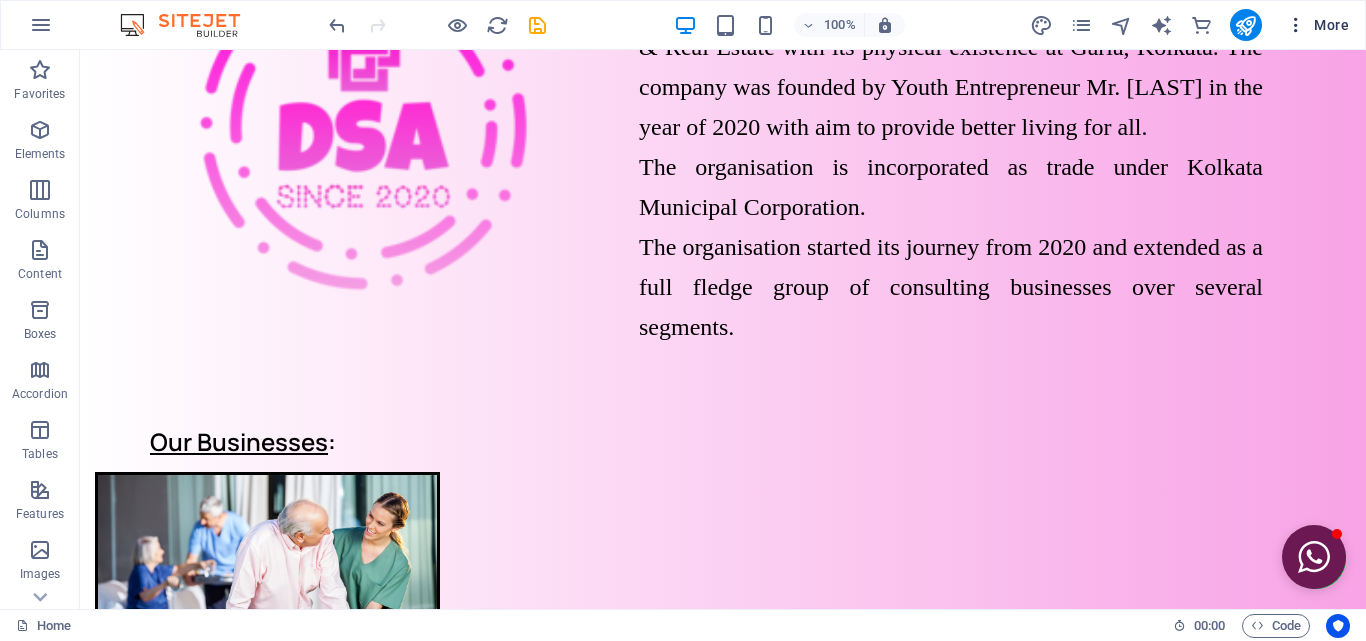 click on "More" at bounding box center (1317, 25) 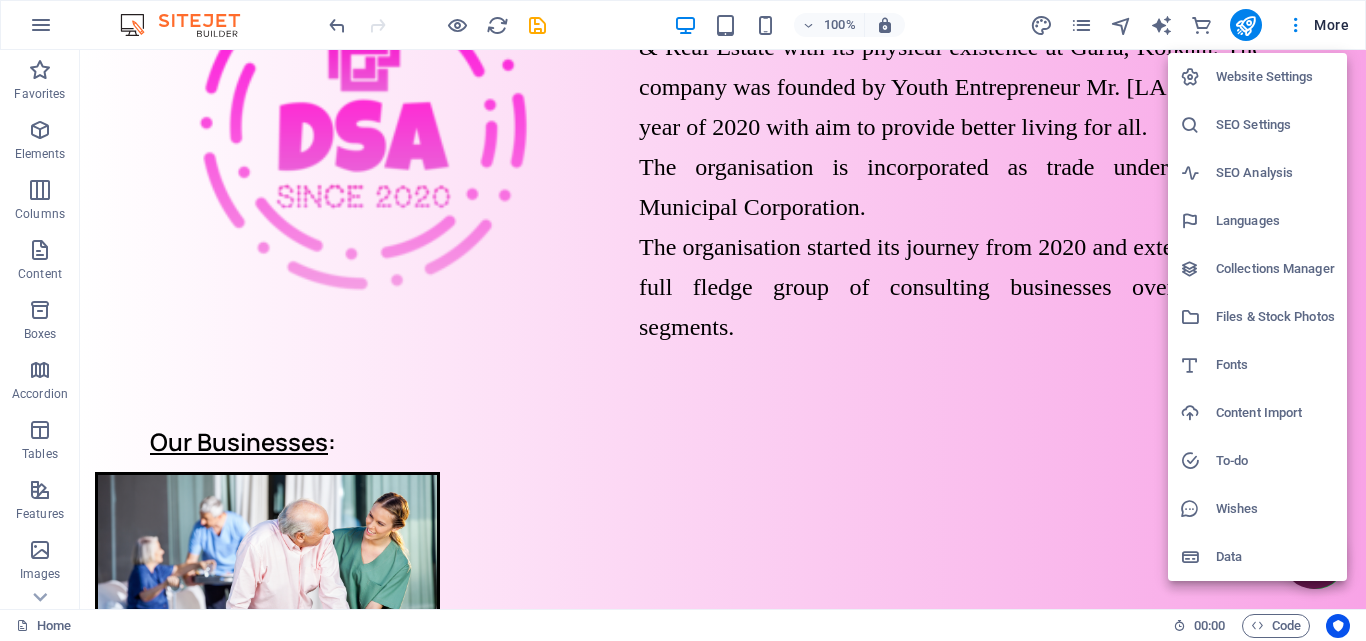 click on "Collections Manager" at bounding box center [1275, 269] 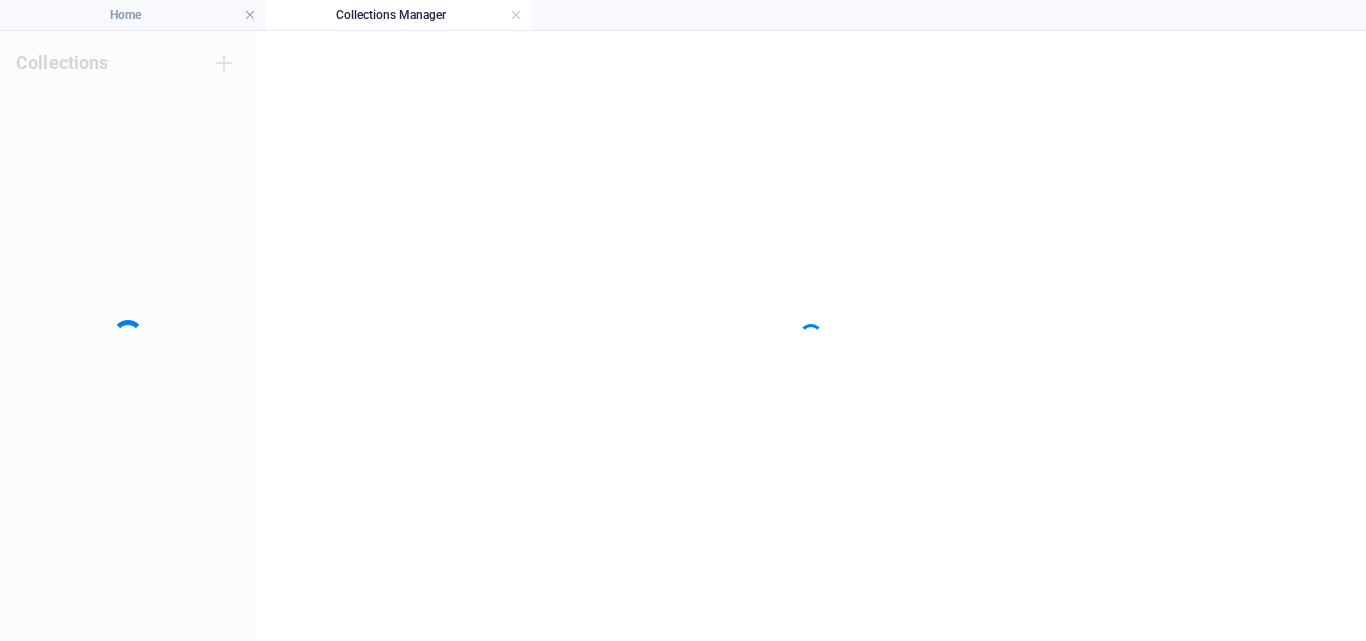 scroll, scrollTop: 0, scrollLeft: 0, axis: both 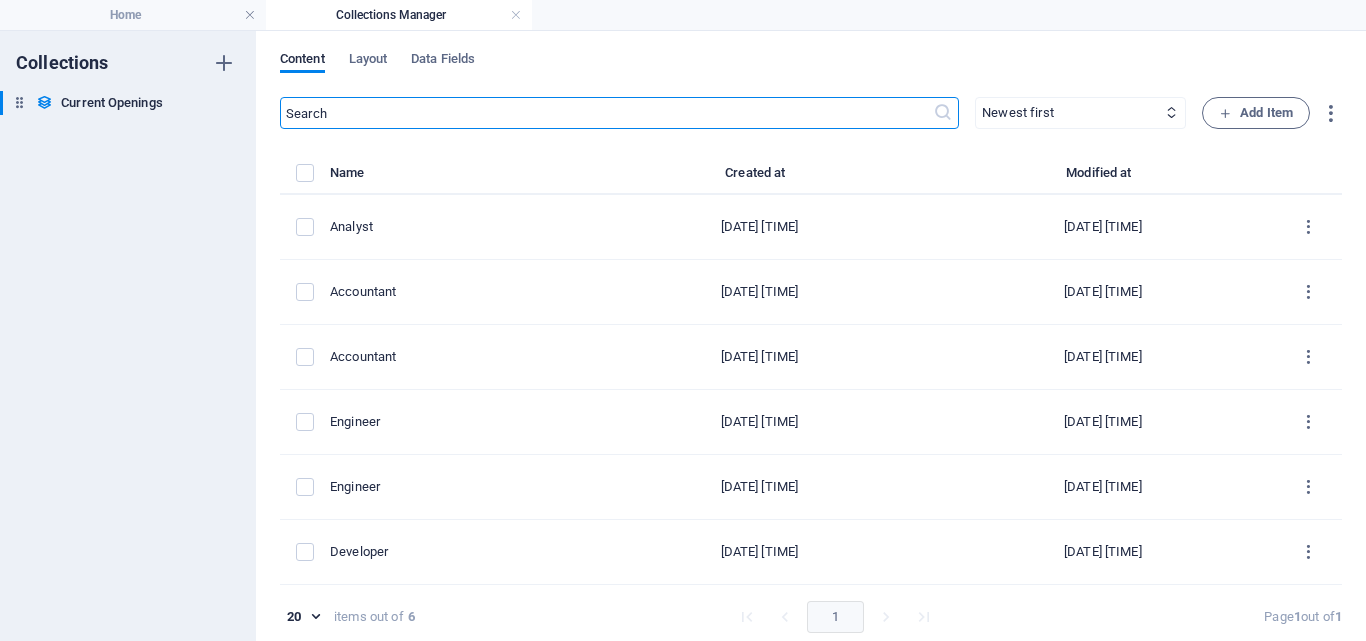 click on "Collections Manager" at bounding box center (399, 15) 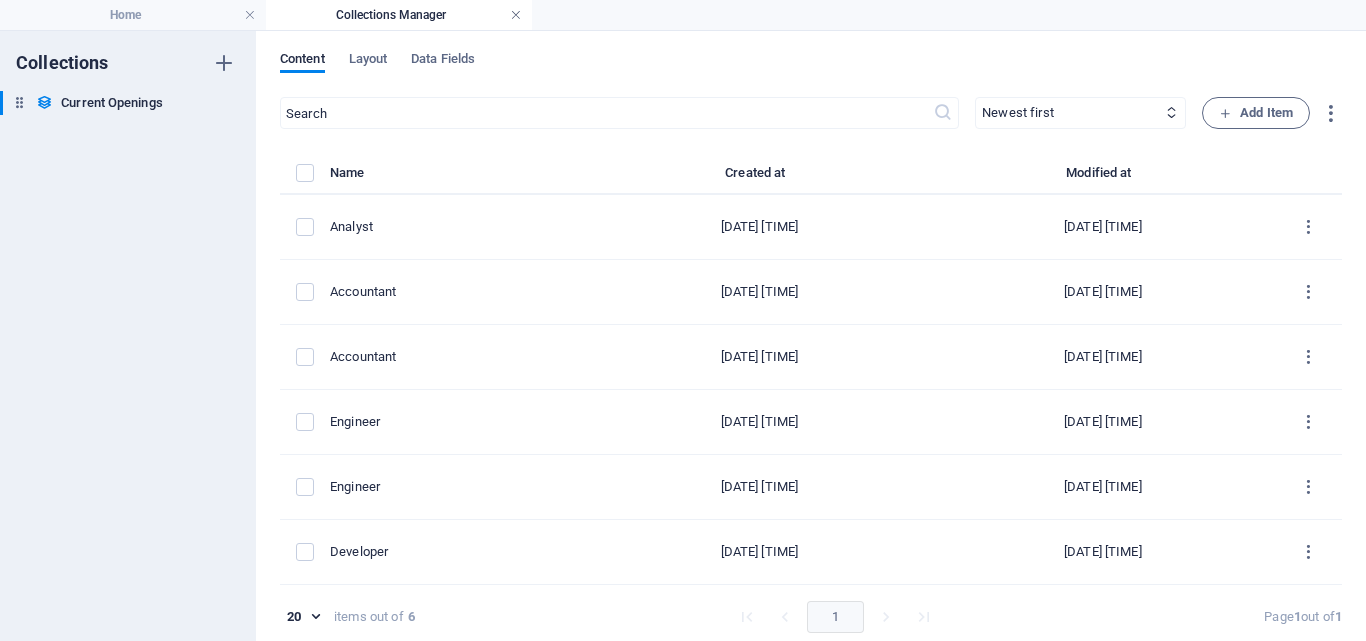 click at bounding box center [516, 15] 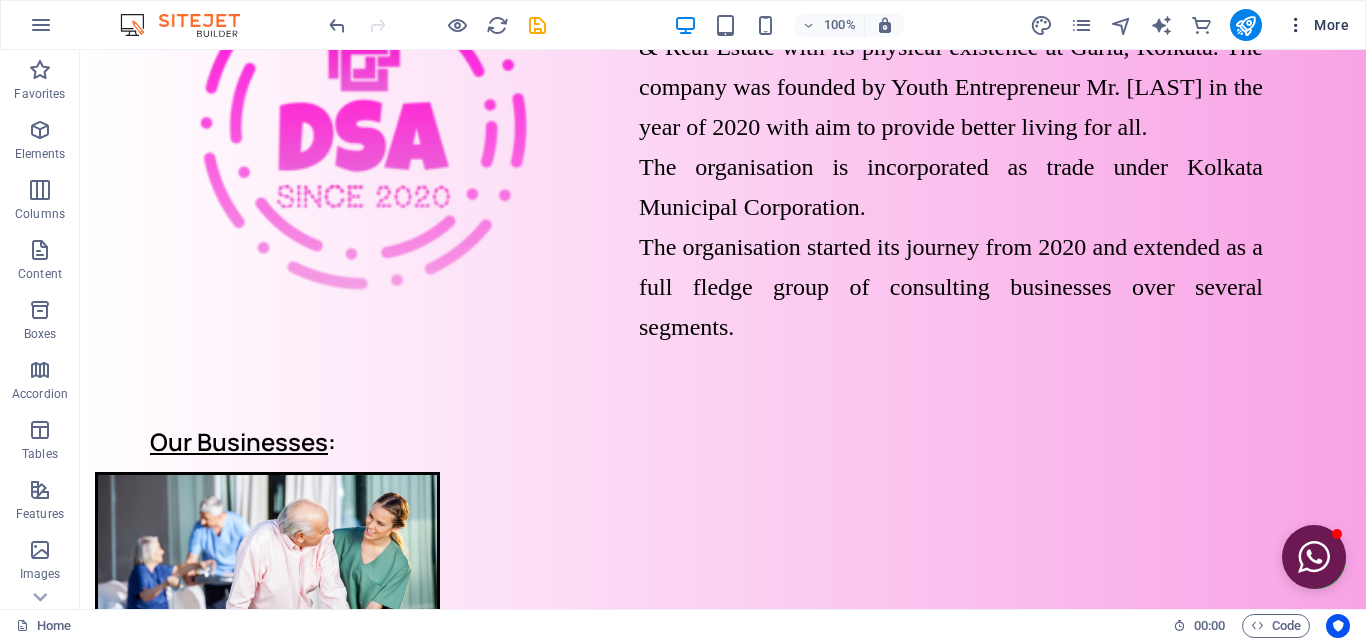 click on "More" at bounding box center [1317, 25] 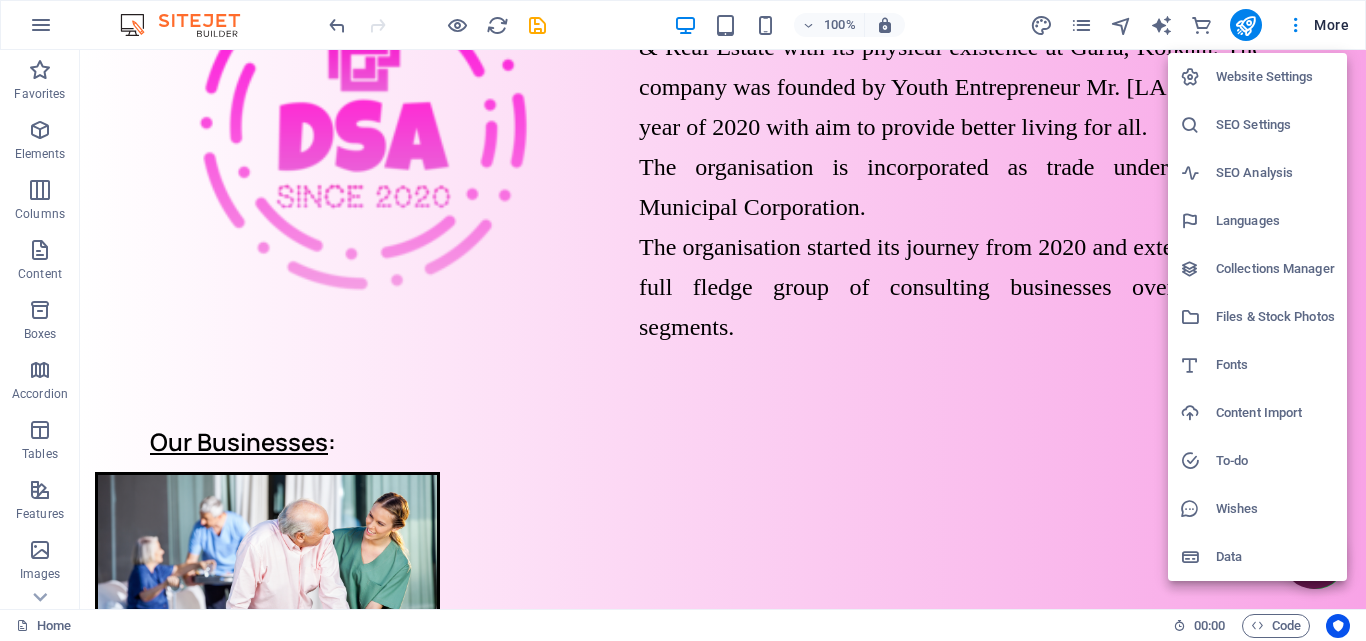 click at bounding box center (683, 320) 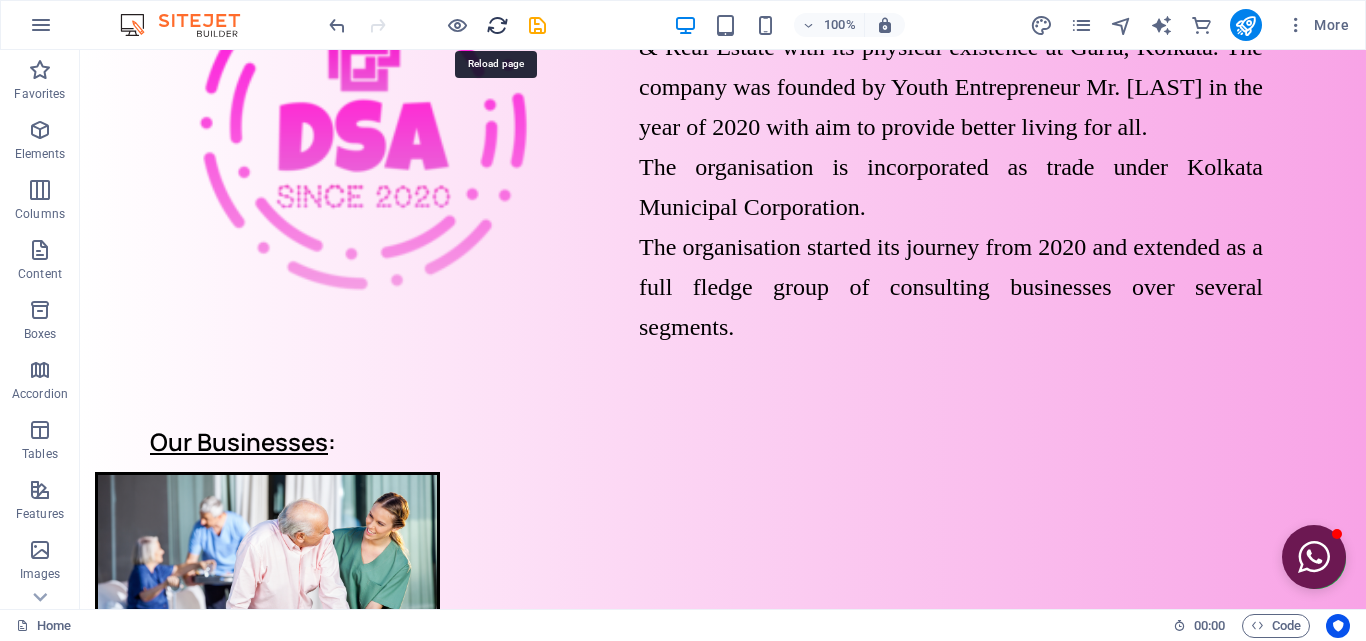 drag, startPoint x: 504, startPoint y: 22, endPoint x: 692, endPoint y: 46, distance: 189.52573 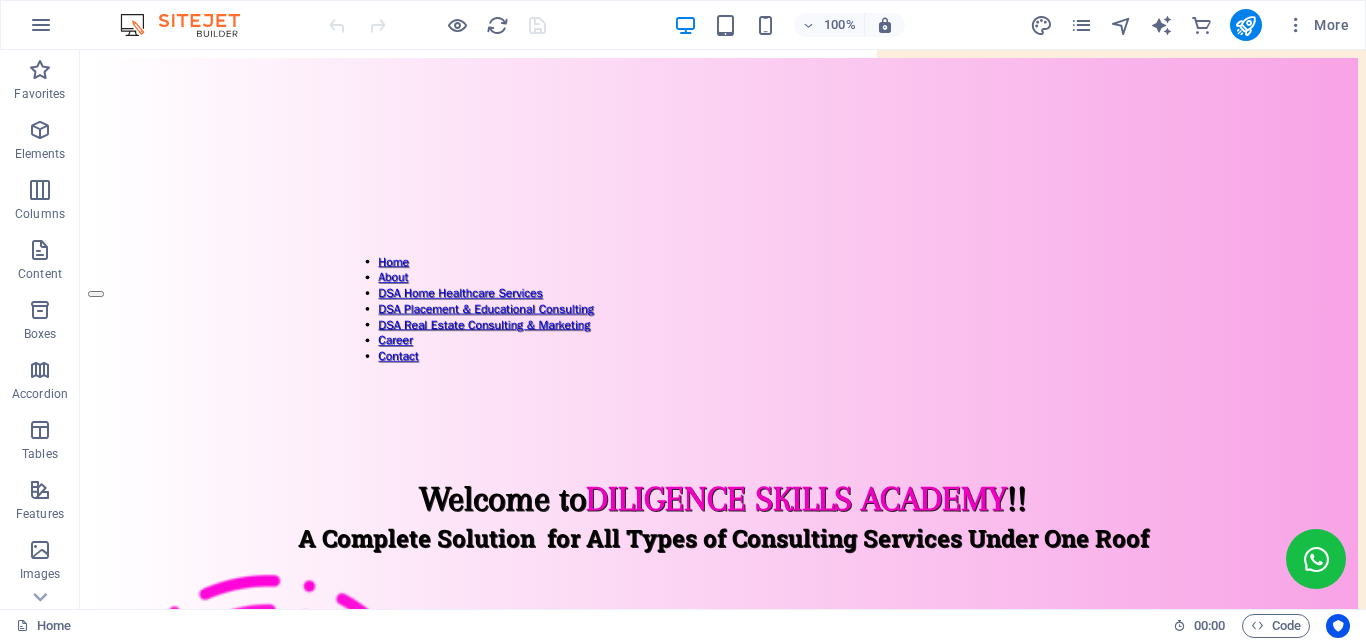 scroll, scrollTop: 0, scrollLeft: 0, axis: both 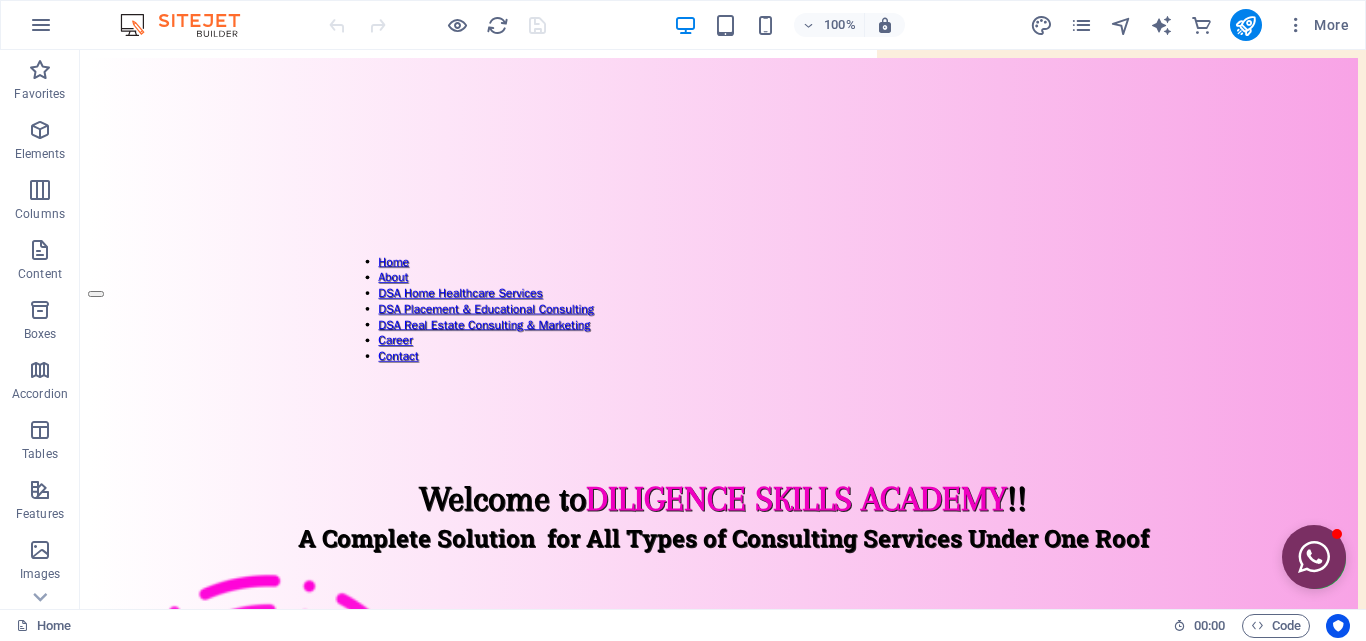 click at bounding box center (1314, 557) 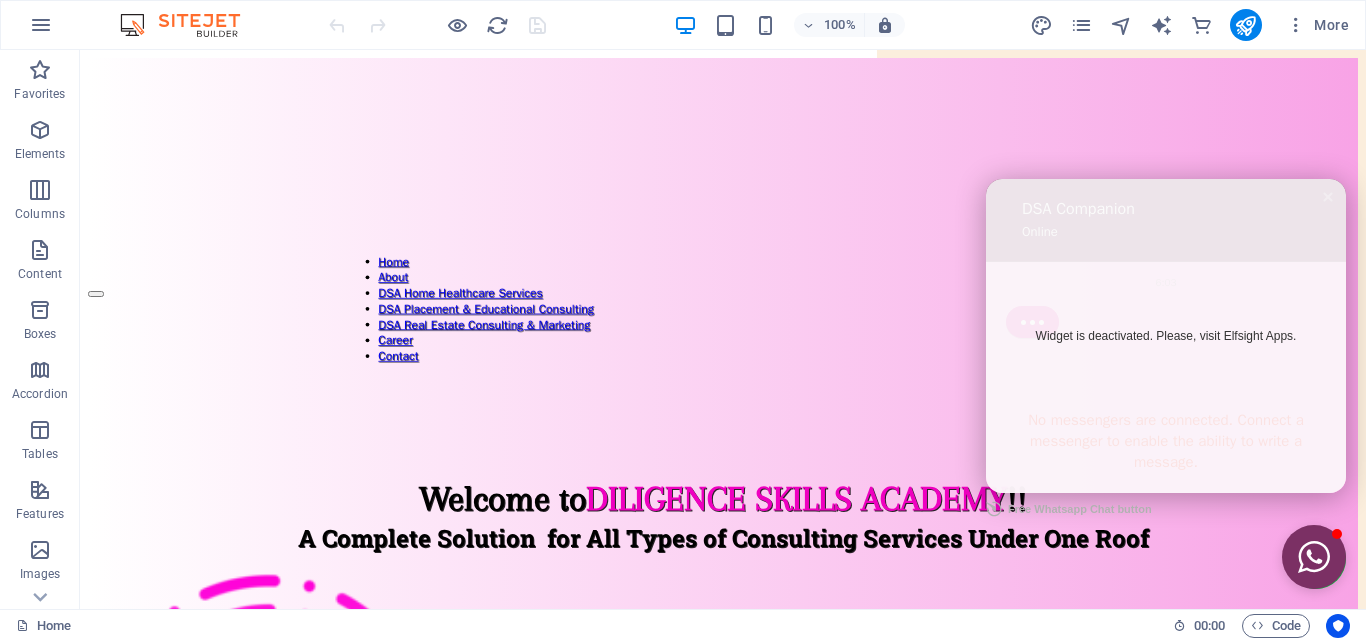 click at bounding box center [1314, 557] 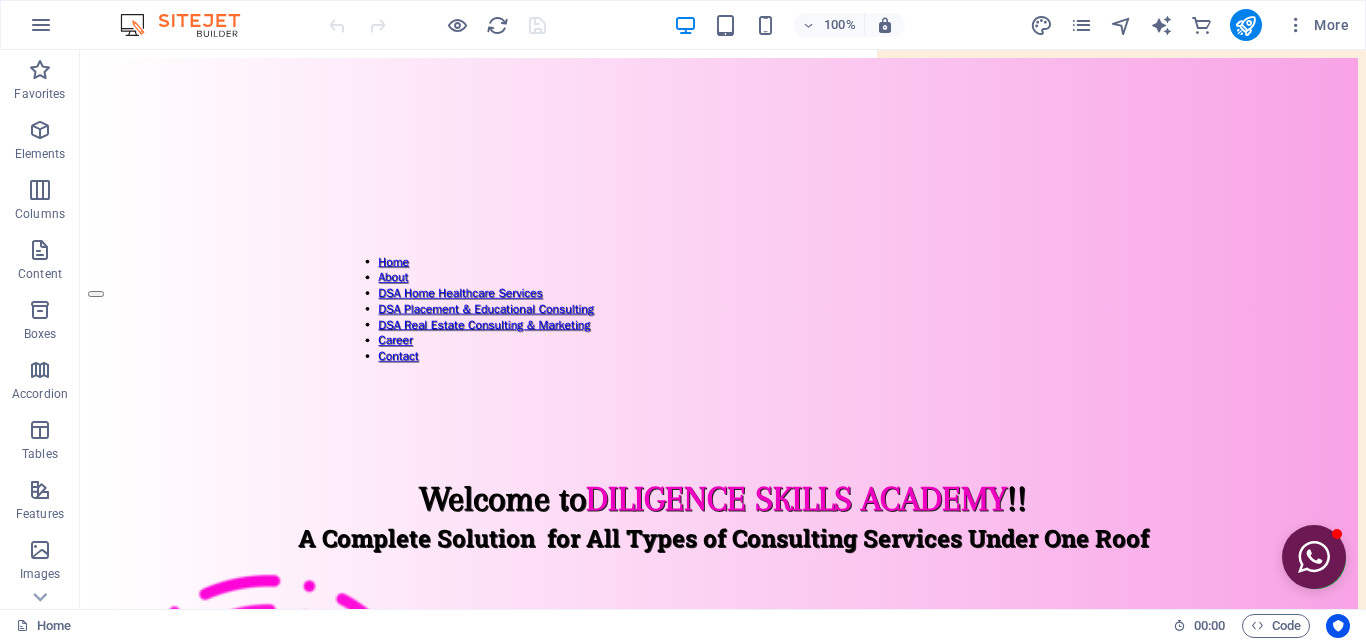 click at bounding box center (437, 25) 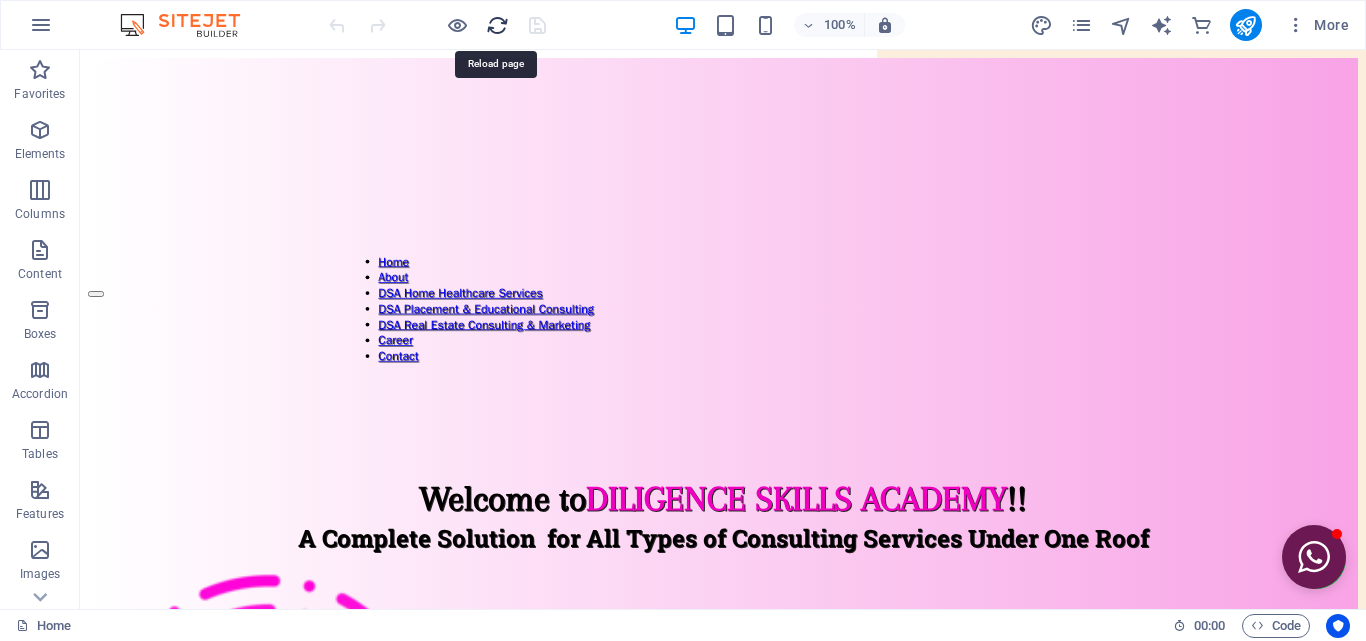 click at bounding box center [497, 25] 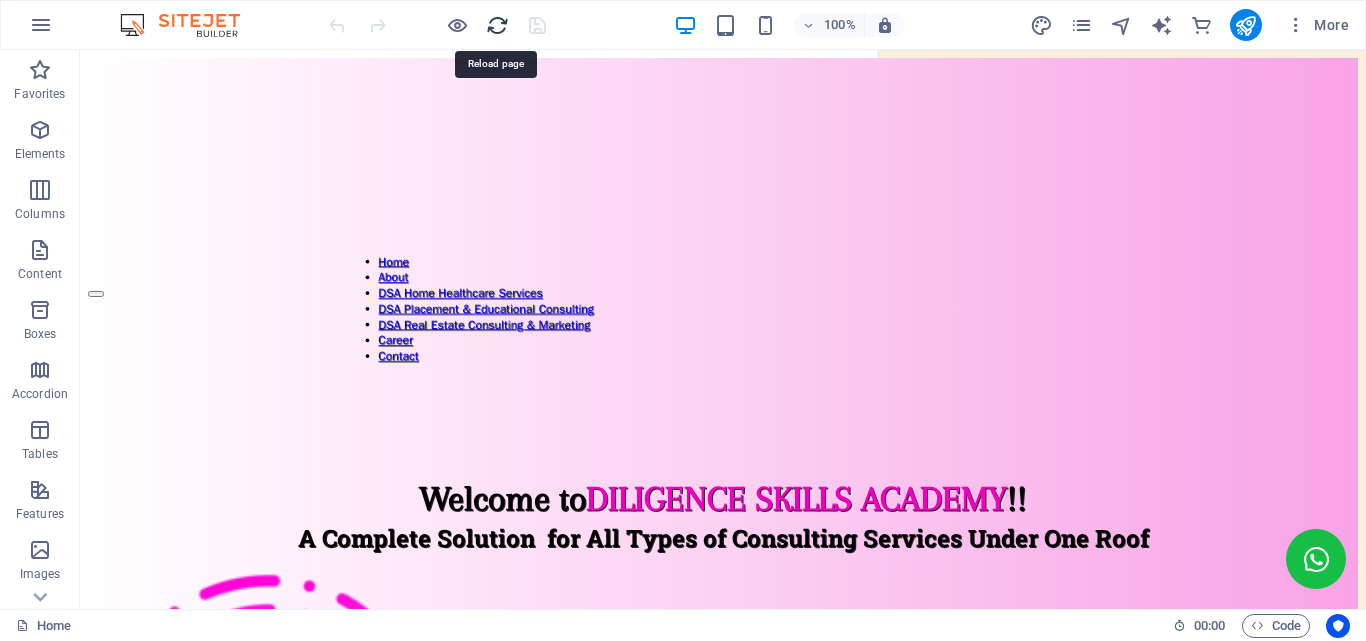 scroll, scrollTop: 0, scrollLeft: 0, axis: both 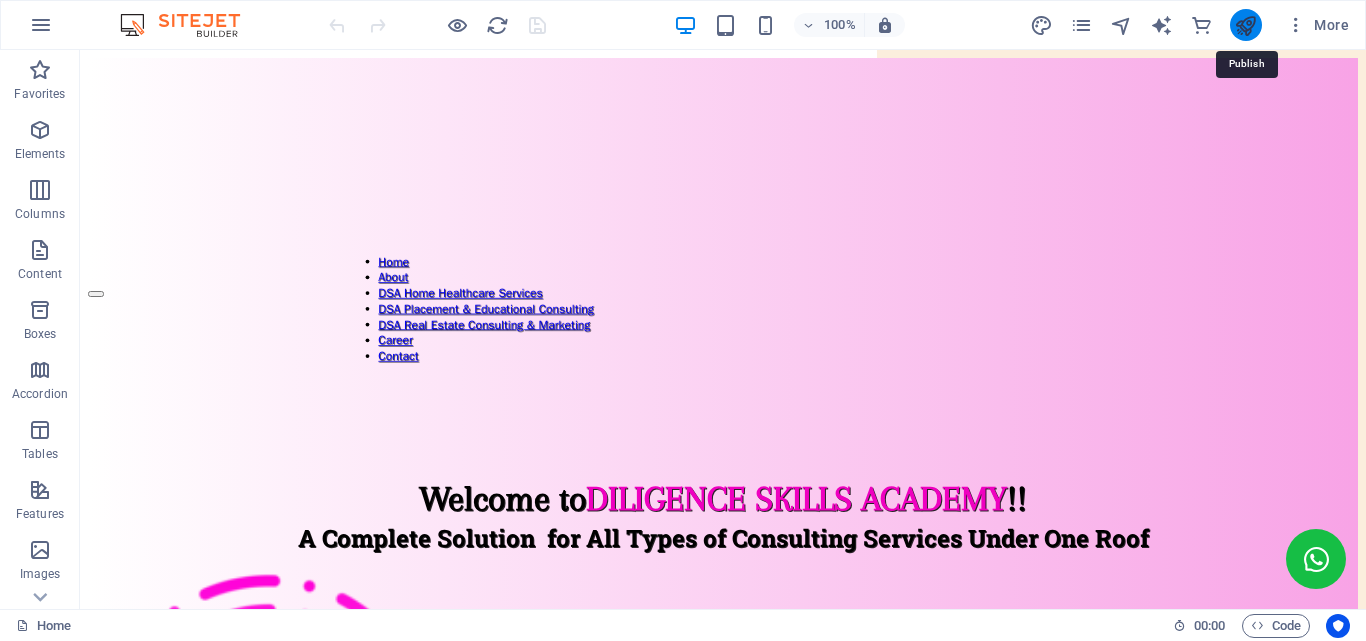 click at bounding box center [1245, 25] 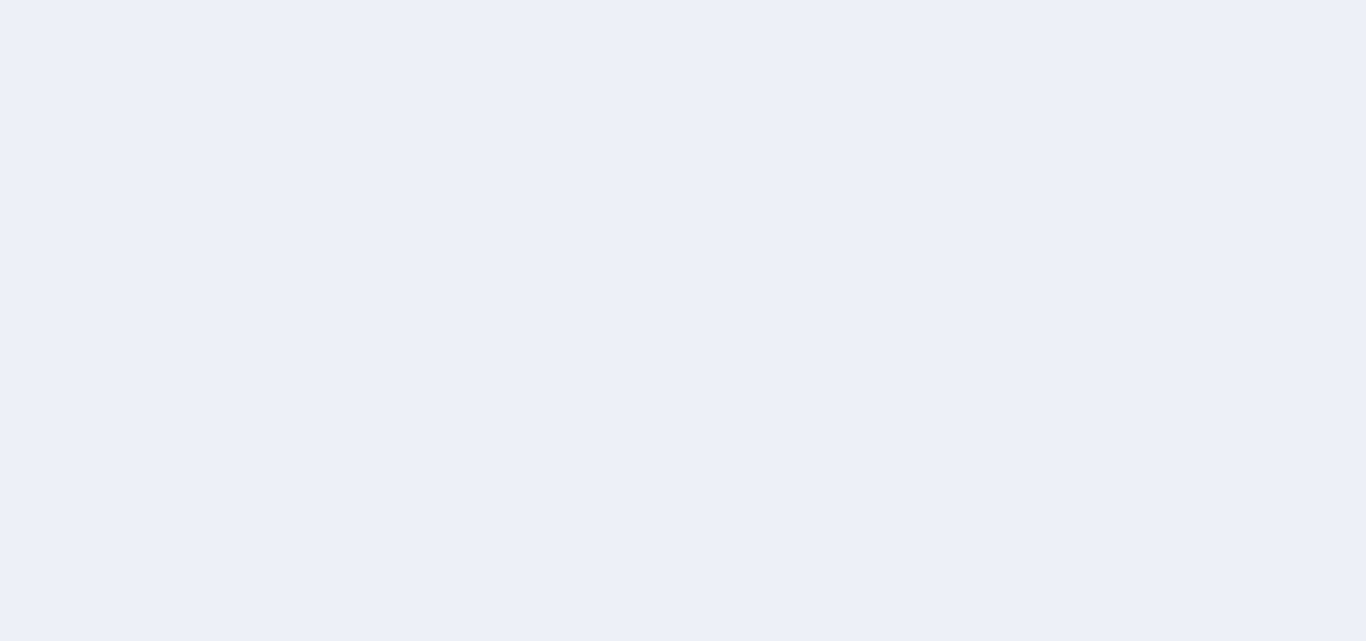 scroll, scrollTop: 0, scrollLeft: 0, axis: both 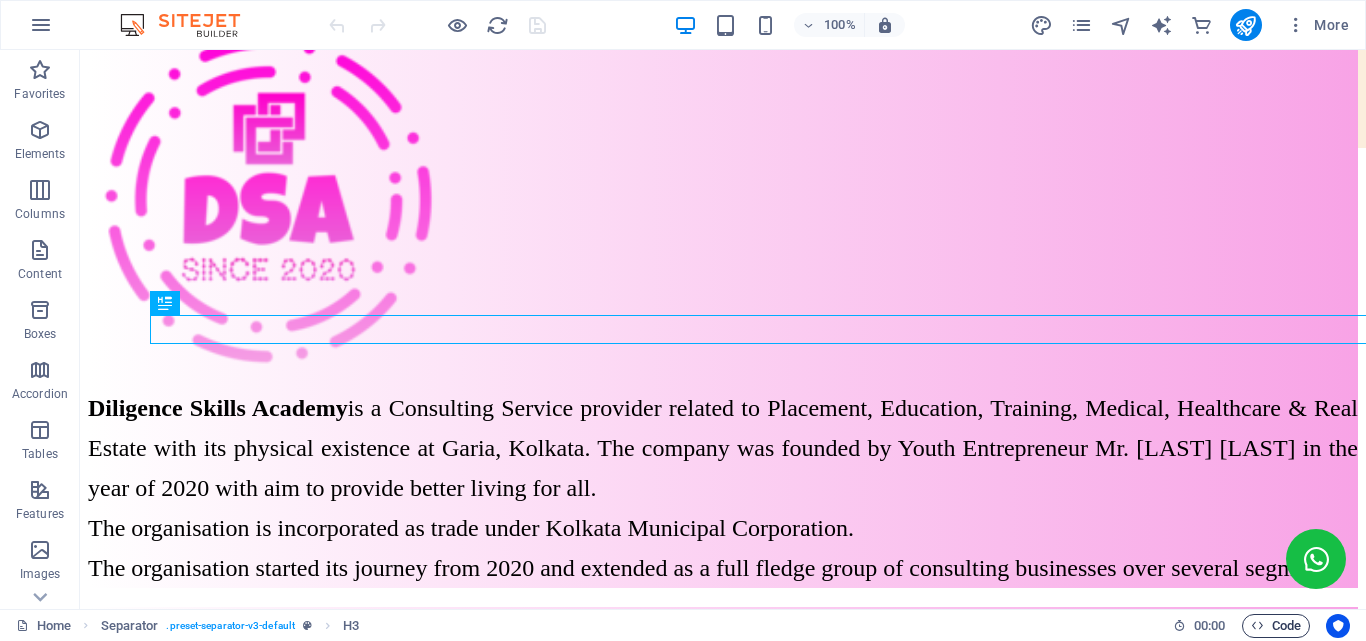 click on "Code" at bounding box center (1276, 626) 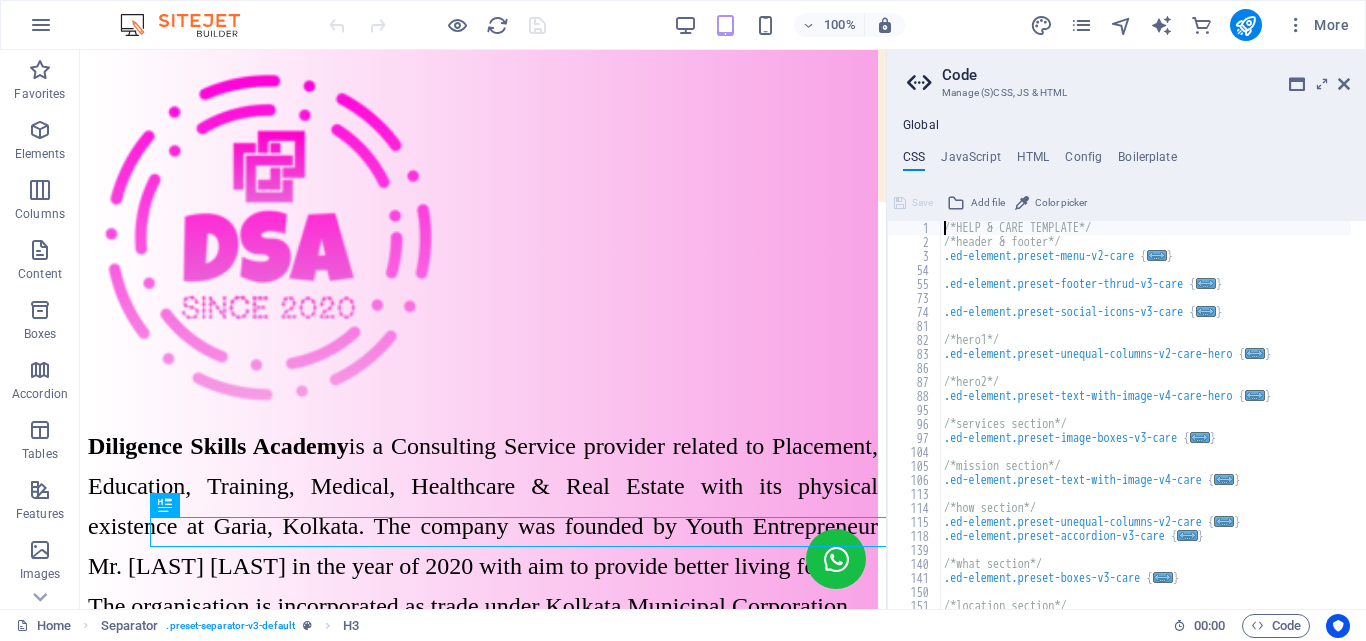 scroll, scrollTop: 446, scrollLeft: 0, axis: vertical 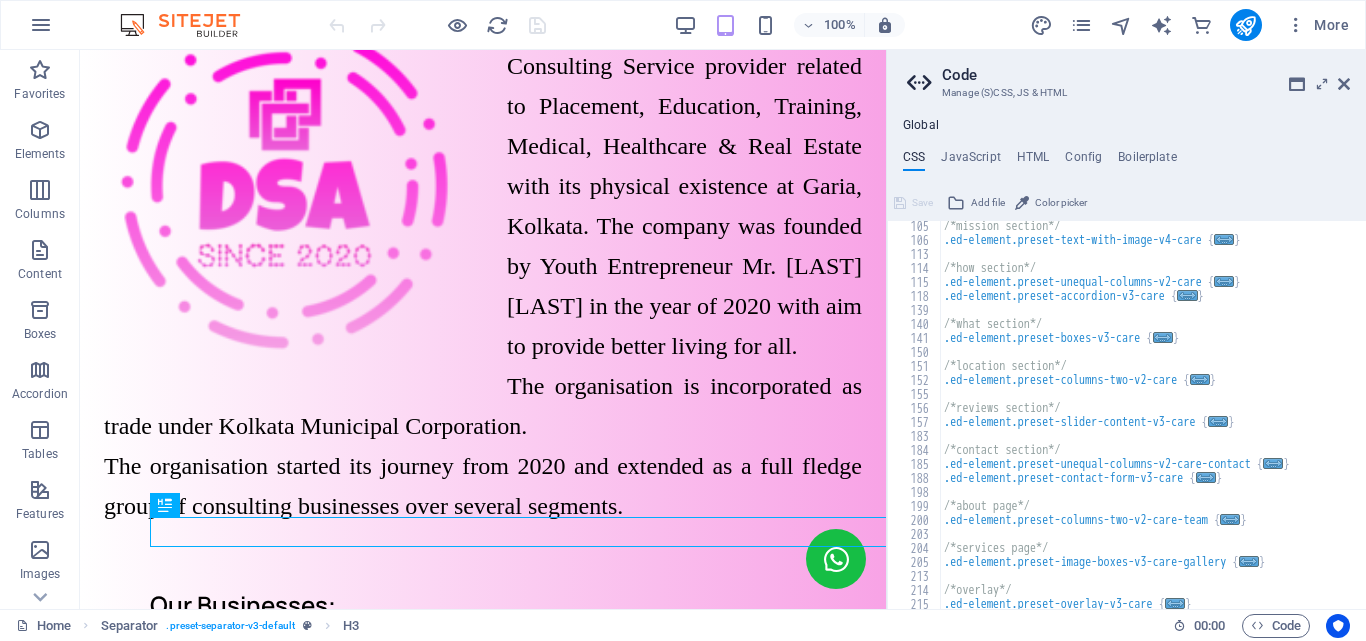 click on "Global CSS JavaScript HTML Config Boilerplate /*HELP & CARE TEMPLATE*/ 105 106 113 114 115 118 139 140 141 150 151 152 155 156 157 183 184 185 188 198 199 200 203 204 205 213 214 215 /*mission section*/ .ed-element.preset-text-with-image-v4-care   { ... } /*how section*/ .ed-element.preset-unequal-columns-v2-care   { ... } .ed-element.preset-accordion-v3-care   { ... } /*what section*/ .ed-element.preset-boxes-v3-care   { ... } /*location section*/ .ed-element.preset-columns-two-v2-care   { ... } /*reviews section*/ .ed-element.preset-slider-content-v3-care   { ... } /*contact section*/ .ed-element.preset-unequal-columns-v2-care-contact   { ... } .ed-element.preset-contact-form-v3-care   { ... } /*about page*/ .ed-element.preset-columns-two-v2-care-team   { ... } /*services page*/ .ed-element.preset-image-boxes-v3-care-gallery   { ... } /*overlay*/ .ed-element.preset-overlay-v3-care   { ... }     Save Add file Color picker     Save Add file     Save Add file" at bounding box center (1126, 363) 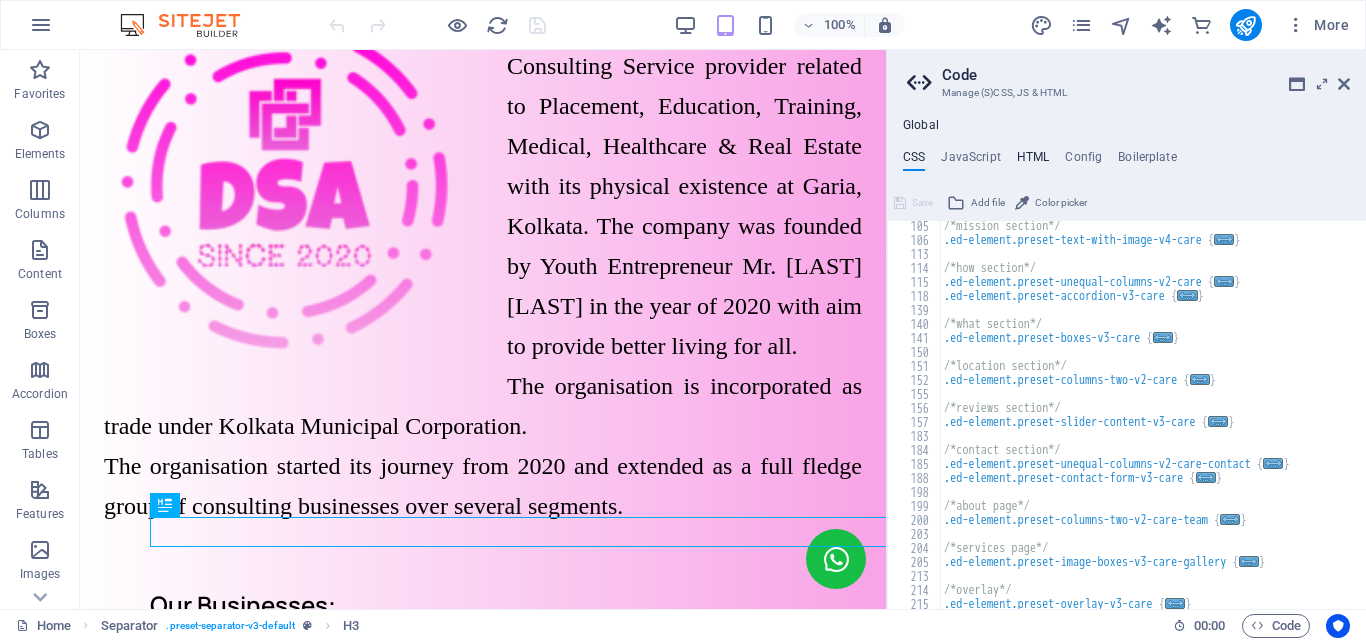 click on "HTML" at bounding box center [1033, 161] 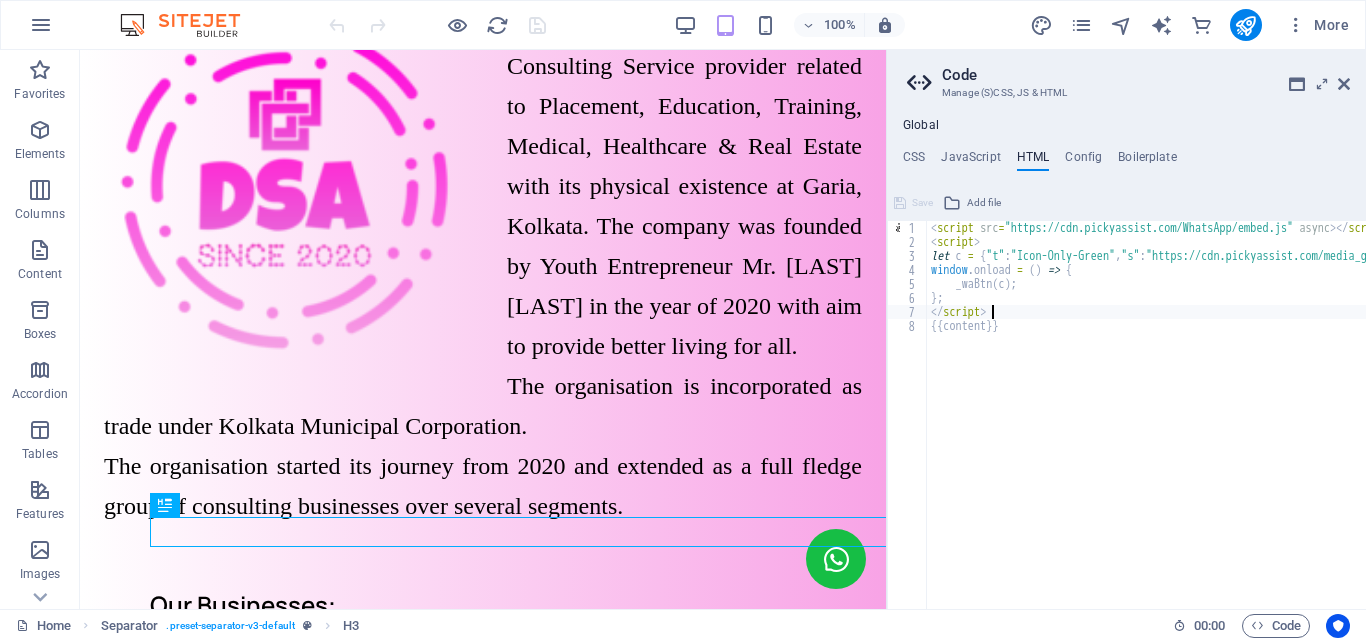 click on "< script   src = "https://cdn.pickyassist.com/WhatsApp/embed.js"   async > < / script > < script > let   c   =   { "t" : "Icon-Only-Green" , "s" : "https://cdn.pickyassist.com/media_gallery/audio/7_1734679637_popup-sound.mp3" , "i" : "WhatsApp Us" , "a" : "Glow_Anm" , "n" : "91[PHONE]" , "m" : "Hello!!" , "w" : 3 , "b" : "#16be45" , "c" : "#ffffff" , "mr" : "0" , "ml" : "0" , "mb" : "0" , "z" : "9999" , "p" : "position-right" } ; window . onload   =   ( )   =>   {      _waBtn ( c ) ; } ; < / script > {{content}}" at bounding box center [1854, 421] 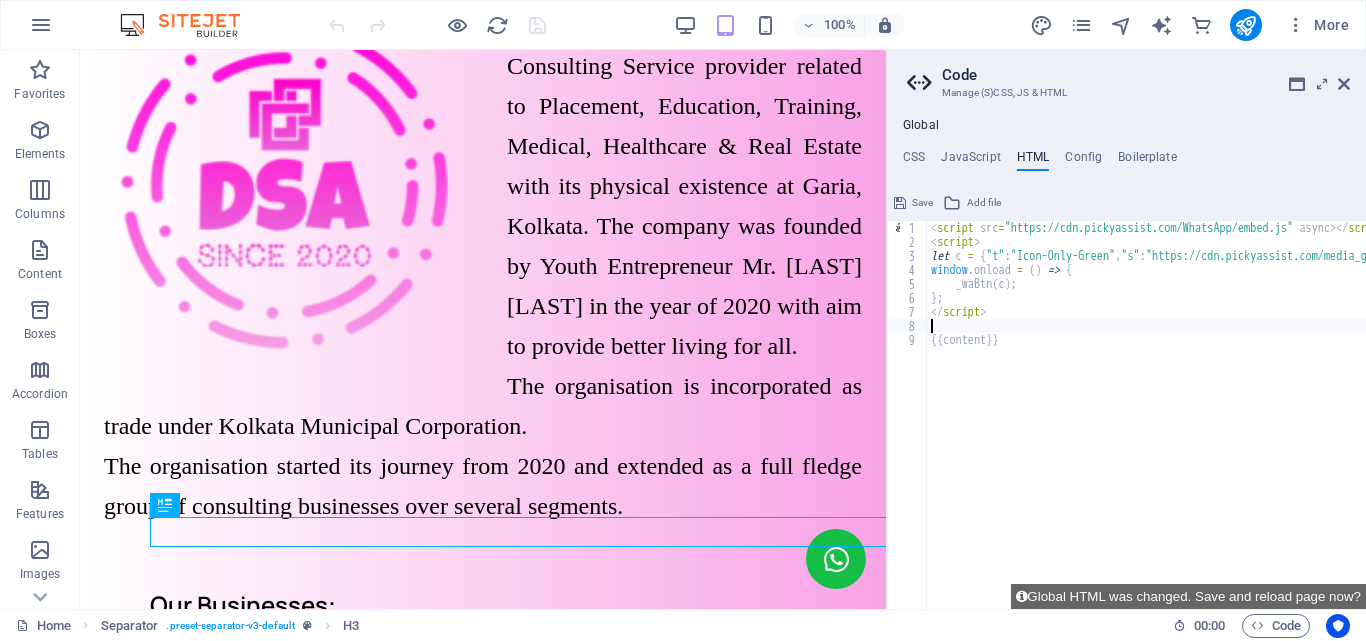 paste on "<a href="tel:+91[PHONE]">www.diligenceskills.com</a>" 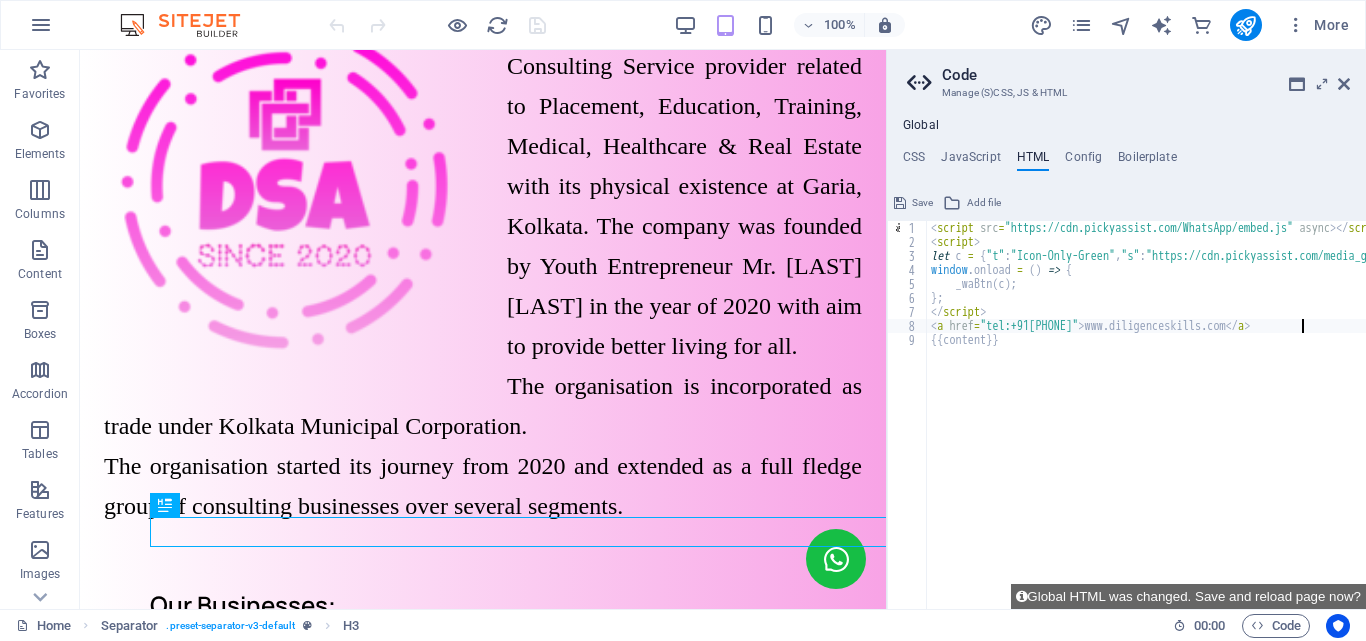 type on "<a href="tel:+91[PHONE]">www.diligenceskills.com</a>" 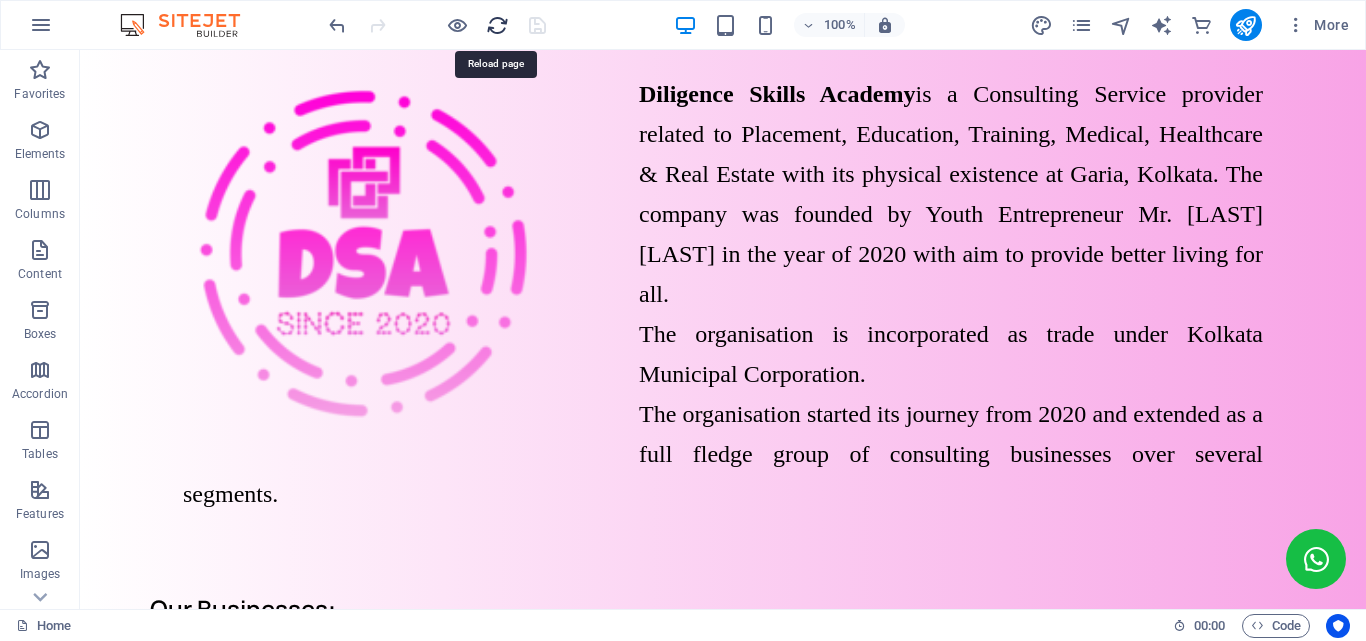 click at bounding box center (497, 25) 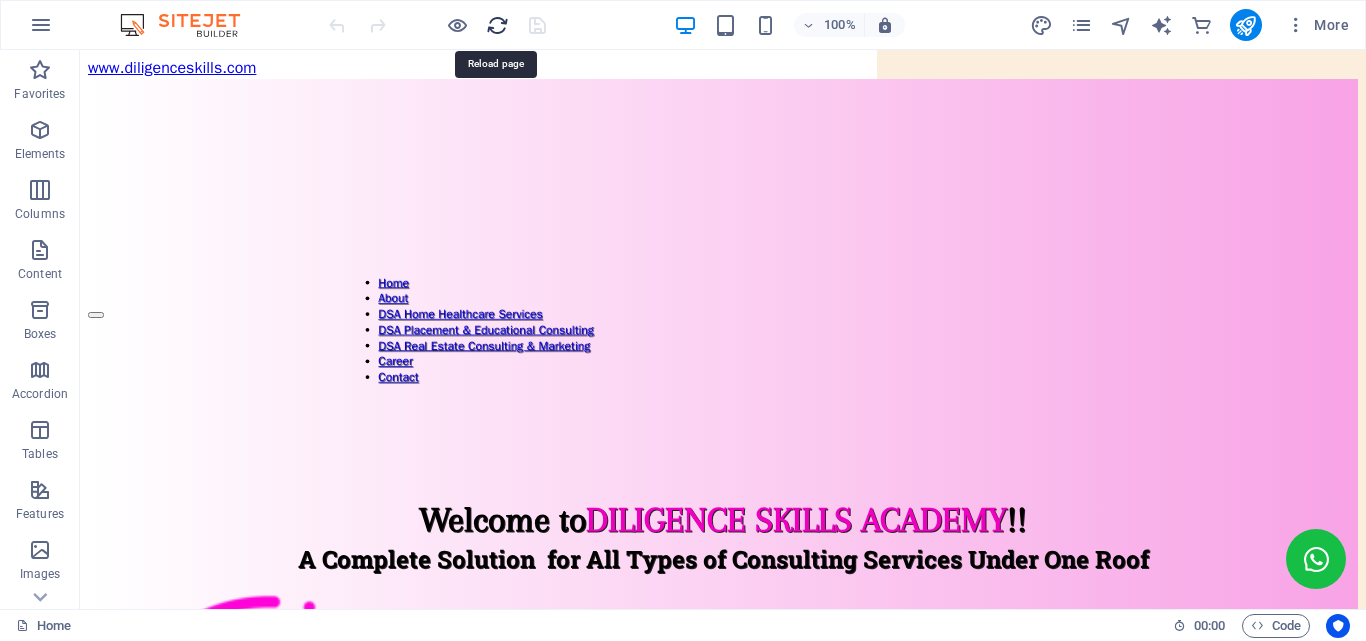 scroll, scrollTop: 0, scrollLeft: 0, axis: both 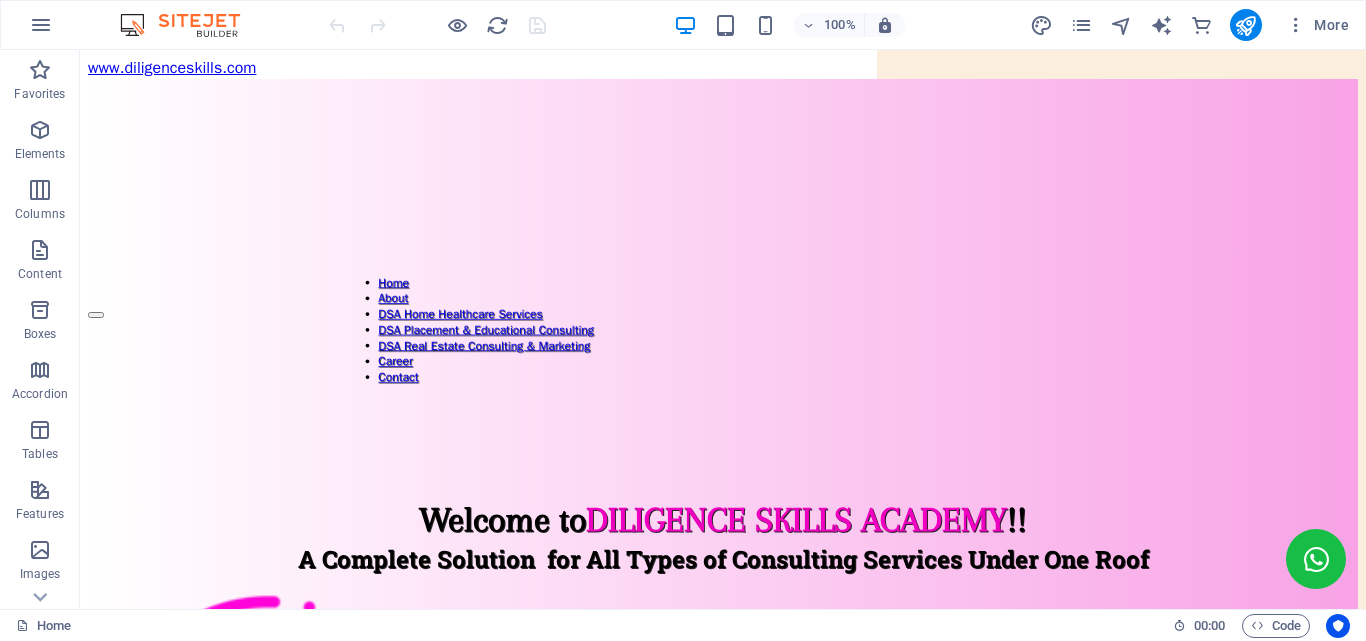 type 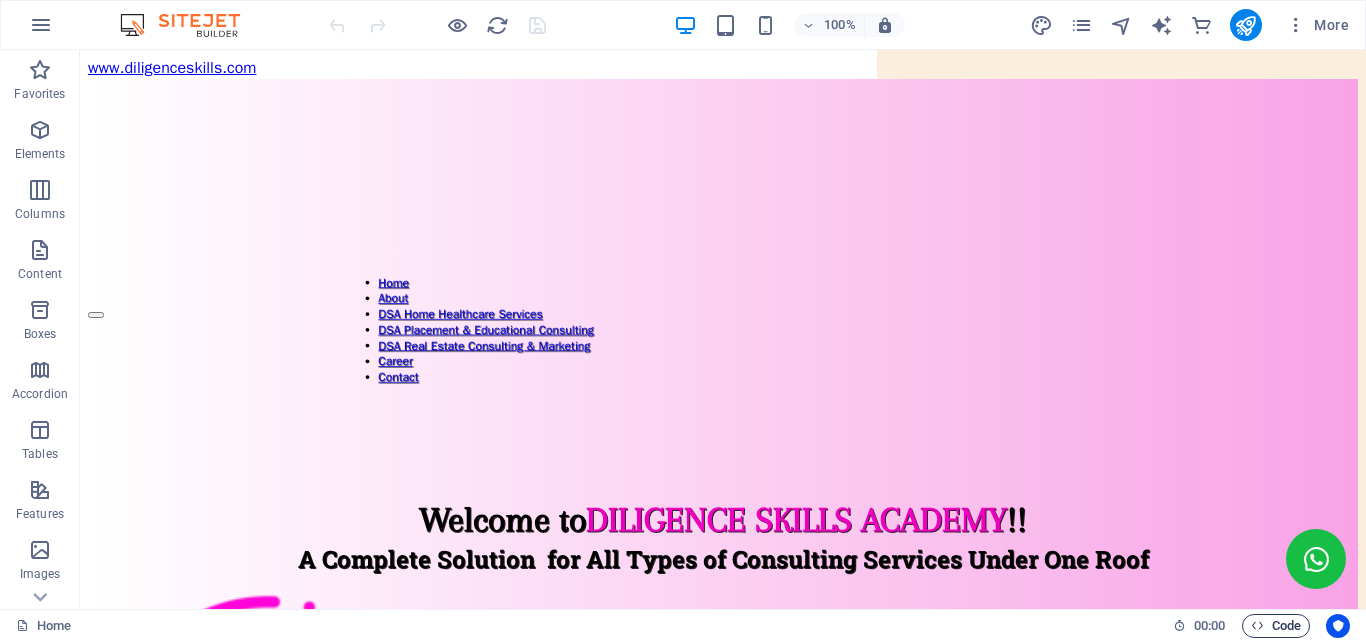 click on "Code" at bounding box center (1276, 626) 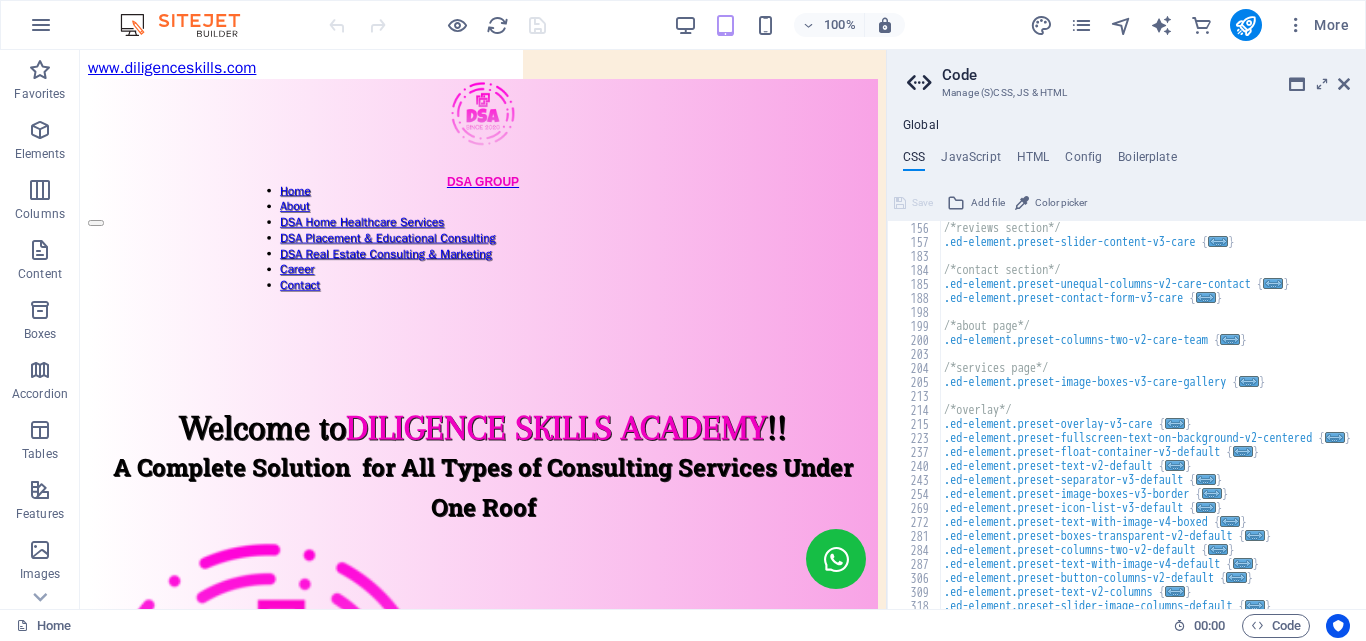 scroll, scrollTop: 480, scrollLeft: 0, axis: vertical 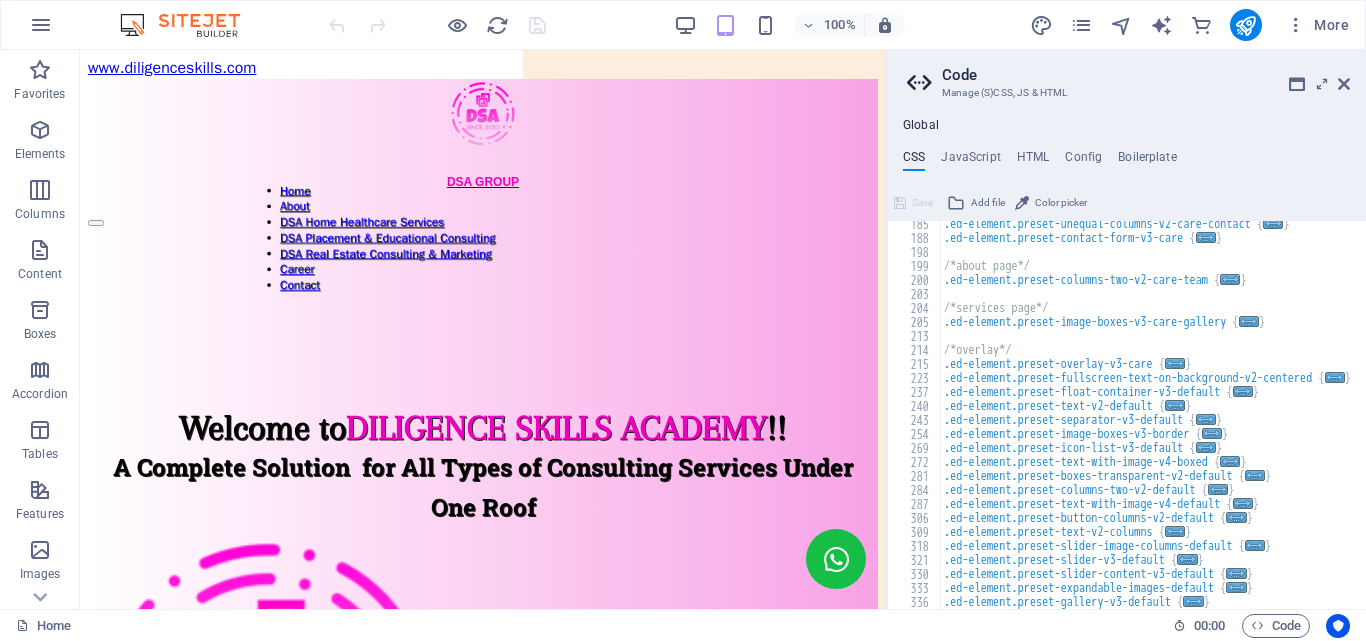 click on "CSS JavaScript HTML Config Boilerplate /*HELP & CARE TEMPLATE*/ 185 188 198 199 200 203 204 205 213 214 215 223 237 240 243 254 269 272 281 284 287 306 309 318 321 330 333 336 .ed-element.preset-unequal-columns-v2-care-contact   { ... } .ed-element.preset-contact-form-v3-care   { ... } /*about page*/ .ed-element.preset-columns-two-v2-care-team   { ... } /*services page*/ .ed-element.preset-image-boxes-v3-care-gallery   { ... } /*overlay*/ .ed-element.preset-overlay-v3-care   { ... } .ed-element.preset-fullscreen-text-on-background-v2-centered   { ... } .ed-element.preset-float-container-v3-default   { ... } .ed-element.preset-text-v2-default   { ... } .ed-element.preset-separator-v3-default   { ... } .ed-element.preset-image-boxes-v3-border   { ... } .ed-element.preset-icon-list-v3-default   { ... } .ed-element.preset-text-with-image-v4-boxed   { ... } .ed-element.preset-boxes-transparent-v2-default   { ... } .ed-element.preset-columns-two-v2-default   { ... } .ed-element.preset-text-with-image-v4-default   {" at bounding box center (1126, 379) 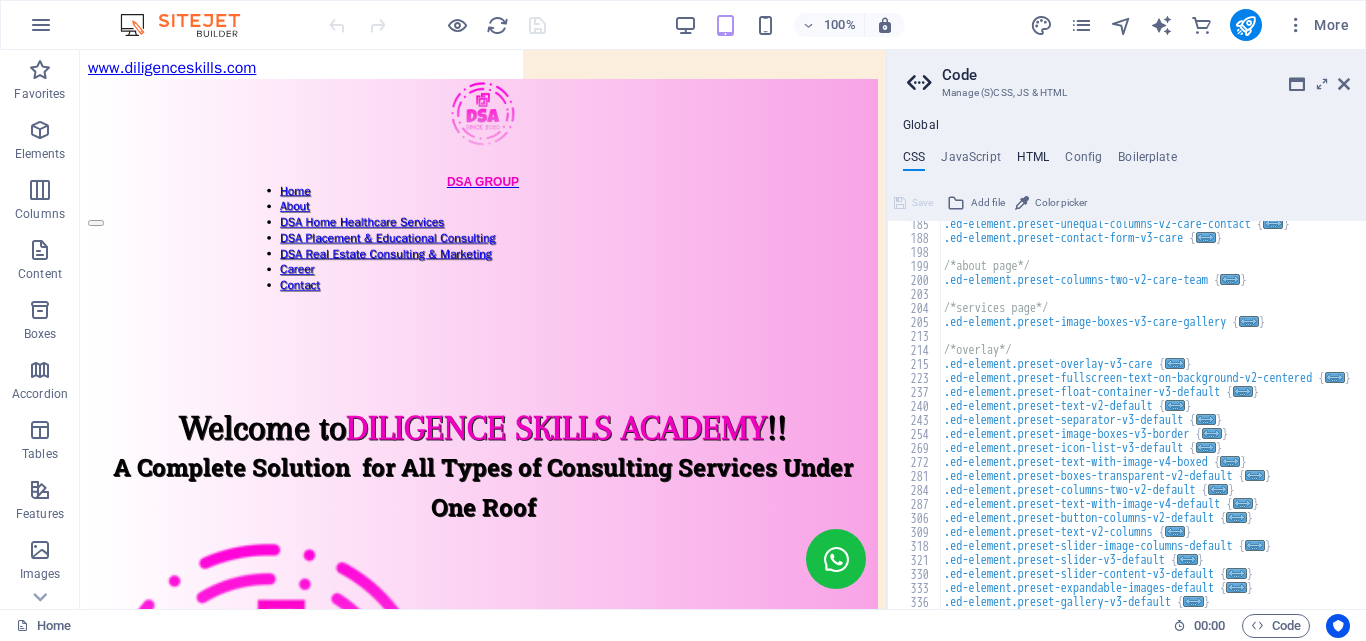 click on "HTML" at bounding box center [1033, 161] 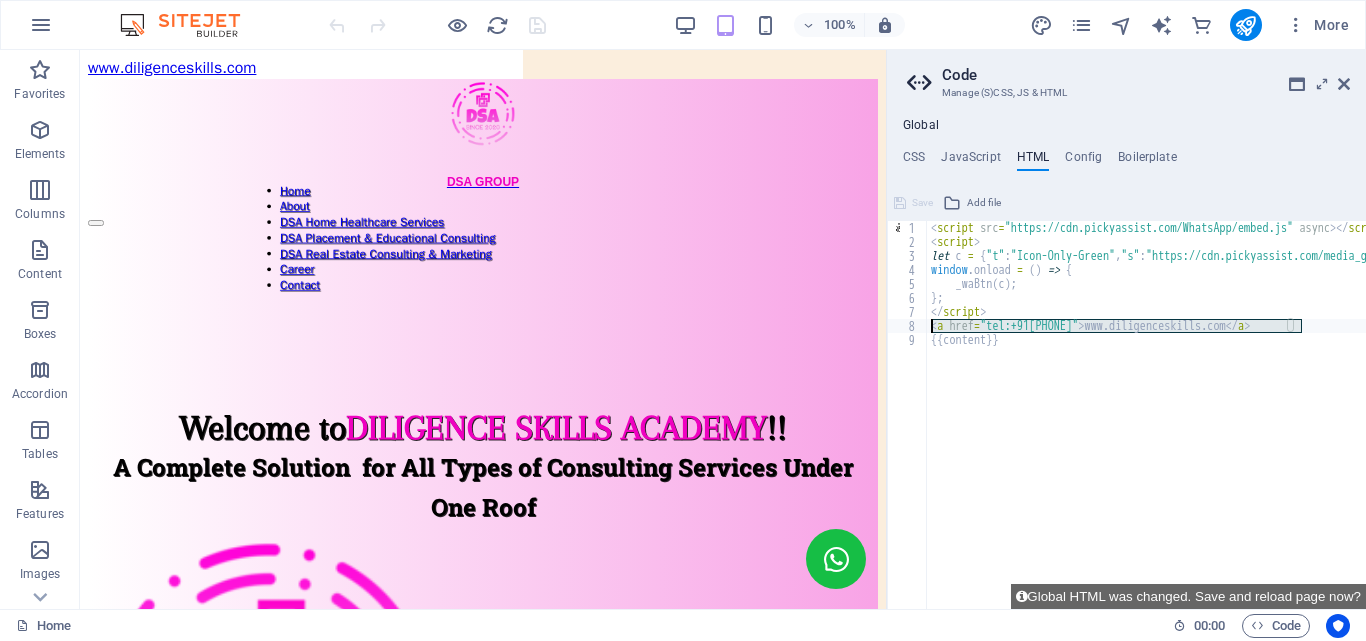 drag, startPoint x: 1312, startPoint y: 329, endPoint x: 923, endPoint y: 322, distance: 389.063 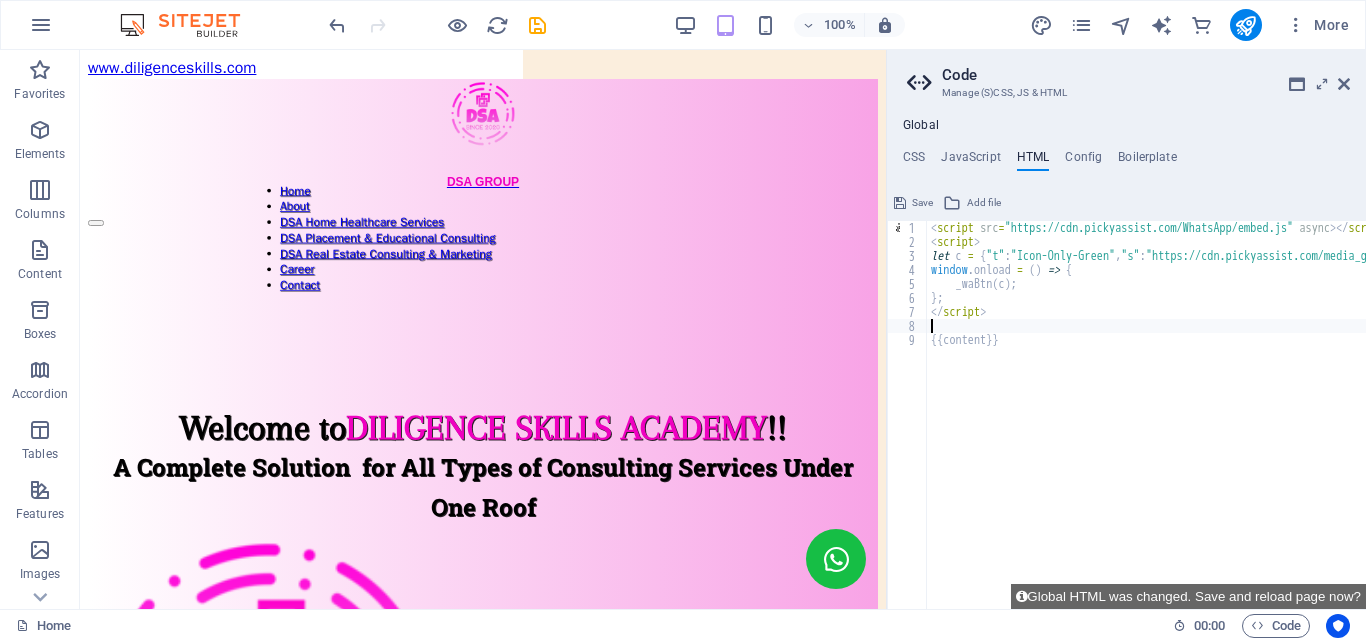 paste on "</section>" 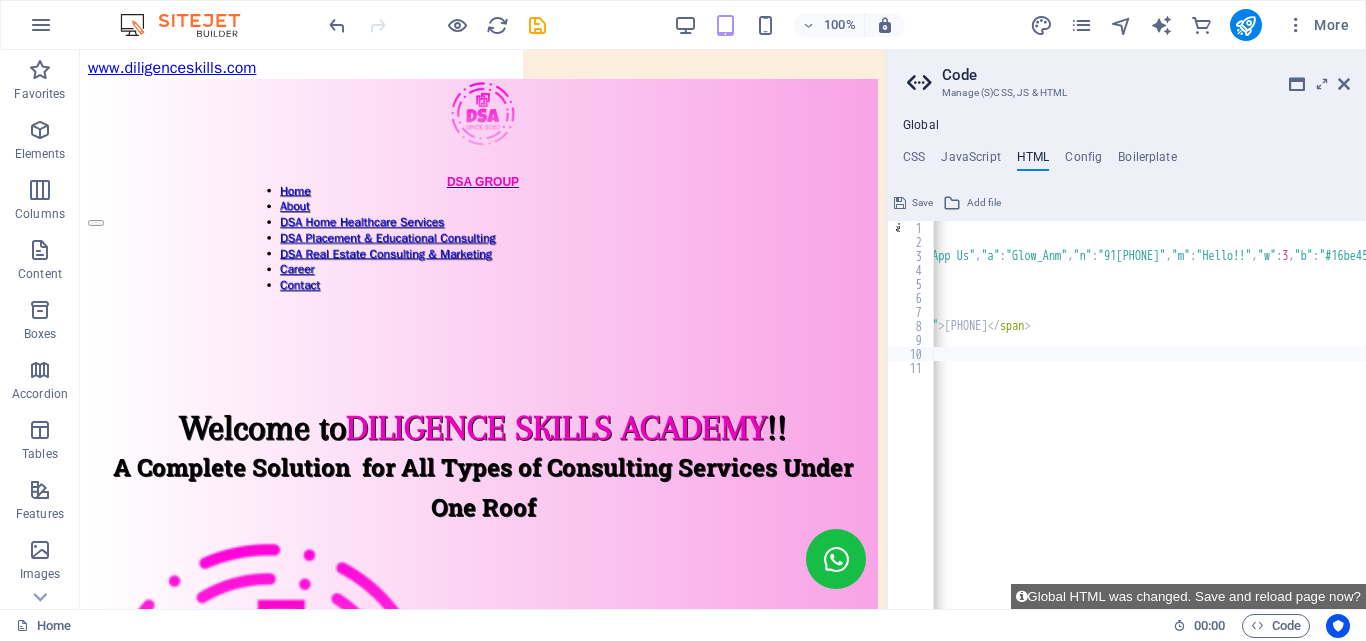 scroll, scrollTop: 0, scrollLeft: 766, axis: horizontal 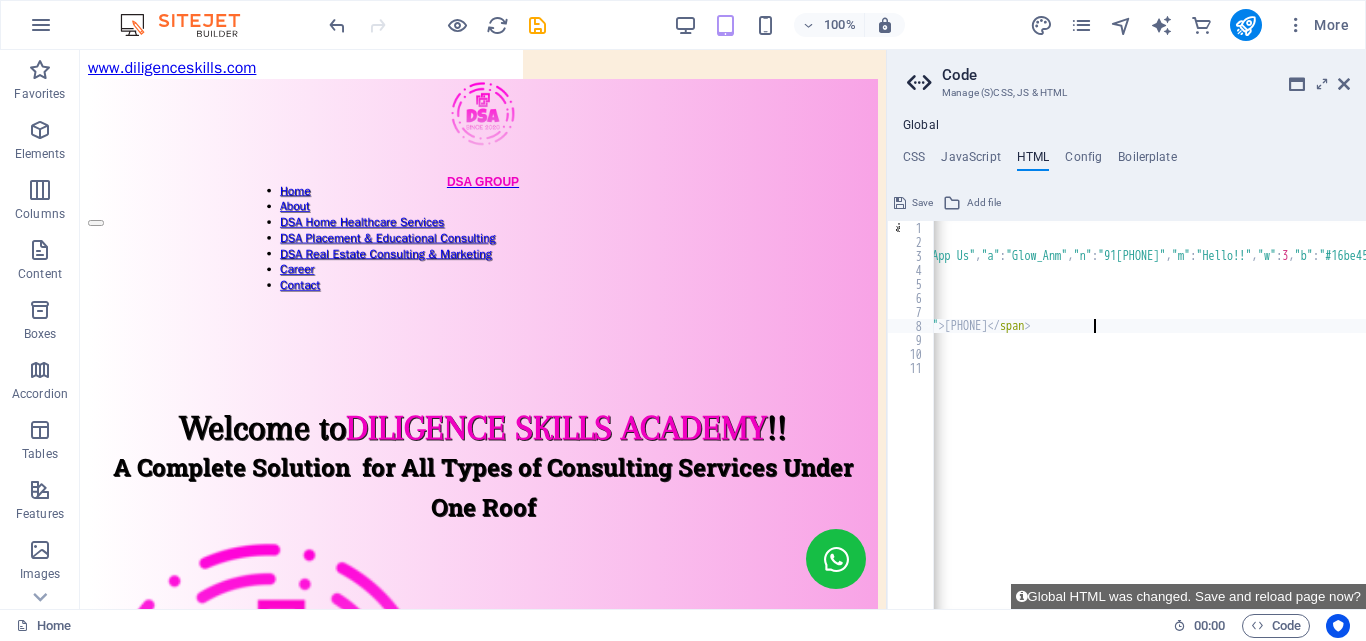 type on "<section class="call-buton"><a class="cc-calto-action-ripple" href="tel:9999999"><i class="fa fa-phone"></i><span class="num">[PHONE]</span>" 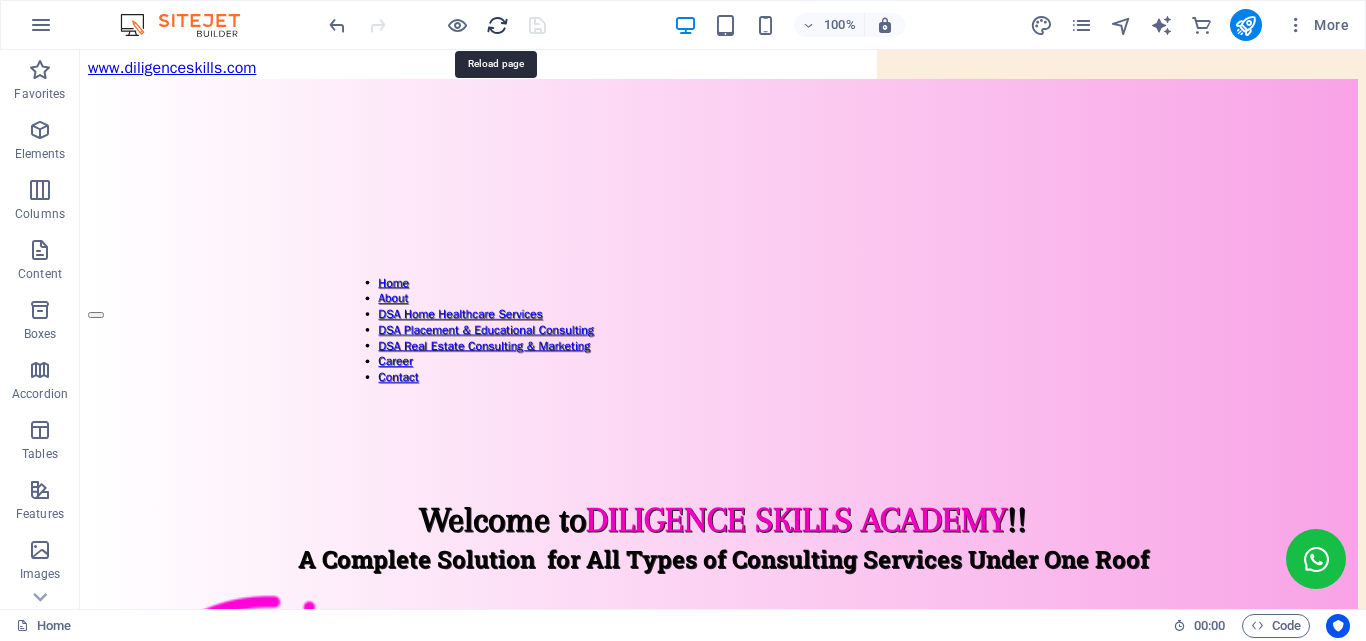 click at bounding box center [497, 25] 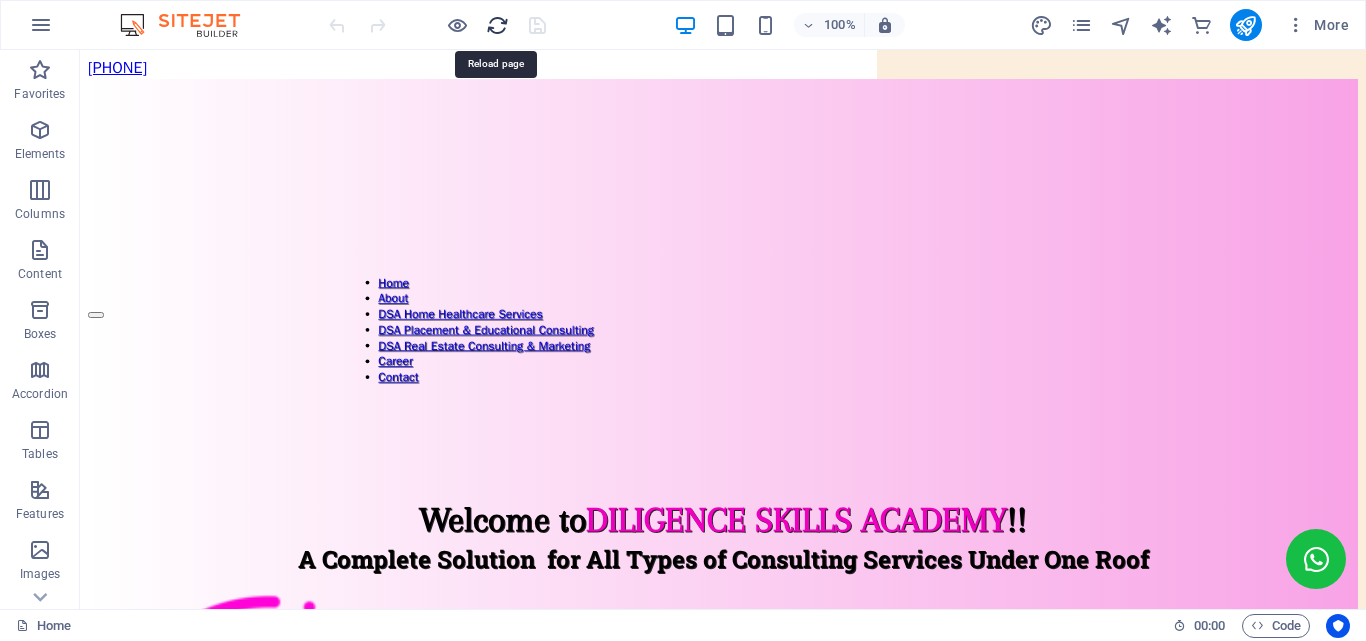 scroll, scrollTop: 0, scrollLeft: 0, axis: both 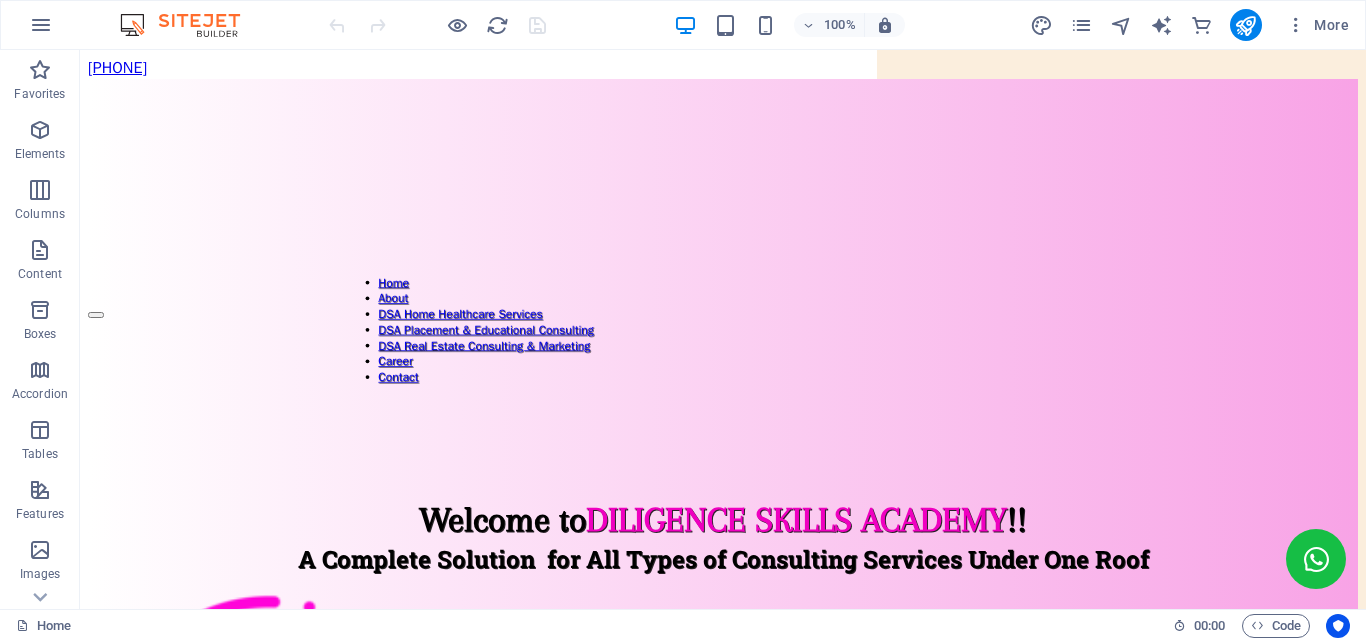 click 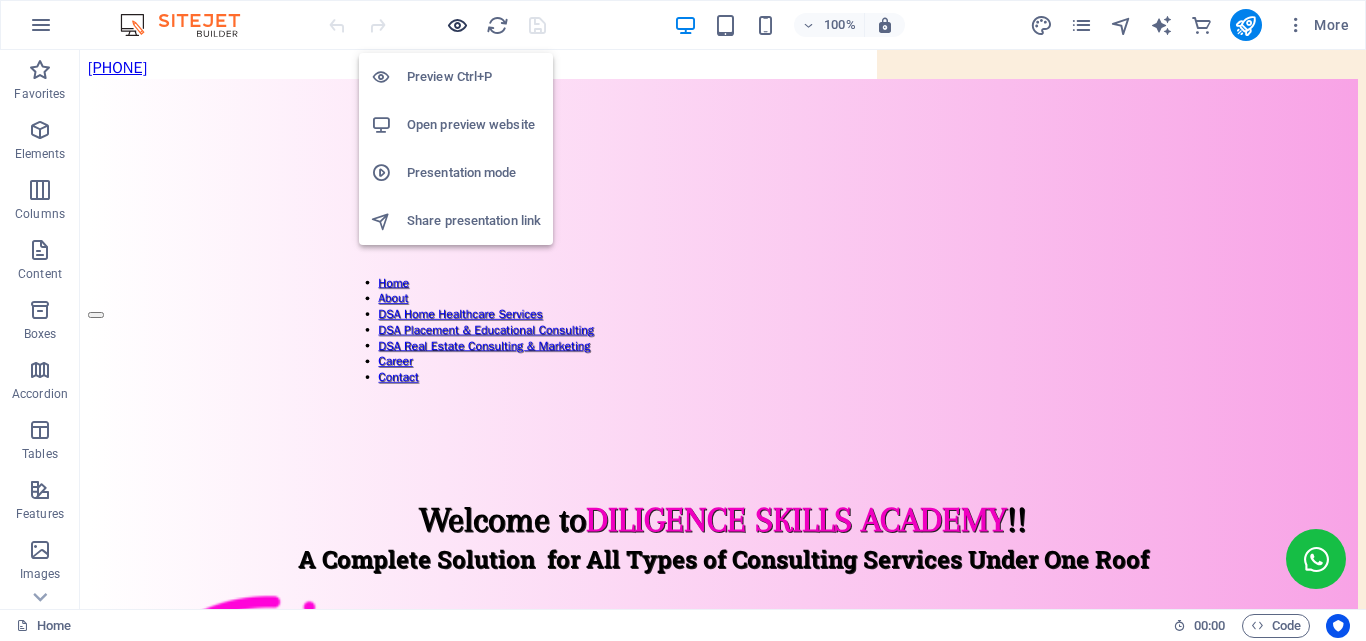 click at bounding box center [457, 25] 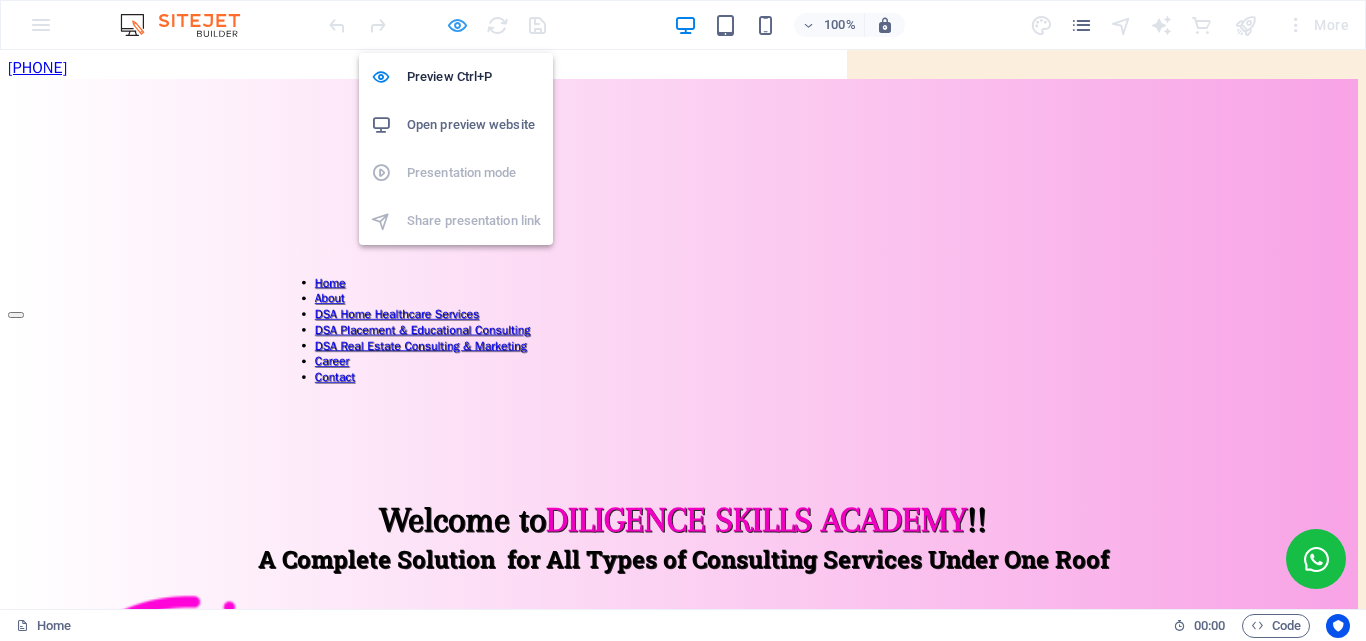 click at bounding box center (457, 25) 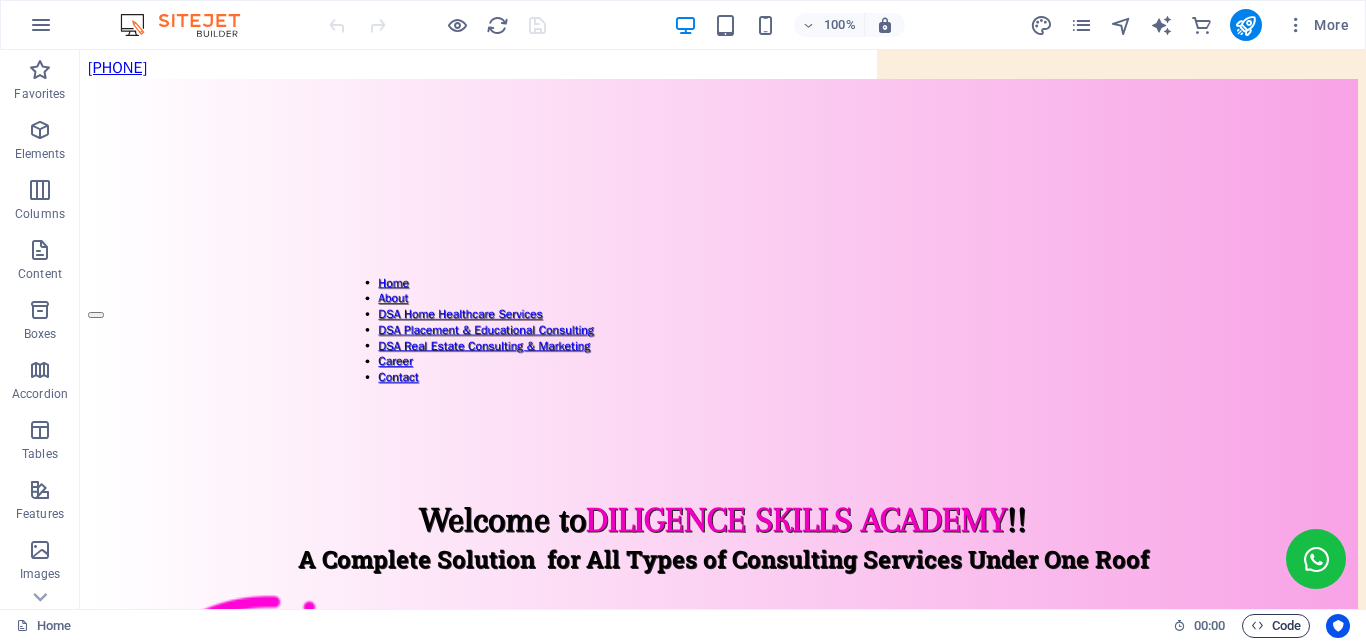 click on "Code" at bounding box center [1276, 626] 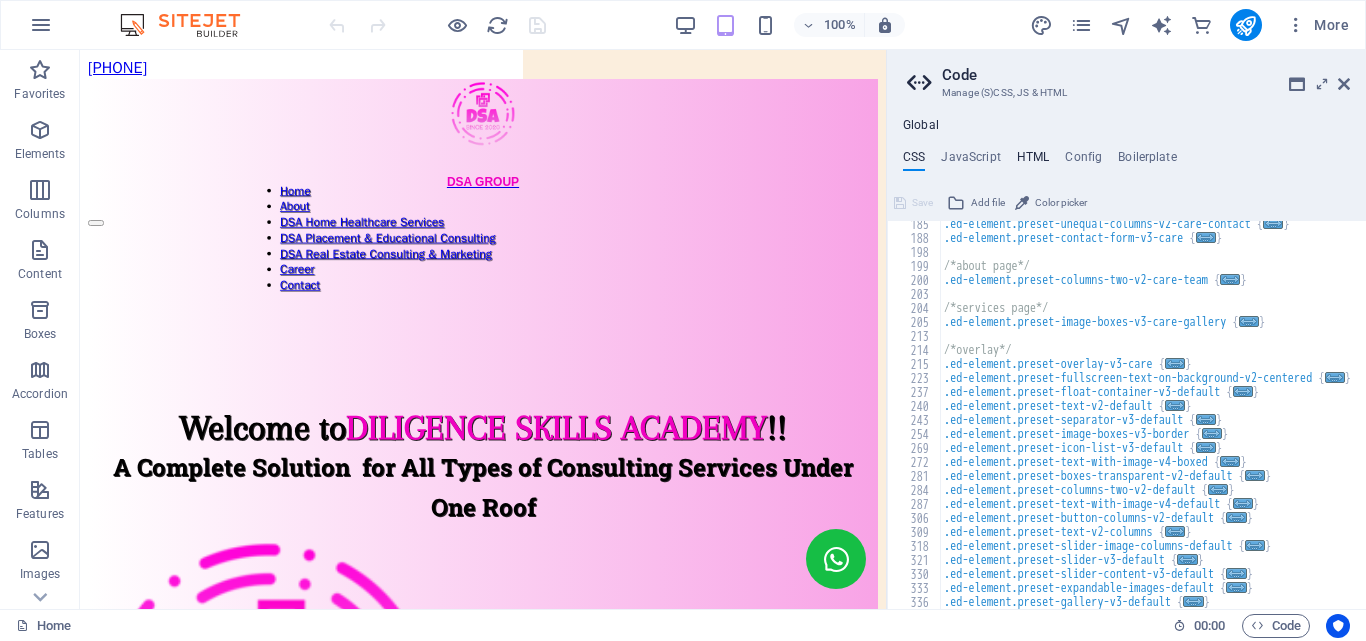 click on "HTML" at bounding box center (1033, 161) 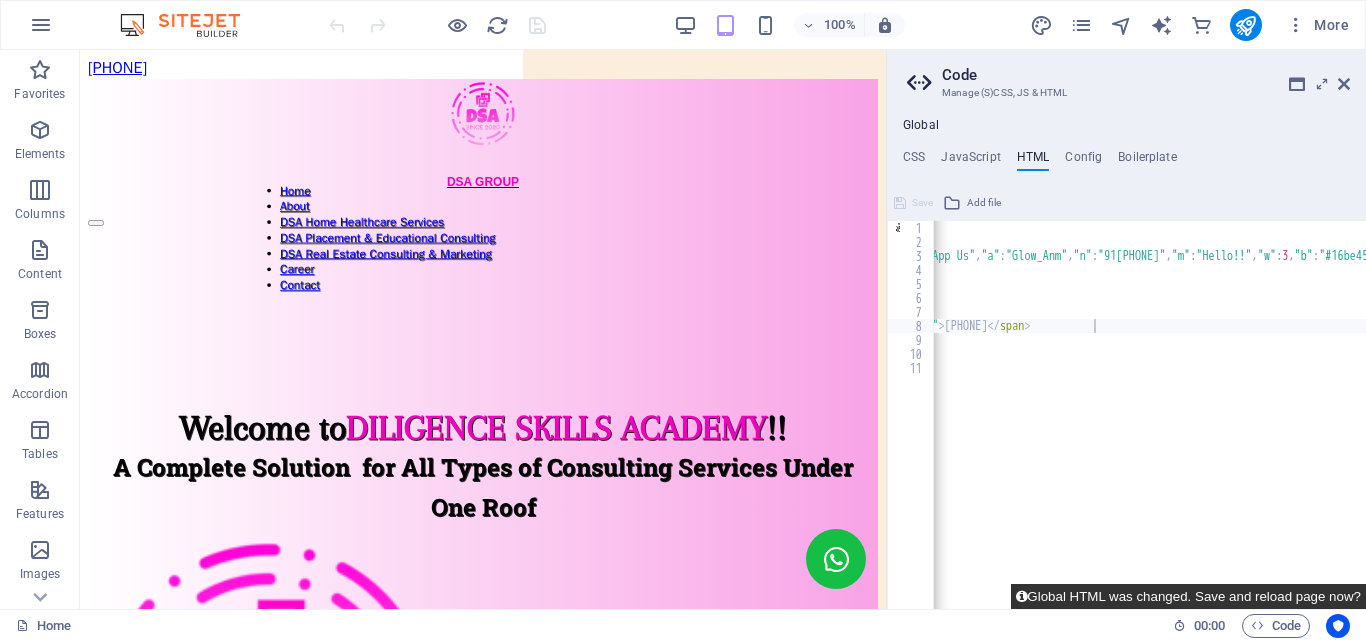 drag, startPoint x: 1316, startPoint y: 586, endPoint x: 1264, endPoint y: 591, distance: 52.23983 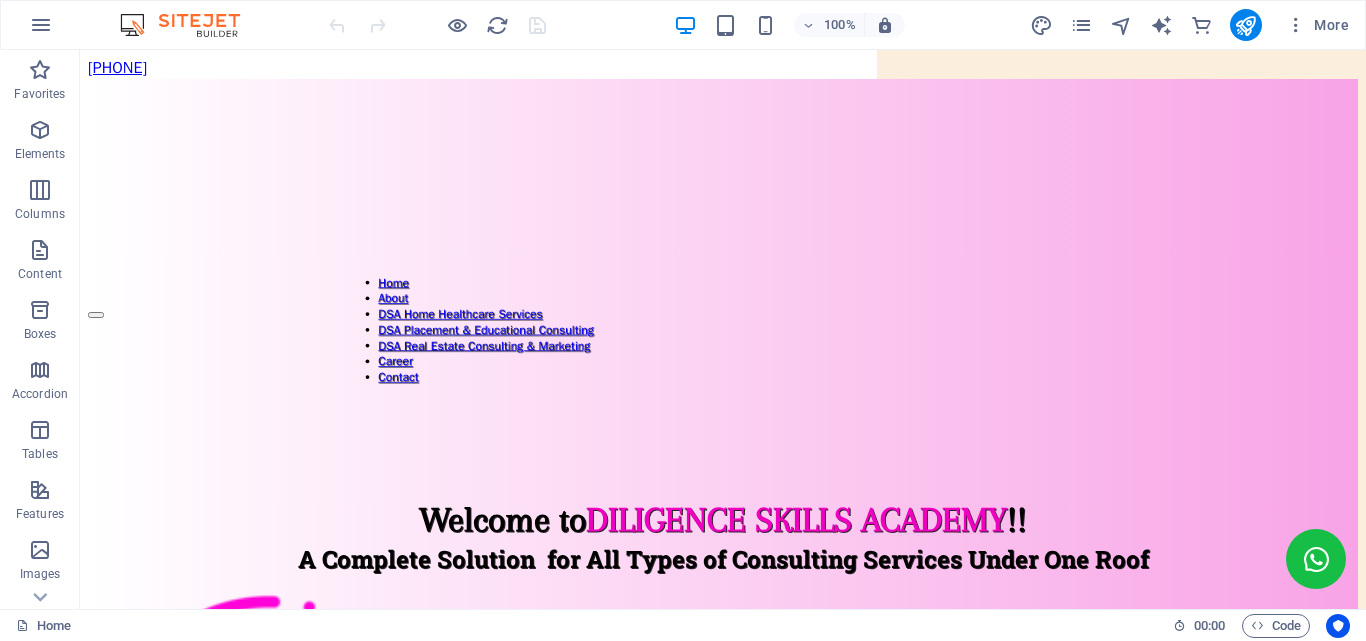 drag, startPoint x: 1278, startPoint y: 633, endPoint x: 1271, endPoint y: 611, distance: 23.086792 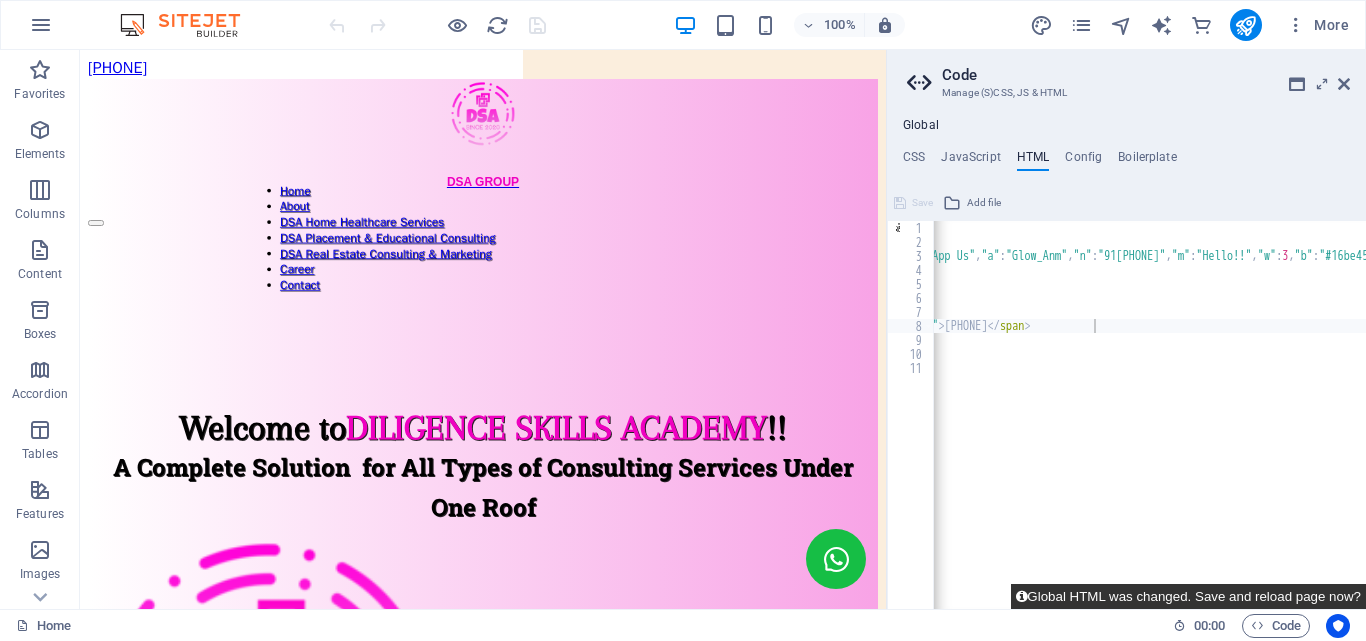 scroll, scrollTop: 0, scrollLeft: 0, axis: both 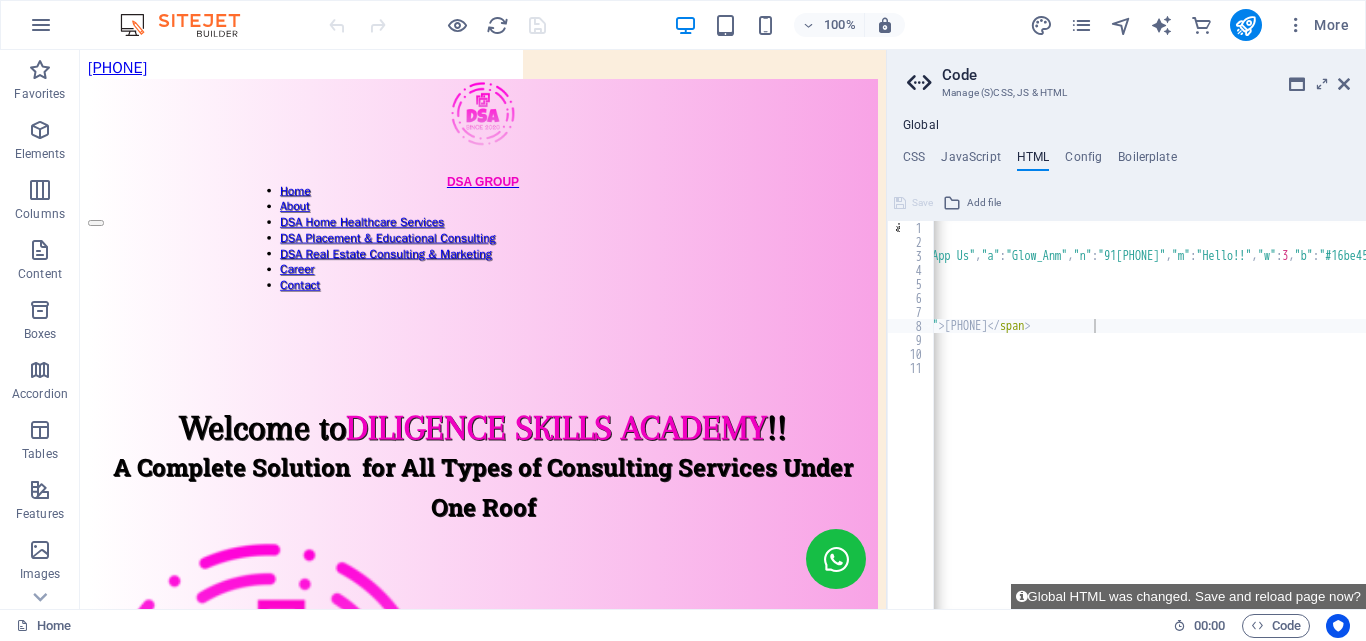 click on "< script   src = "https://cdn.pickyassist.com/WhatsApp/embed.js"   async > < / script > < script > let   c   =   { "t" : "Icon-Only-Green" , "s" : "https://cdn.pickyassist.com/media_gallery/audio/7_1734679637_popup-sound.mp3" , "i" : "WhatsApp Us" , "a" : "Glow_Anm" , "n" : "91[PHONE]" , "m" : "Hello!!" , "w" : 3 , "b" : "#16be45" , "c" : "#ffffff" , "mr" : "0" , "ml" : "0" , "mb" : "0" , "z" : "9999" , "p" : "position-right" } ; window . onload   =   ( )   =>   {      _waBtn ( c ) ; } ; < / script > < section   class = "call-buton" > < a   class = "cc-calto-action-ripple"   href = "tel:9999999" > < i   class = "fa fa-phone" > < / i > < span   class = "num" > [PHONE] < / span > < / a > < / section > {{content}}" at bounding box center [1094, 421] 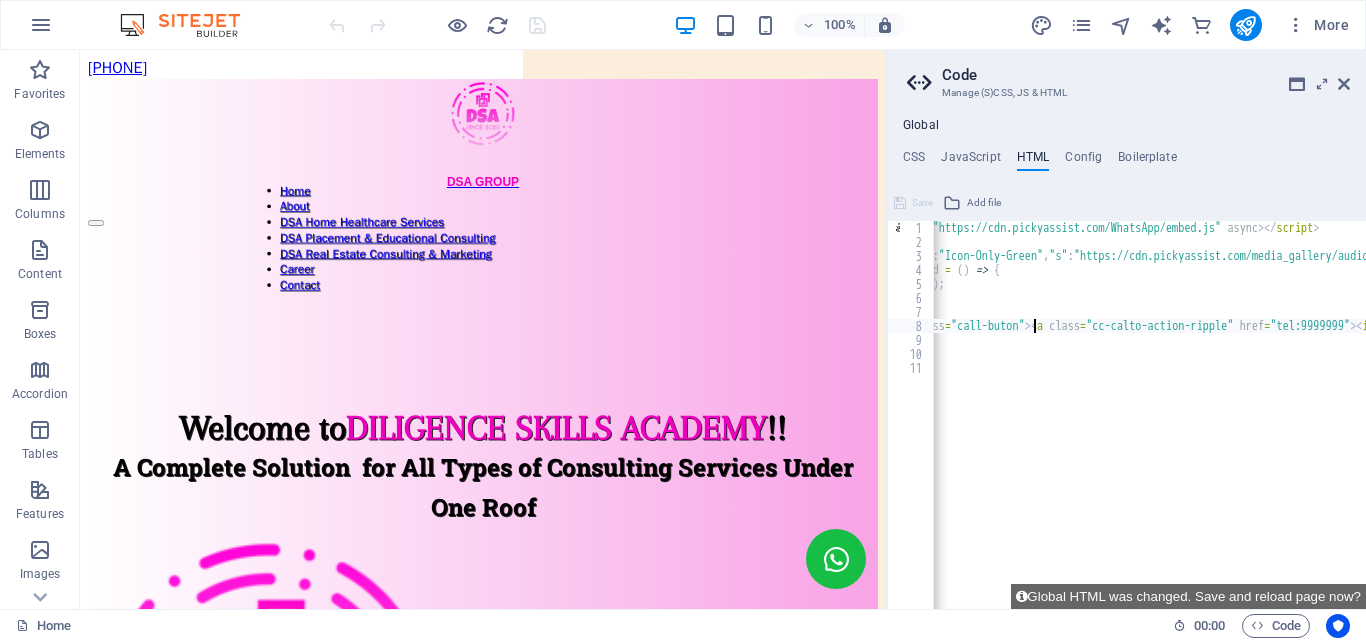 click on "< script   src = "https://cdn.pickyassist.com/WhatsApp/embed.js"   async > < / script > < script > let   c   =   { "t" : "Icon-Only-Green" , "s" : "https://cdn.pickyassist.com/media_gallery/audio/7_1734679637_popup-sound.mp3" , "i" : "WhatsApp Us" , "a" : "Glow_Anm" , "n" : "91[PHONE]" , "m" : "Hello!!" , "w" : 3 , "b" : "#16be45" , "c" : "#ffffff" , "mr" : "0" , "ml" : "0" , "mb" : "0" , "z" : "9999" , "p" : "position-right" } ; window . onload   =   ( )   =>   {      _waBtn ( c ) ; } ; < / script > < section   class = "call-buton" > < a   class = "cc-calto-action-ripple"   href = "tel:9999999" > < i   class = "fa fa-phone" > < / i > < span   class = "num" > [PHONE] < / span > < / a > < / section > {{content}}" at bounding box center (1782, 421) 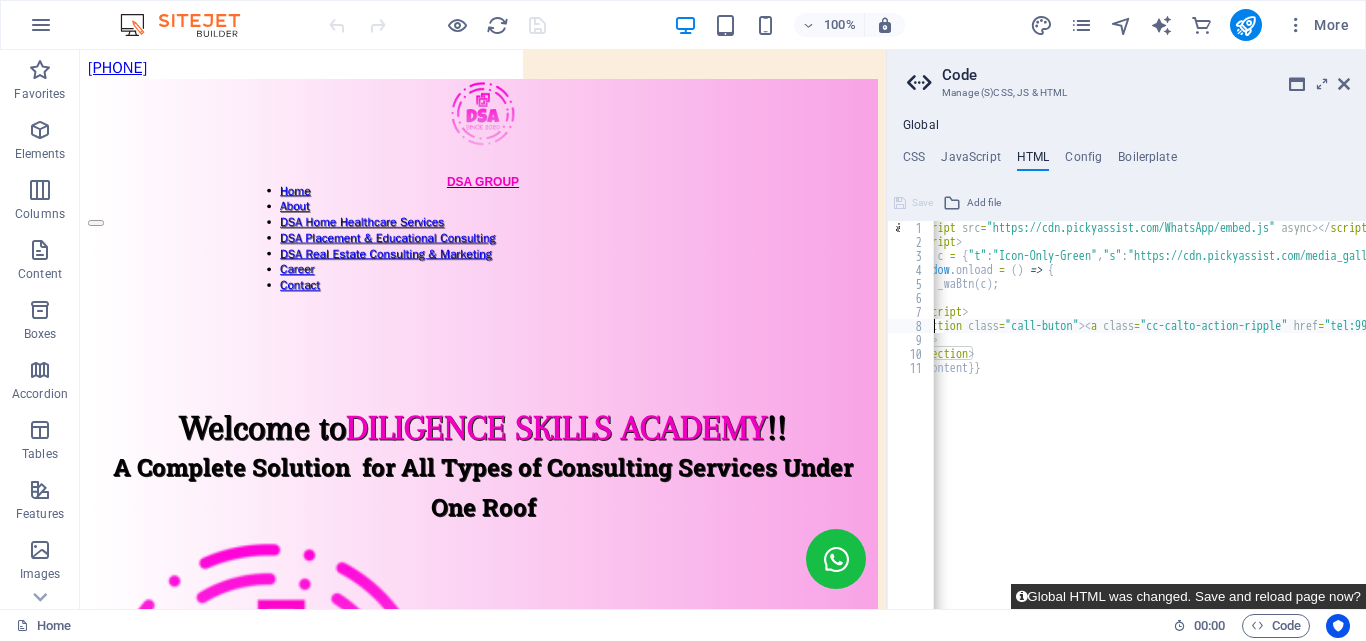scroll, scrollTop: 0, scrollLeft: 0, axis: both 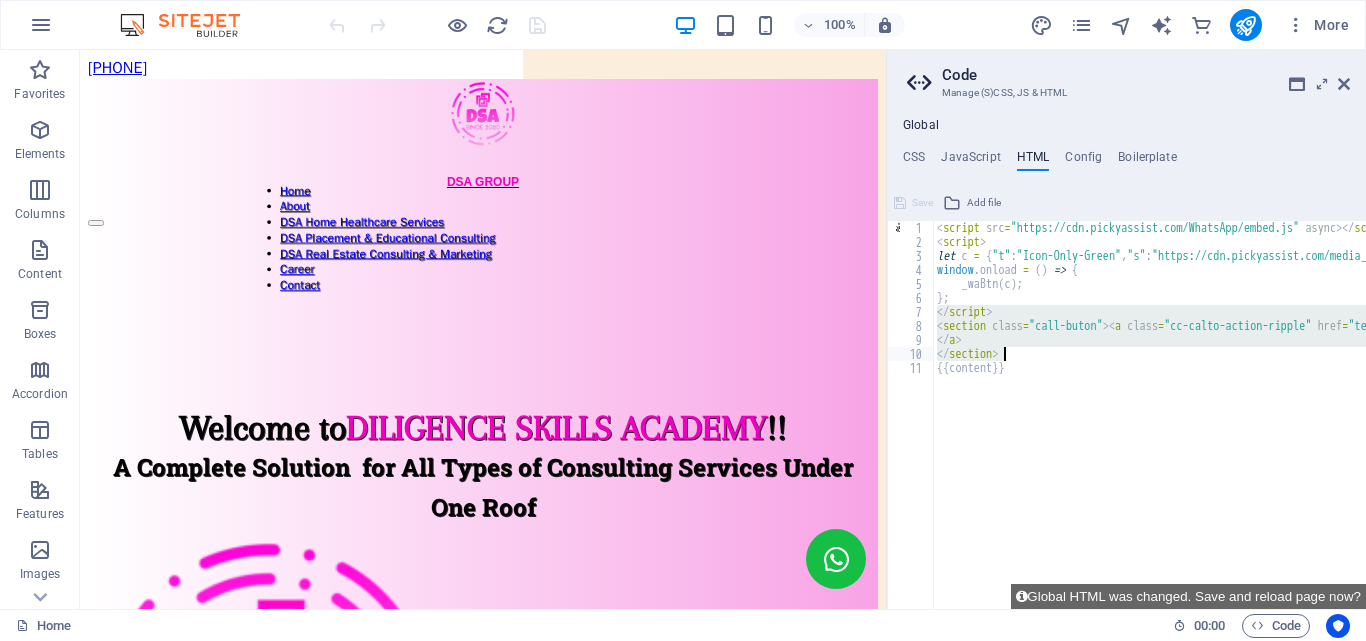 drag, startPoint x: 936, startPoint y: 311, endPoint x: 1014, endPoint y: 354, distance: 89.06739 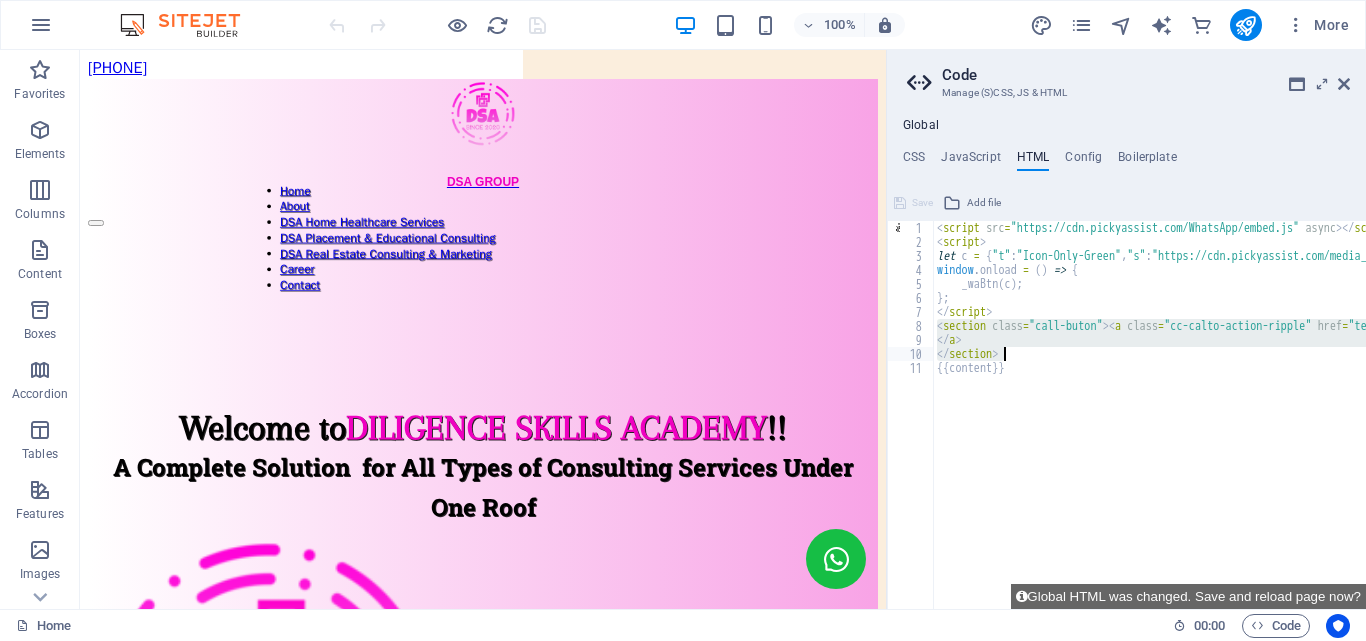 drag, startPoint x: 939, startPoint y: 327, endPoint x: 1020, endPoint y: 353, distance: 85.07056 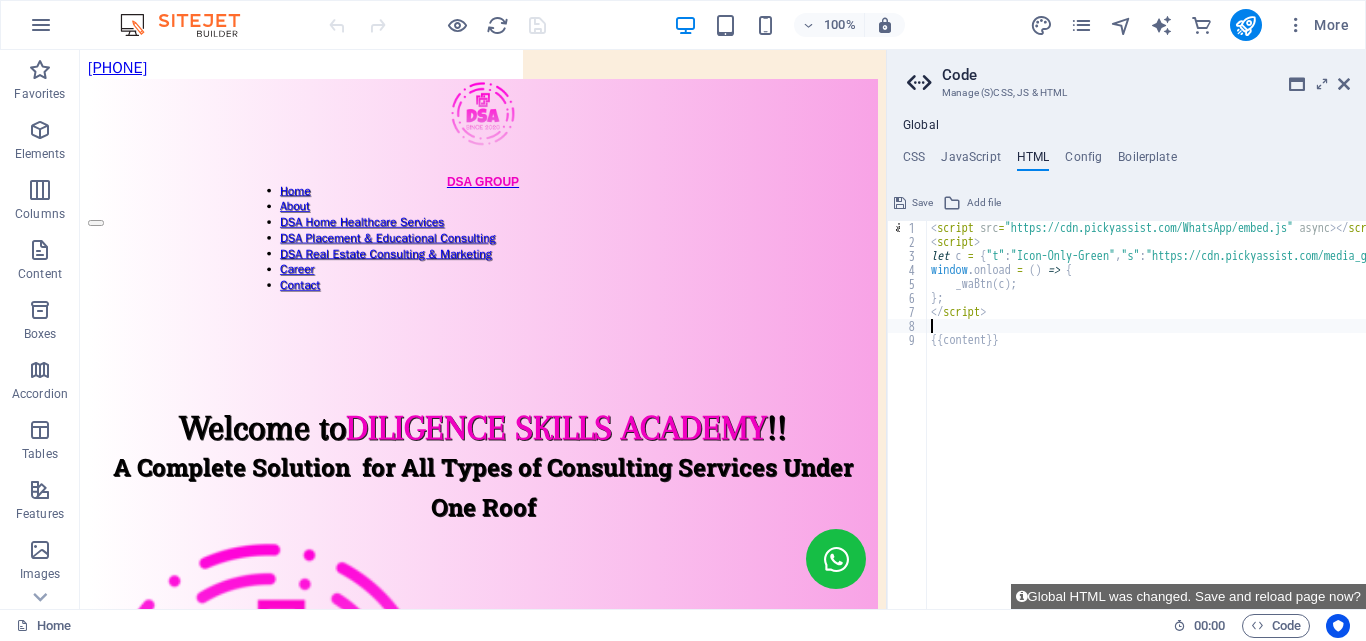click on "Save" at bounding box center (922, 203) 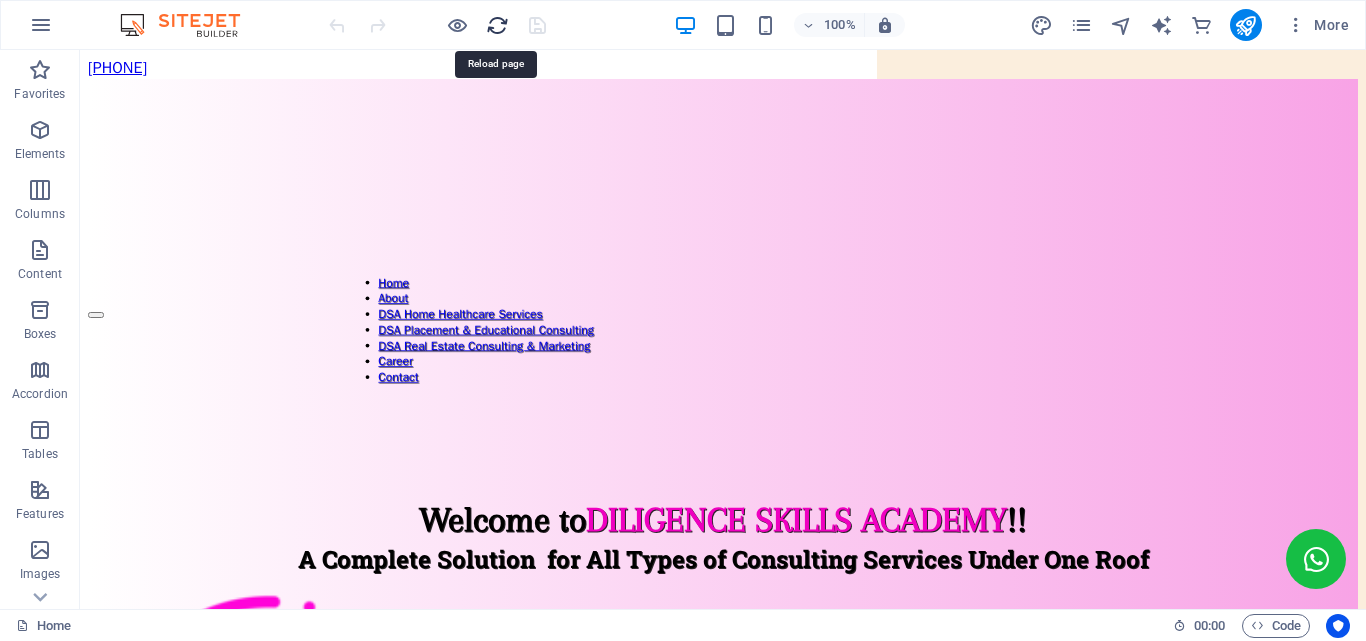 click at bounding box center [497, 25] 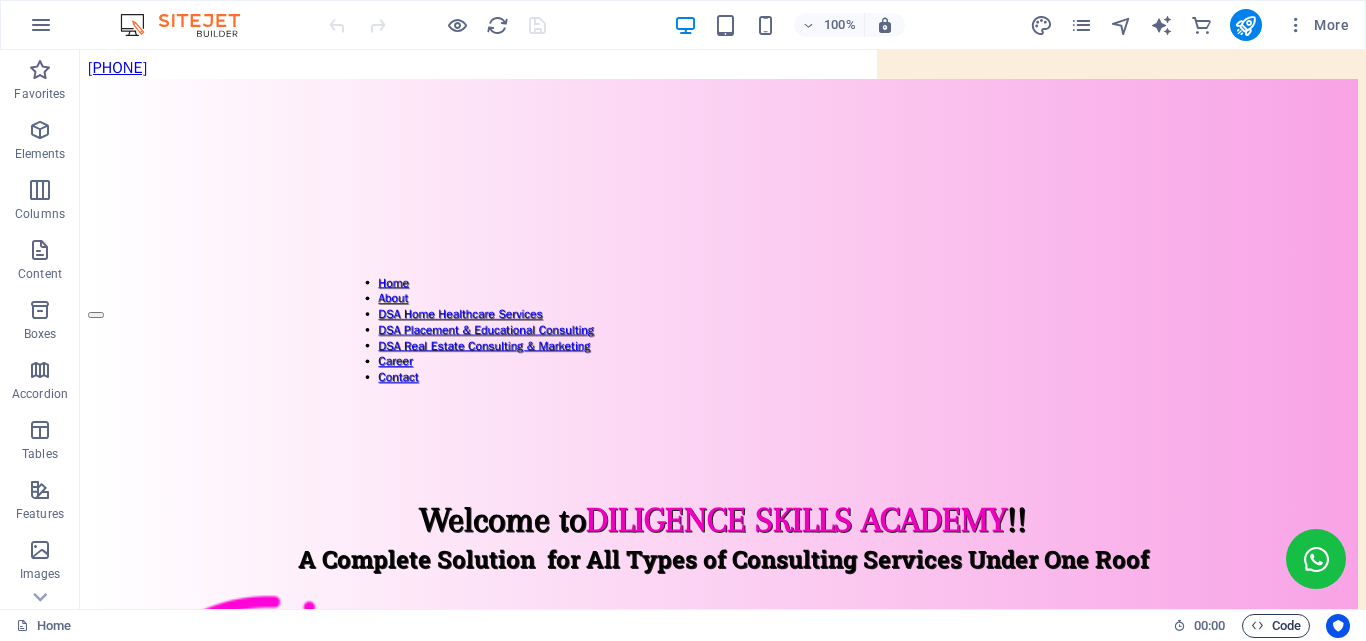 click on "Code" at bounding box center [1276, 626] 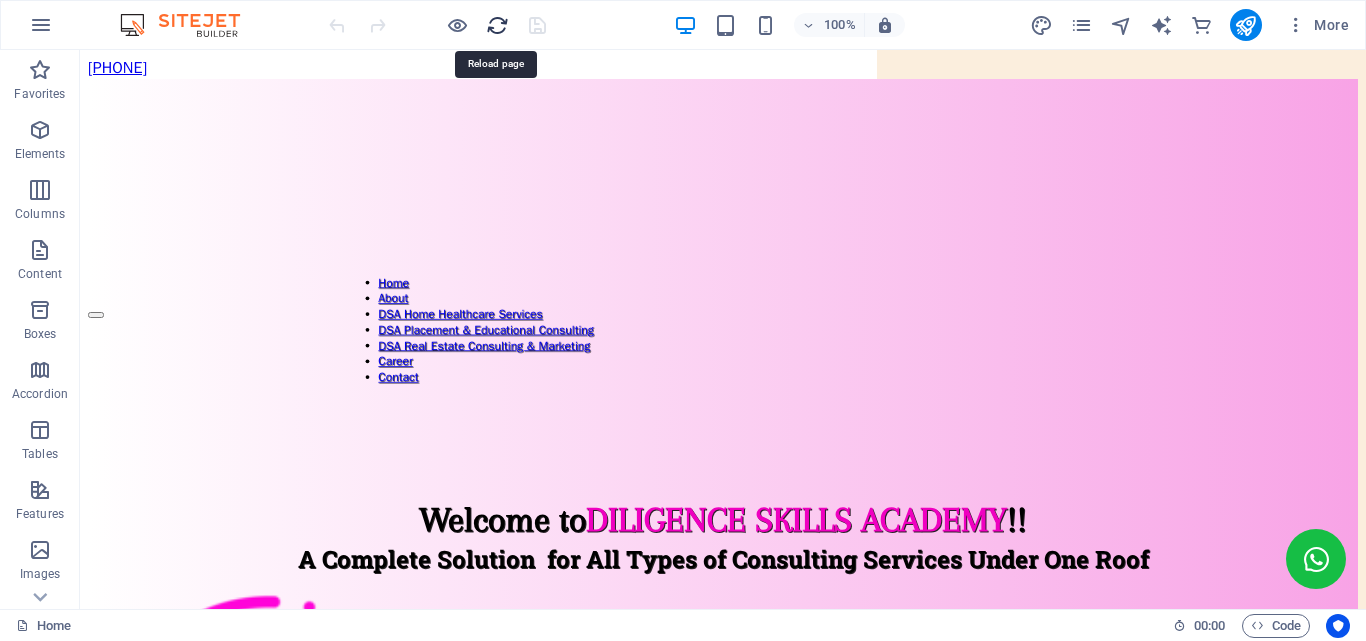 click at bounding box center (497, 25) 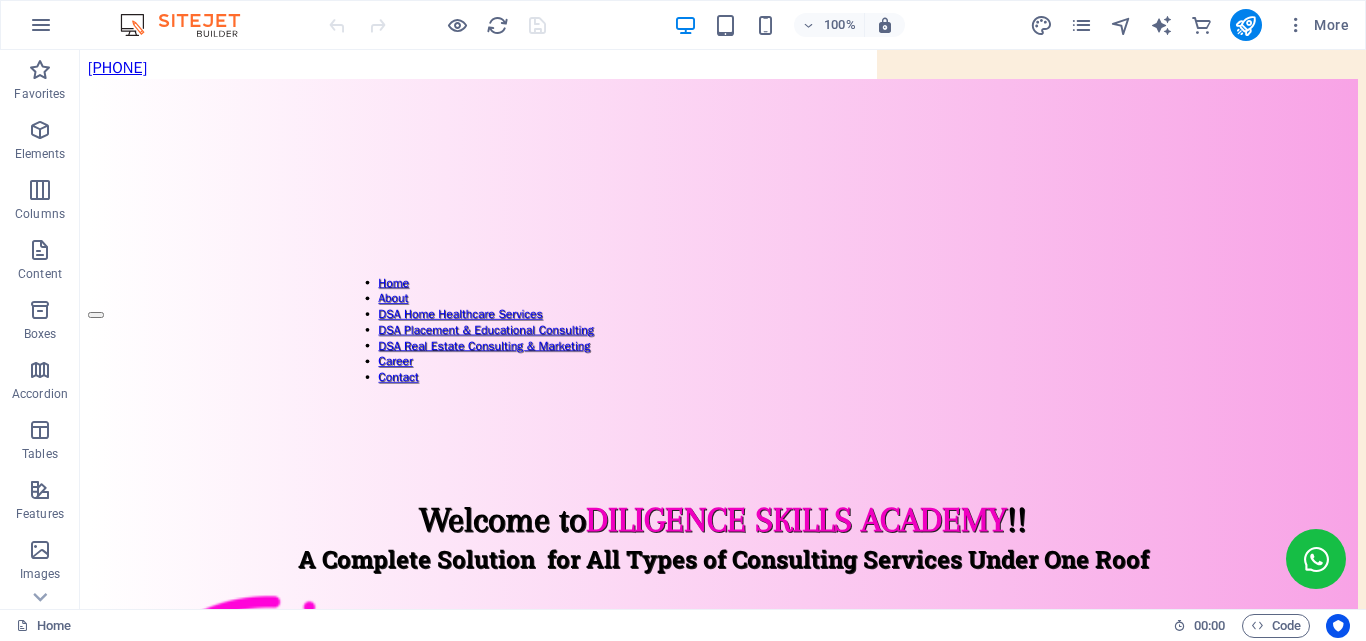 click on "[PHONE]" at bounding box center [723, 68] 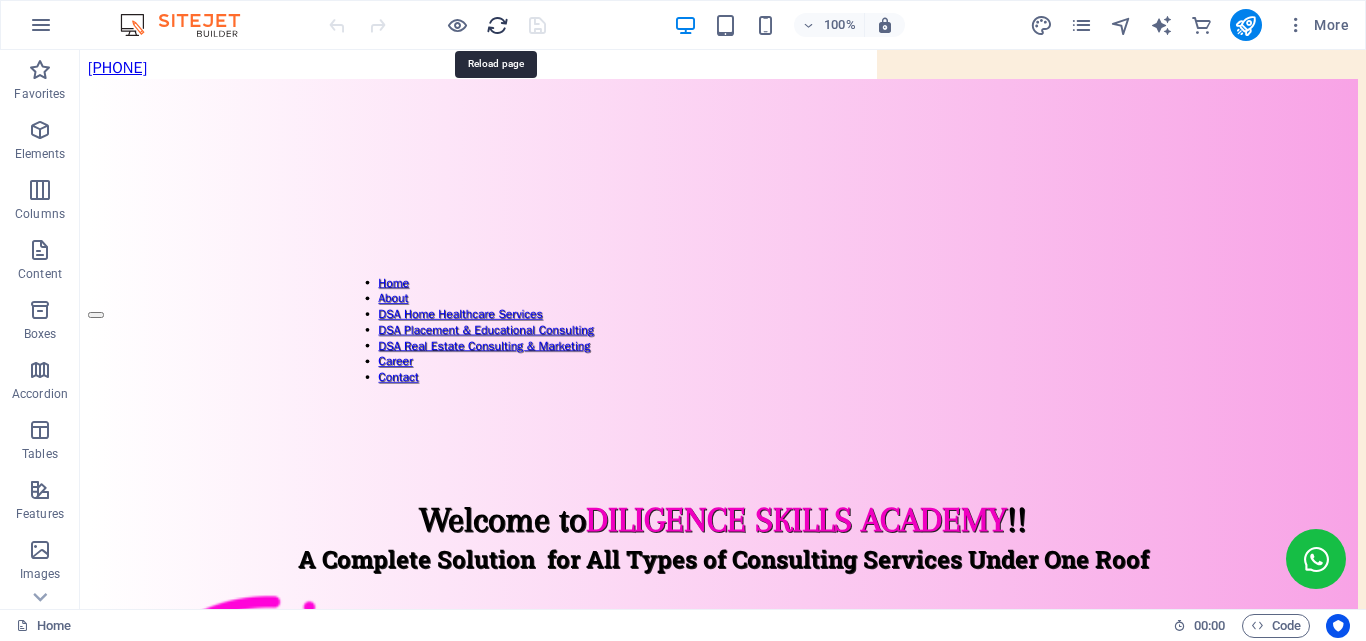click at bounding box center (497, 25) 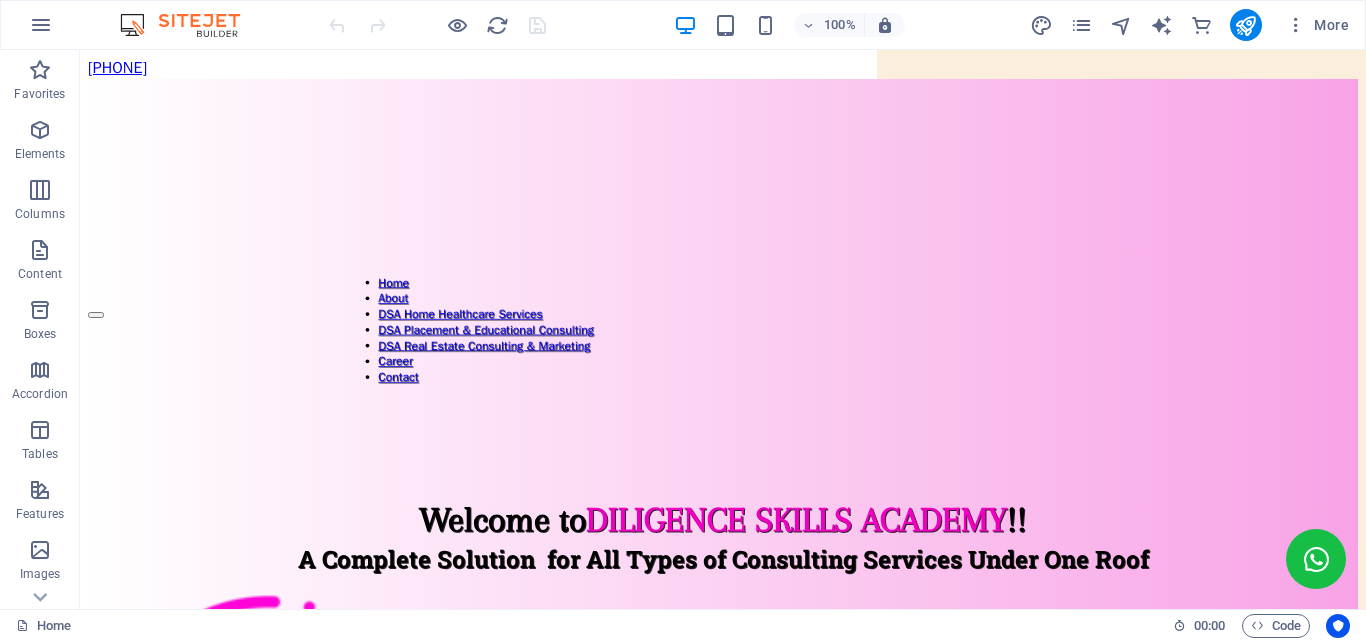 click on "100%" at bounding box center [789, 25] 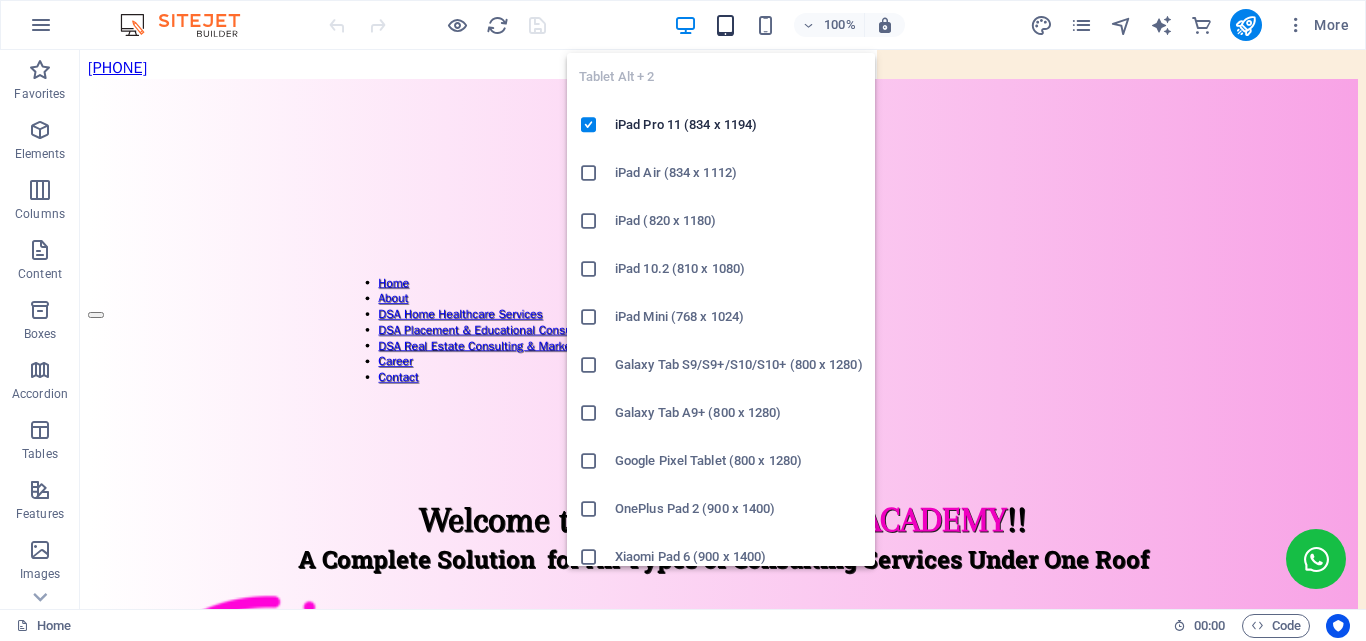 click at bounding box center [726, 25] 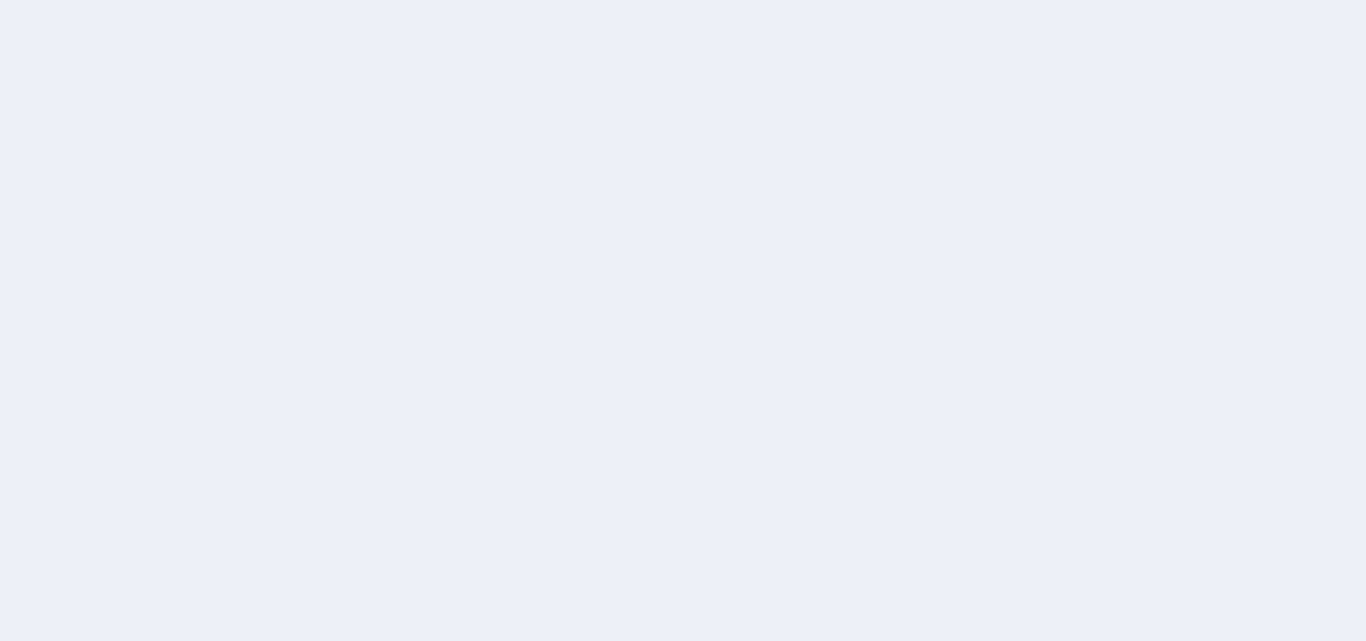 scroll, scrollTop: 0, scrollLeft: 0, axis: both 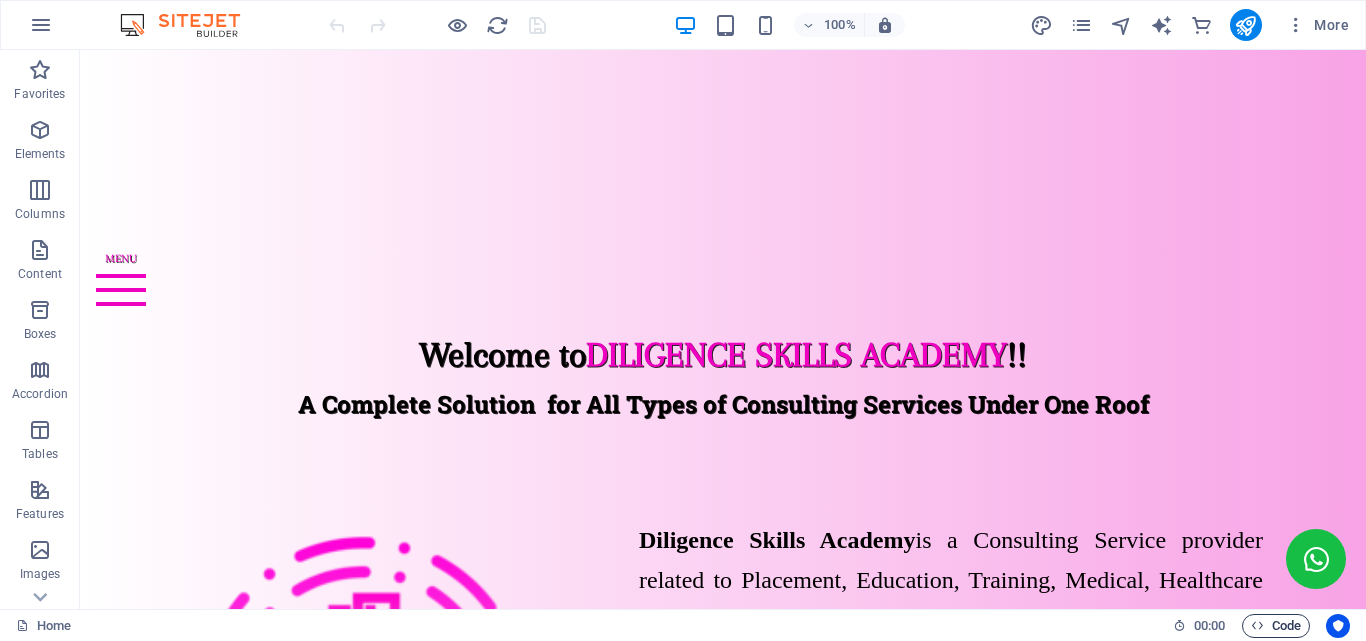 click at bounding box center [1257, 625] 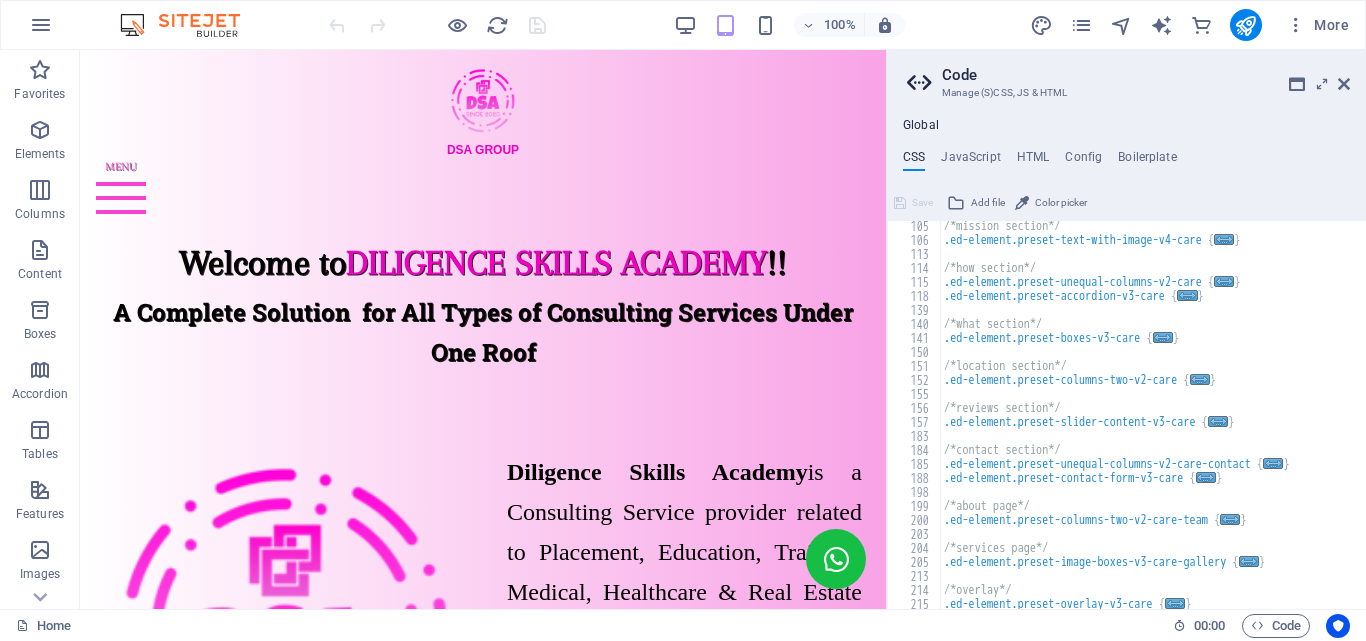 scroll, scrollTop: 600, scrollLeft: 0, axis: vertical 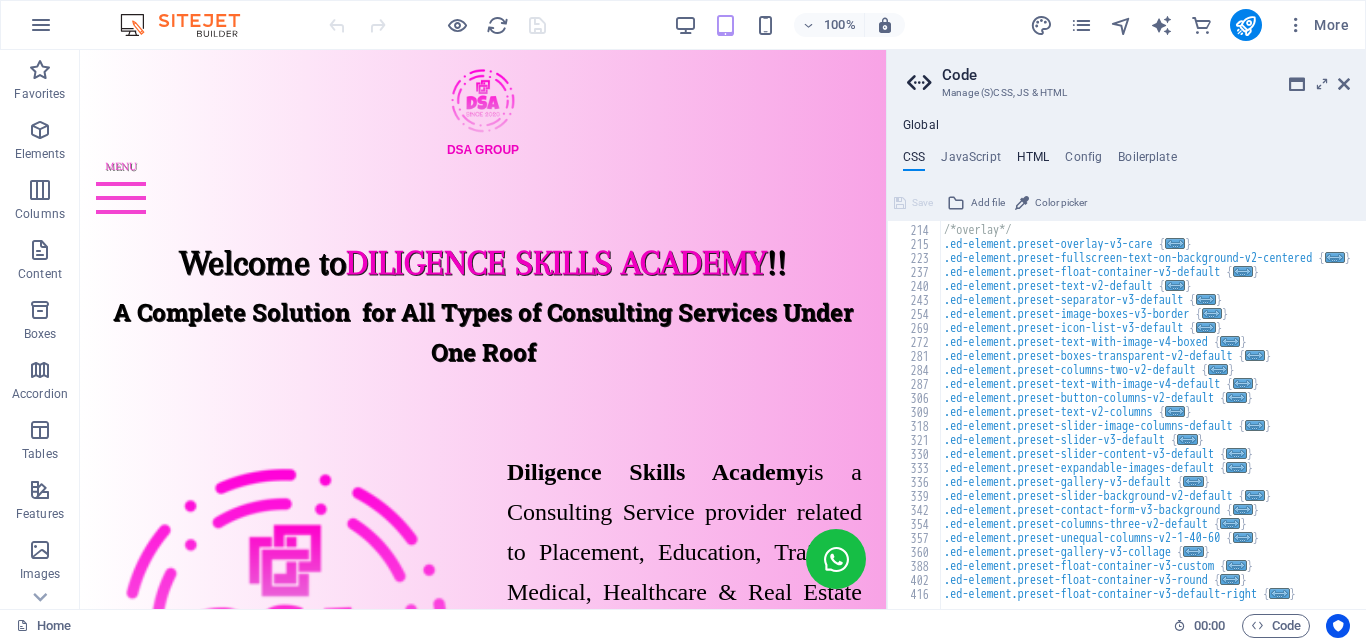 click on "HTML" at bounding box center [1033, 161] 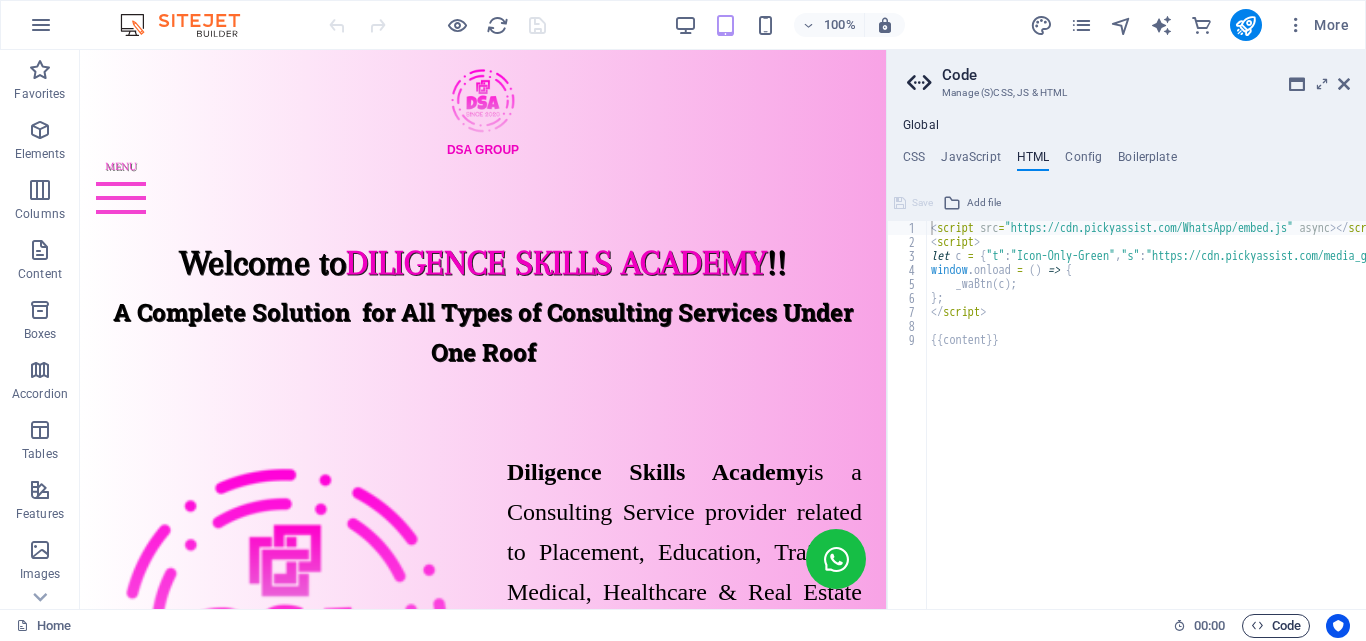 click on "Code" at bounding box center (1276, 626) 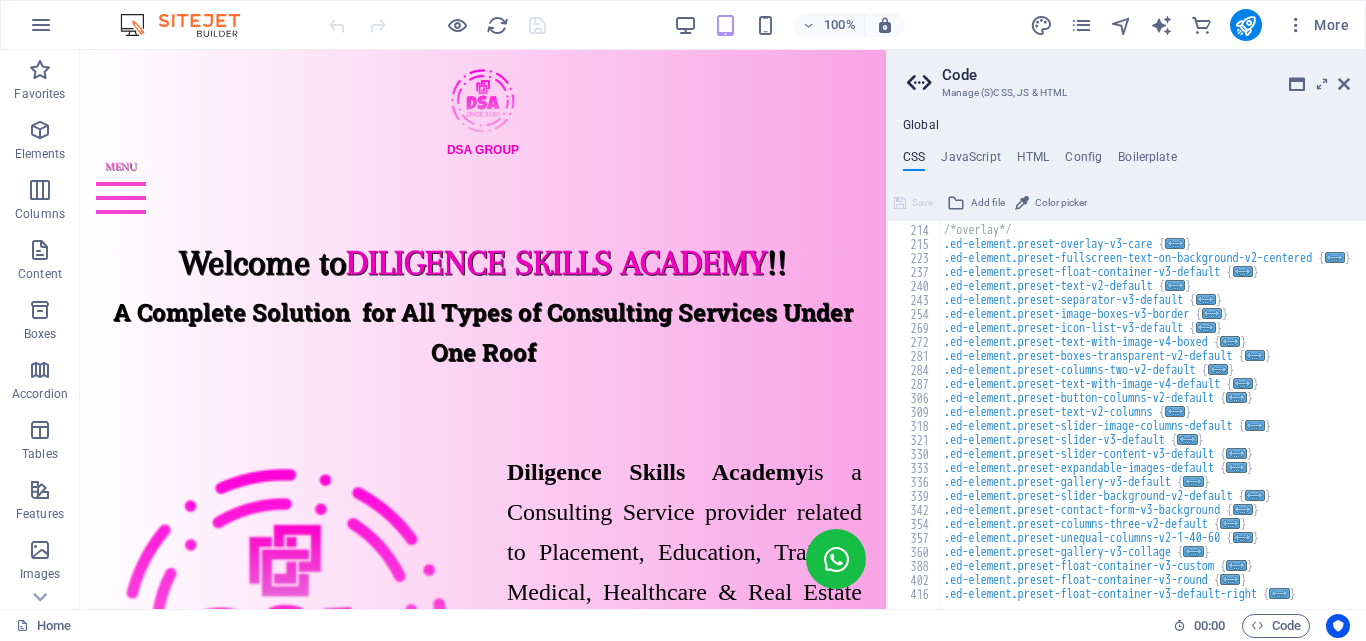 click on "Code Manage (S)CSS, JS & HTML Global CSS JavaScript HTML Config Boilerplate /*HELP & CARE TEMPLATE*/ [NUMBER] [NUMBER] [NUMBER] [NUMBER] [NUMBER] [NUMBER] [NUMBER] [NUMBER] [NUMBER] [NUMBER] [NUMBER] [NUMBER] [NUMBER] [NUMBER] [NUMBER] [NUMBER] [NUMBER] [NUMBER] [NUMBER] [NUMBER] [NUMBER] [NUMBER] [NUMBER] [NUMBER] [NUMBER] [NUMBER] [NUMBER] [NUMBER] [NUMBER] [NUMBER] [NUMBER] [NUMBER] [NUMBER] [NUMBER] [NUMBER] [NUMBER] [NUMBER] [NUMBER] [NUMBER] [NUMBER] /*overlay*/ .ed-element.preset-overlay-v3-care   { ... } .ed-element.preset-fullscreen-text-on-background-v2-centered   { ... } .ed-element.preset-float-container-v3-default   { ... } .ed-element.preset-text-v2-default   { ... } .ed-element.preset-separator-v3-default   { ... } .ed-element.preset-image-boxes-v3-border   { ... } .ed-element.preset-icon-list-v3-default   { ... } .ed-element.preset-text-with-image-v4-boxed   { ... } .ed-element.preset-boxes-transparent-v2-default   { ... } .ed-element.preset-columns-two-v2-default   { ... } .ed-element.preset-text-with-image-v4-default   { ... } .ed-element.preset-button-columns-v2-default   { ... } .ed-element.preset-text-v2-columns   { ... } .ed-element.preset-slider-image-columns-default   { ... } .ed-element.preset-slider-v3-default   { ... }   { }" at bounding box center [1126, 329] 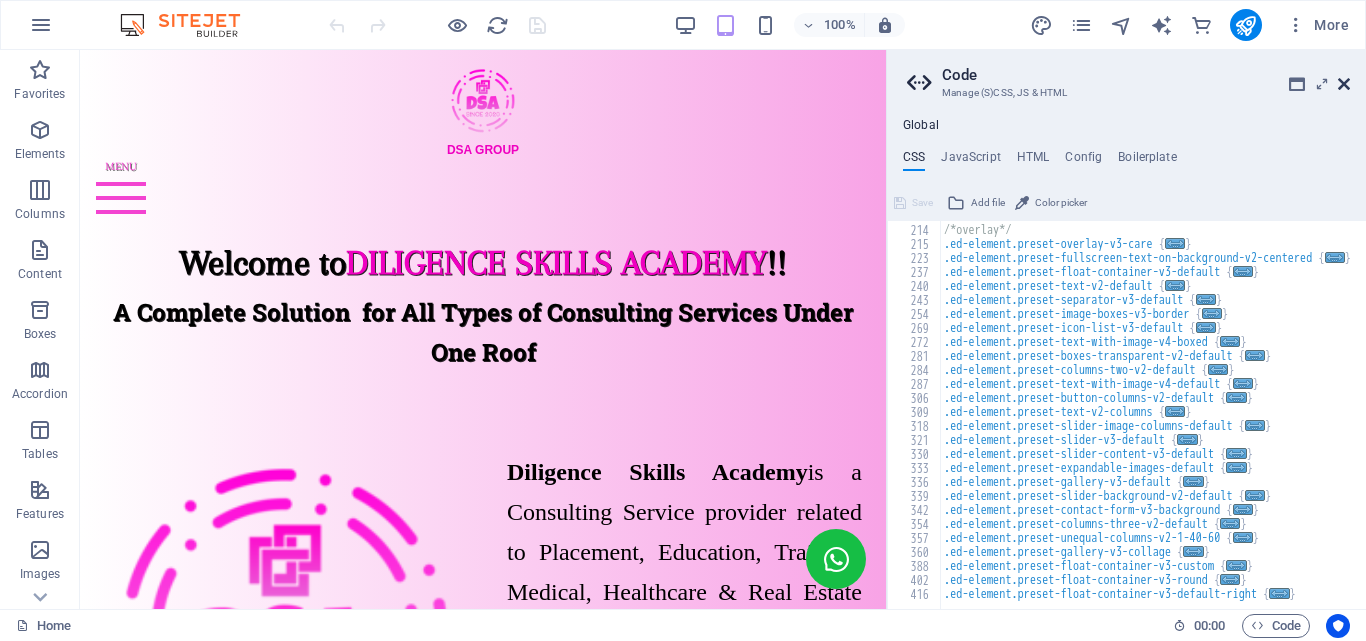 click at bounding box center (1344, 84) 